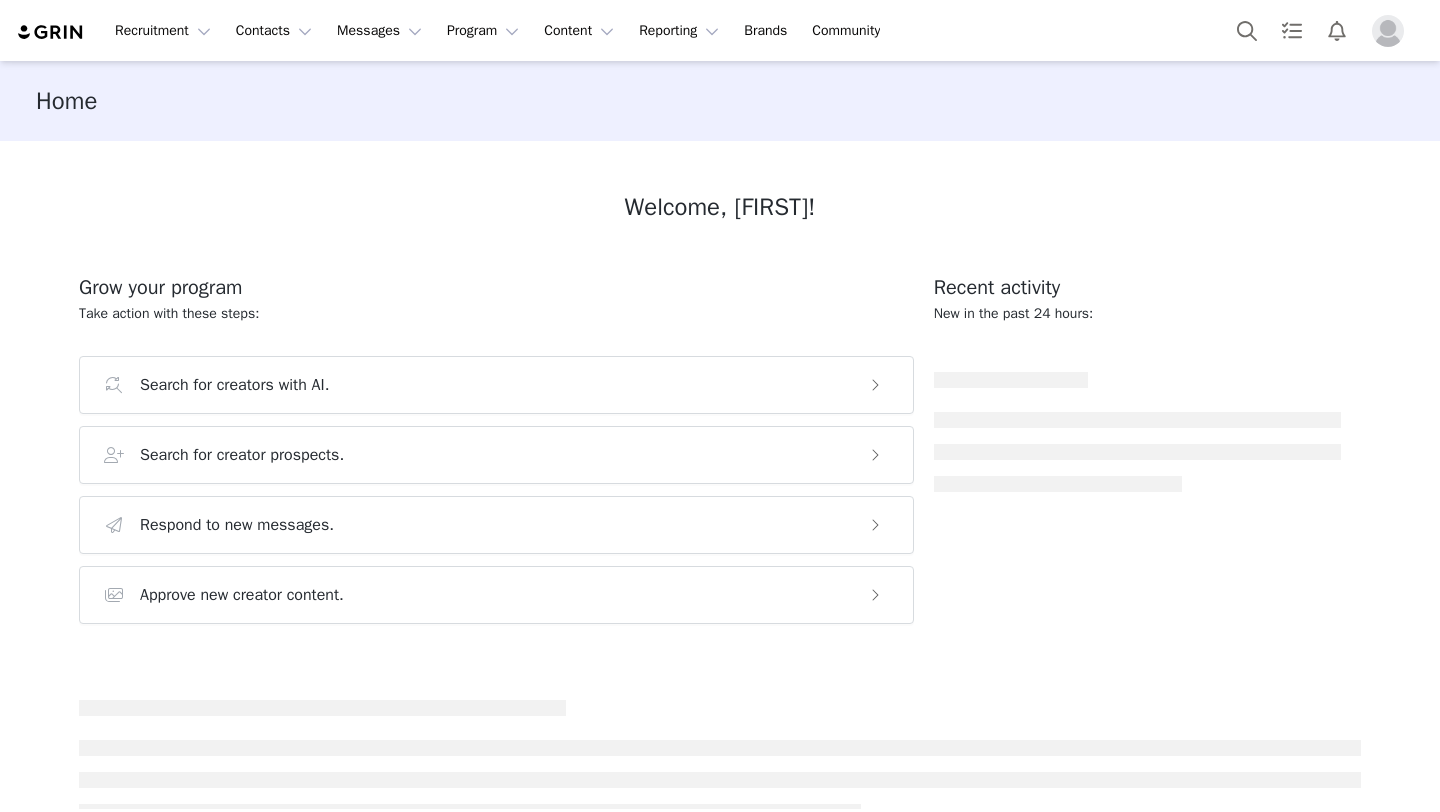 scroll, scrollTop: 0, scrollLeft: 0, axis: both 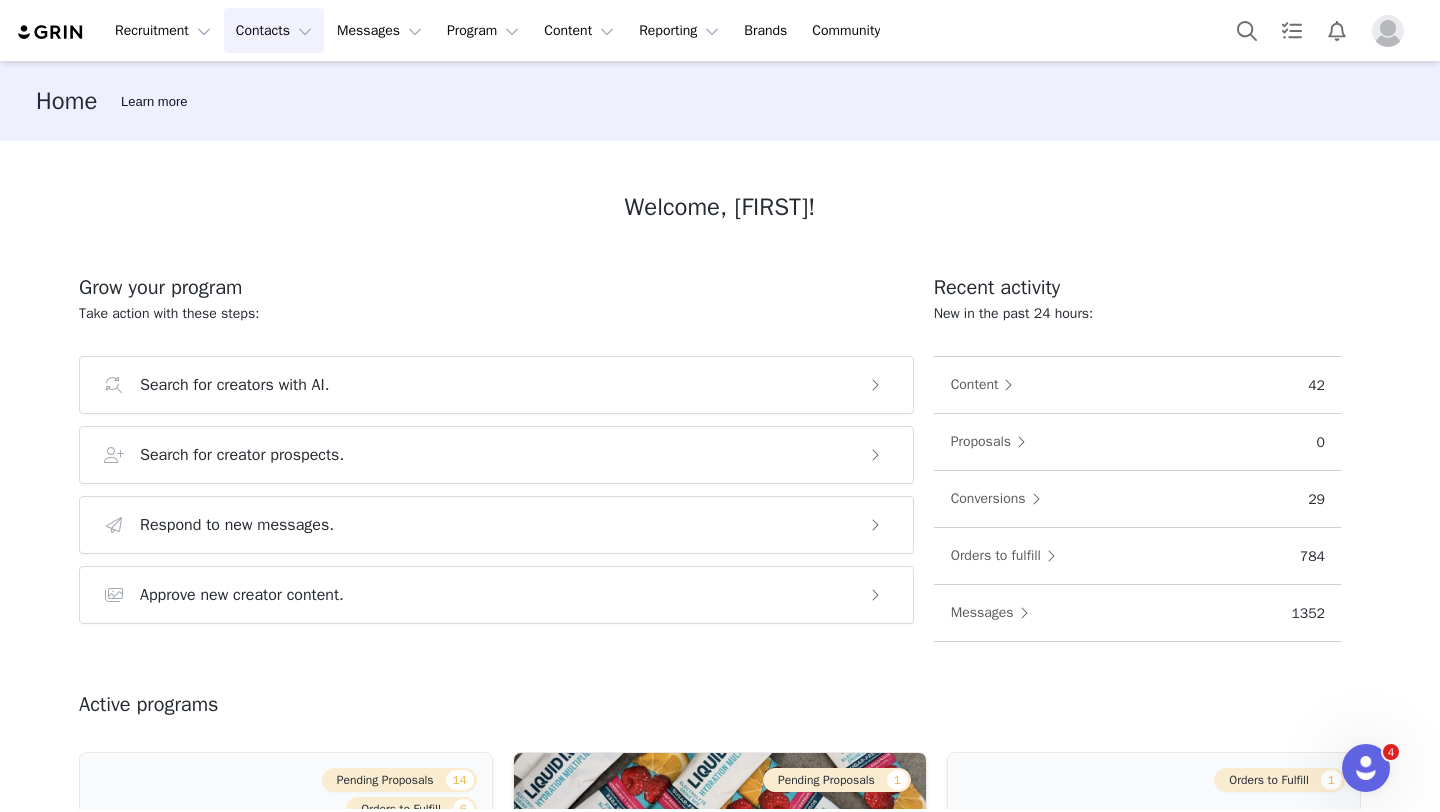click on "Contacts Contacts" at bounding box center [274, 30] 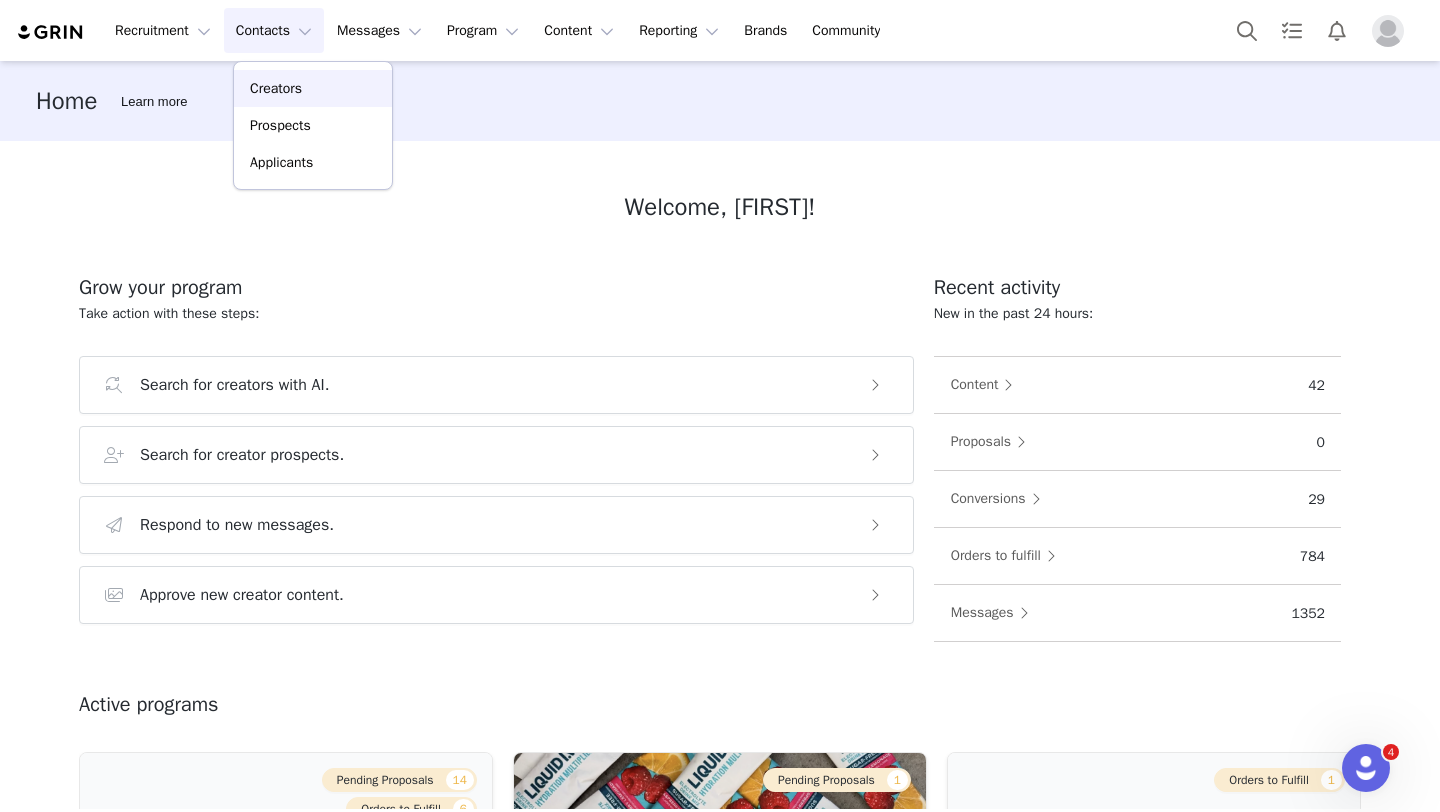 click on "Creators" at bounding box center (276, 88) 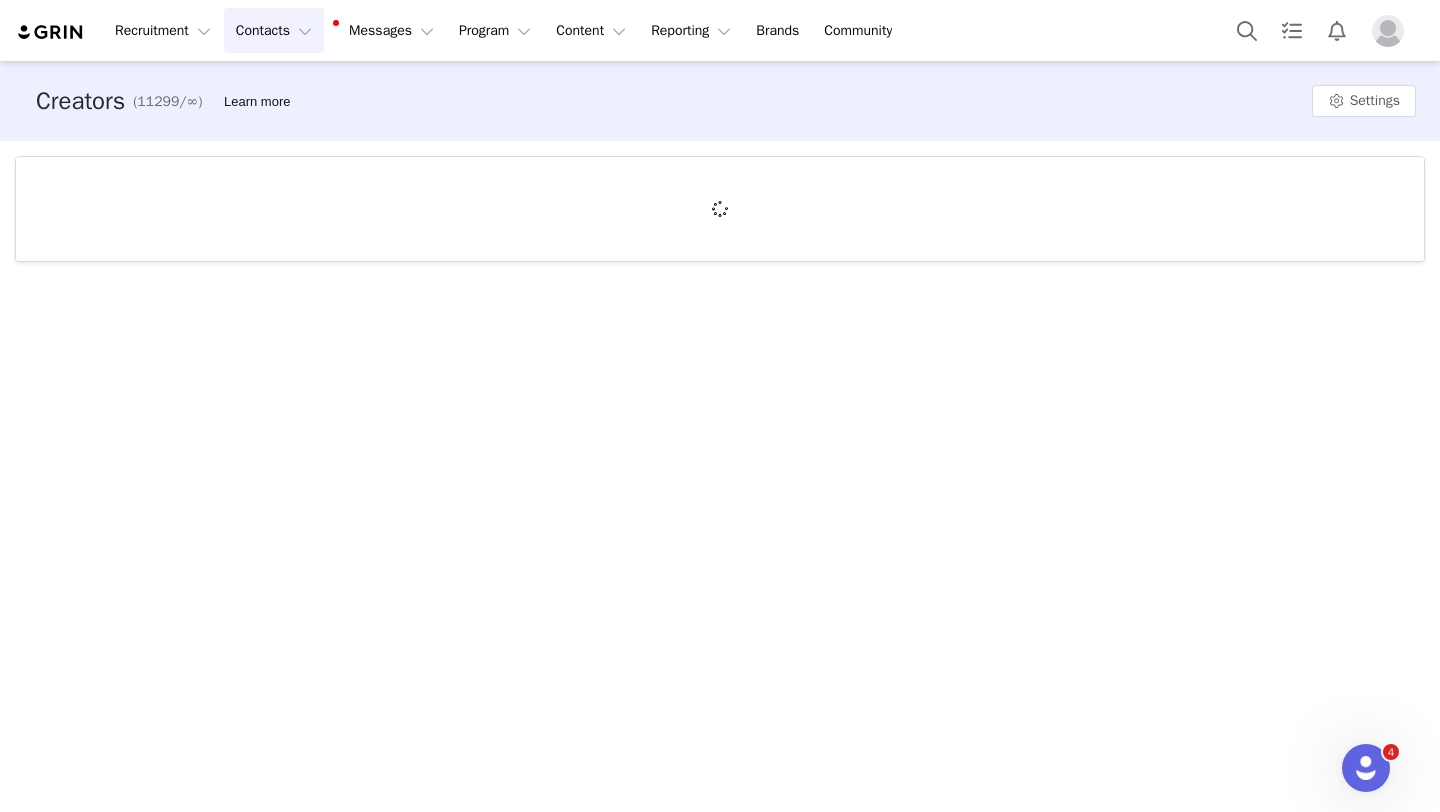 click on "Contacts Contacts" at bounding box center (274, 30) 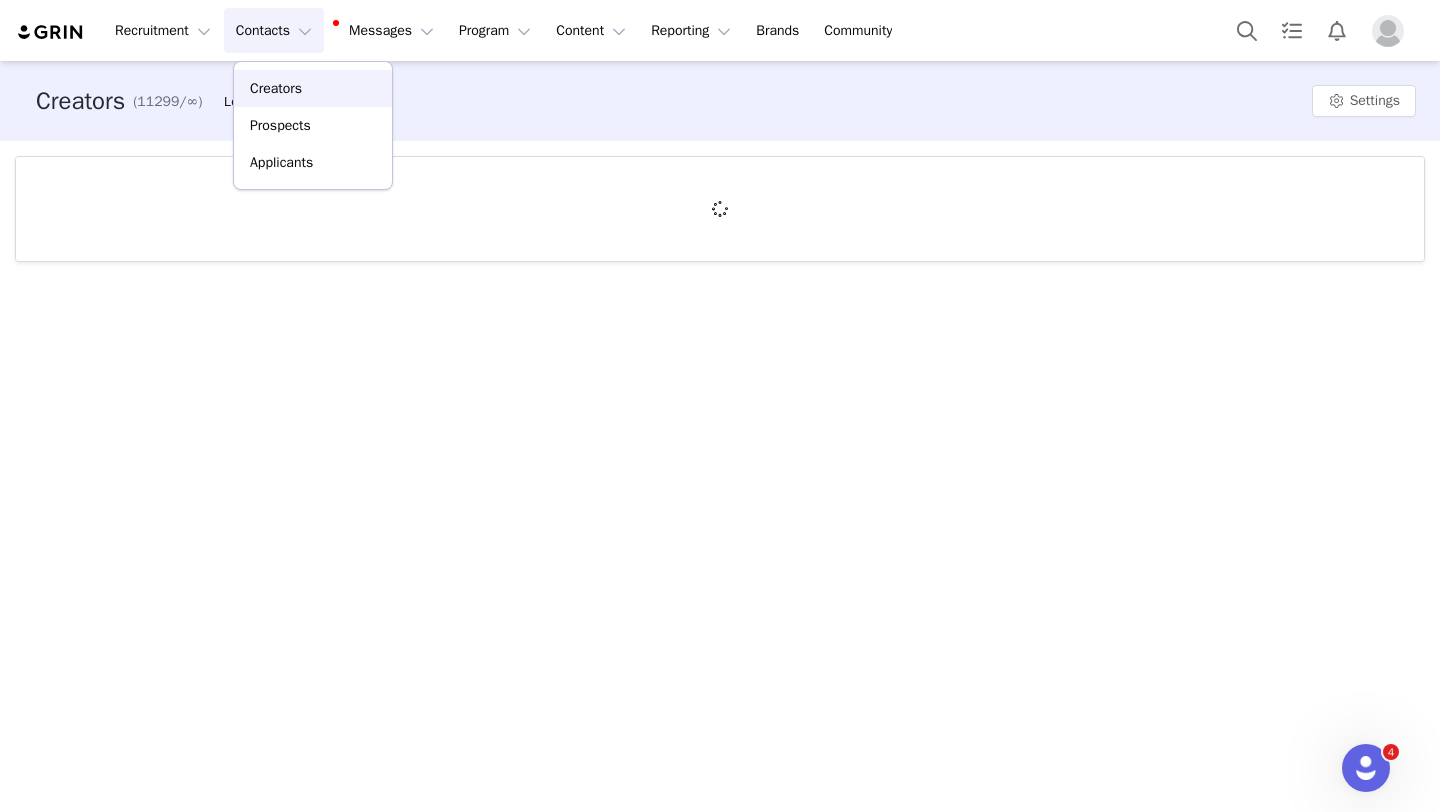 click on "Creators" at bounding box center (276, 88) 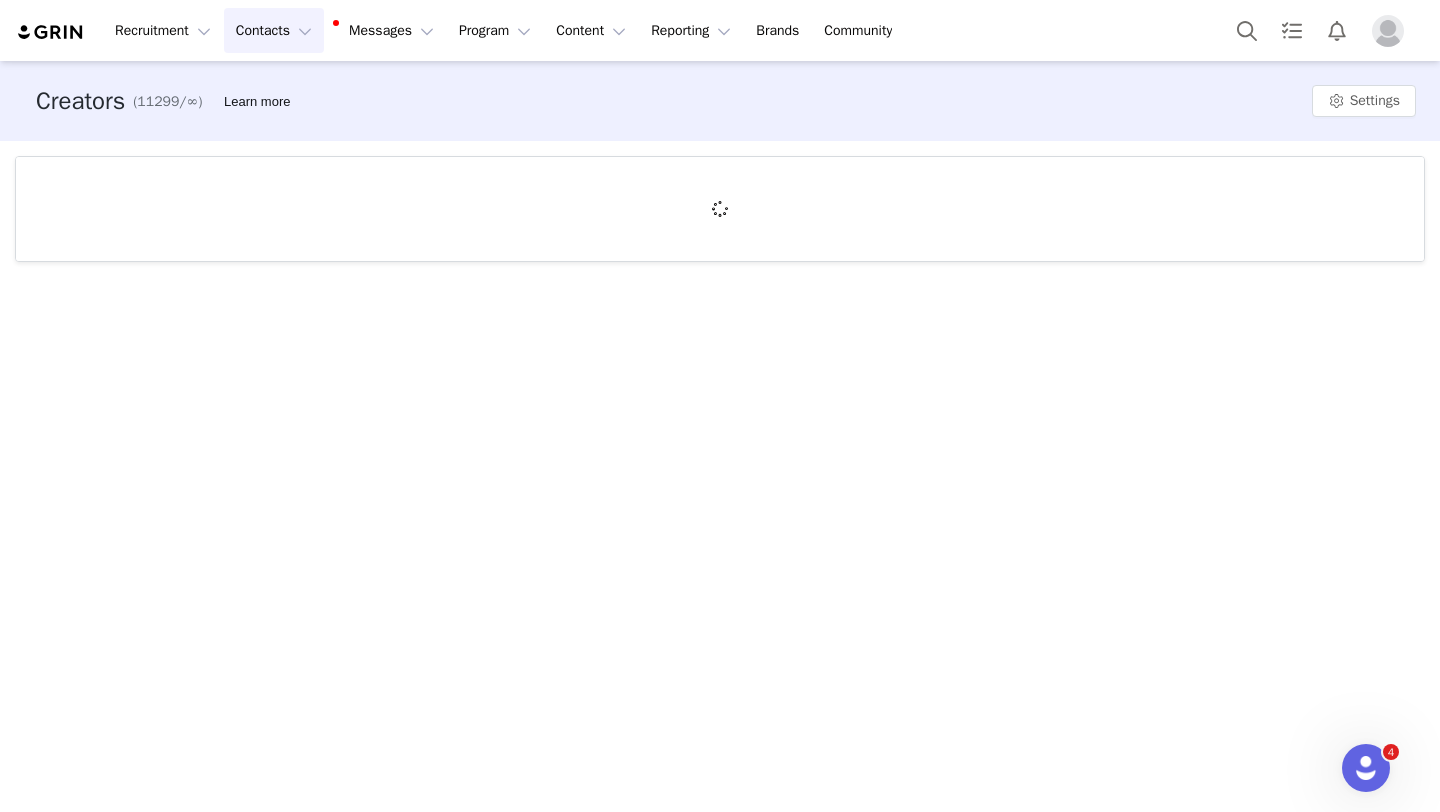 click at bounding box center [1388, 31] 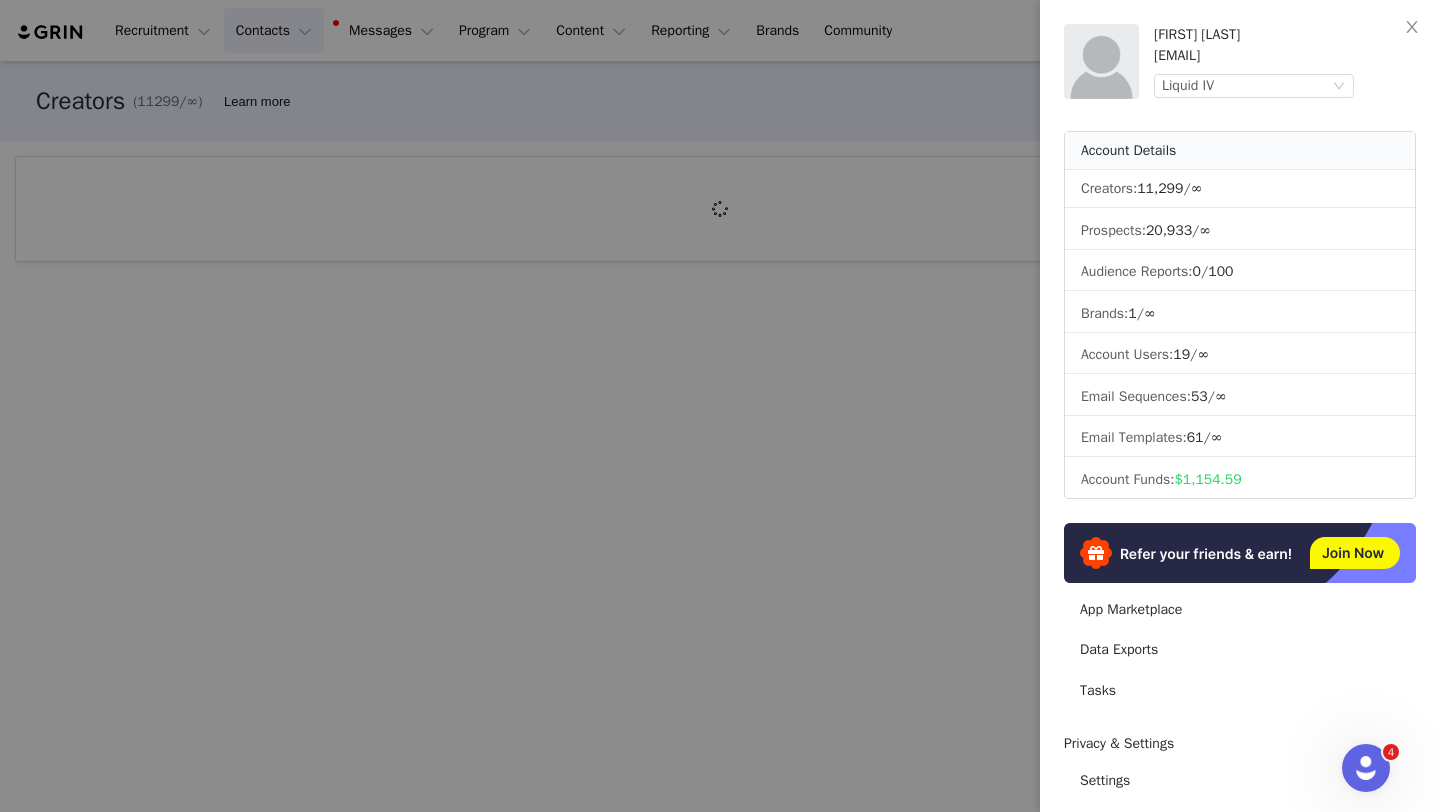 click at bounding box center [720, 406] 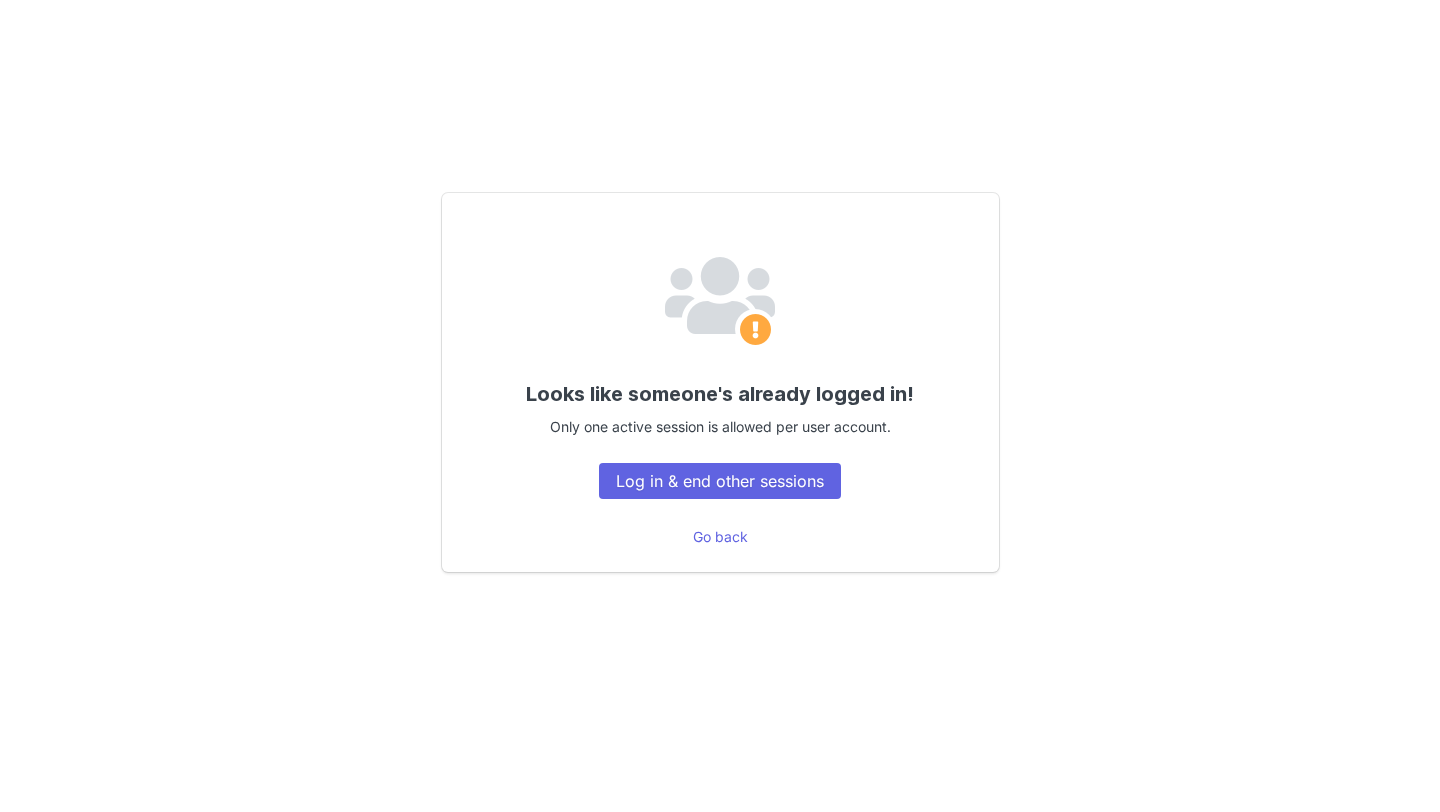 scroll, scrollTop: 0, scrollLeft: 0, axis: both 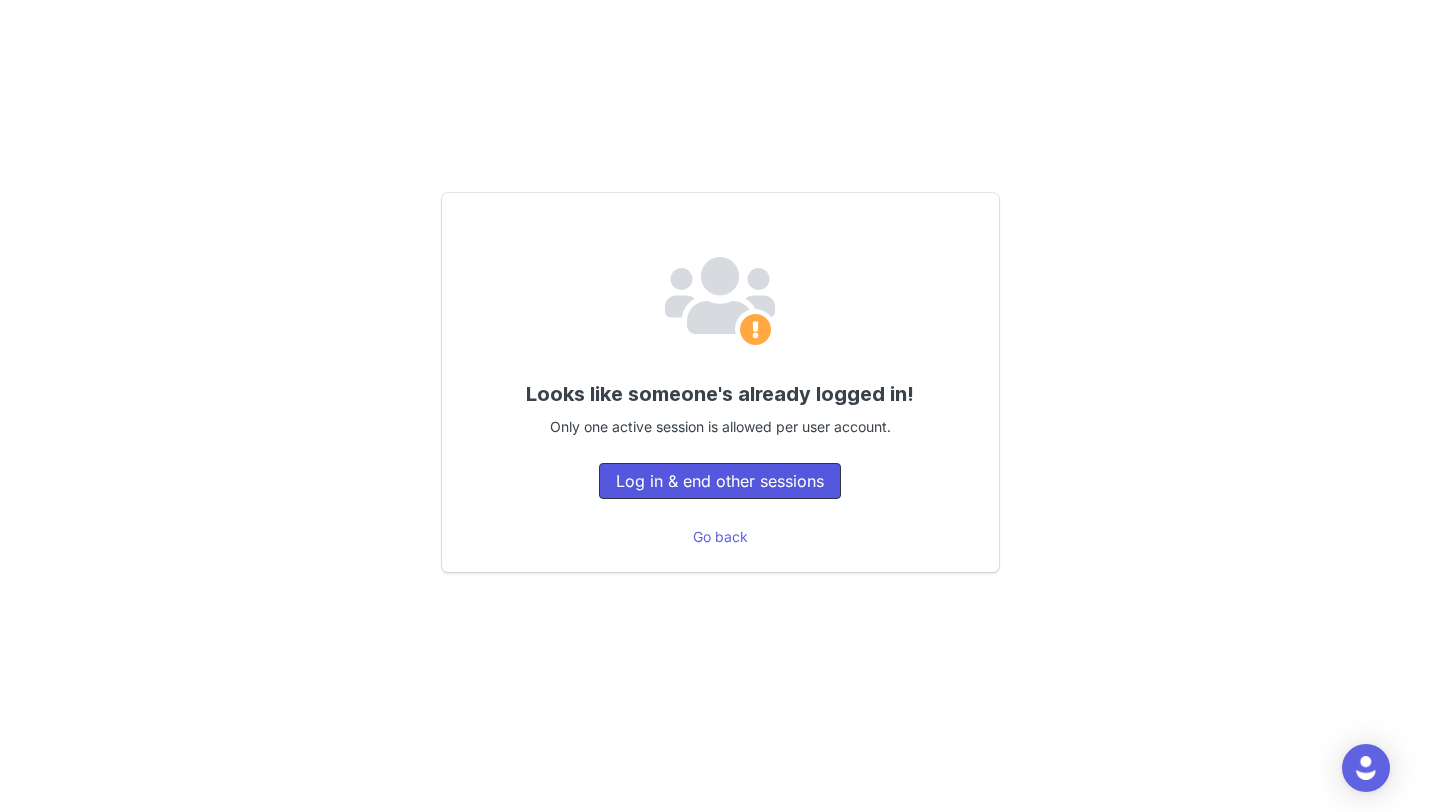 click on "Log in & end other sessions" at bounding box center (720, 481) 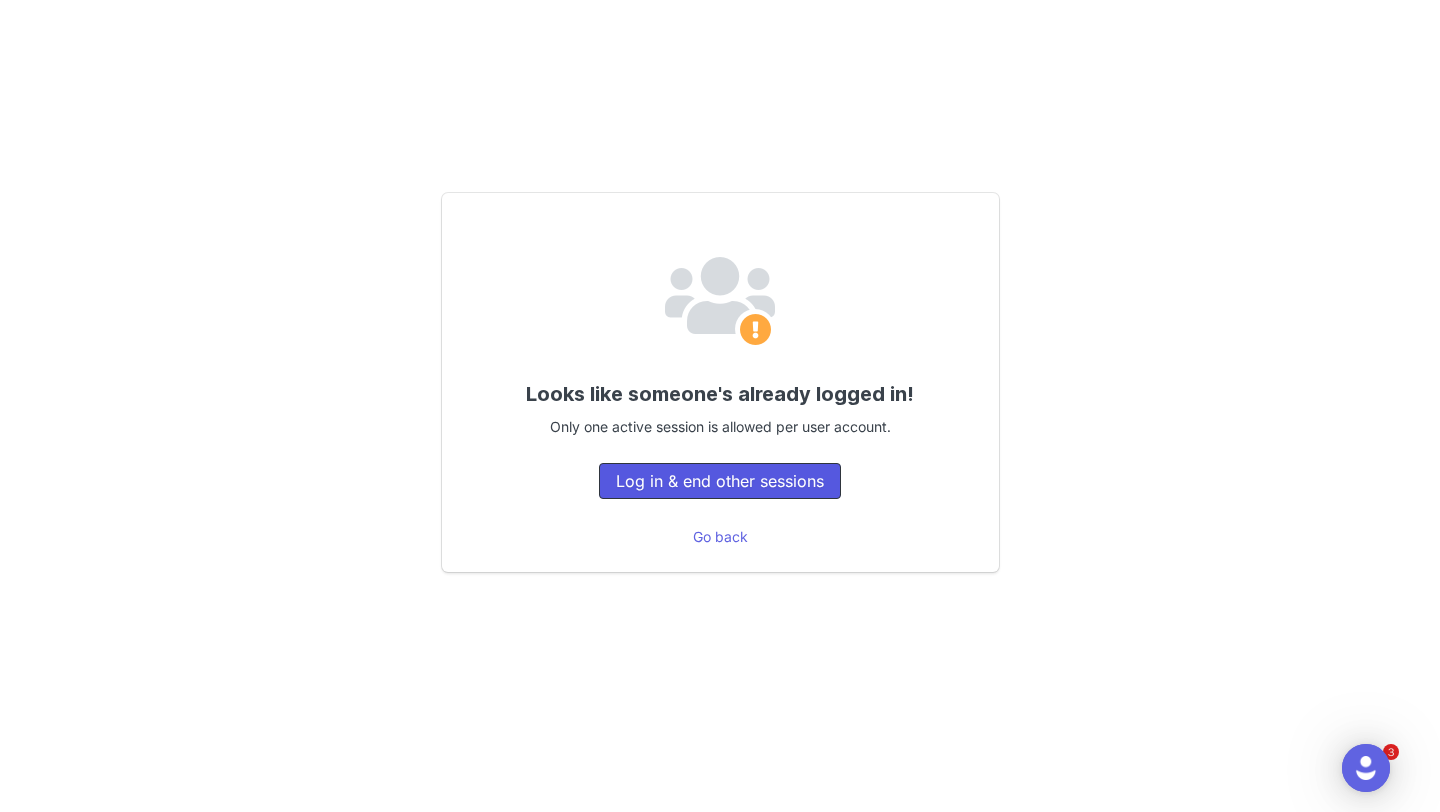 scroll, scrollTop: 0, scrollLeft: 0, axis: both 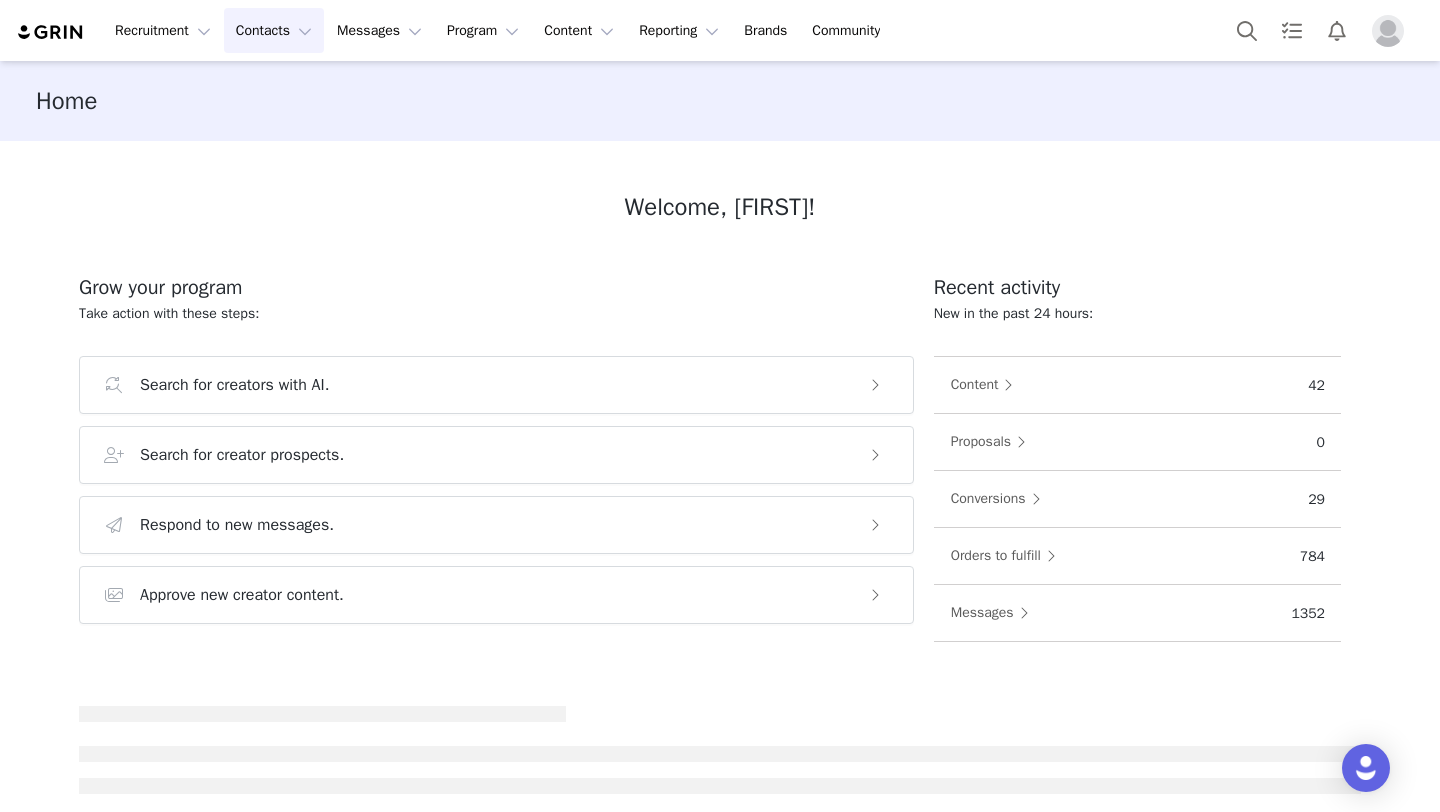 click on "Contacts Contacts" at bounding box center (274, 30) 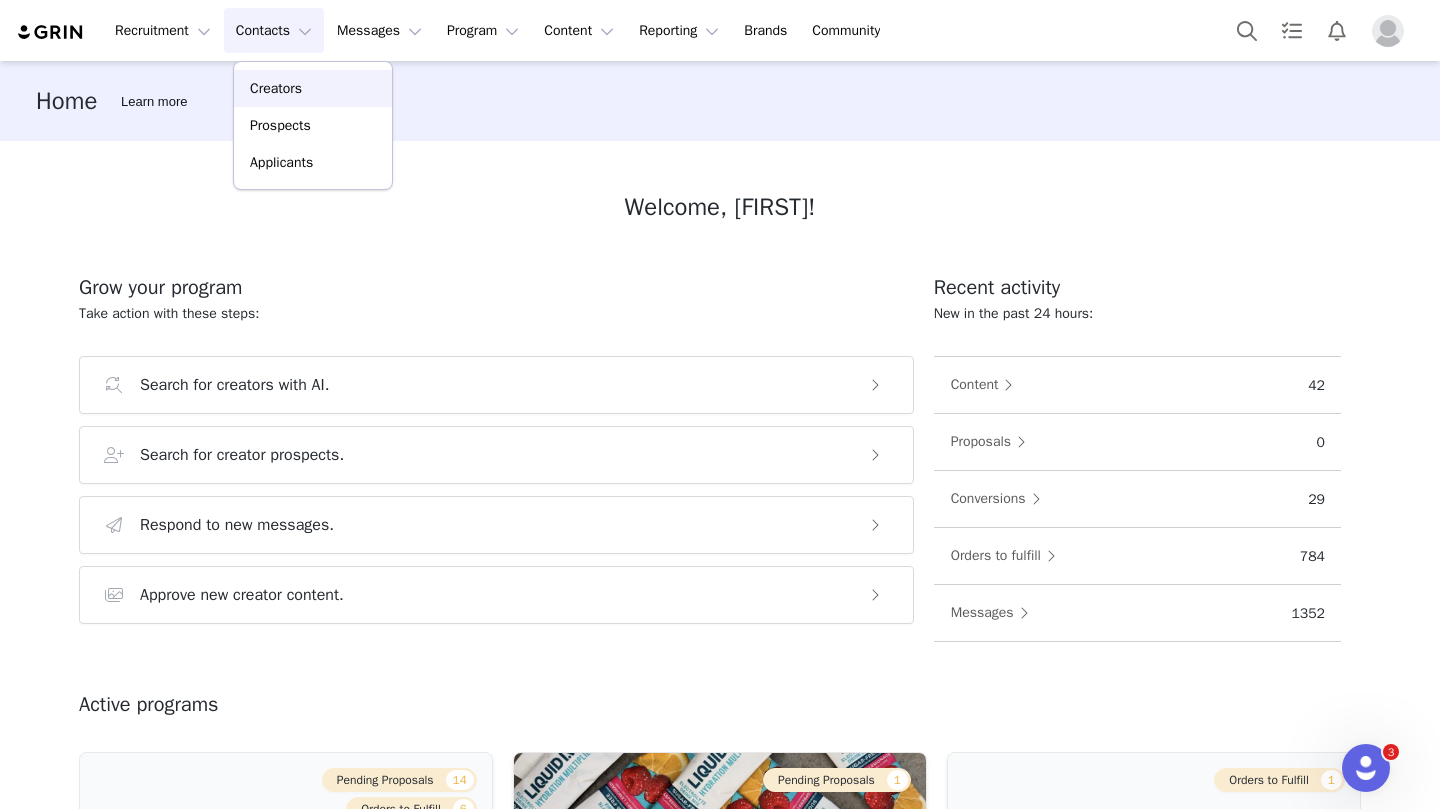 scroll, scrollTop: 0, scrollLeft: 0, axis: both 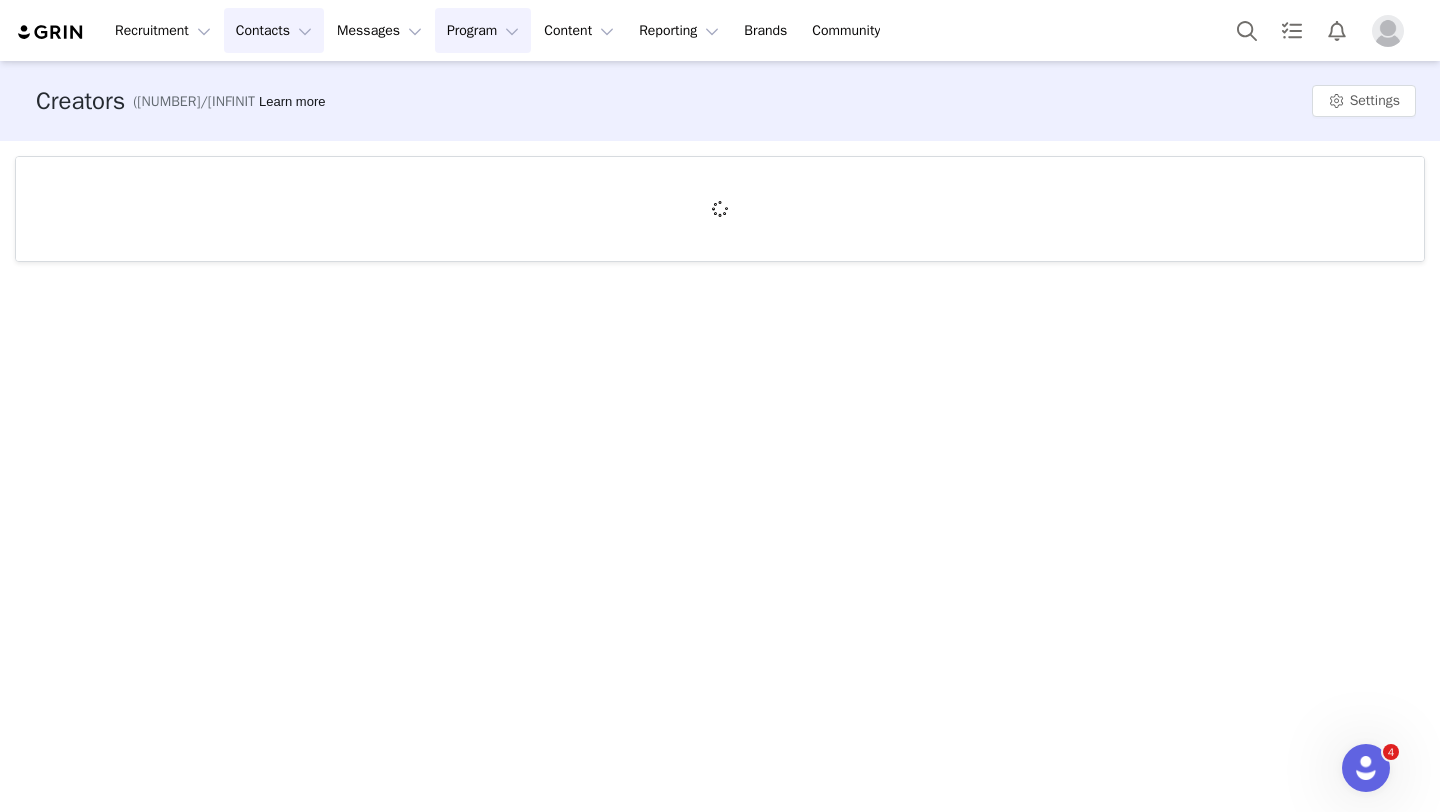 click on "Program Program" at bounding box center [483, 30] 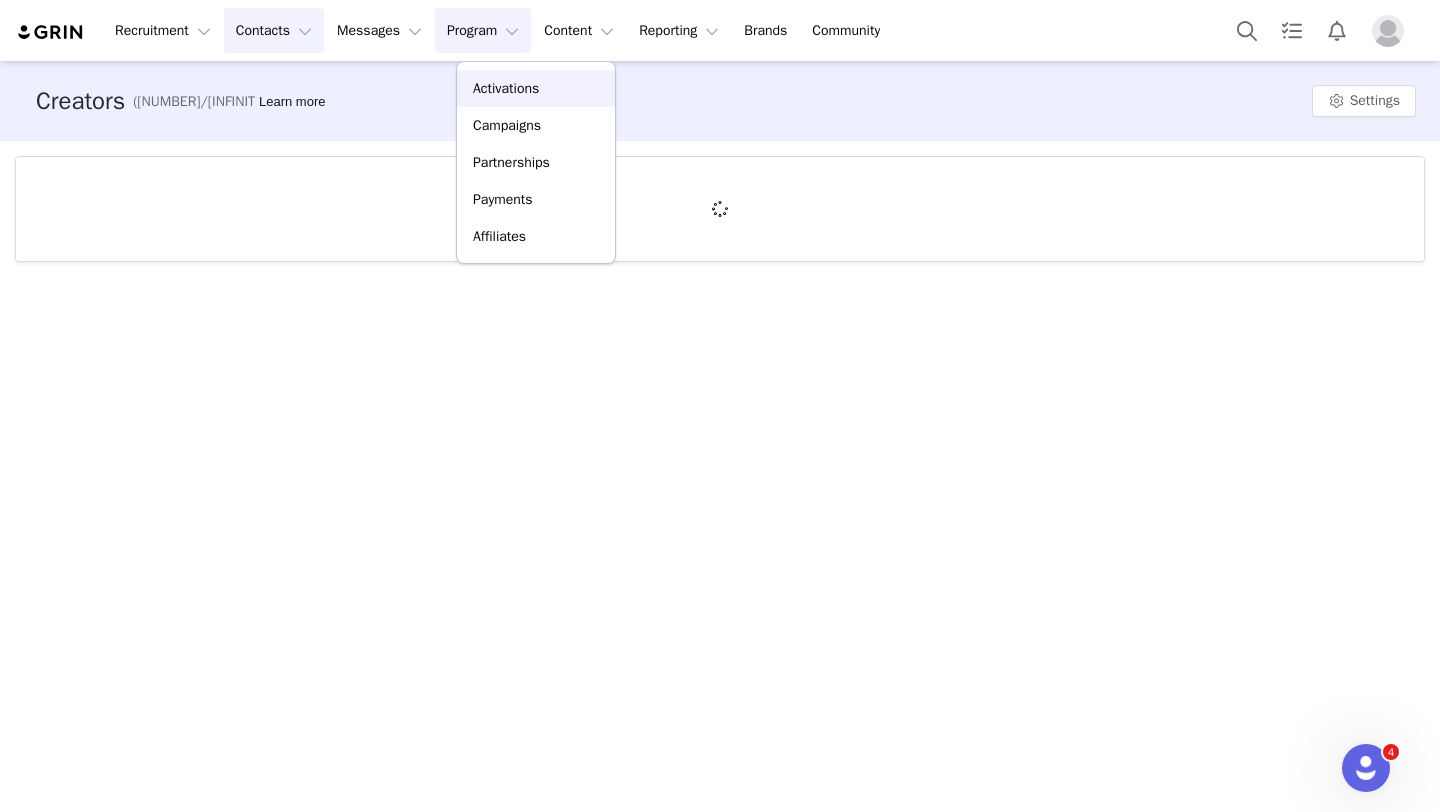 click on "Activations" at bounding box center (506, 88) 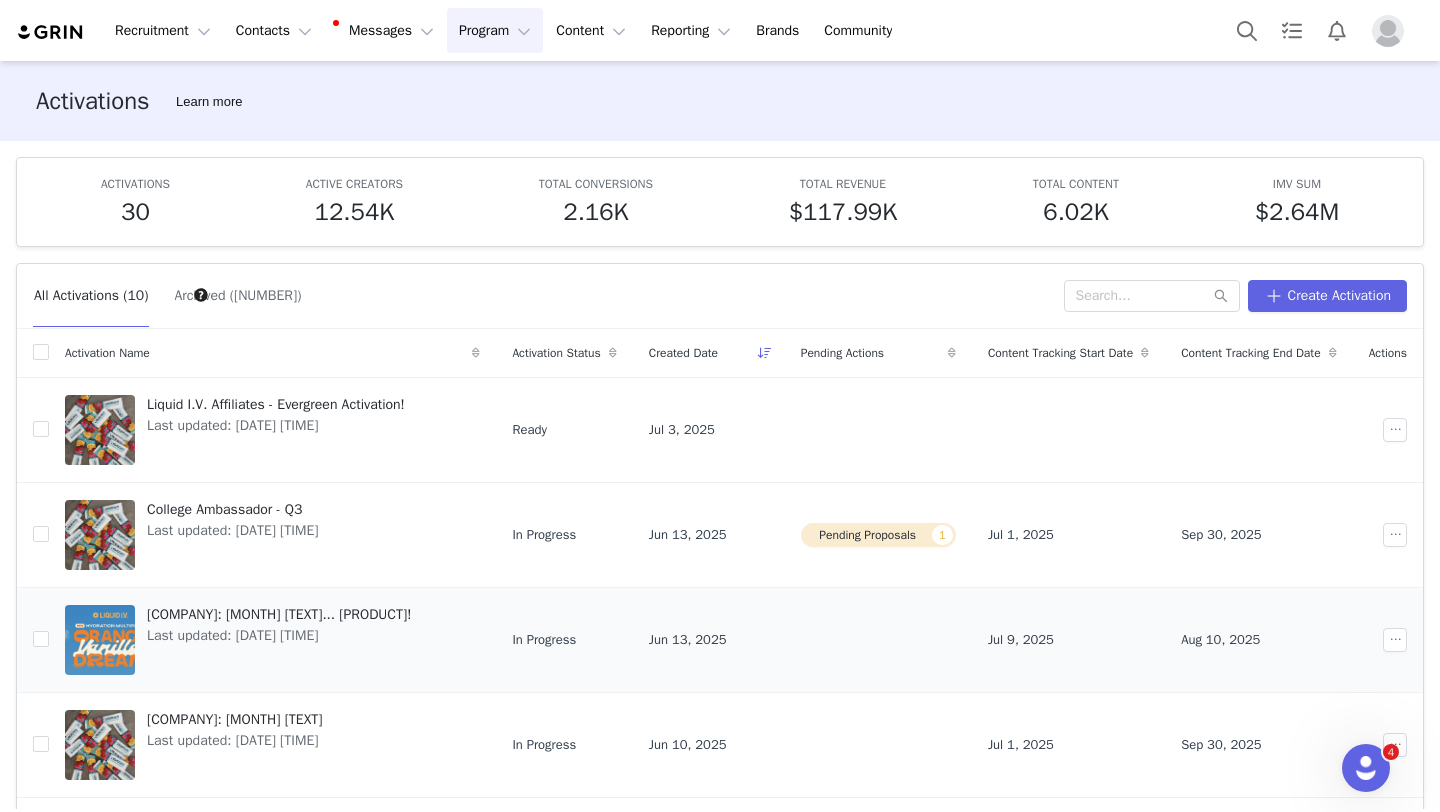 click on "Liquid I.V.: July New Product Launch... Orange Vanilla Dream! Last updated: Jun 30, 2025 4:41 PM" at bounding box center [272, 639] 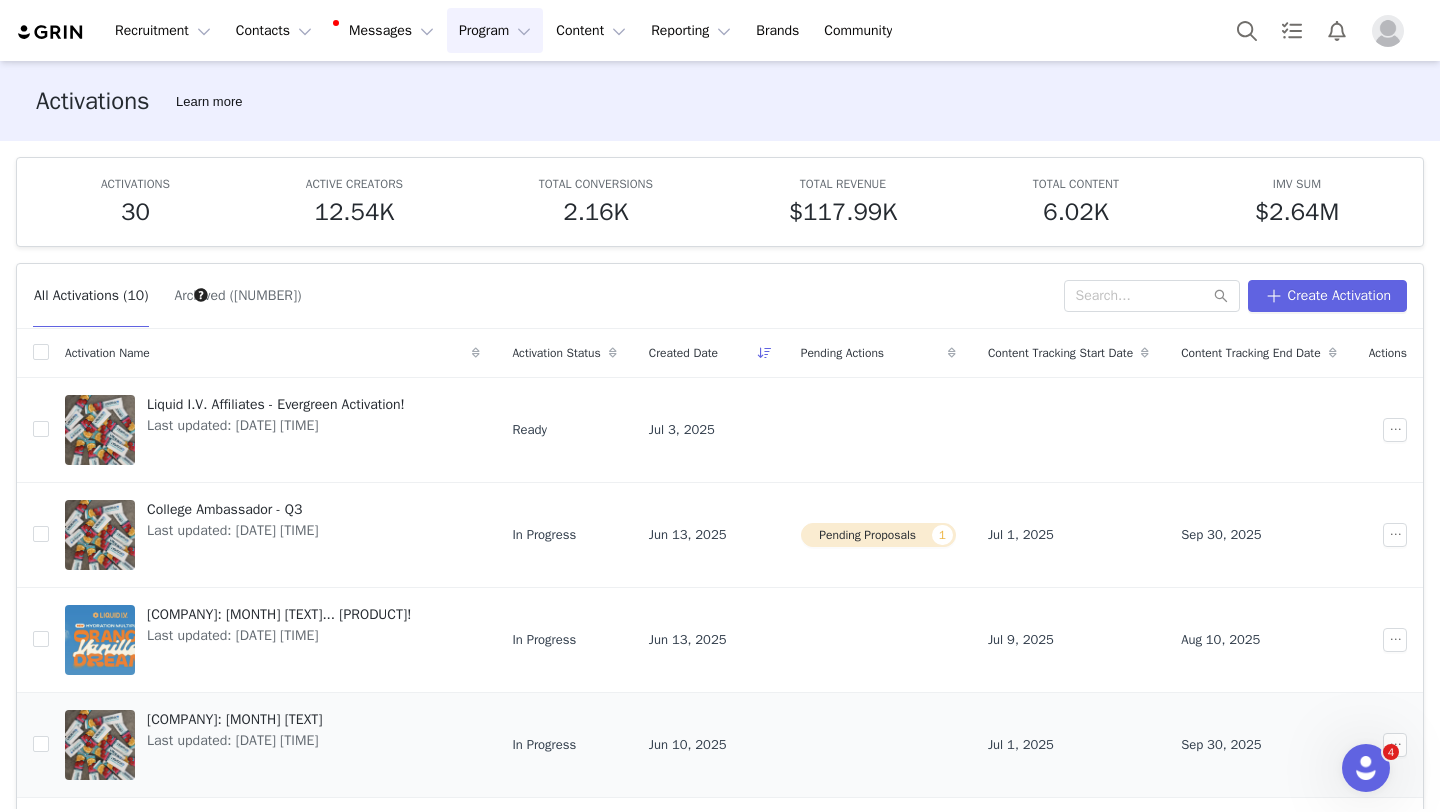 click on "Liquid I.V. Affiliates - Q3 Restock!" at bounding box center (234, 719) 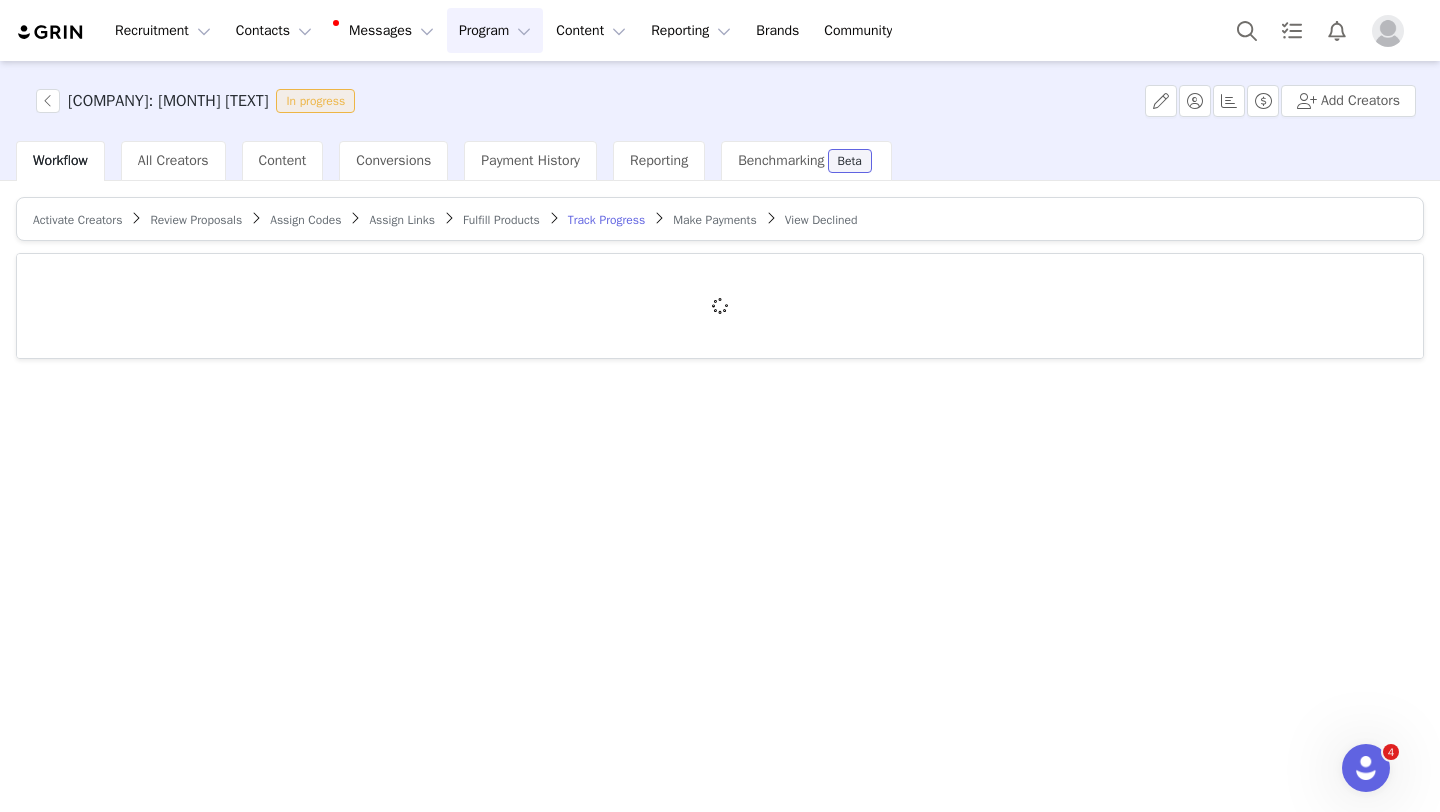 click on "Fulfill Products" at bounding box center (501, 220) 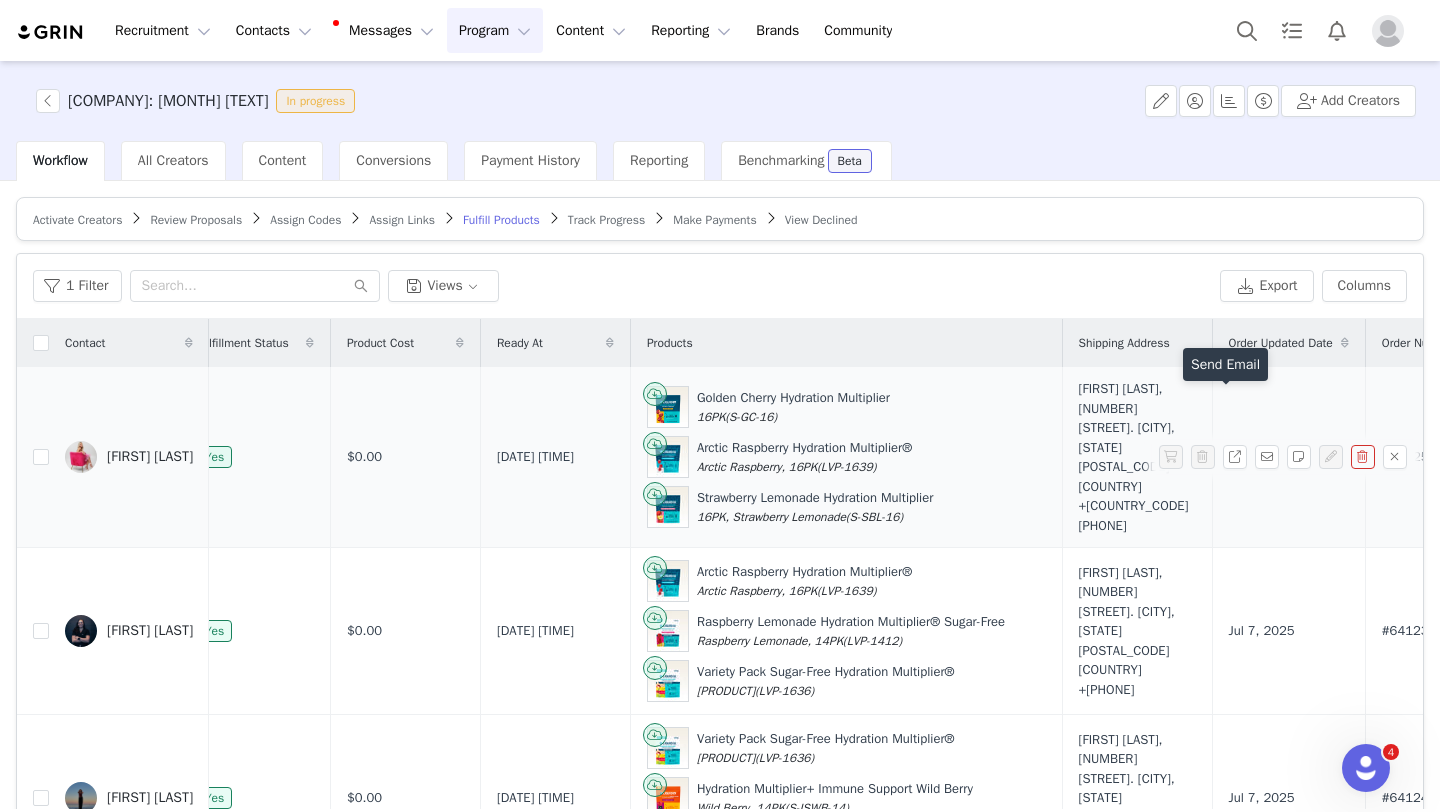 scroll, scrollTop: 0, scrollLeft: 227, axis: horizontal 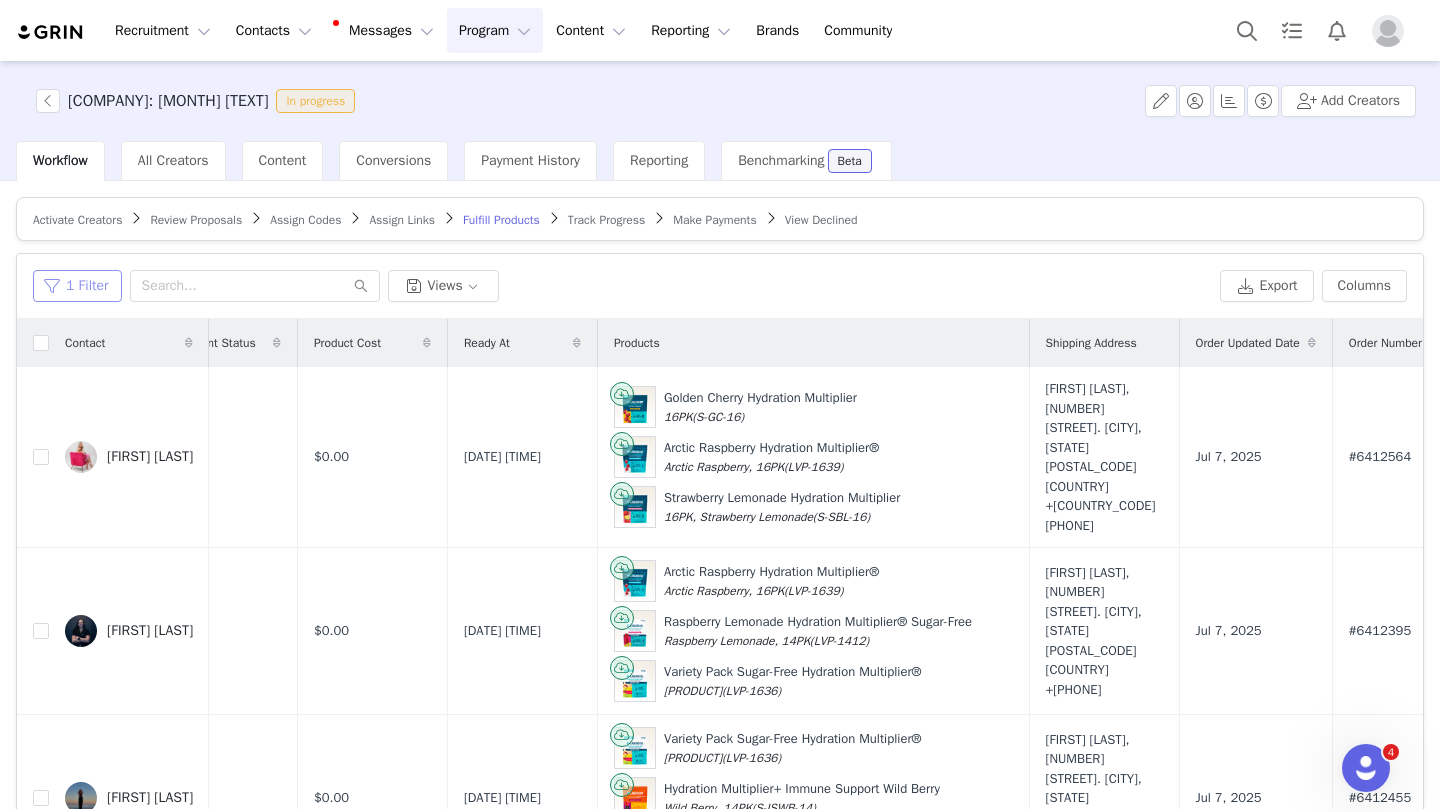 click on "1 Filter" at bounding box center [77, 286] 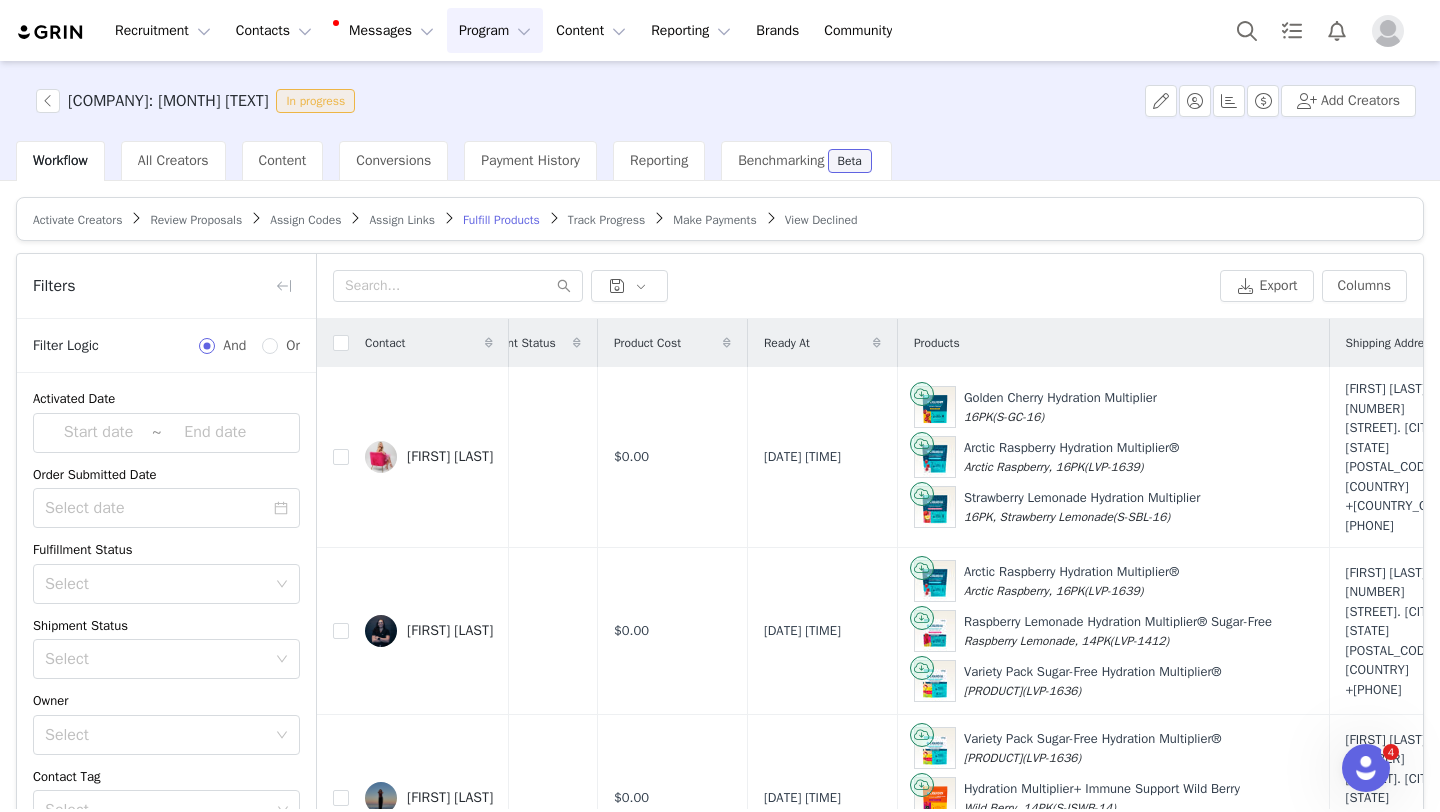 scroll, scrollTop: 171, scrollLeft: 0, axis: vertical 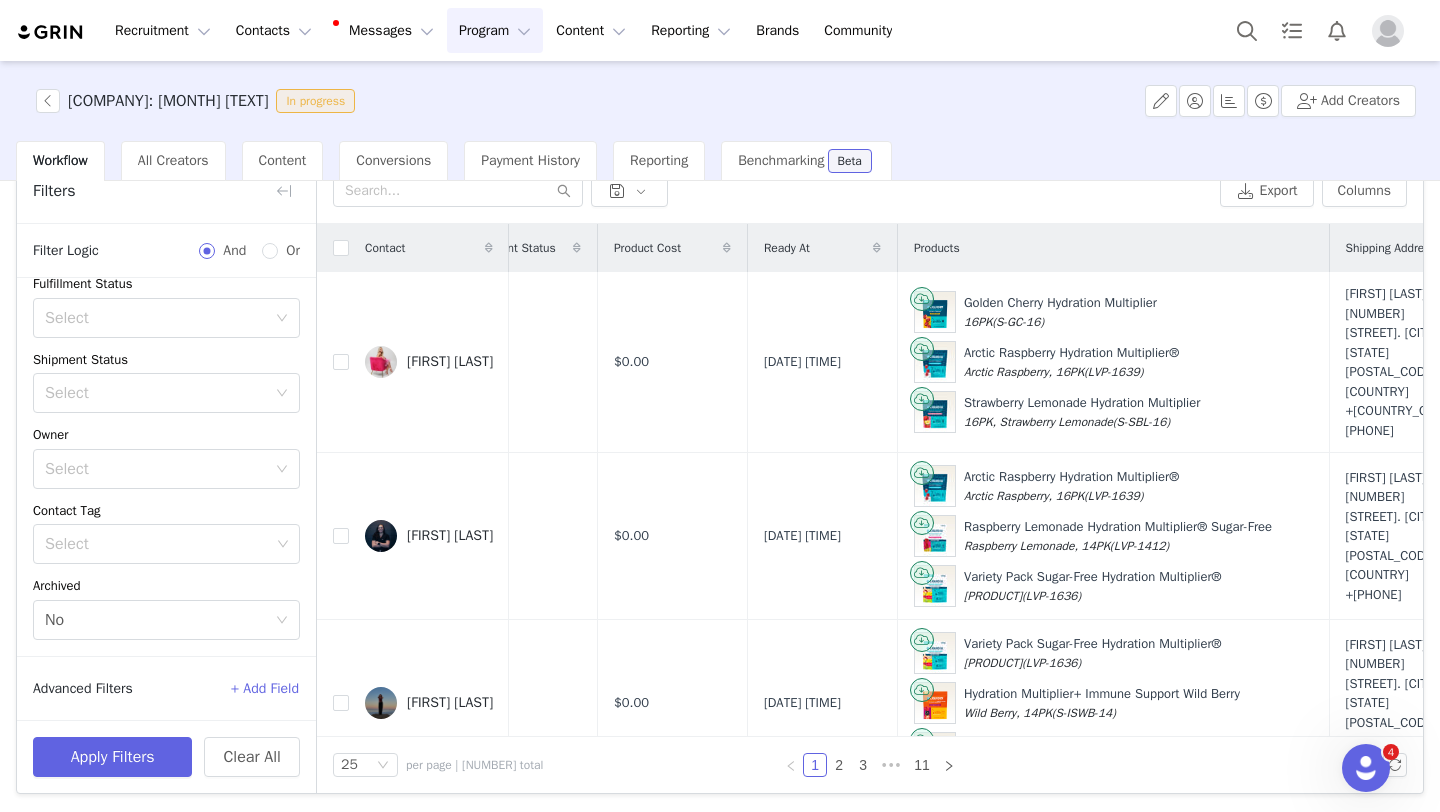 click on "+ Add Field" at bounding box center [265, 689] 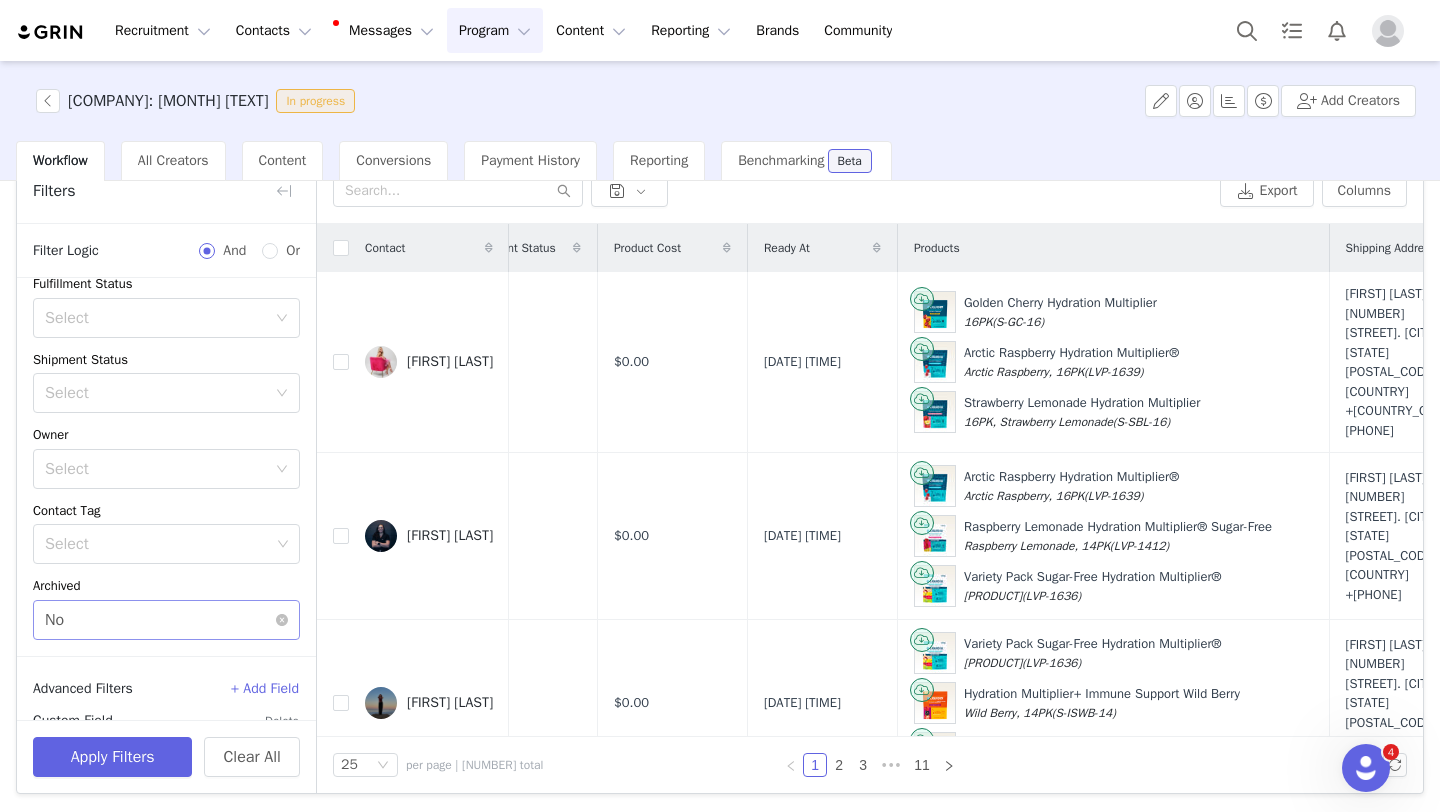 scroll, scrollTop: 251, scrollLeft: 0, axis: vertical 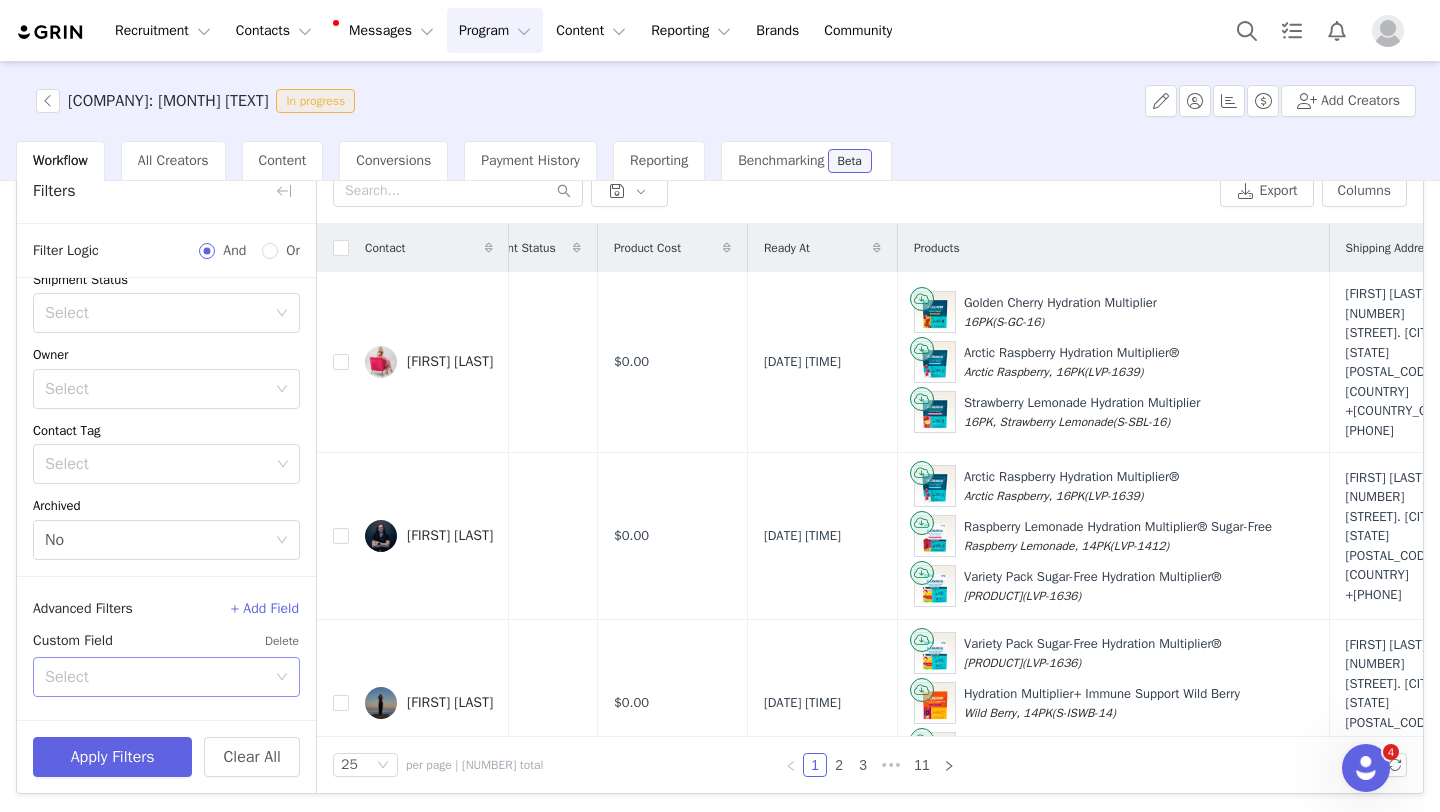 click on "Select" at bounding box center (155, 677) 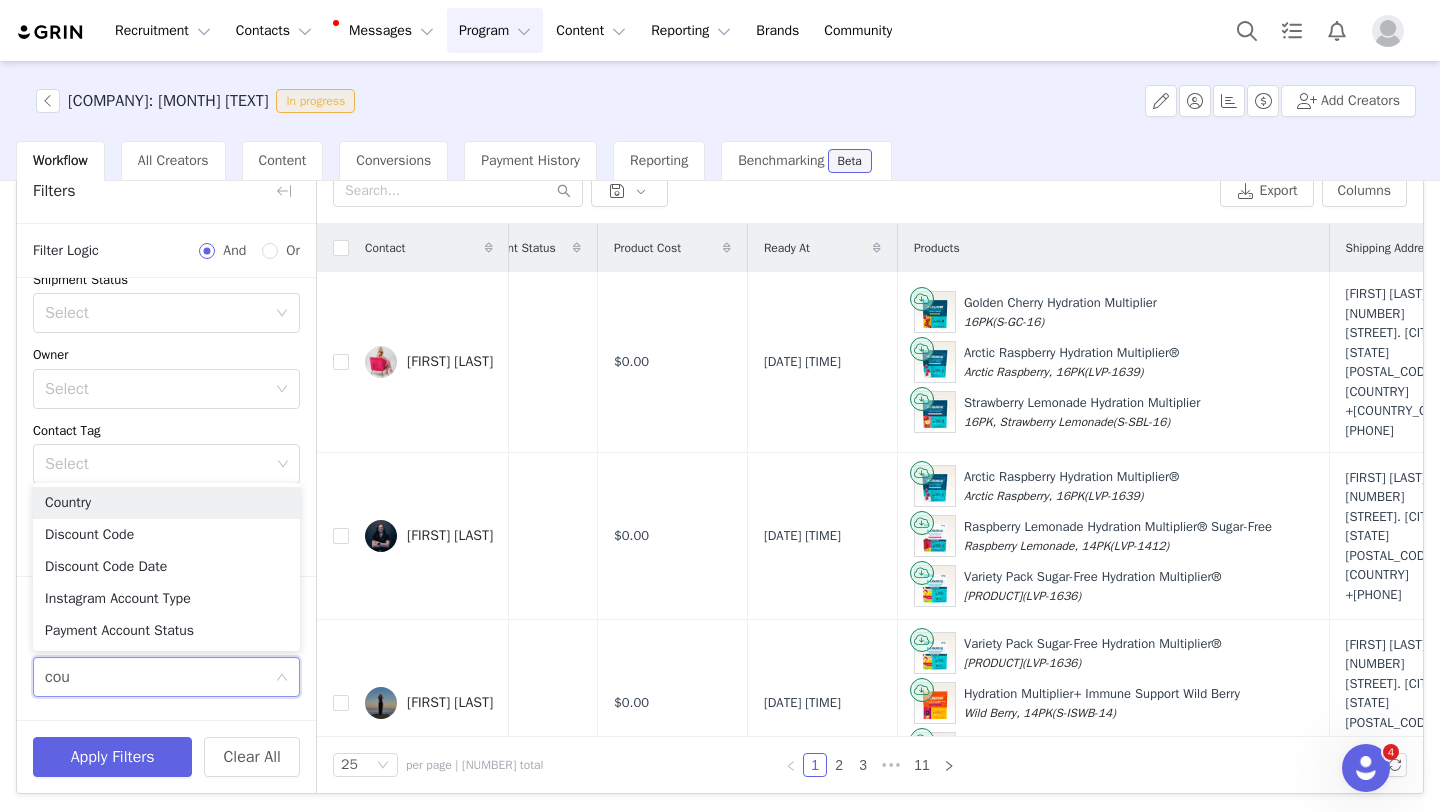 type on "coun" 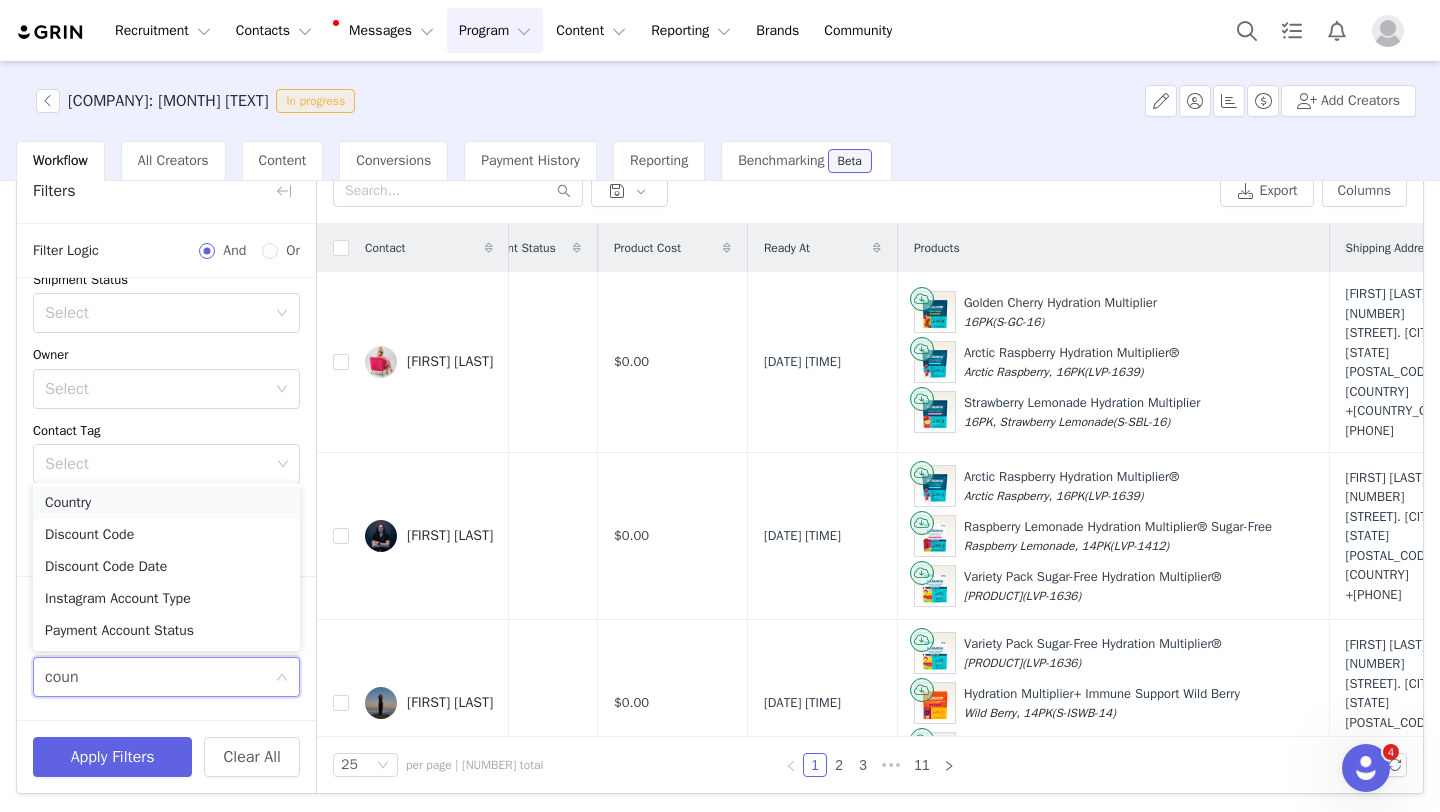 click on "Country" at bounding box center [166, 503] 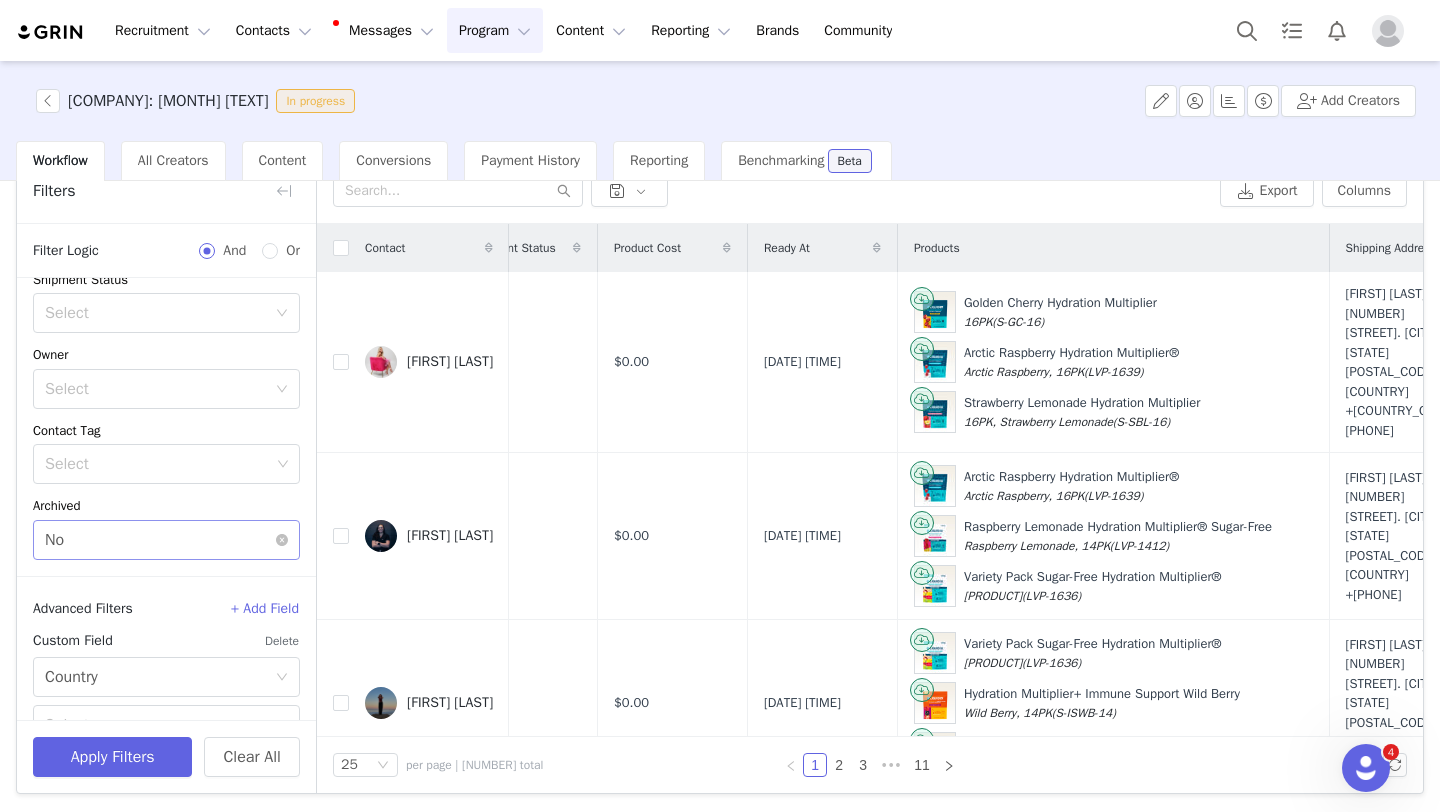 scroll, scrollTop: 339, scrollLeft: 0, axis: vertical 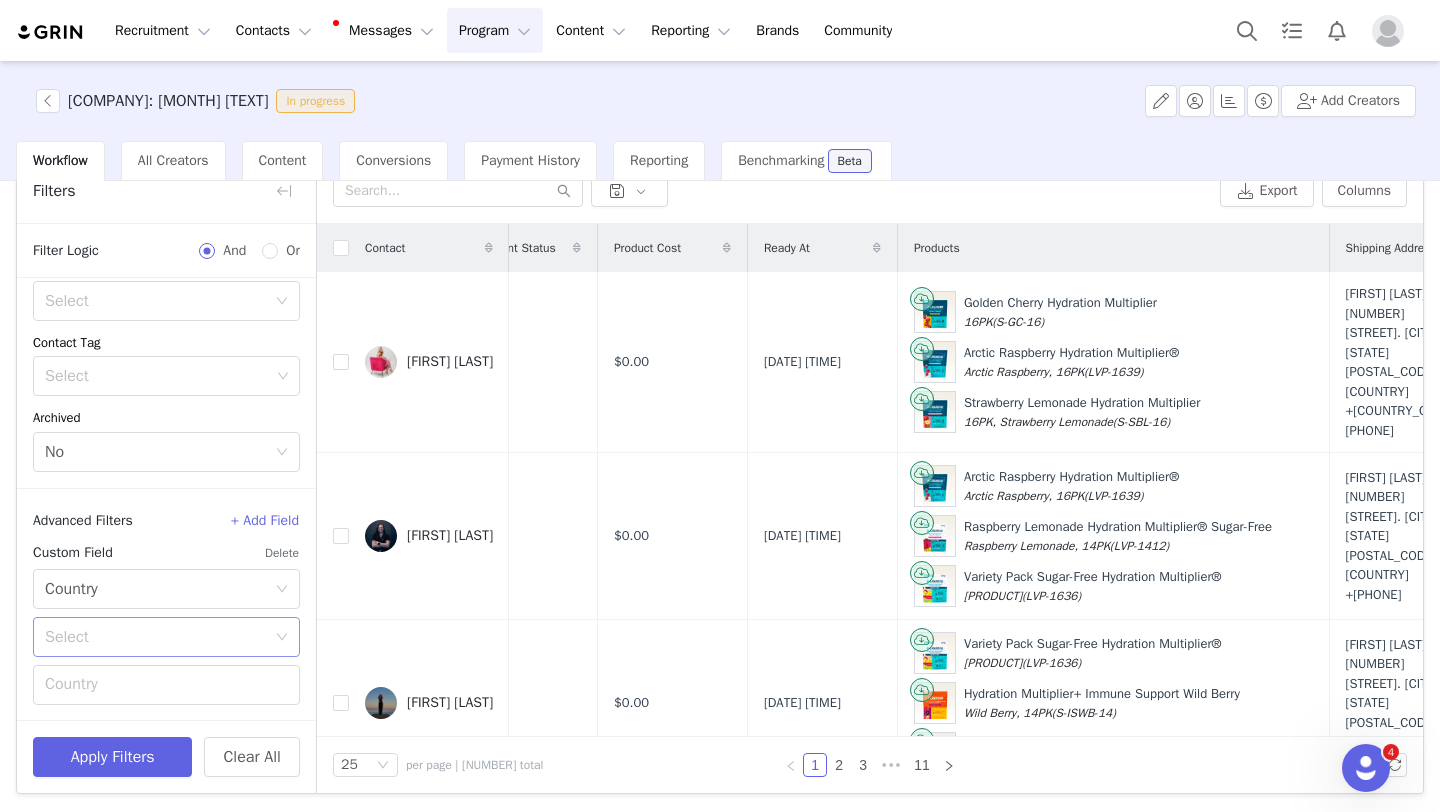 click on "Select" at bounding box center [155, 637] 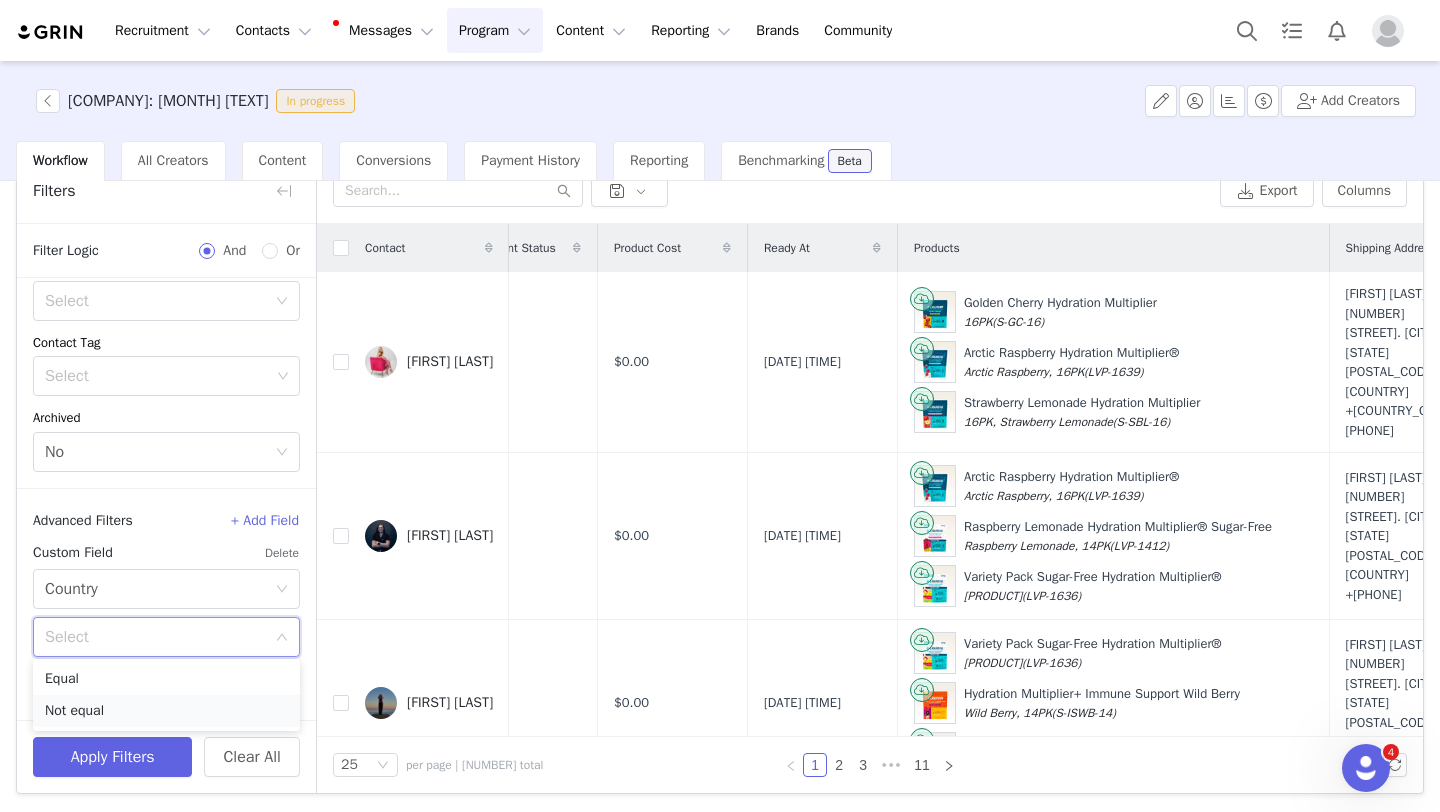 click on "Not equal" at bounding box center [166, 711] 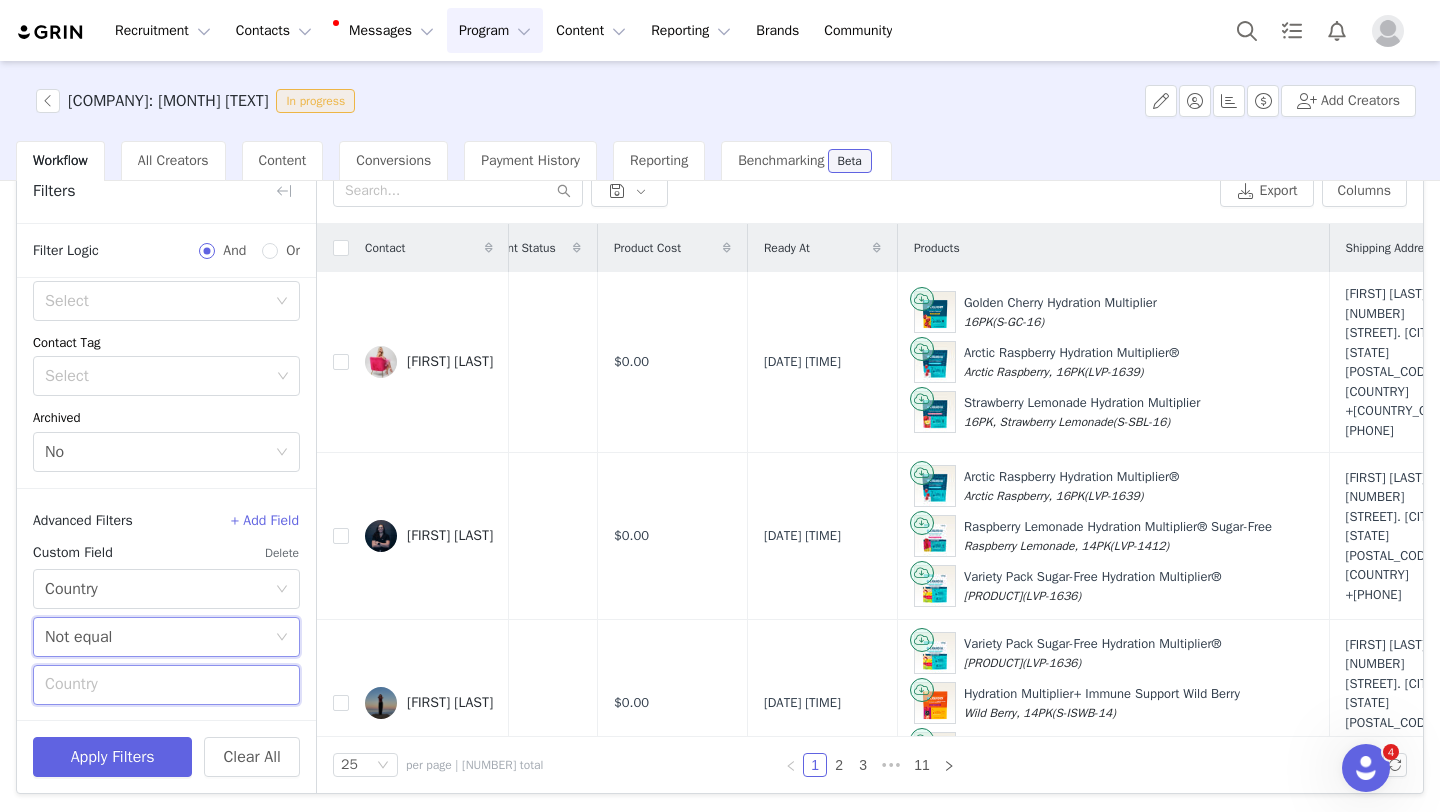 click at bounding box center [166, 685] 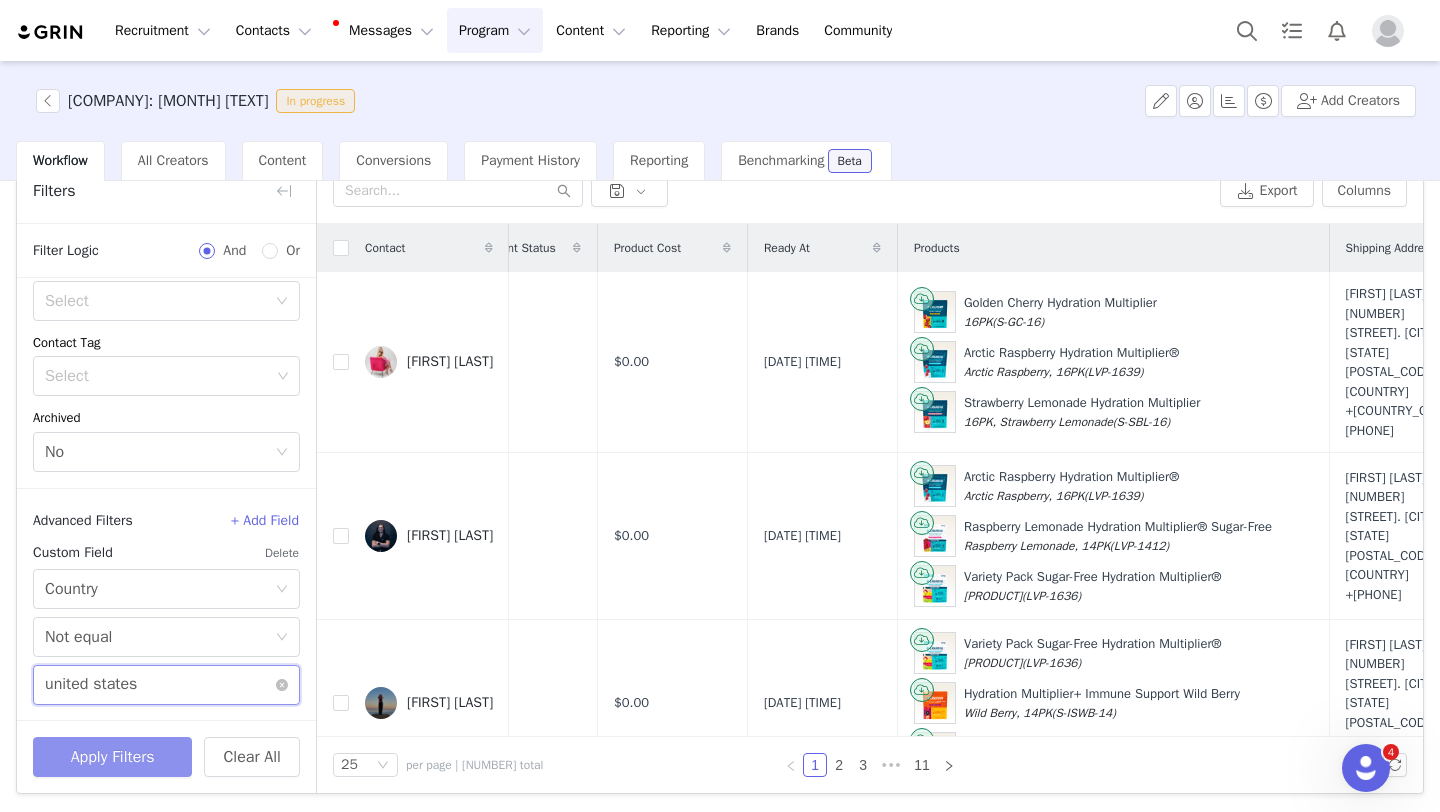 type on "united states" 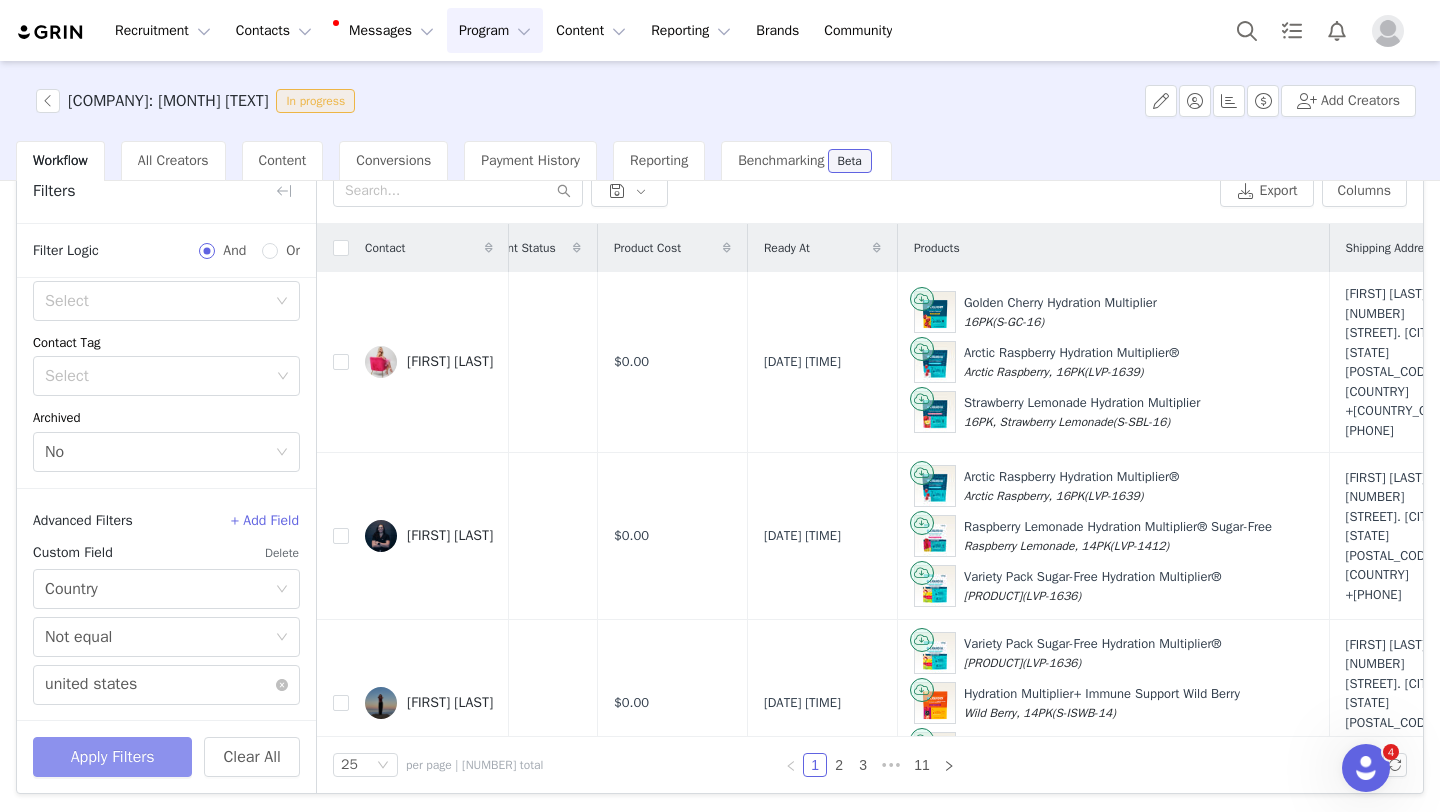 click on "Apply Filters" at bounding box center [112, 757] 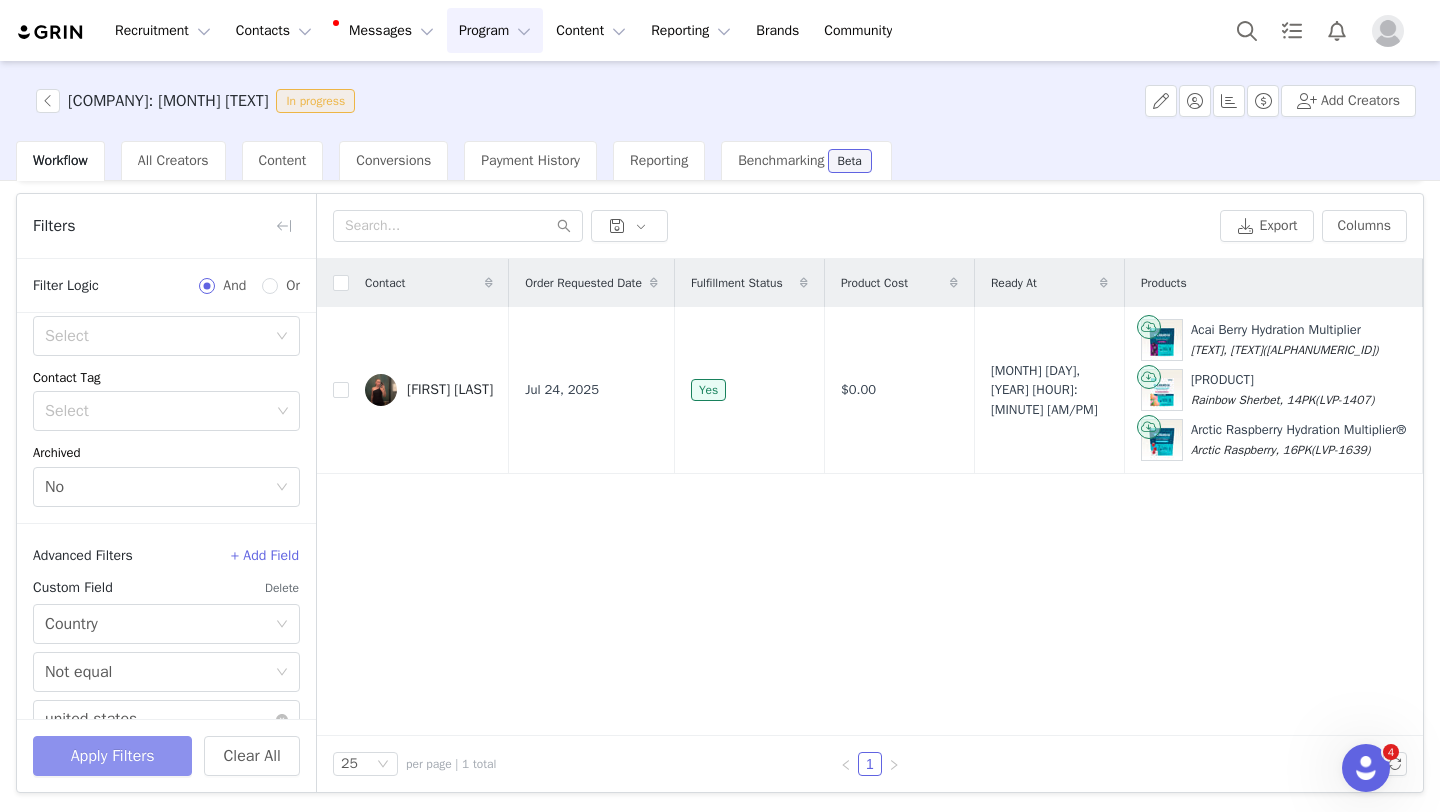 scroll, scrollTop: 59, scrollLeft: 0, axis: vertical 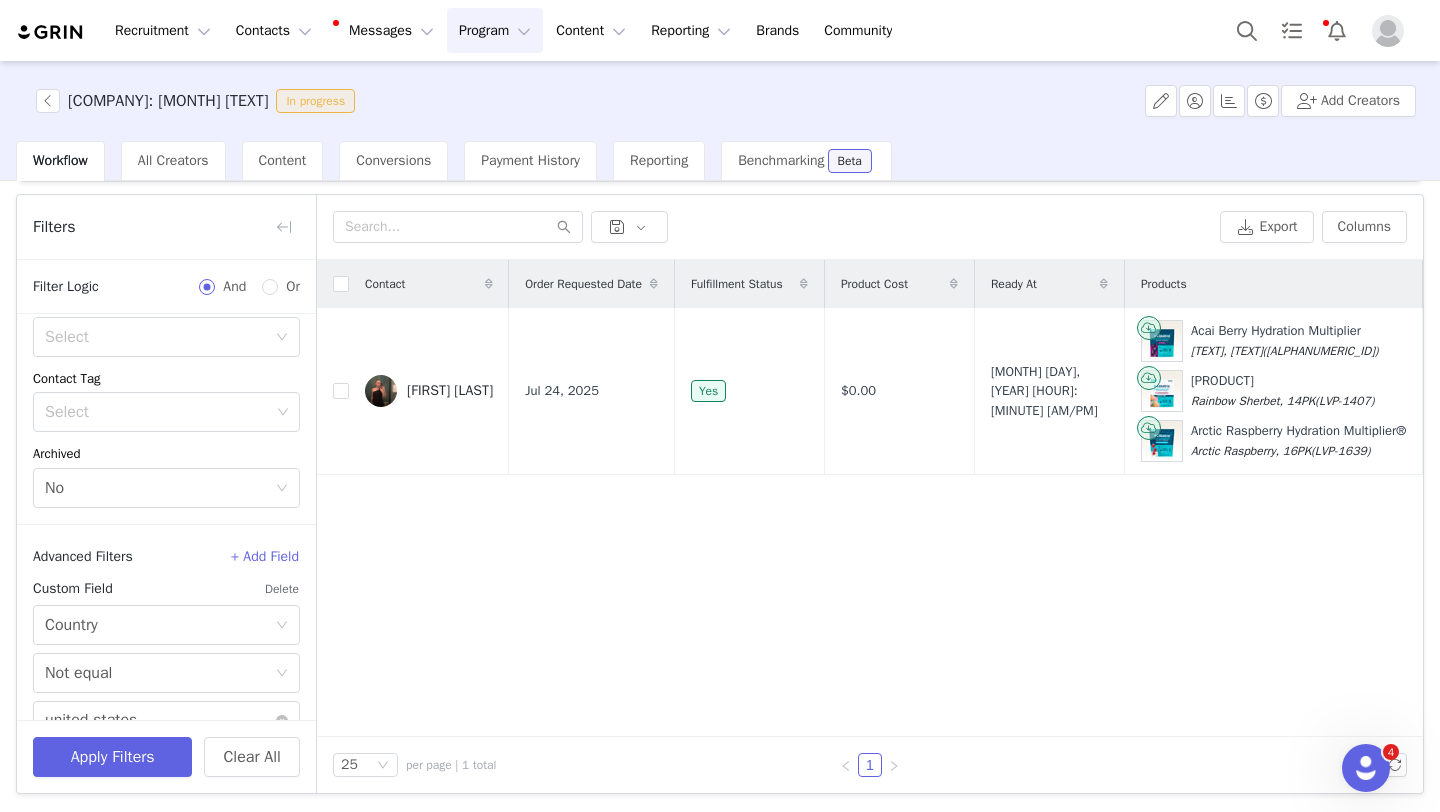click on "Program Program" at bounding box center (495, 30) 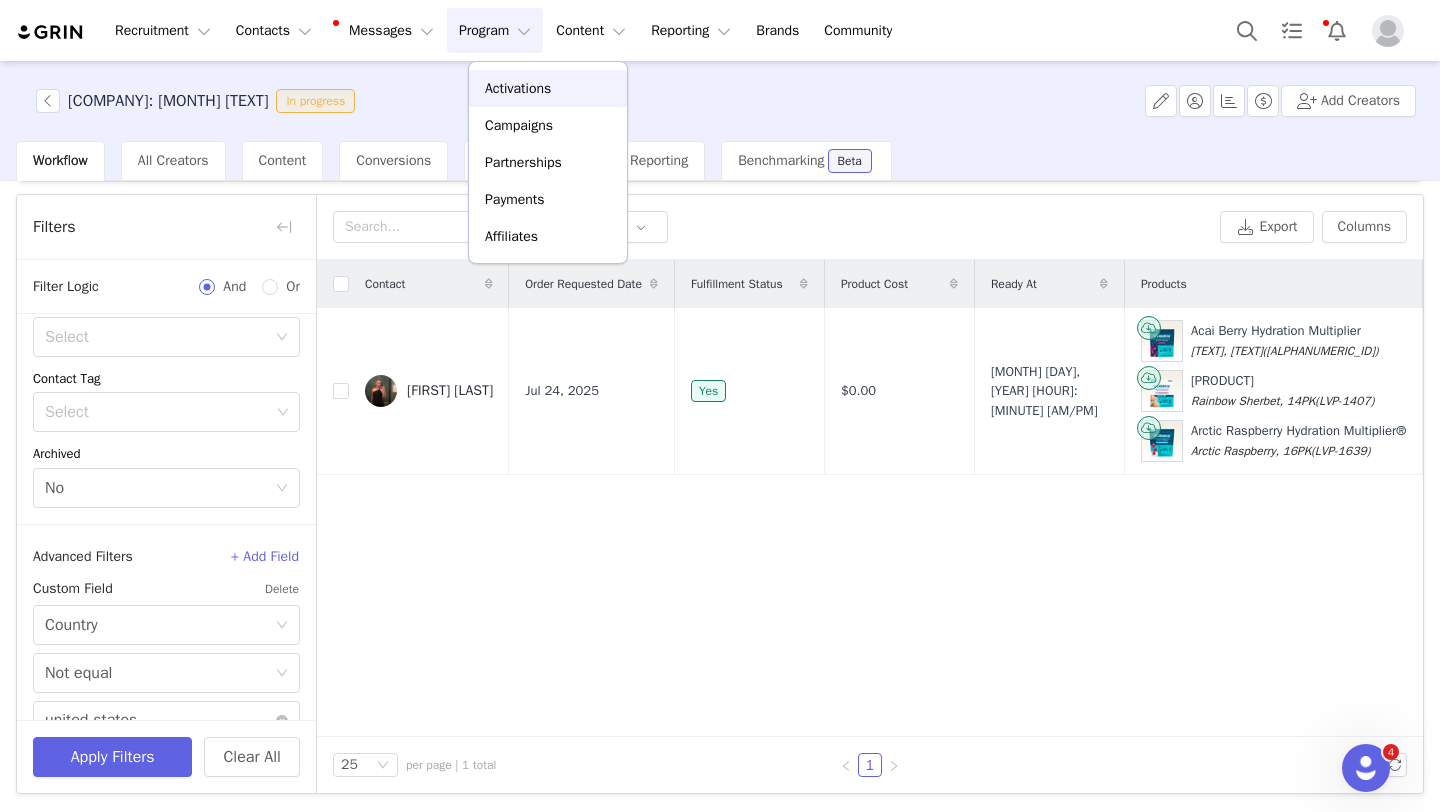 click on "Activations" at bounding box center [518, 88] 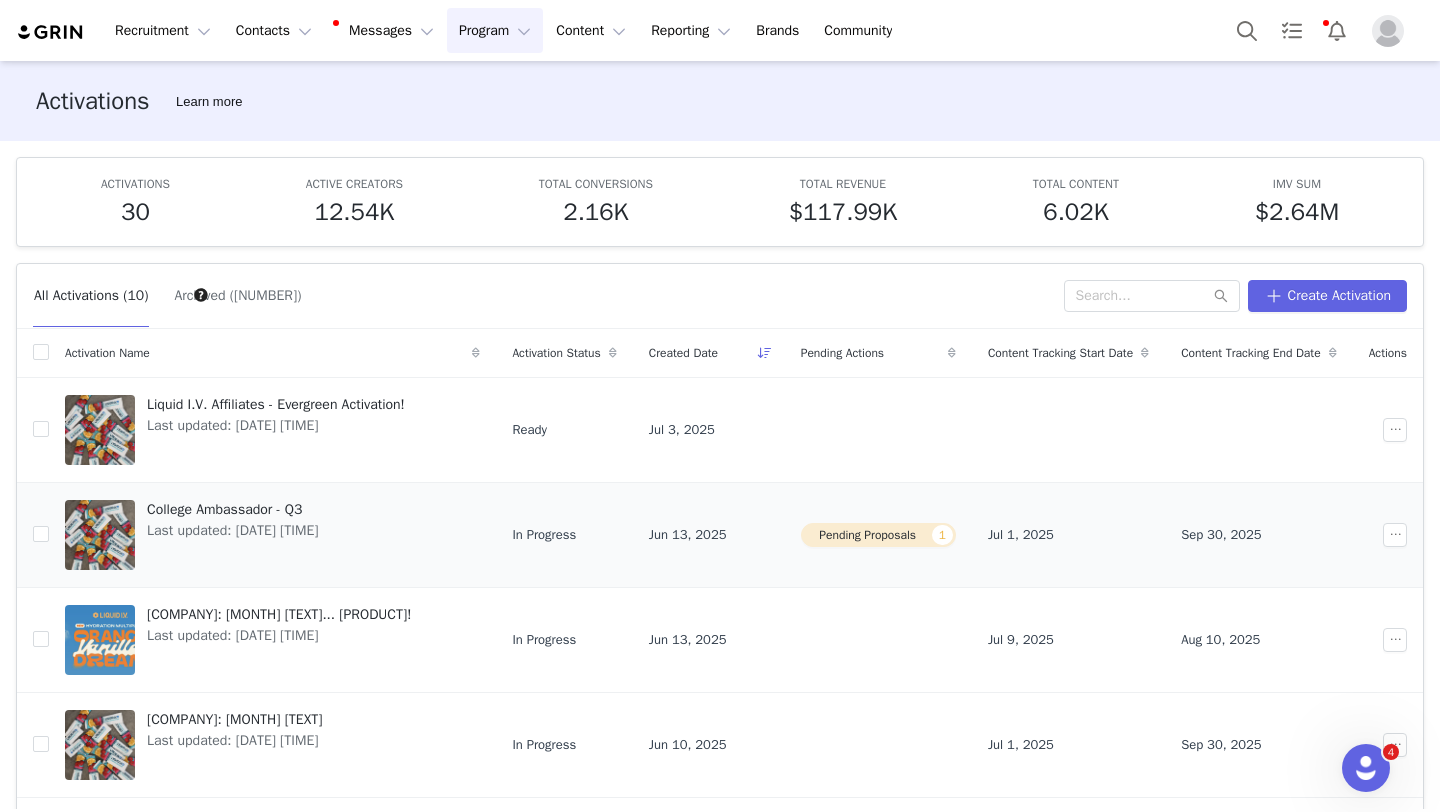 click on "College Ambassador - Q3" at bounding box center [232, 509] 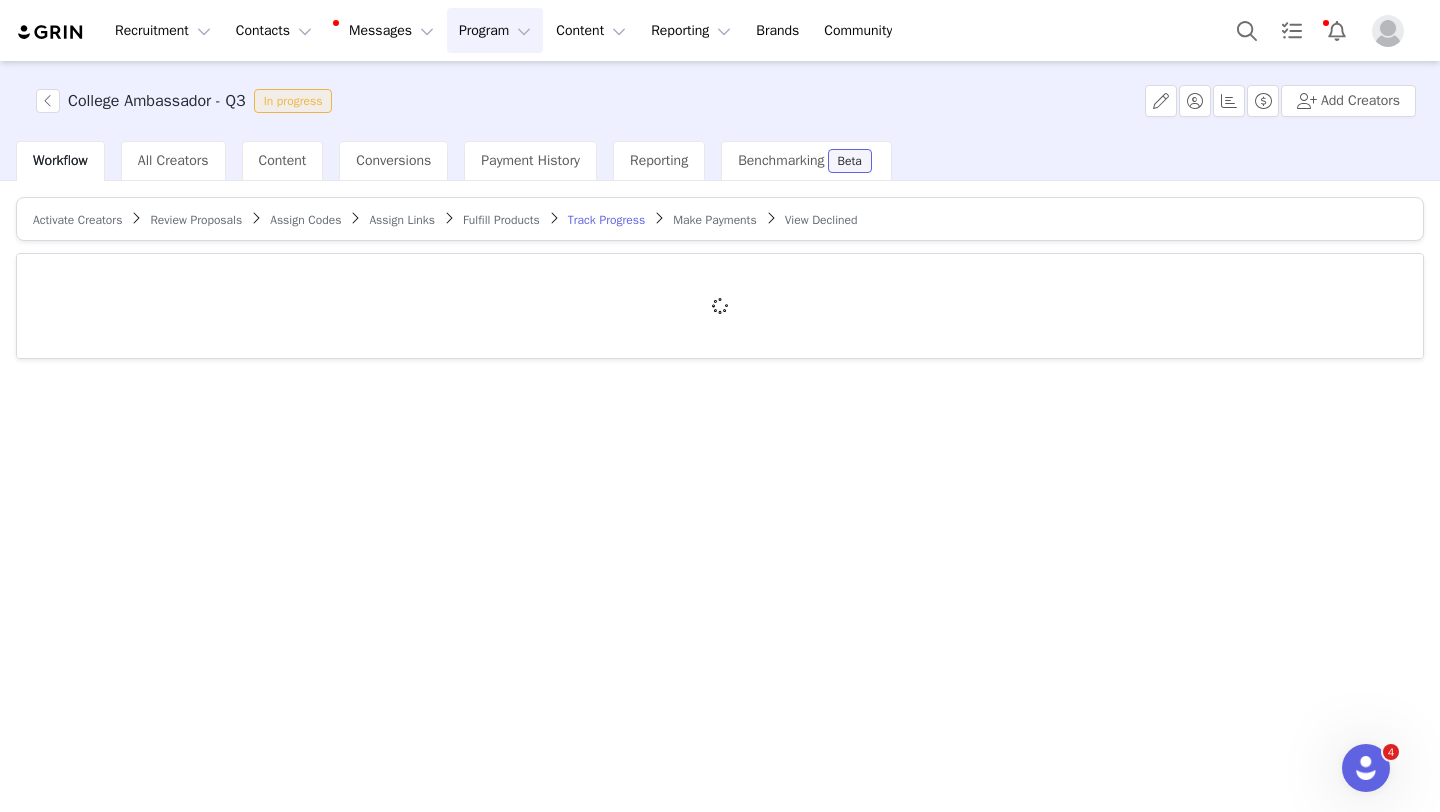 click on "Fulfill Products" at bounding box center (501, 220) 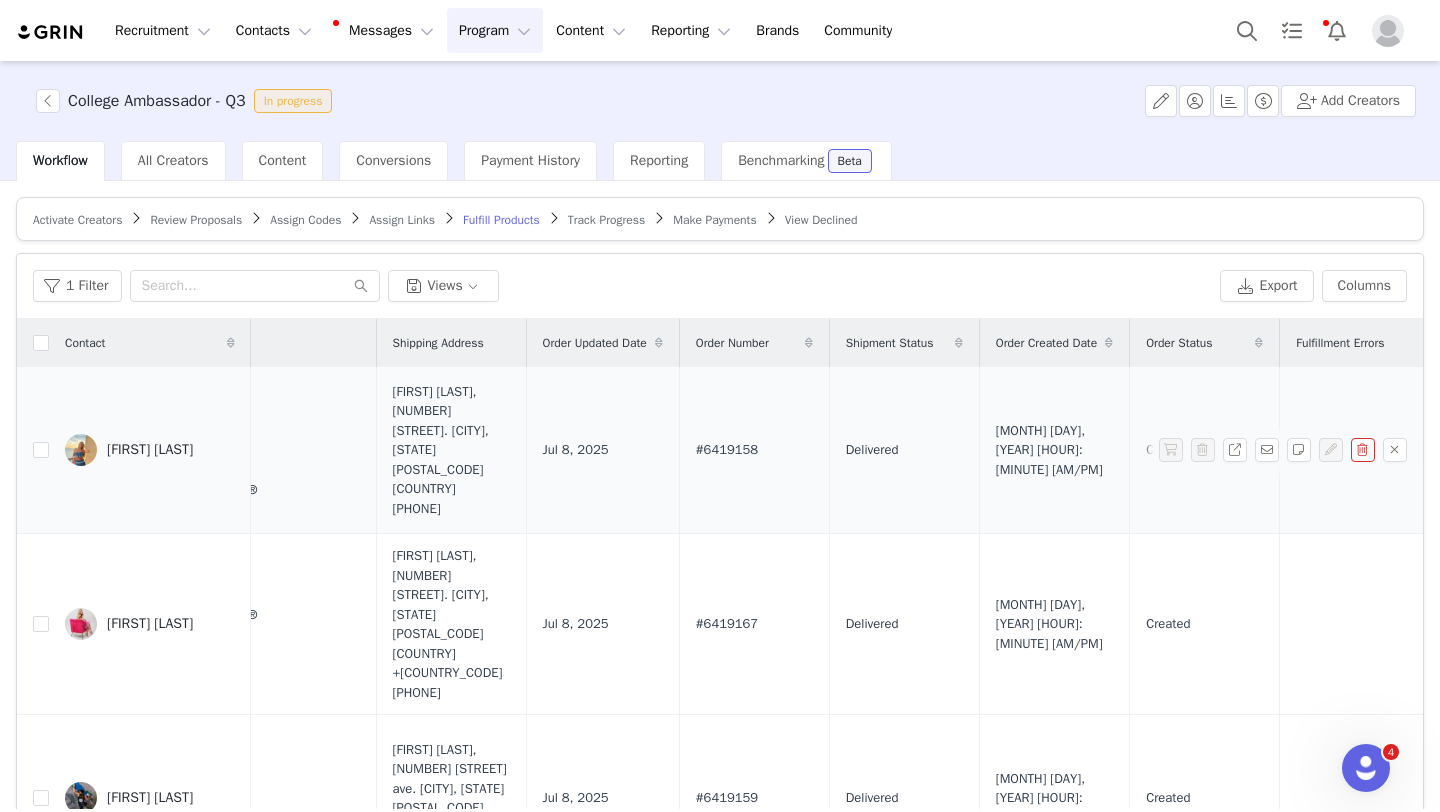 scroll, scrollTop: 0, scrollLeft: 921, axis: horizontal 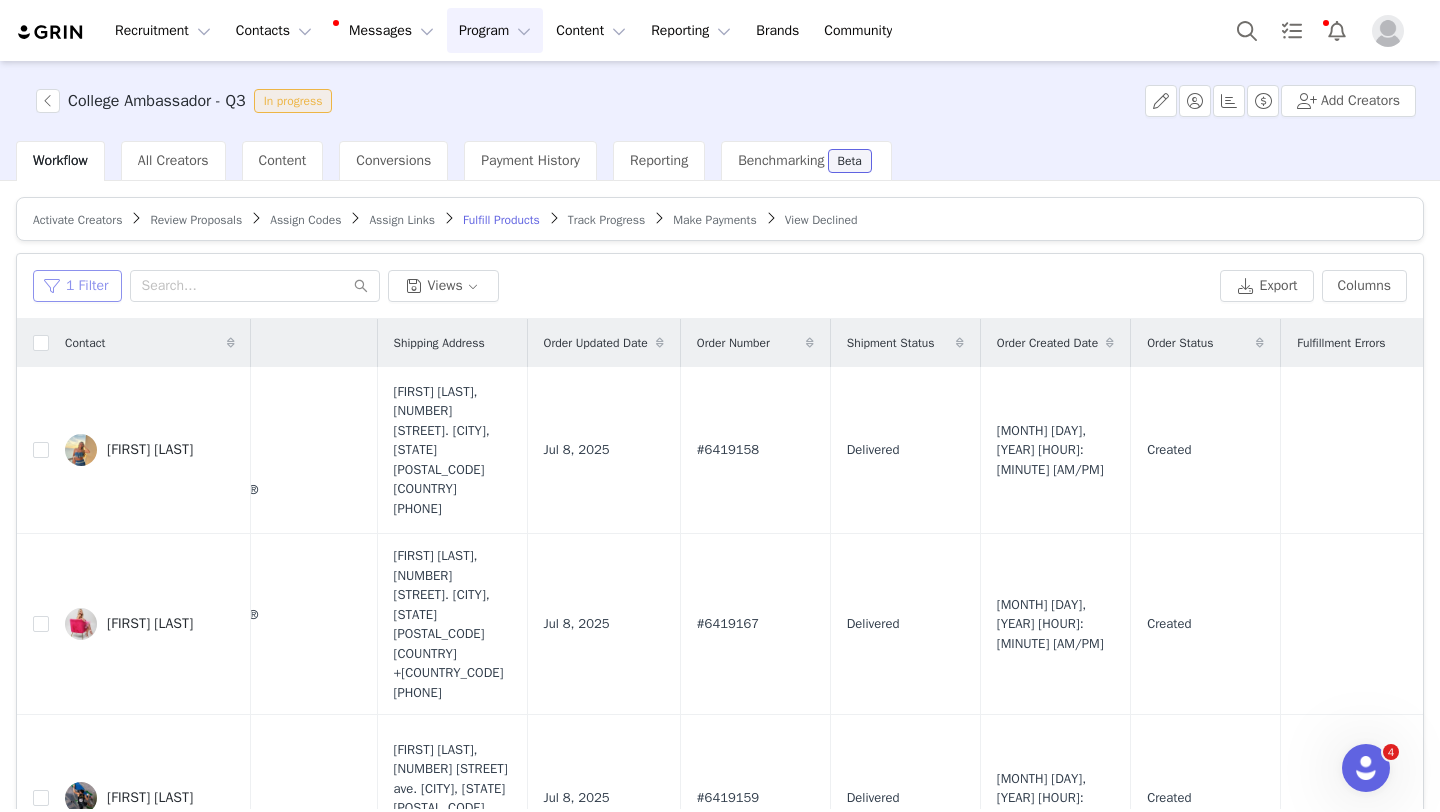 click on "1 Filter" at bounding box center (77, 286) 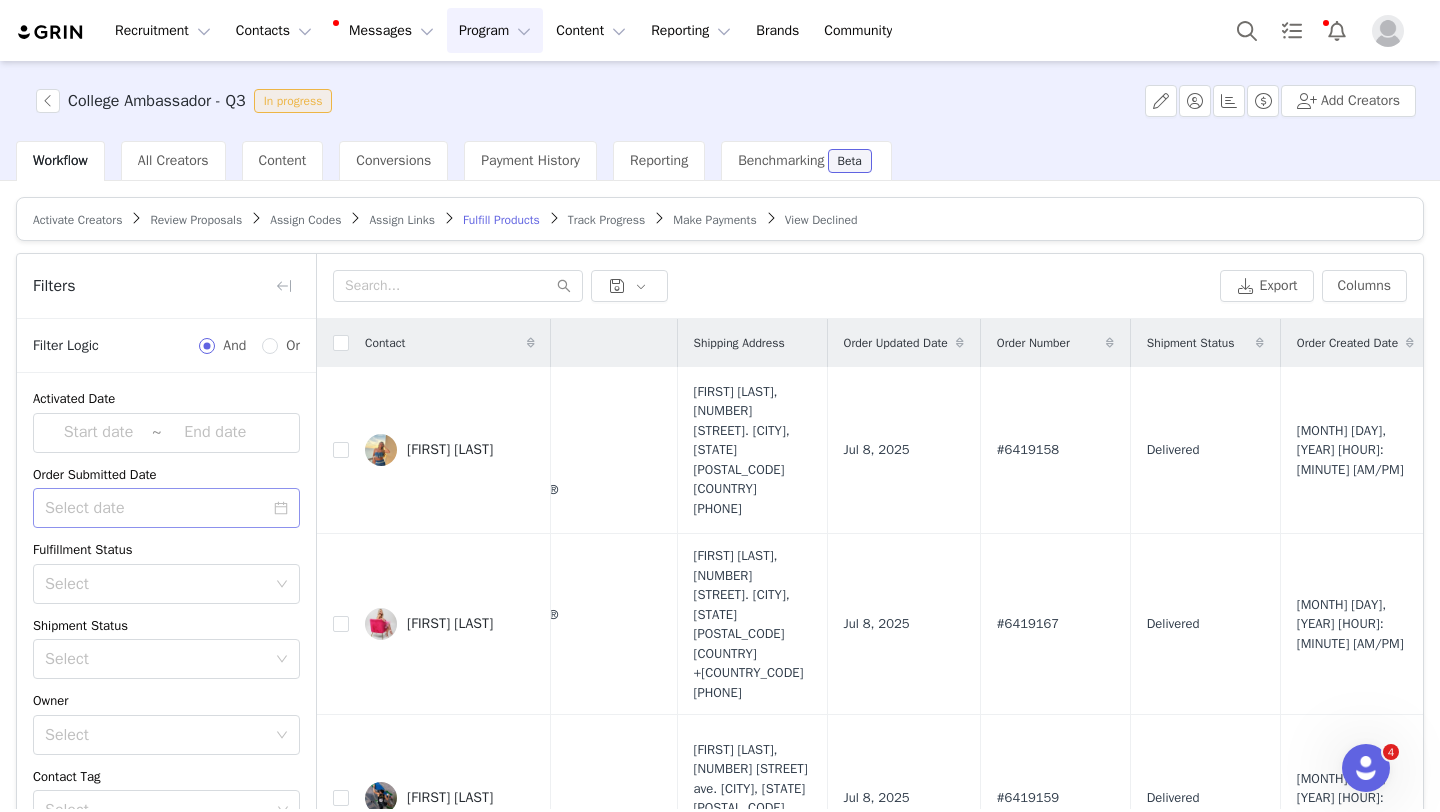 scroll, scrollTop: 171, scrollLeft: 0, axis: vertical 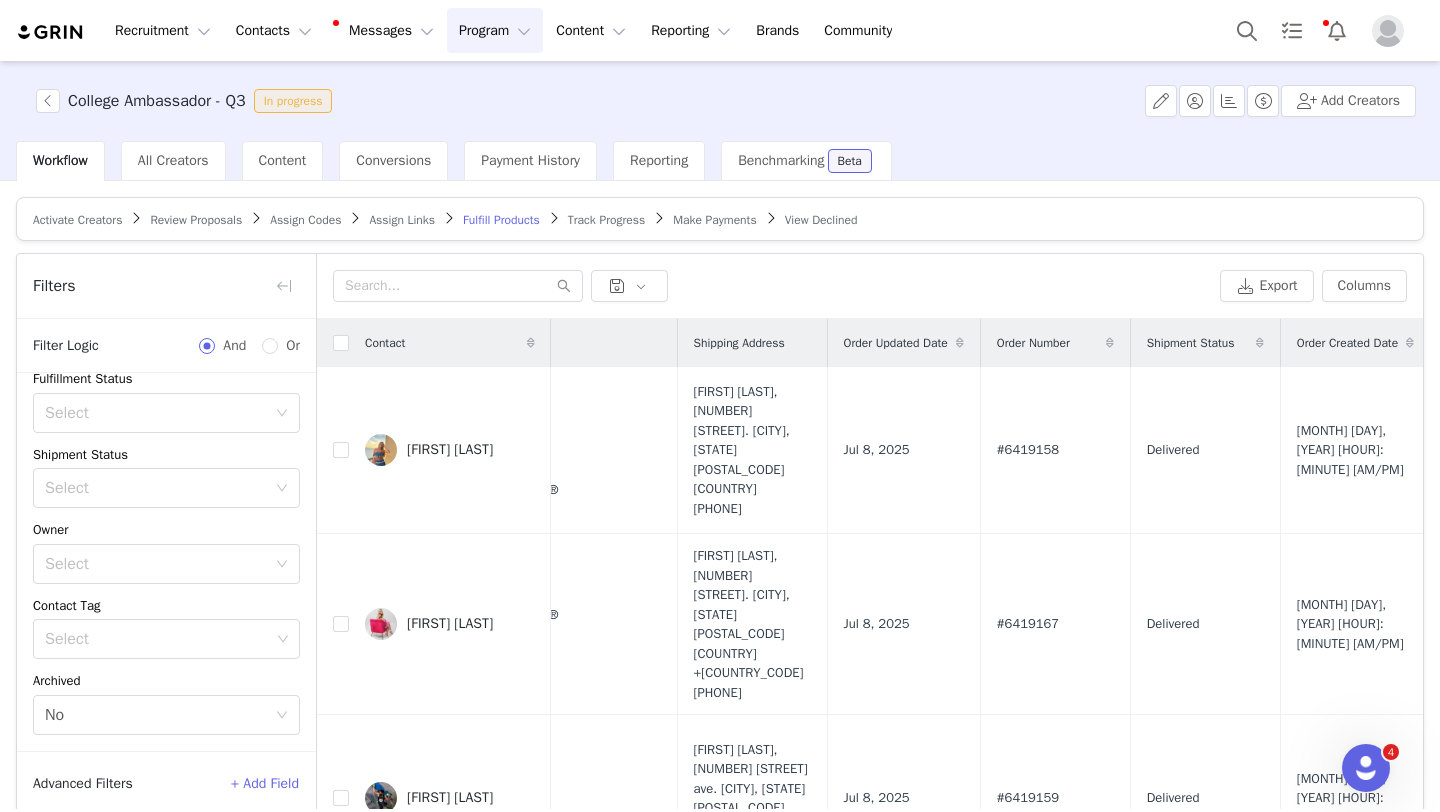 click on "+ Add Field" at bounding box center [265, 784] 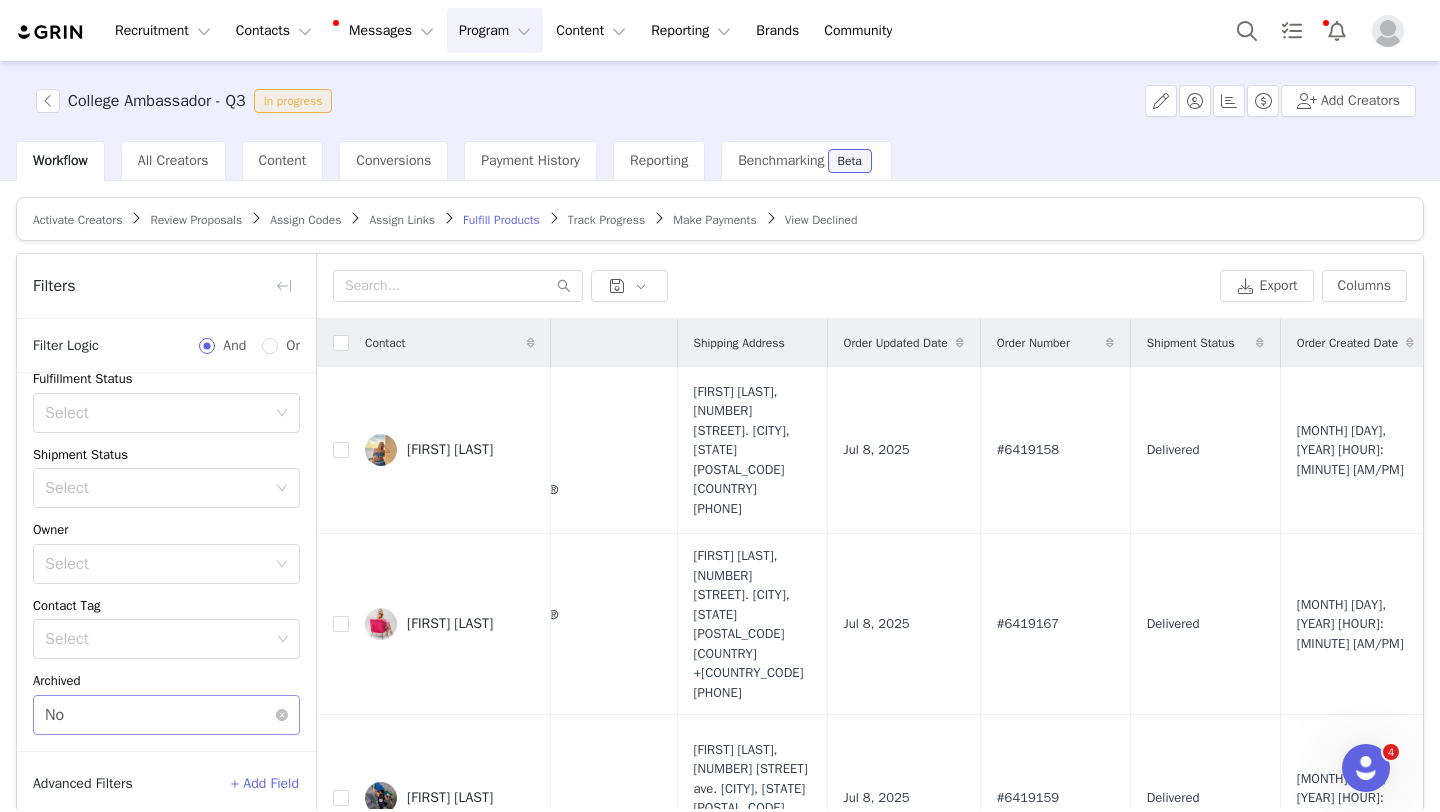 scroll, scrollTop: 251, scrollLeft: 0, axis: vertical 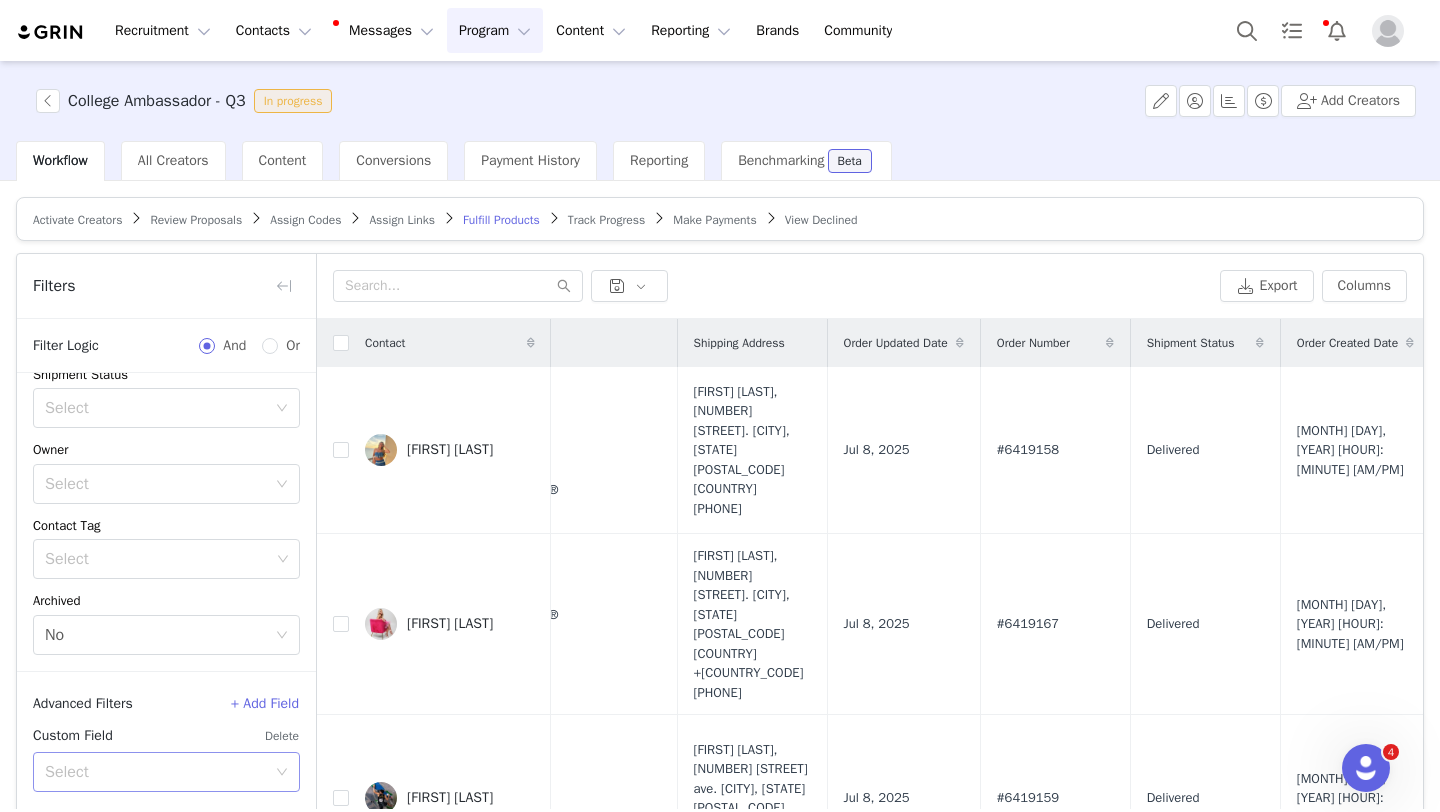 click on "Select" at bounding box center [155, 772] 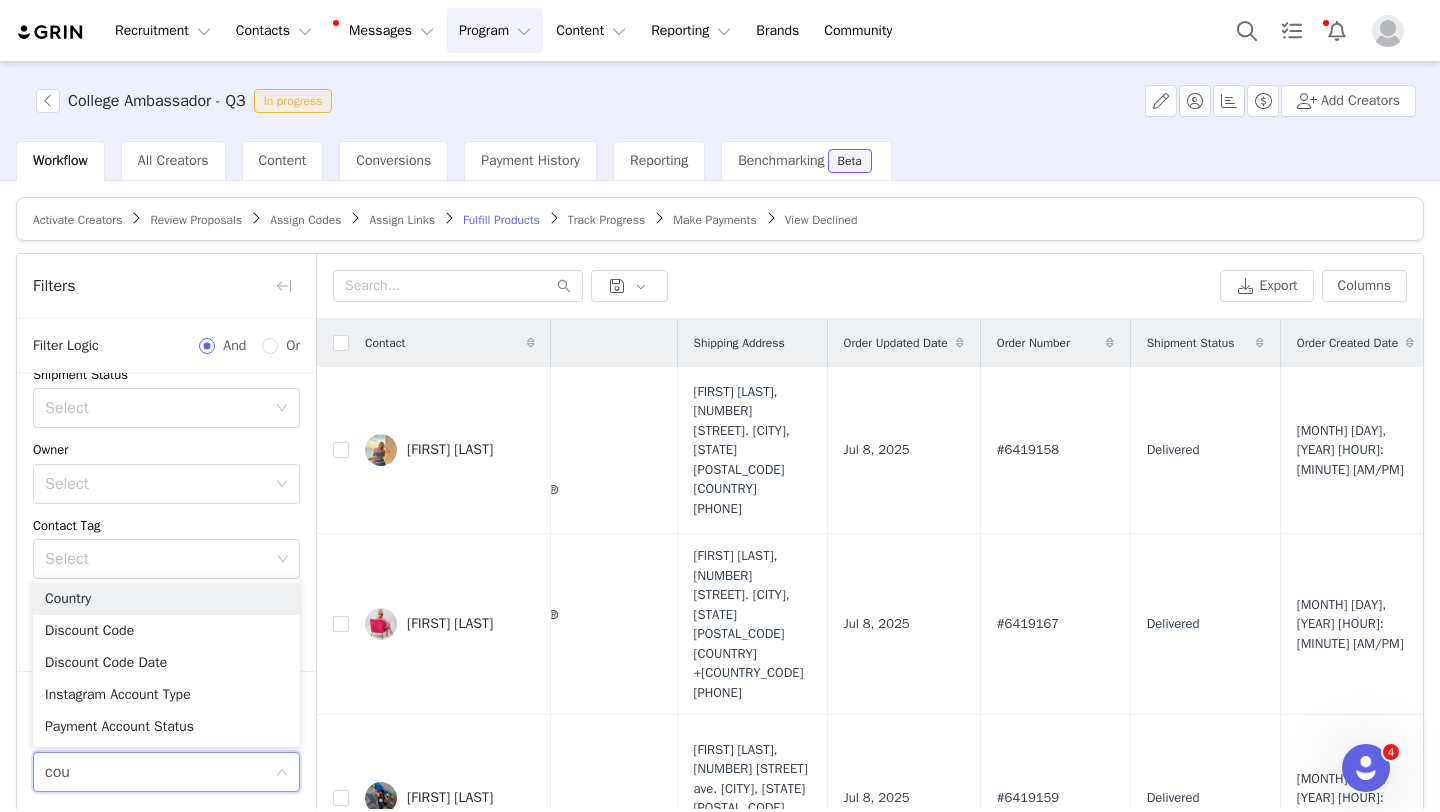 type on "coun" 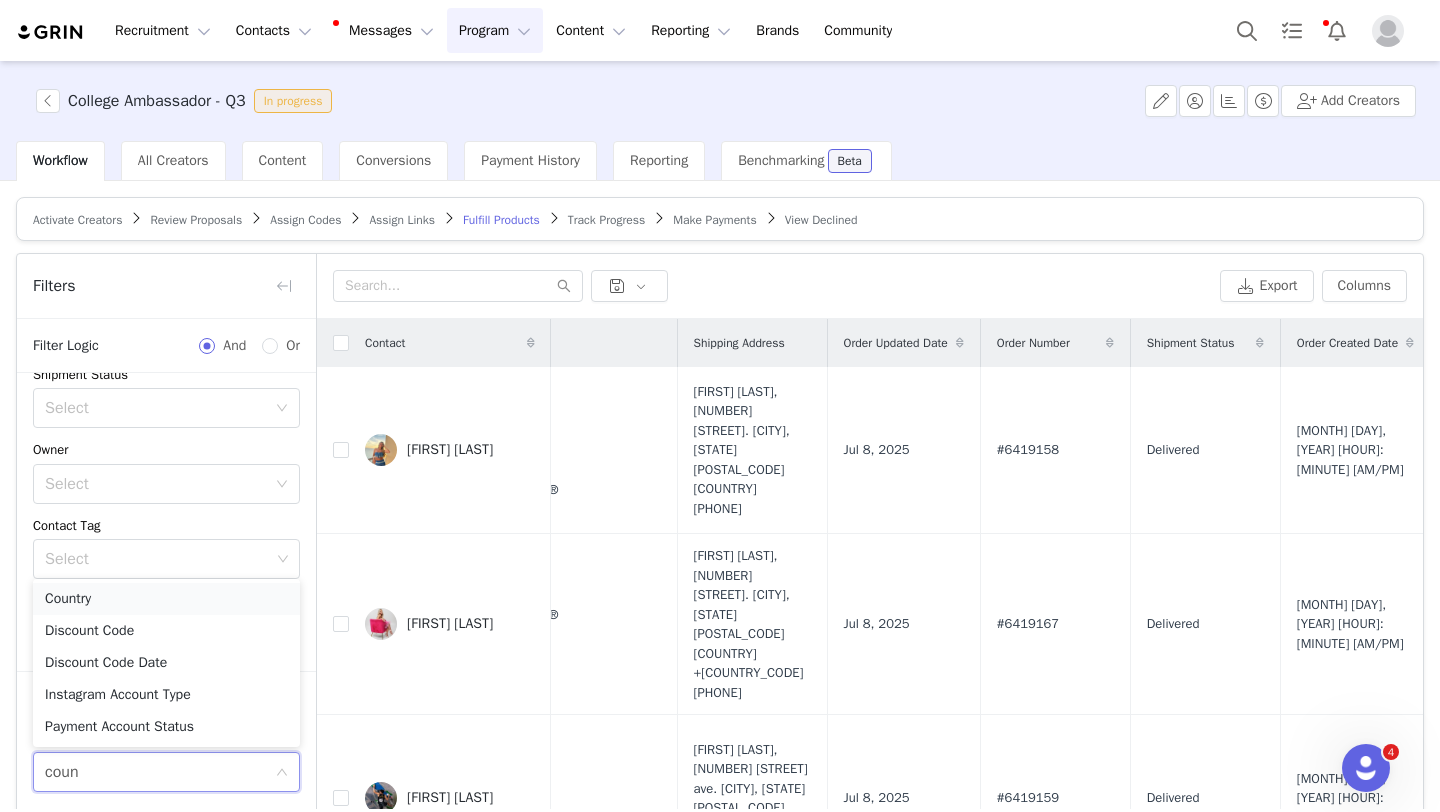 click on "Country" at bounding box center (166, 599) 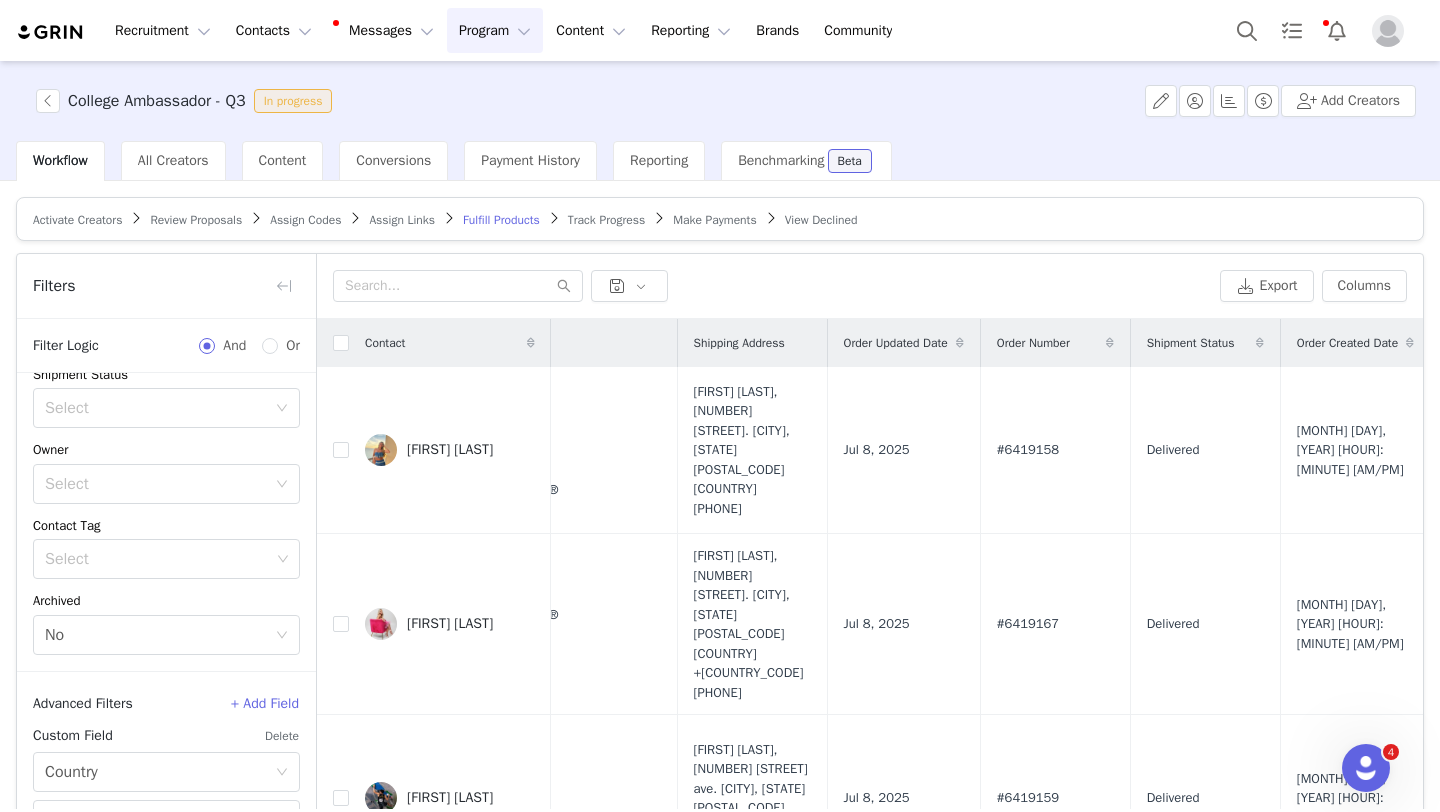 scroll, scrollTop: 339, scrollLeft: 0, axis: vertical 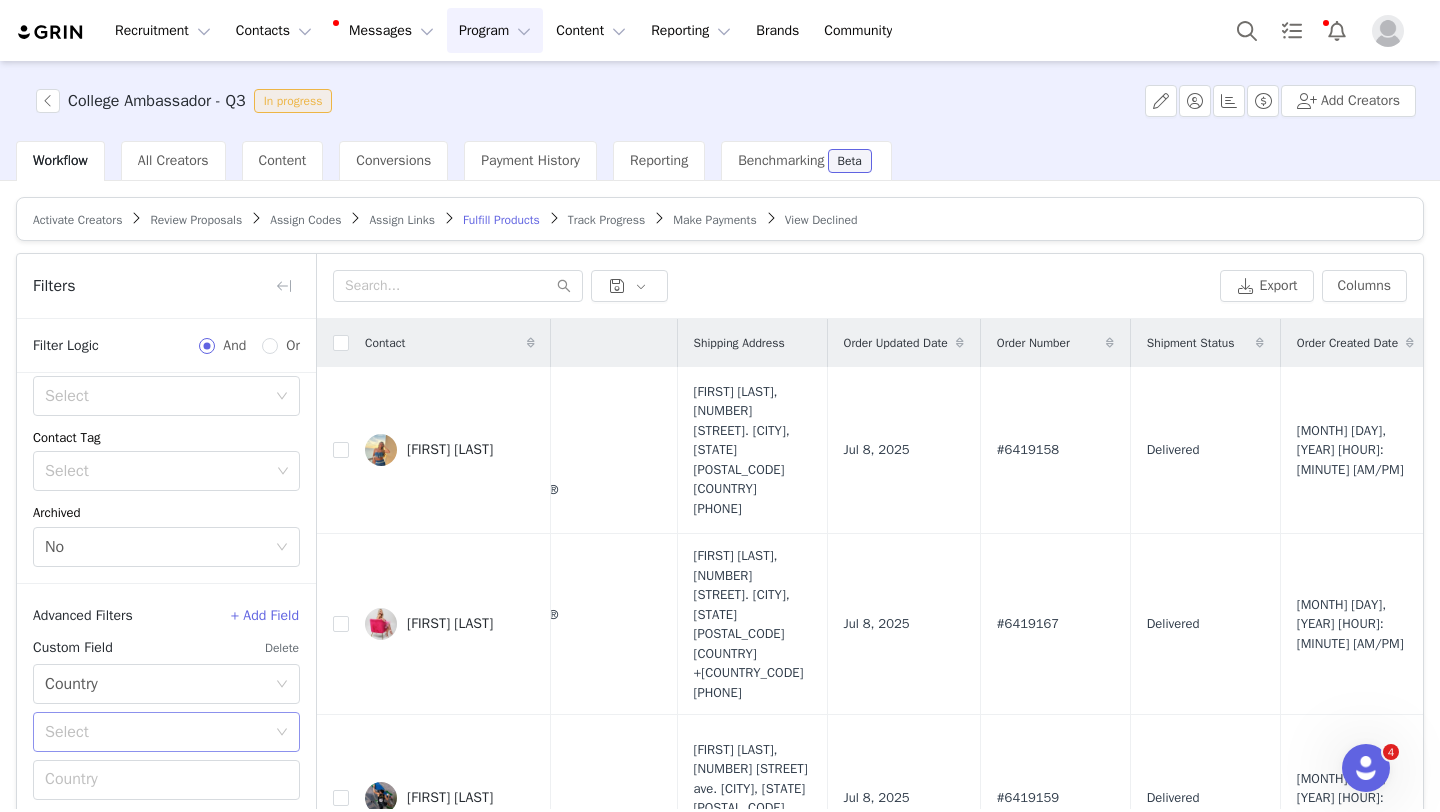 click on "Select" at bounding box center [155, 732] 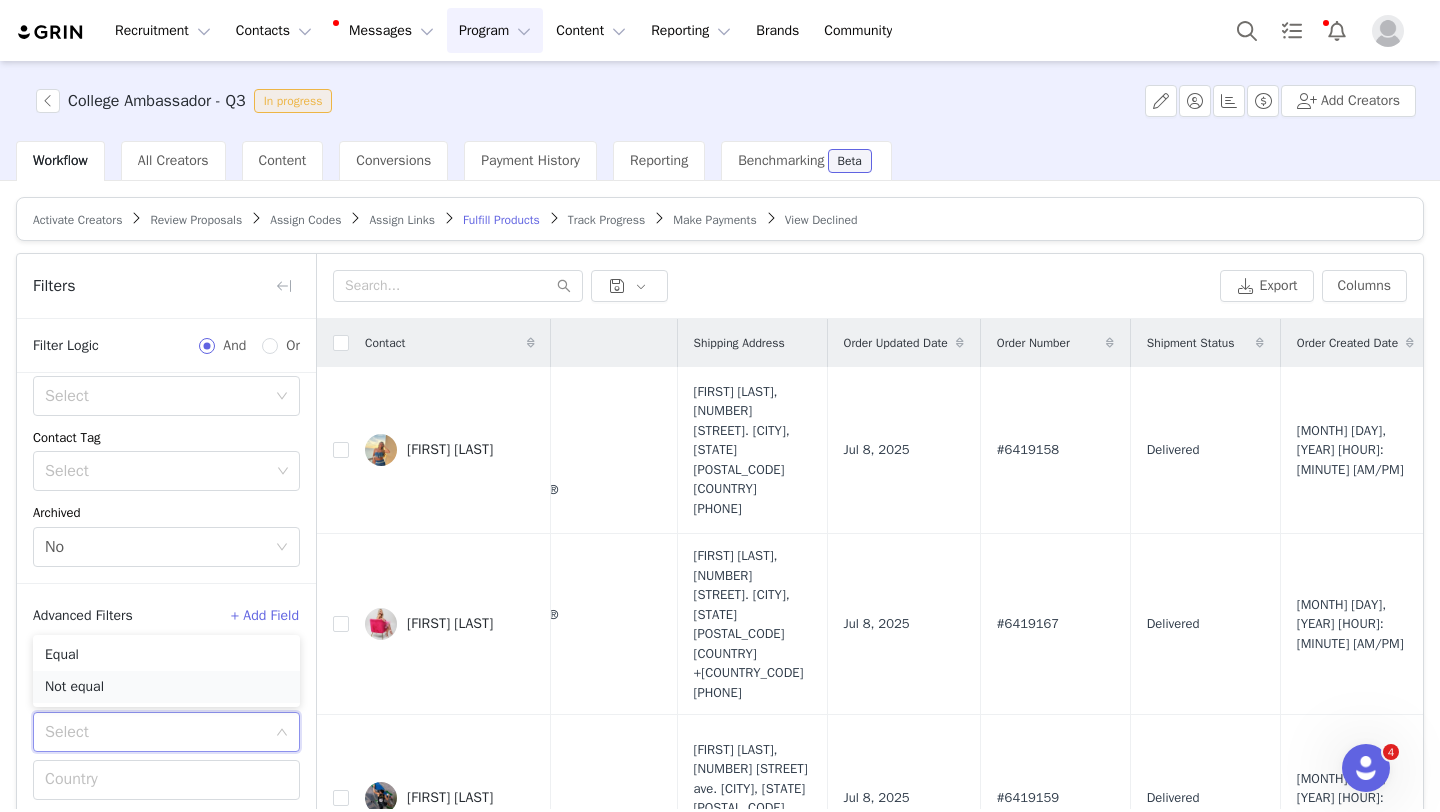 click on "Not equal" at bounding box center [166, 687] 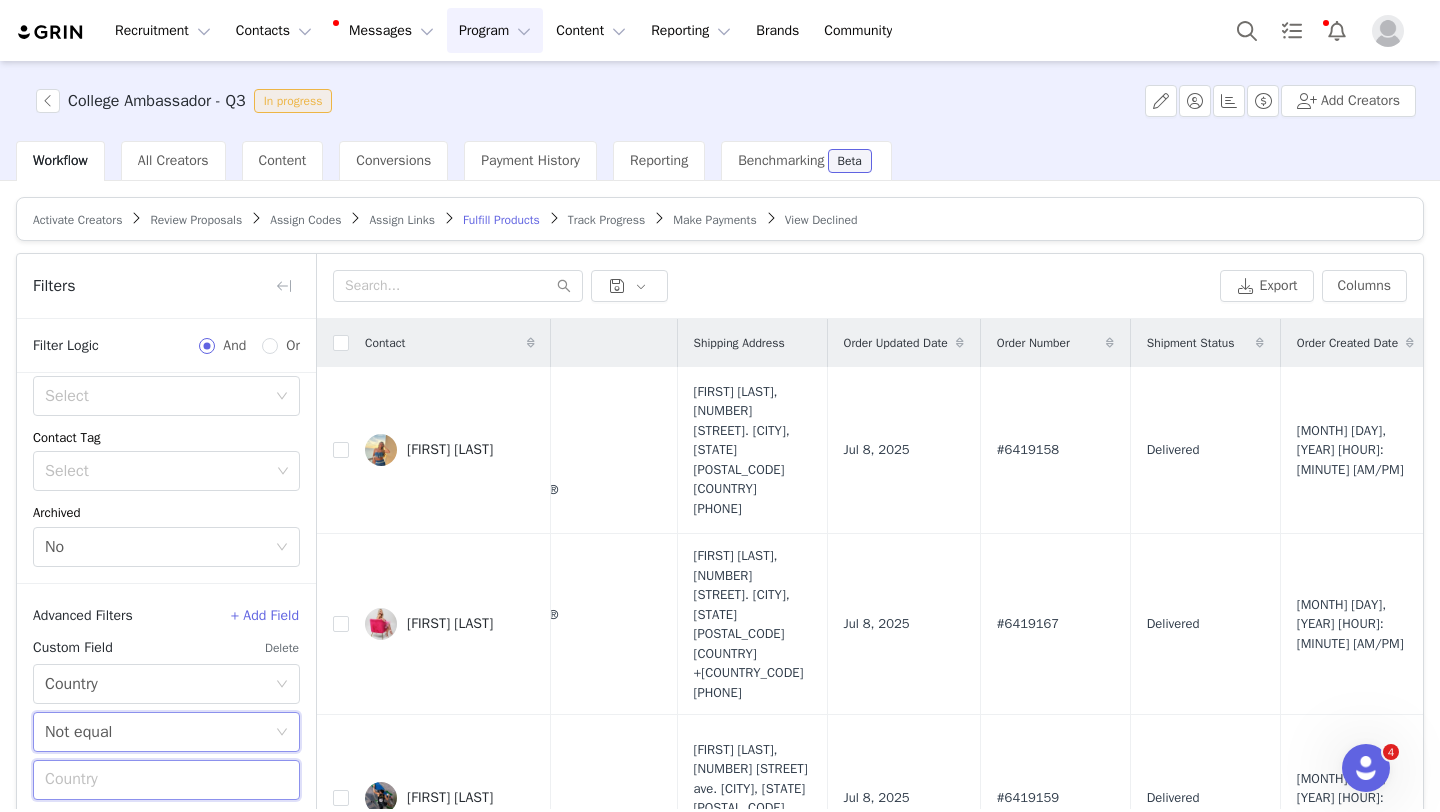 click at bounding box center [166, 780] 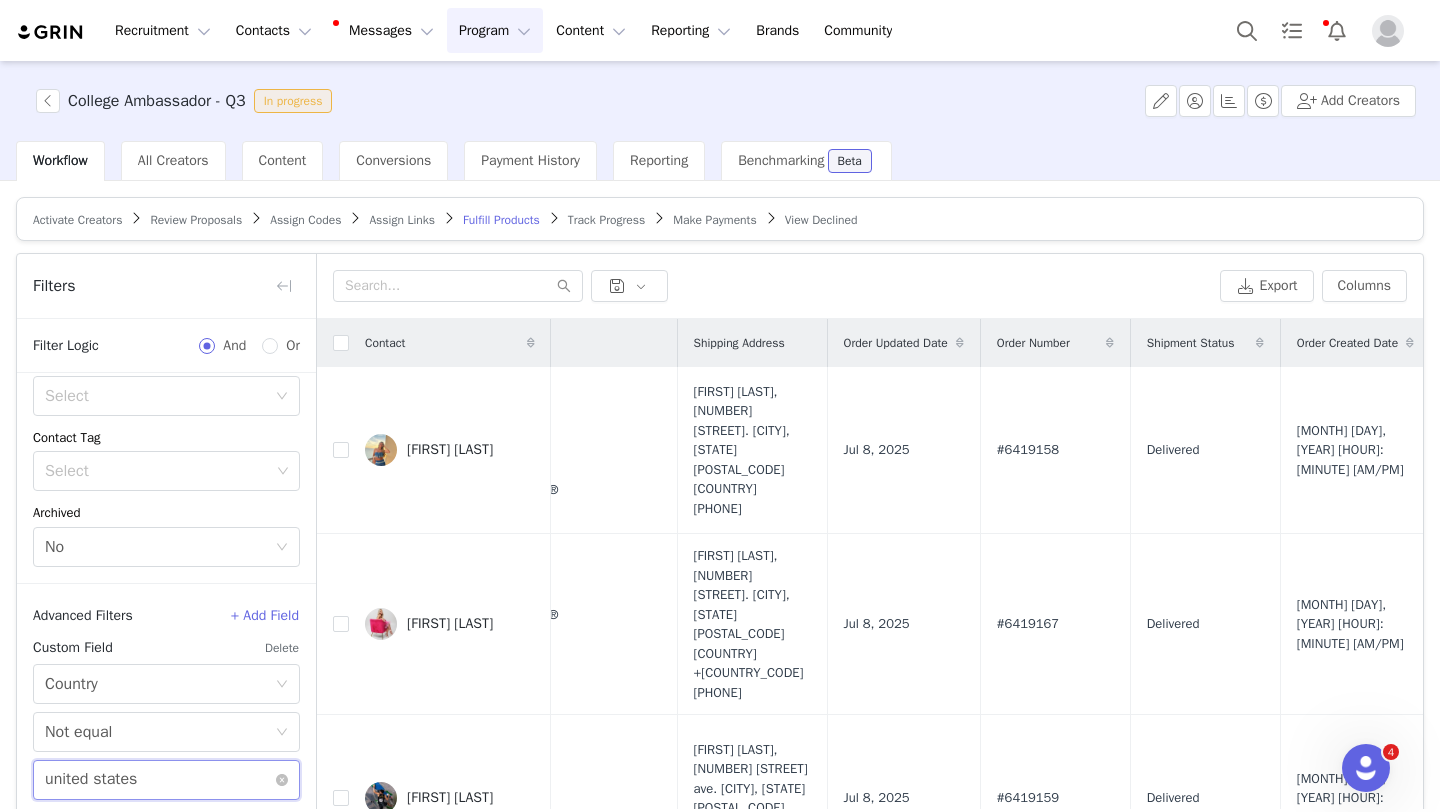 type on "united states" 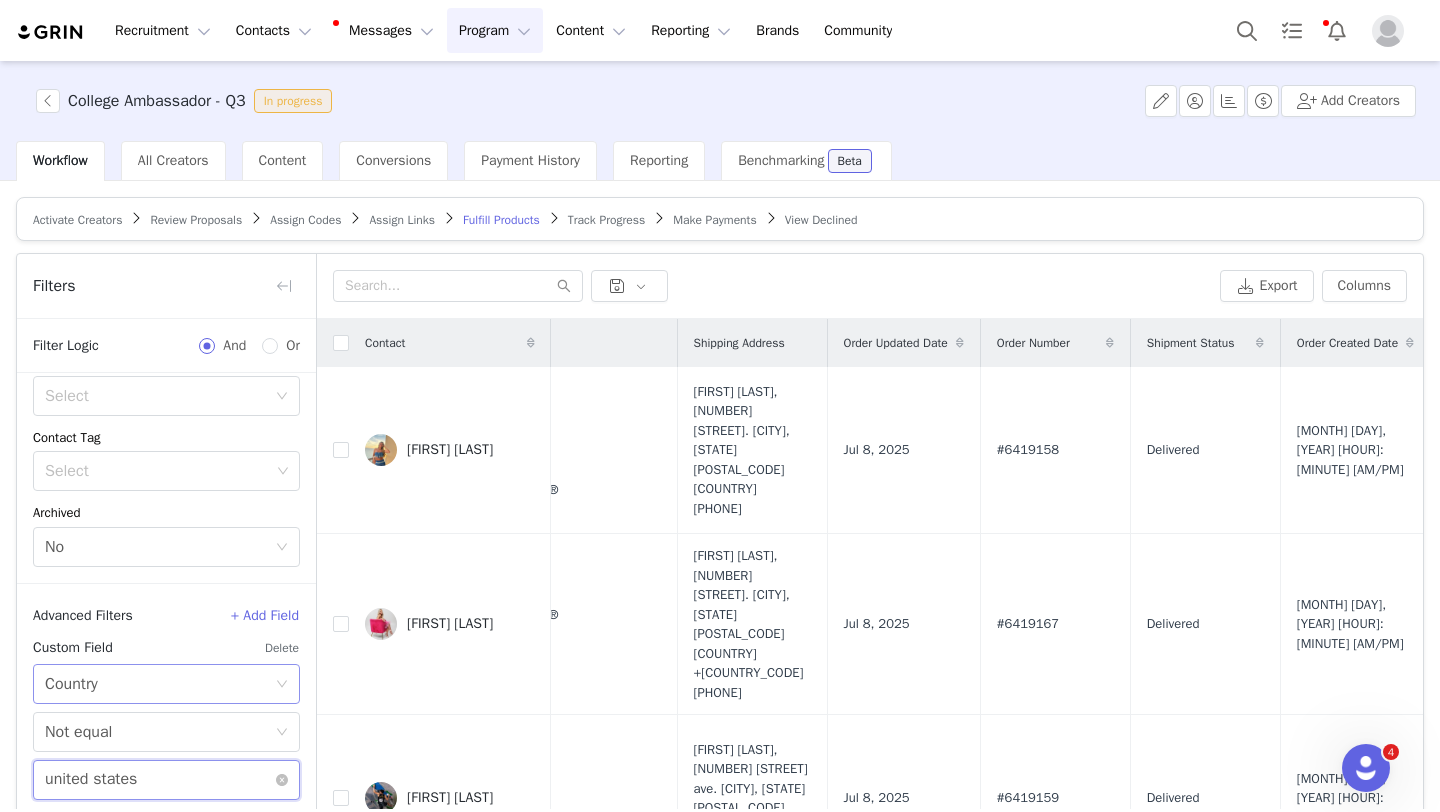 scroll, scrollTop: 95, scrollLeft: 0, axis: vertical 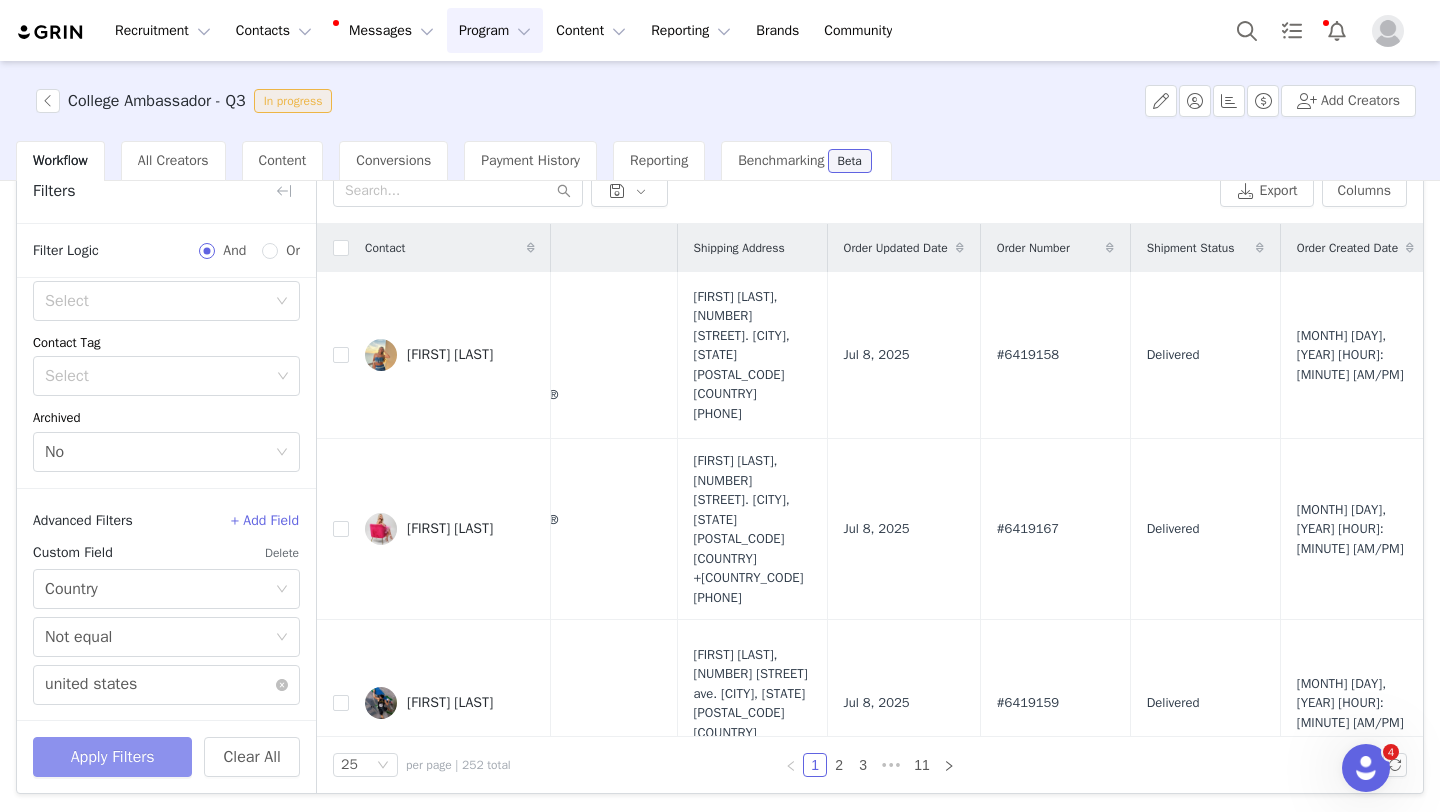 click on "Apply Filters" at bounding box center [112, 757] 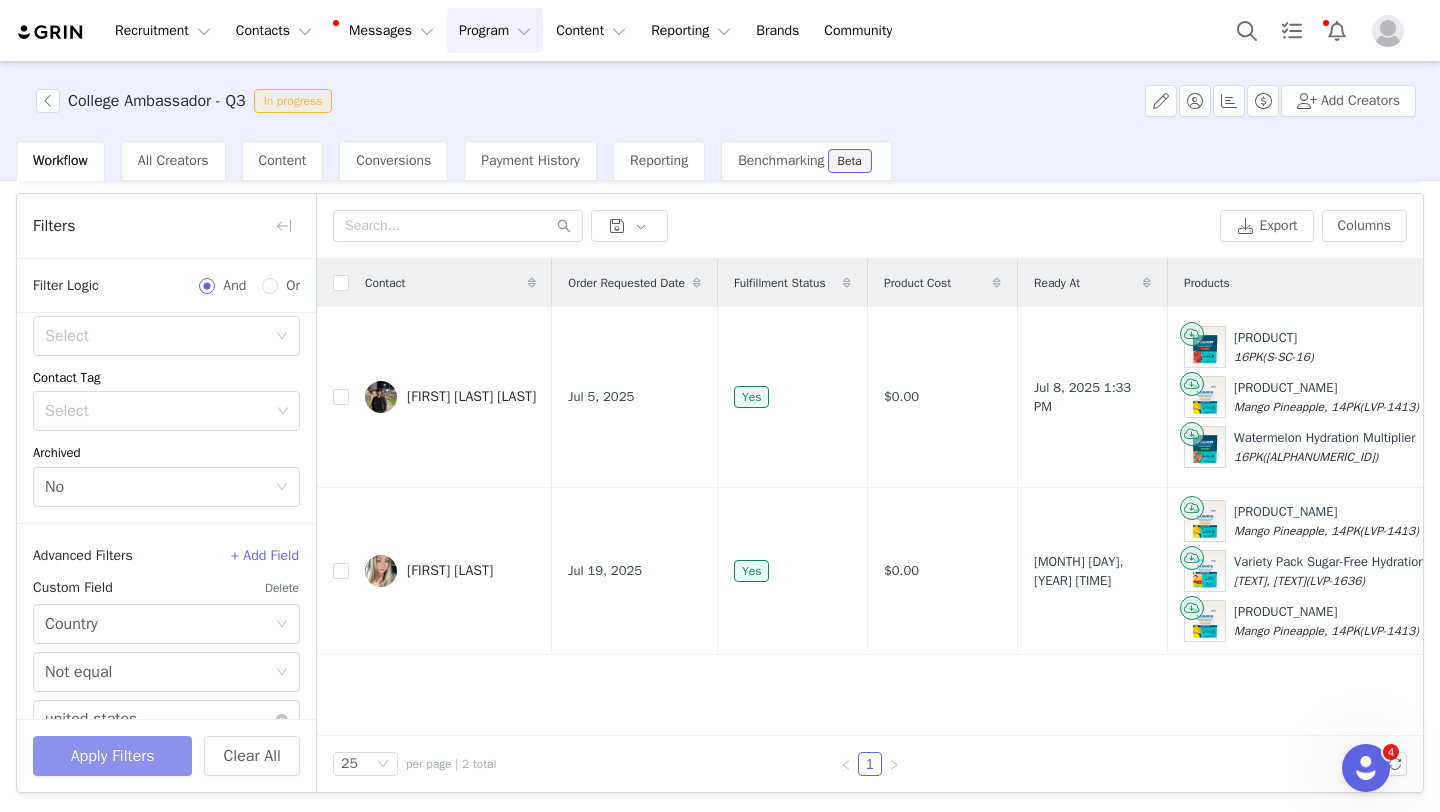 scroll, scrollTop: 59, scrollLeft: 0, axis: vertical 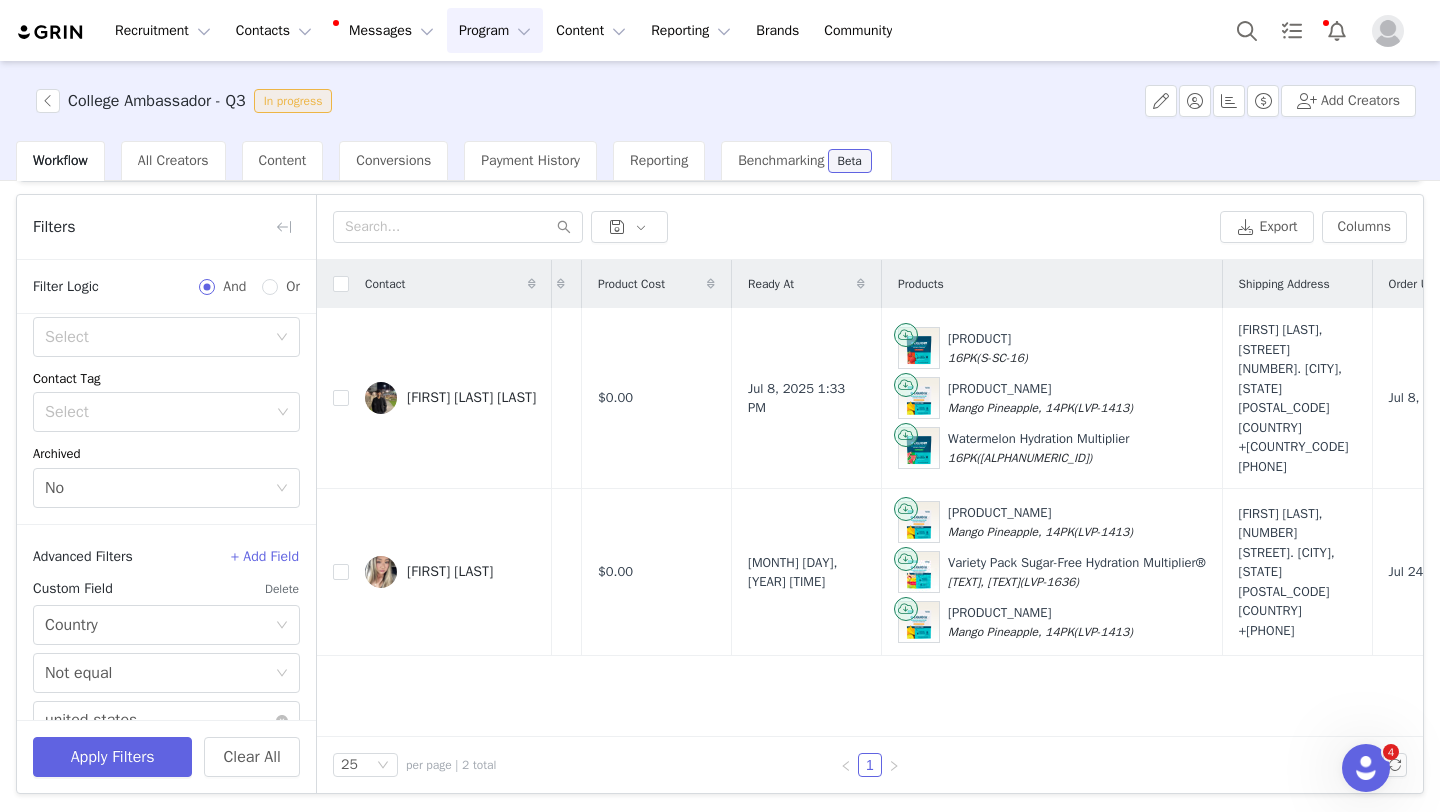 click 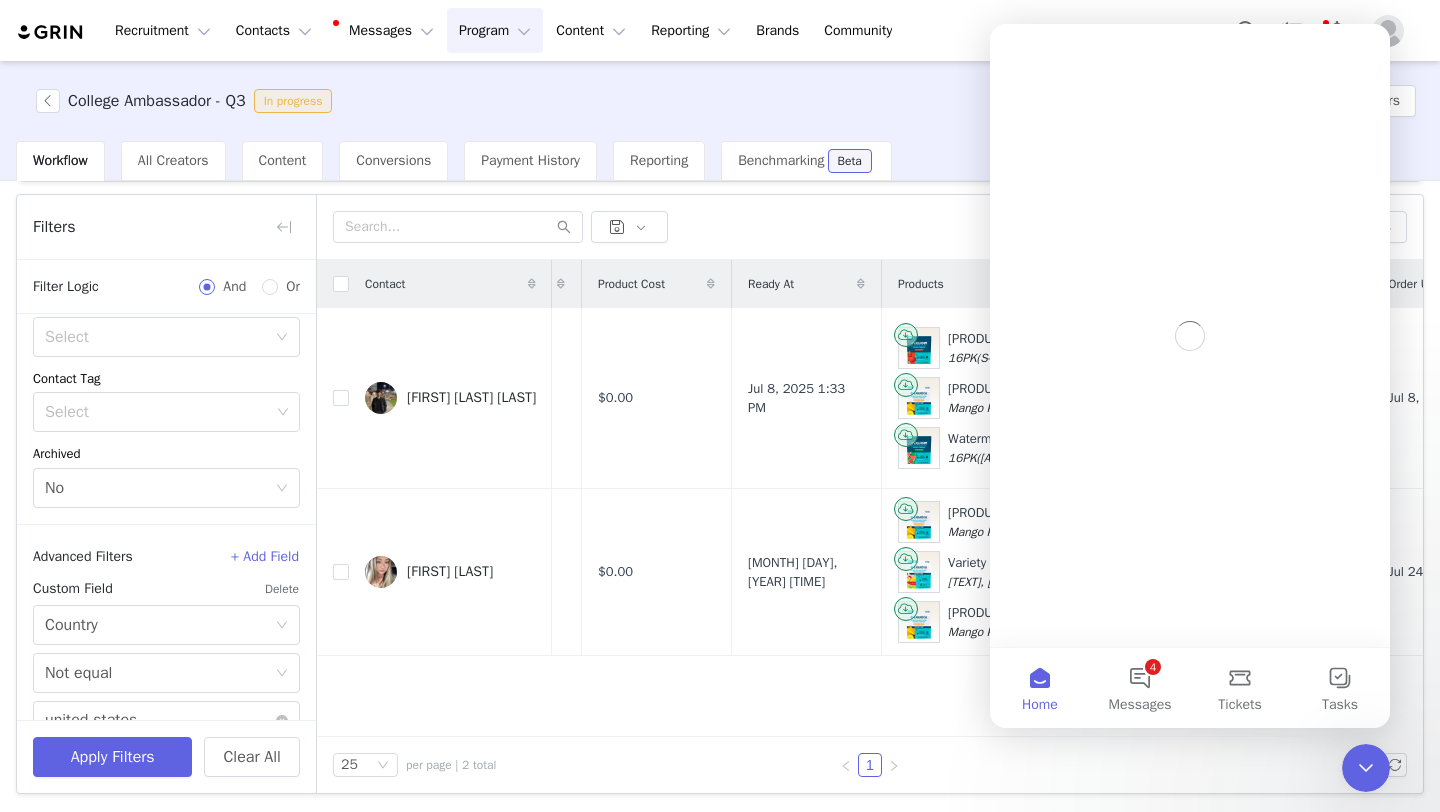 scroll, scrollTop: 0, scrollLeft: 0, axis: both 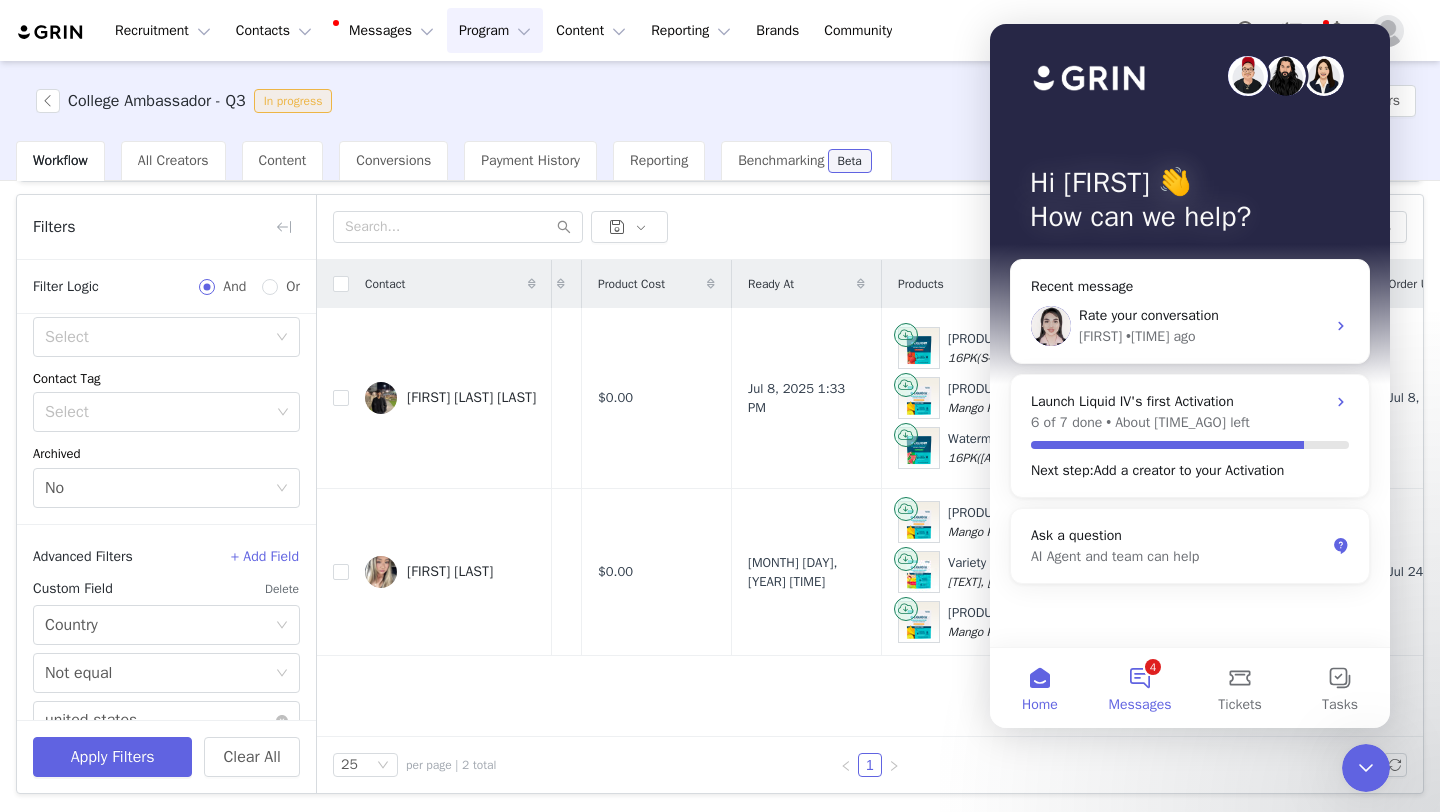 click on "4 Messages" at bounding box center (1140, 688) 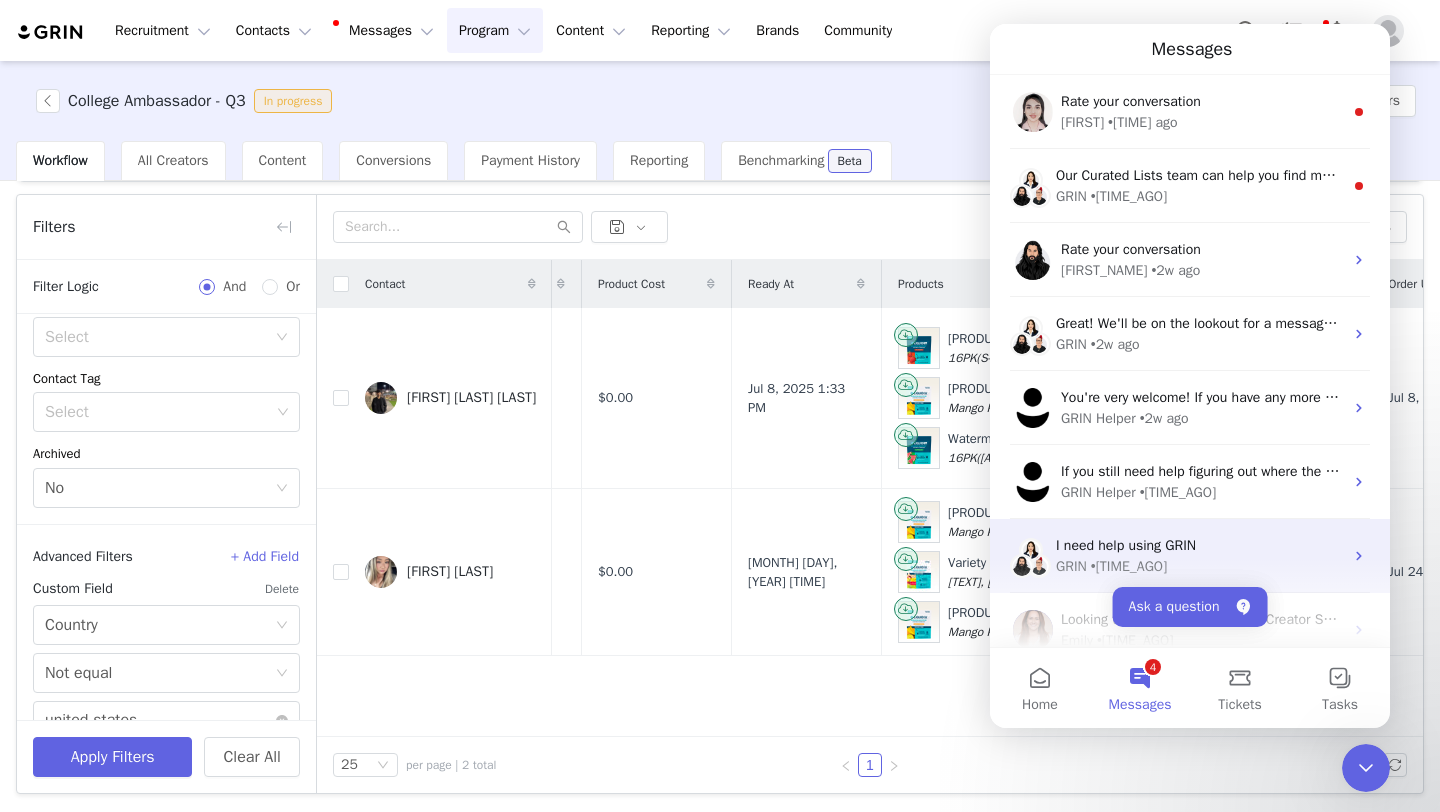 click on "I need help using GRIN GRIN •  4w ago" at bounding box center [1190, 556] 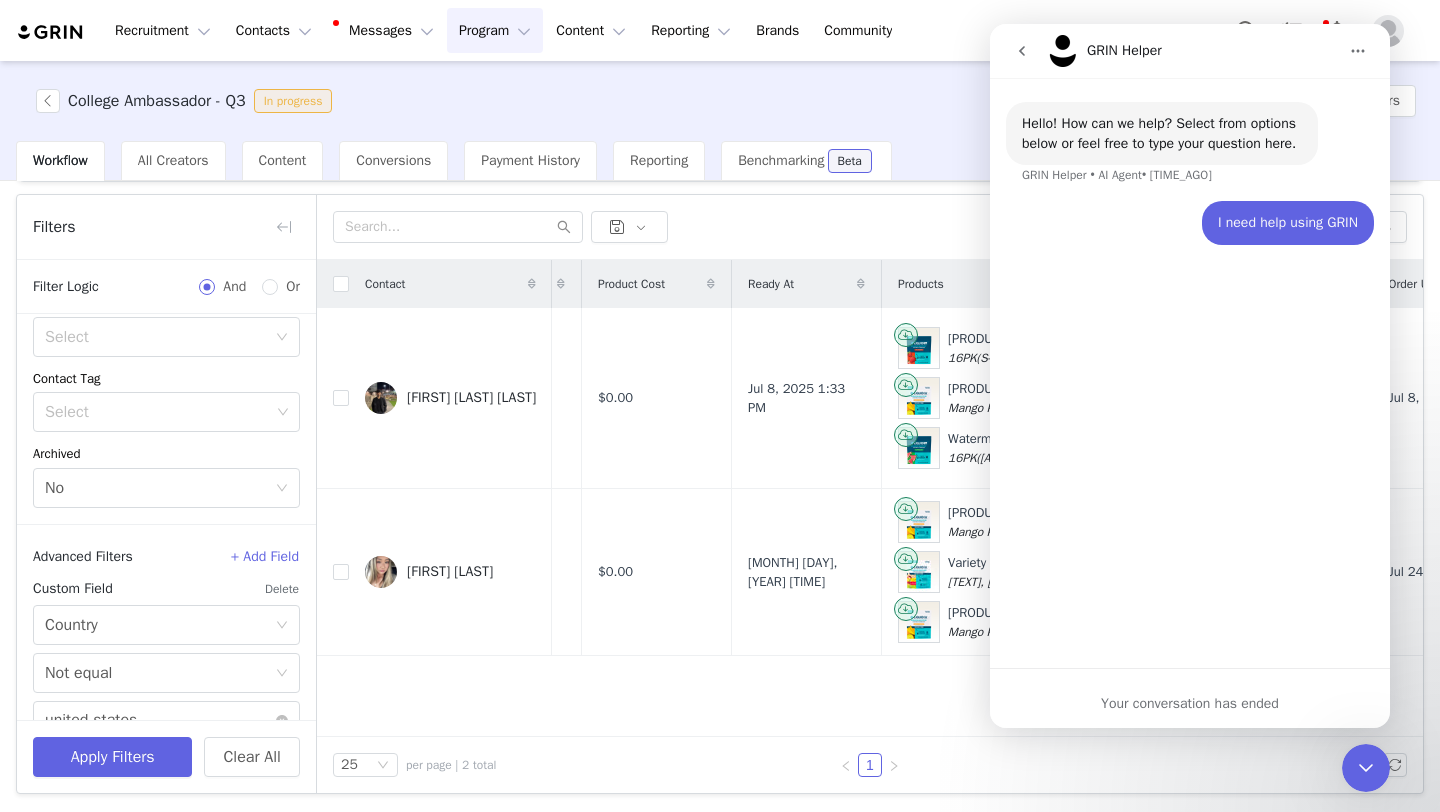 click 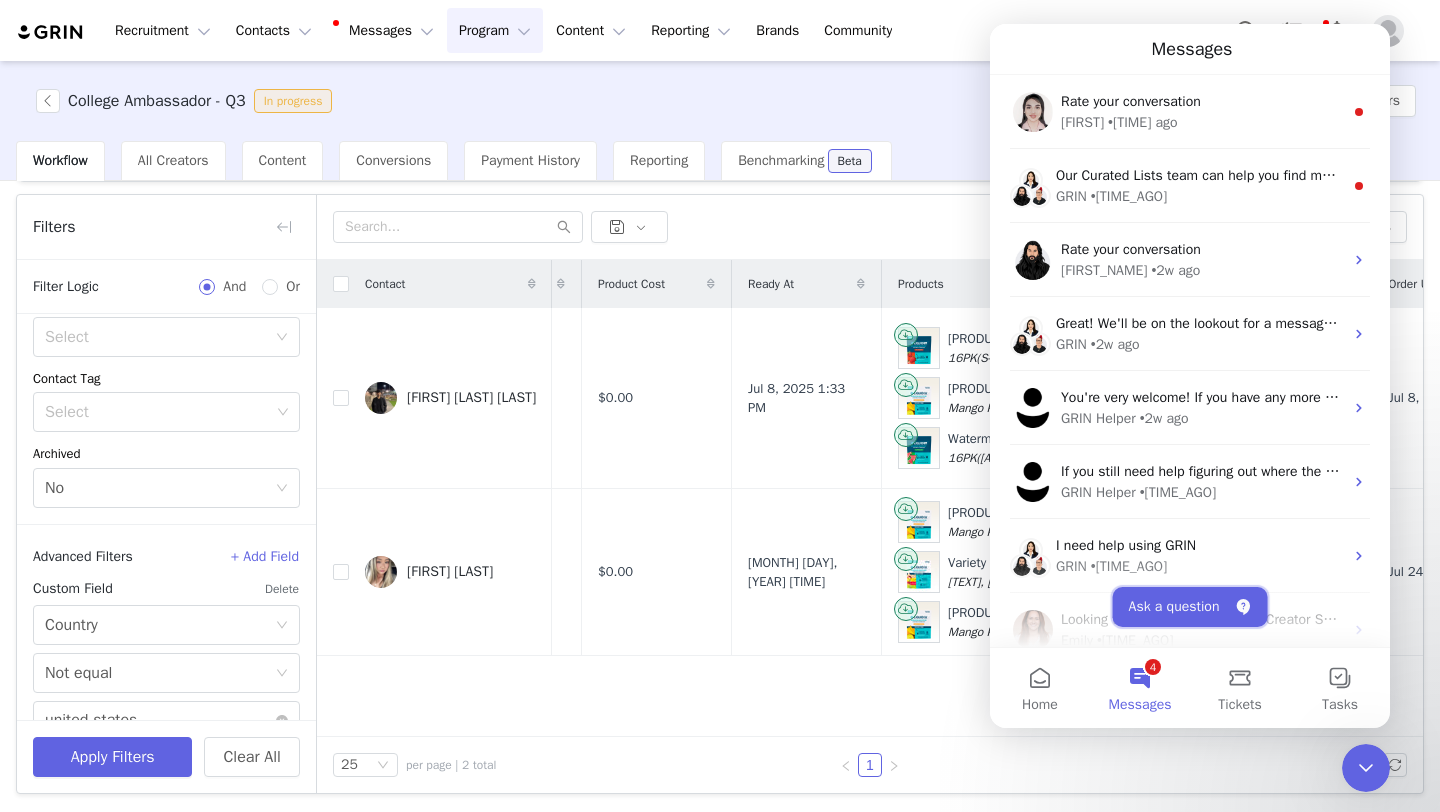 click on "Ask a question" at bounding box center [1190, 607] 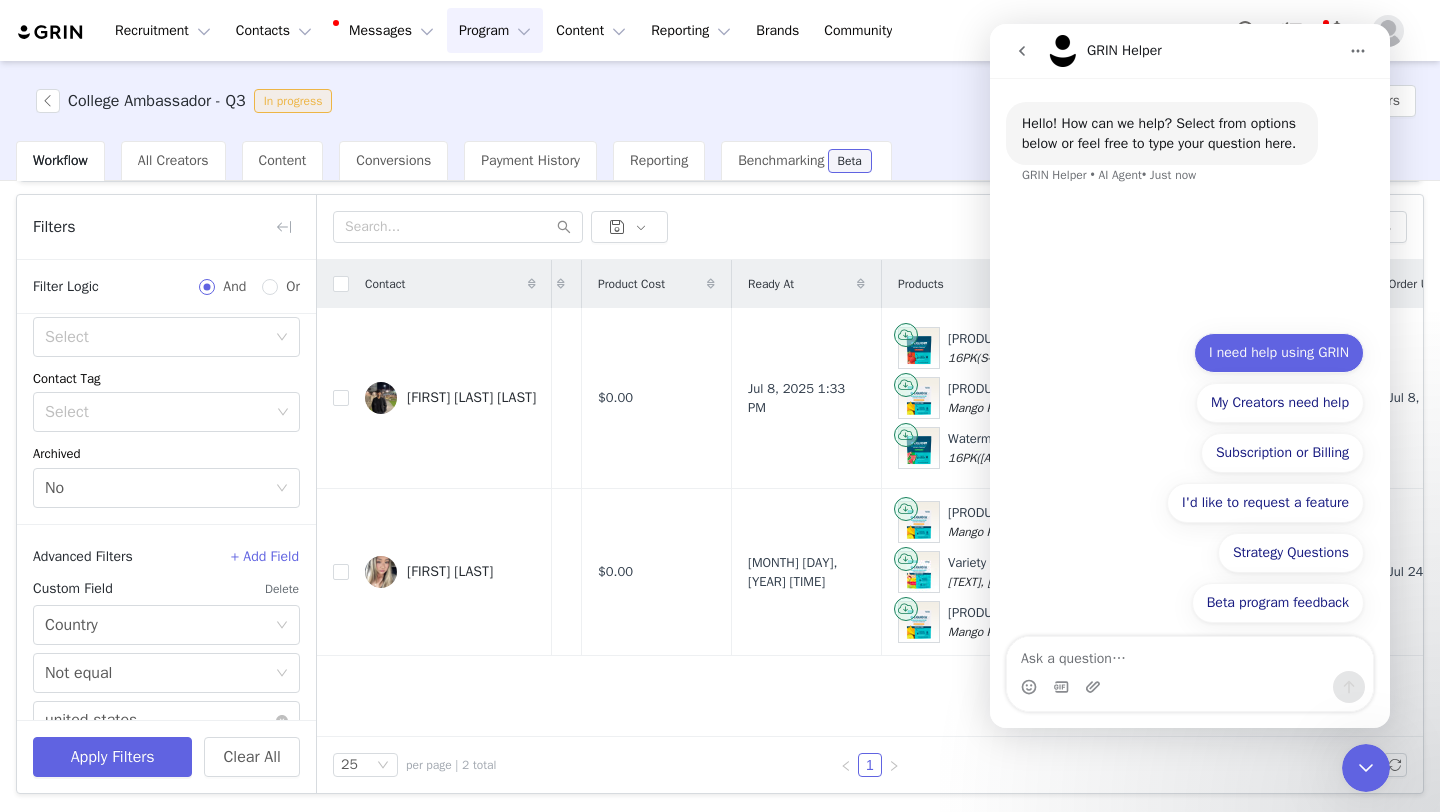 click on "I need help using GRIN" at bounding box center [1279, 353] 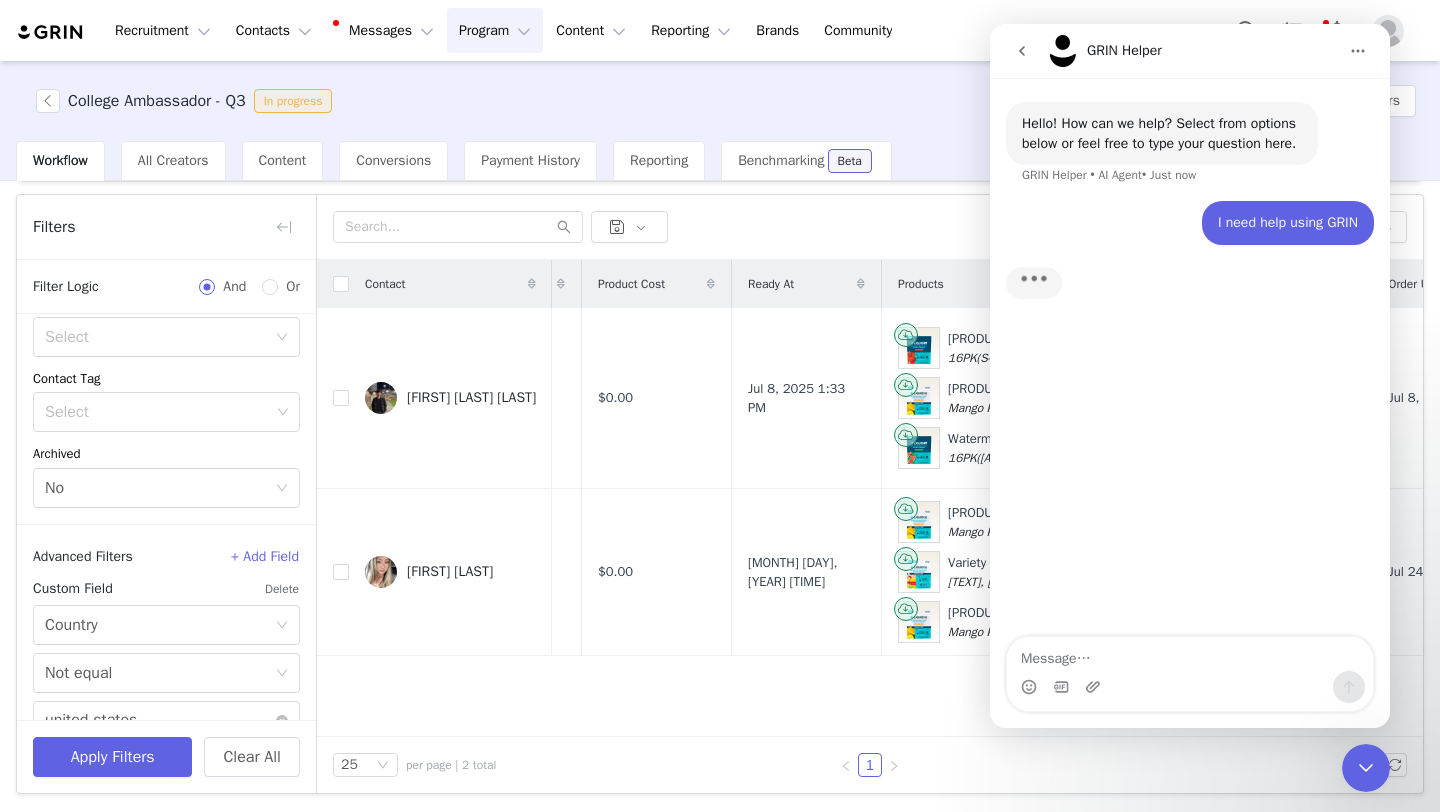 click at bounding box center (1190, 654) 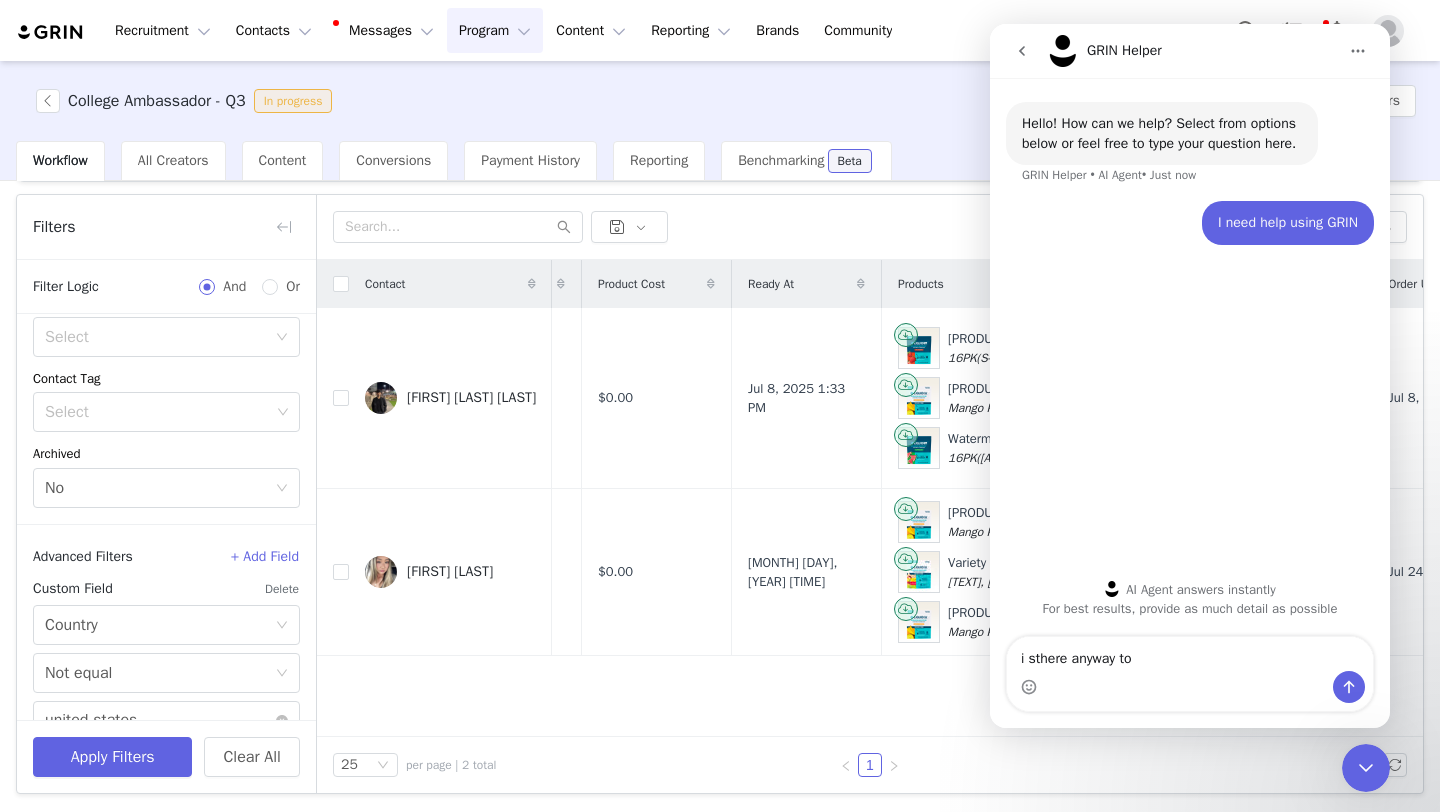 click on "i sthere anyway to" at bounding box center [1190, 654] 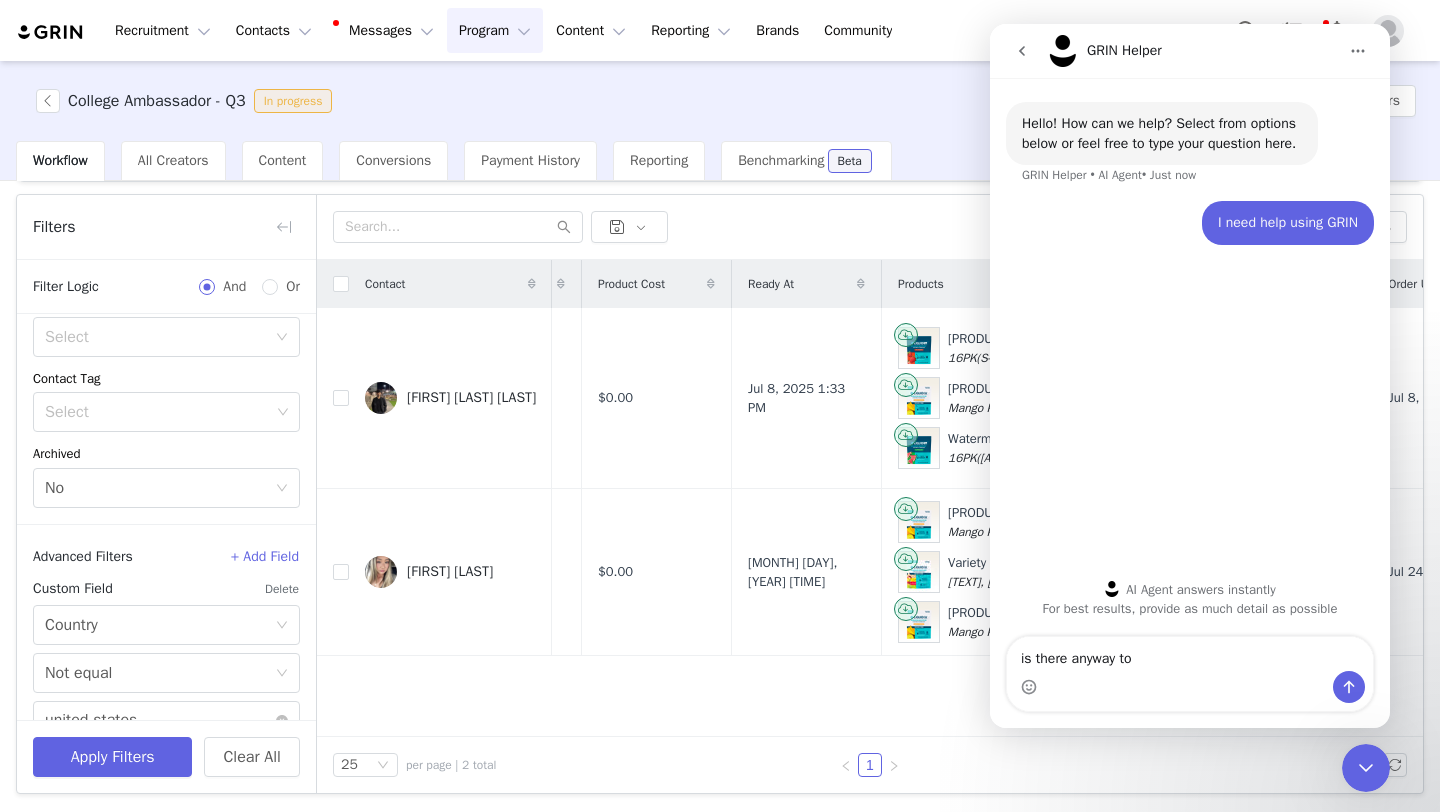 click on "is there anyway to" at bounding box center (1190, 654) 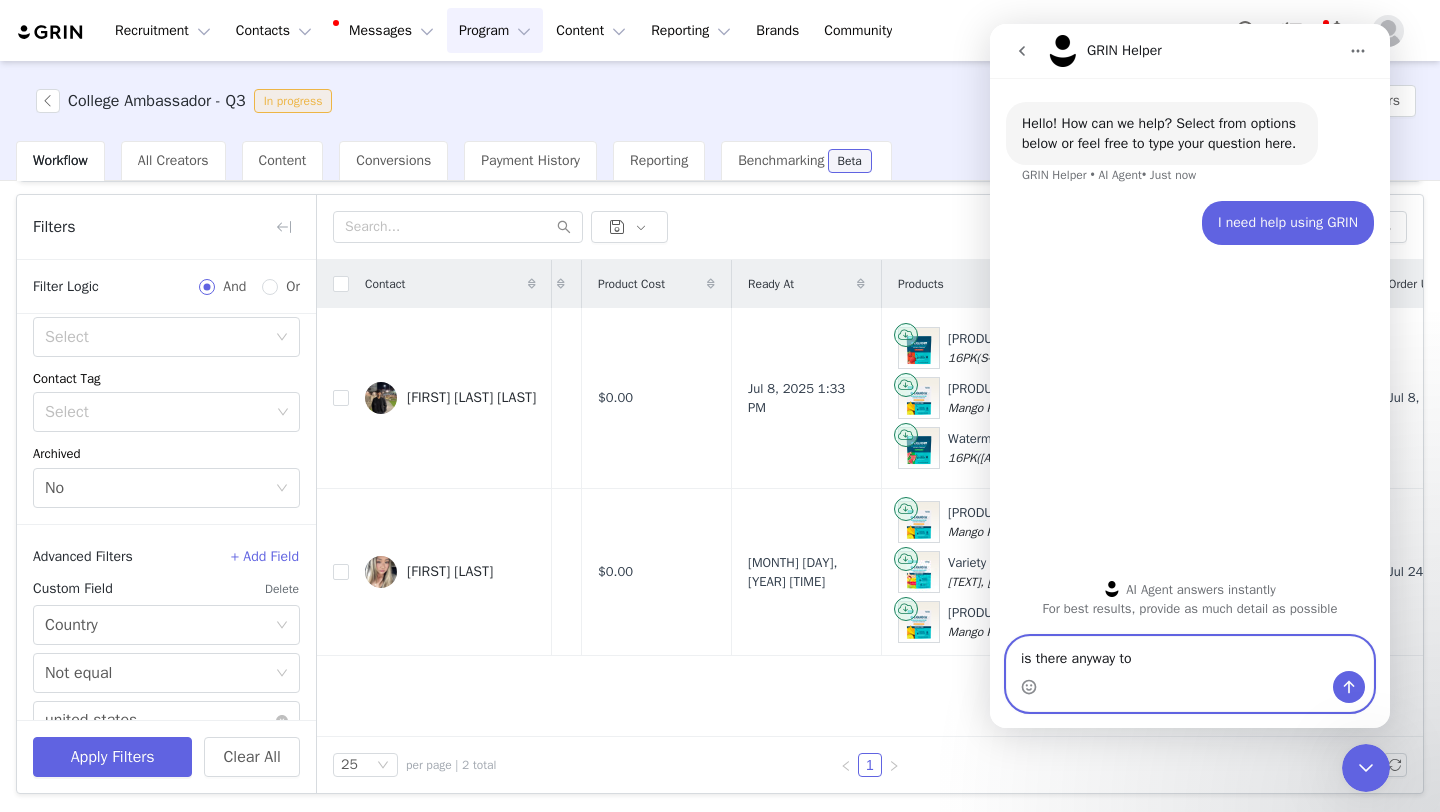 click on "is there anyway to" at bounding box center (1190, 654) 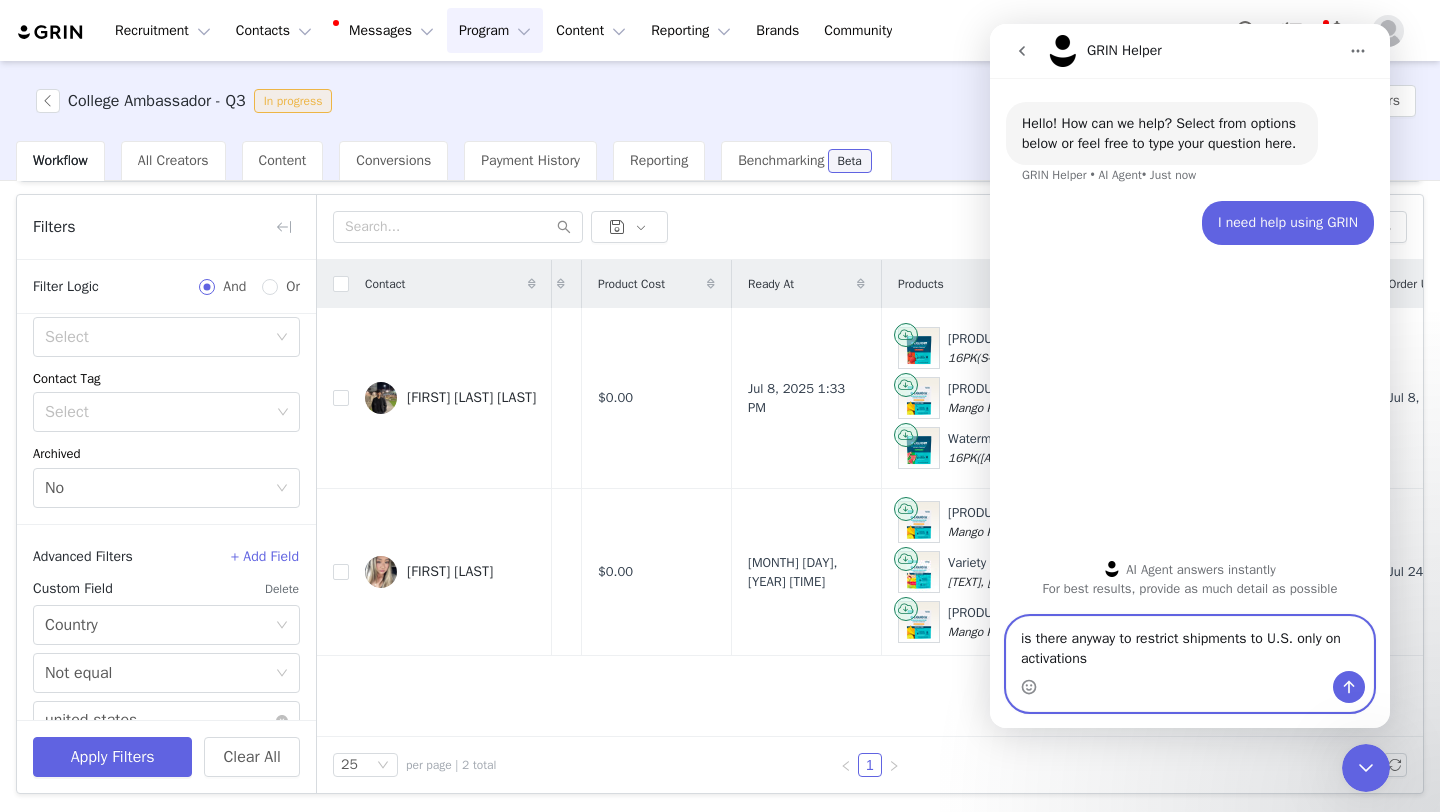 type on "is there anyway to restrict shipments to U.S. only on activations" 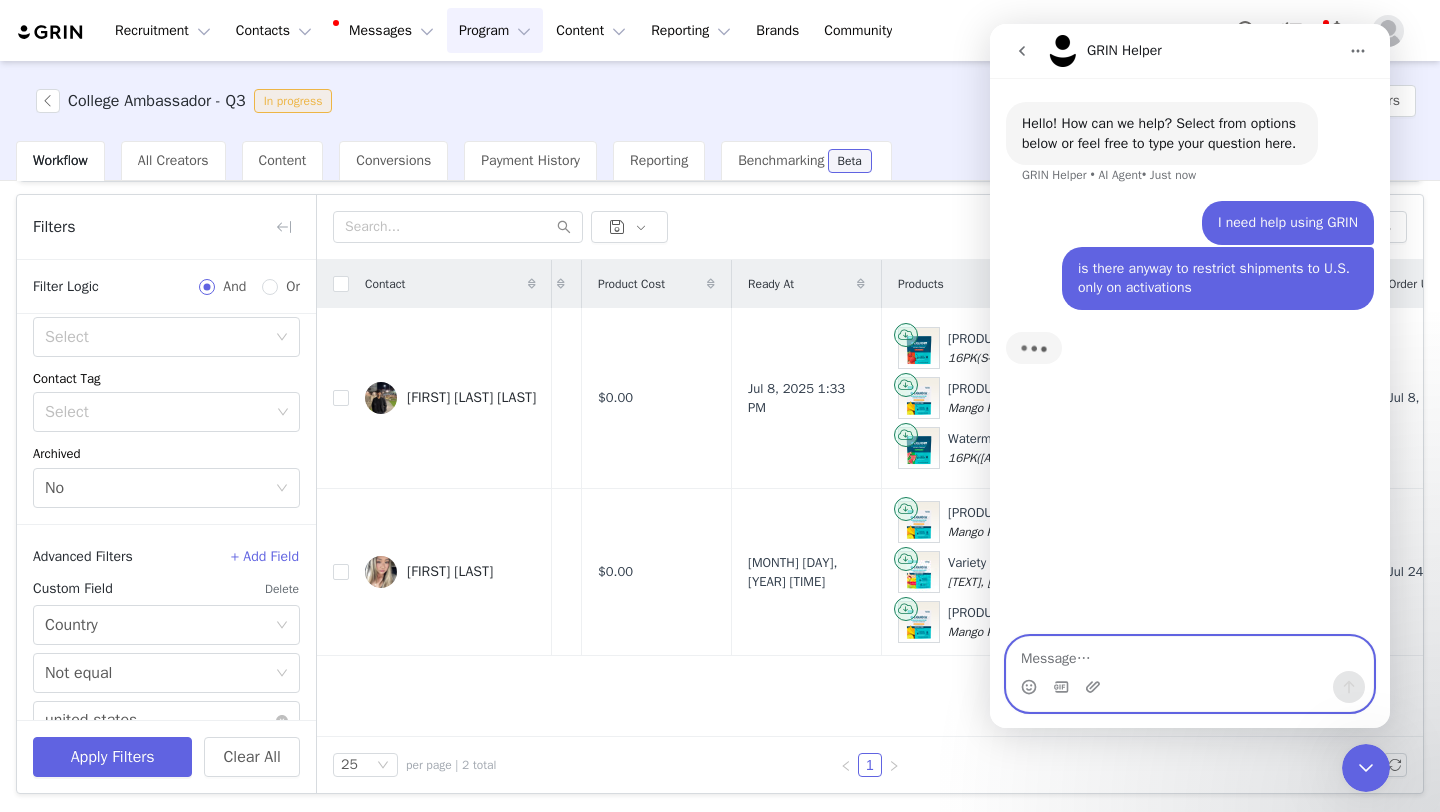 scroll, scrollTop: 3, scrollLeft: 0, axis: vertical 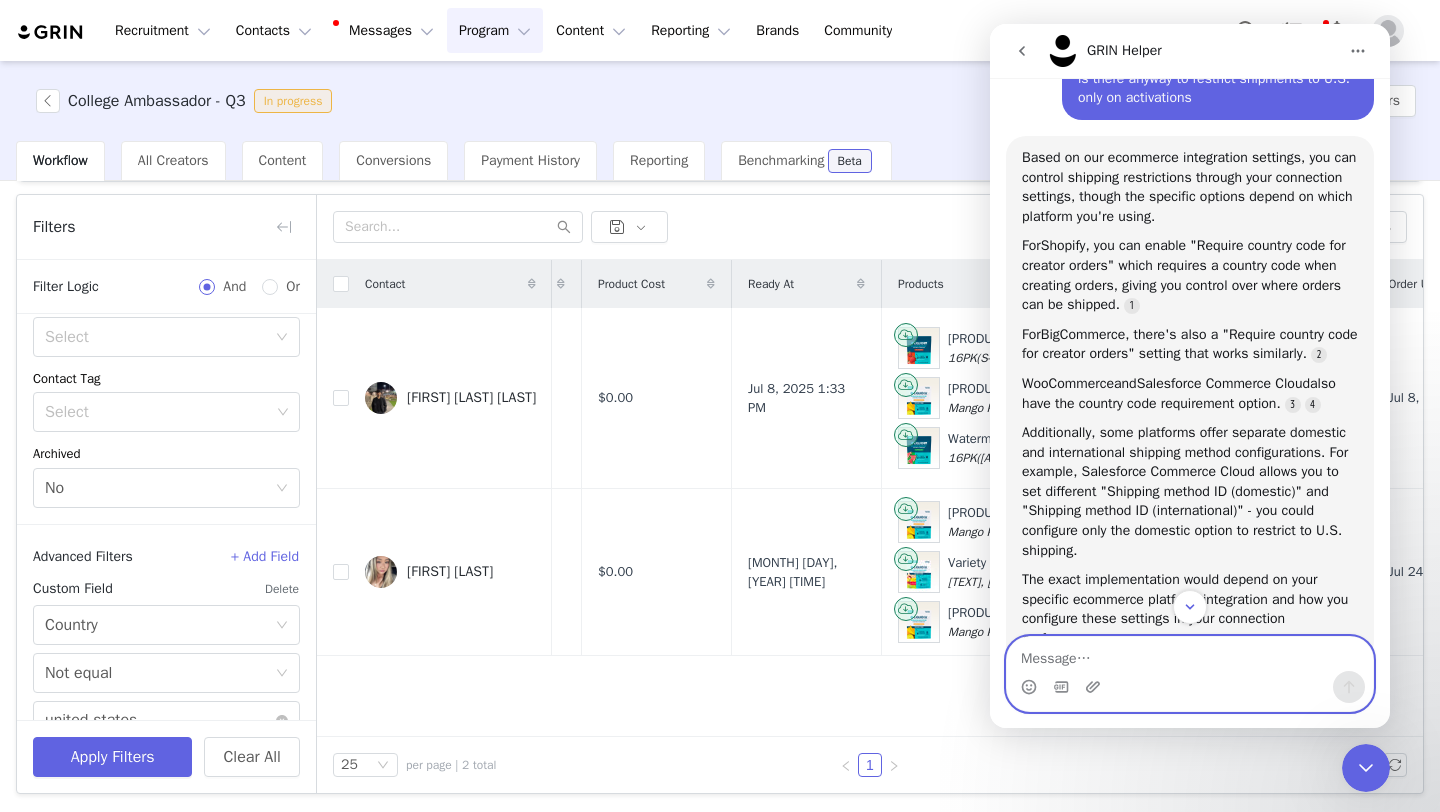 click at bounding box center [1190, 654] 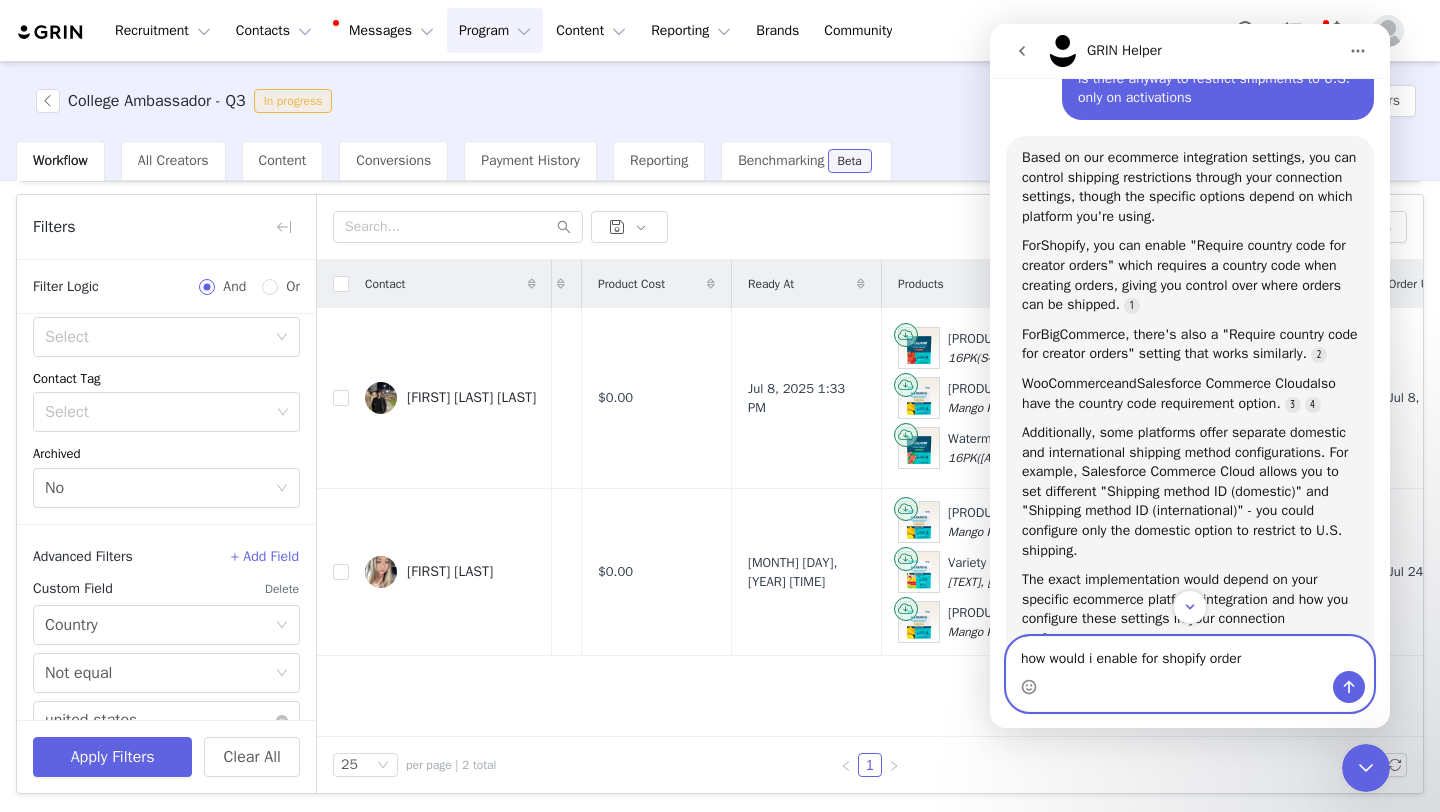 type on "how would i enable for shopify orders" 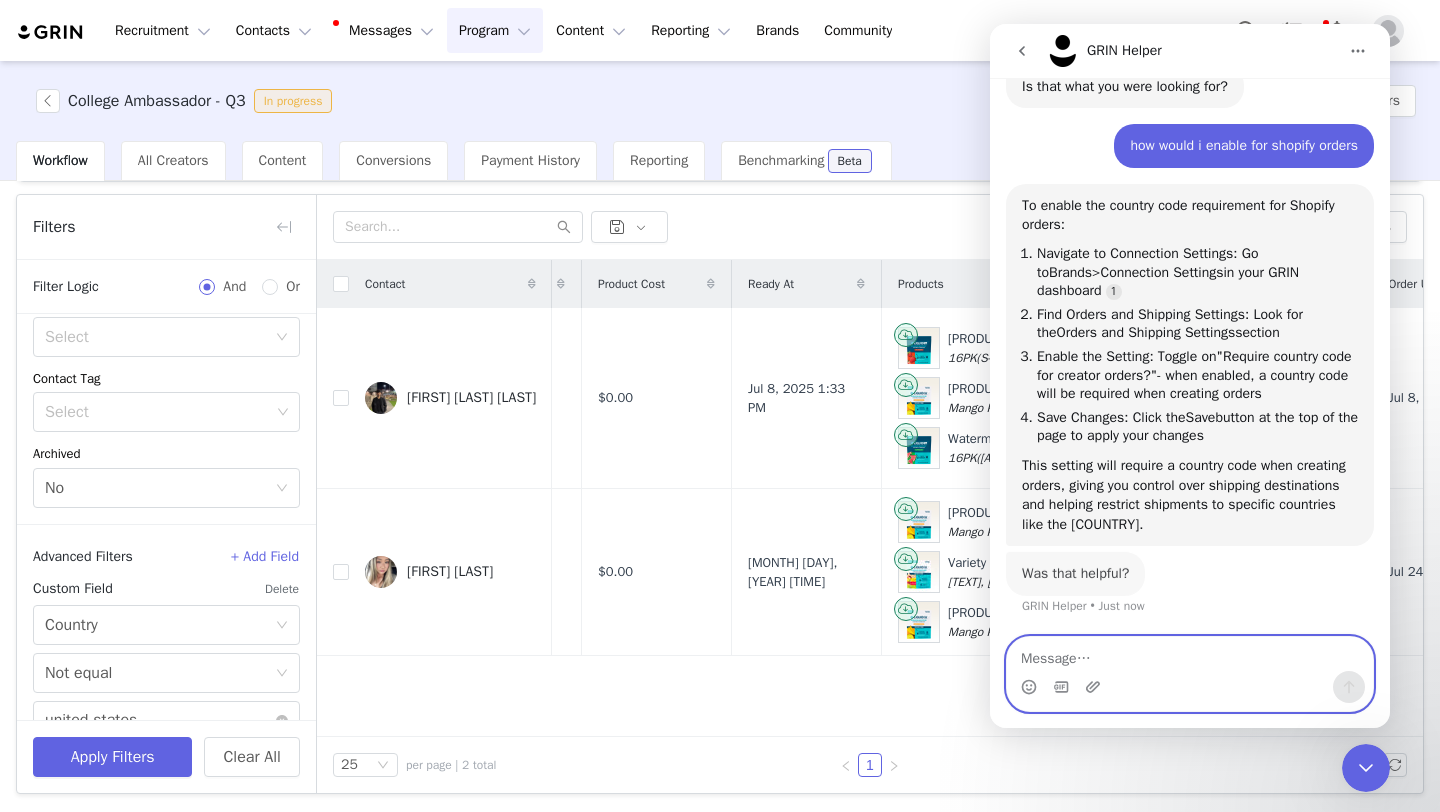 scroll, scrollTop: 827, scrollLeft: 0, axis: vertical 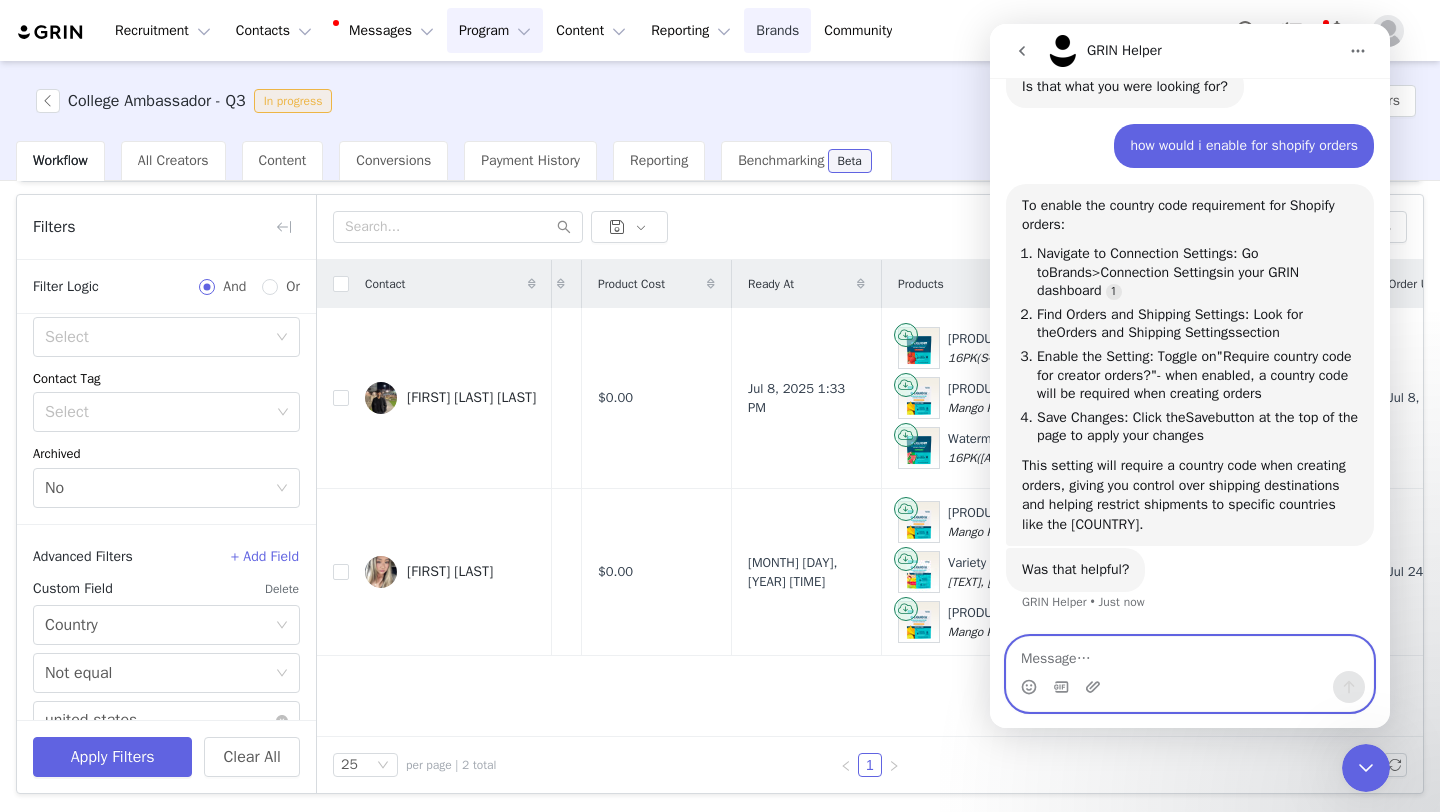 type 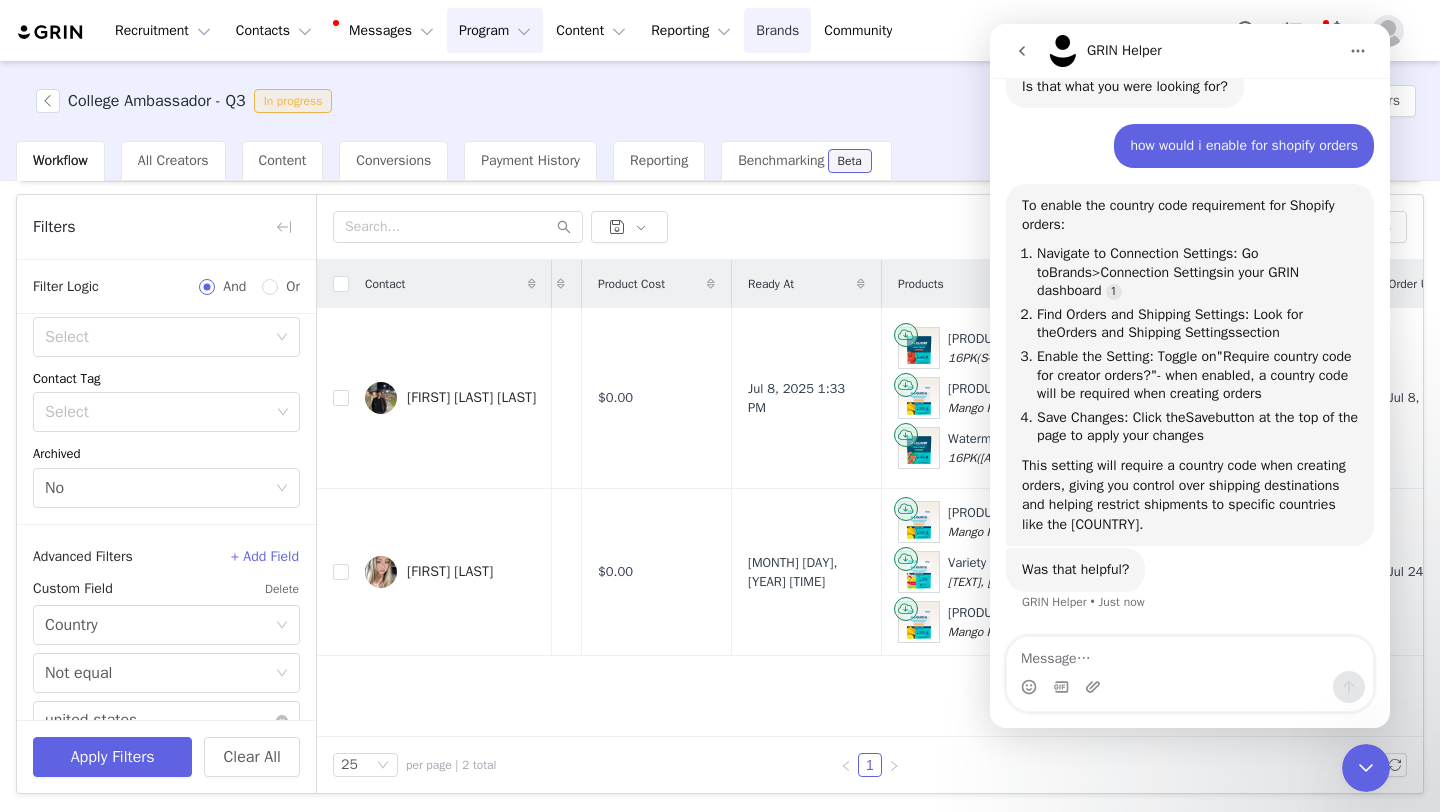 click on "Brands Brands" at bounding box center [777, 30] 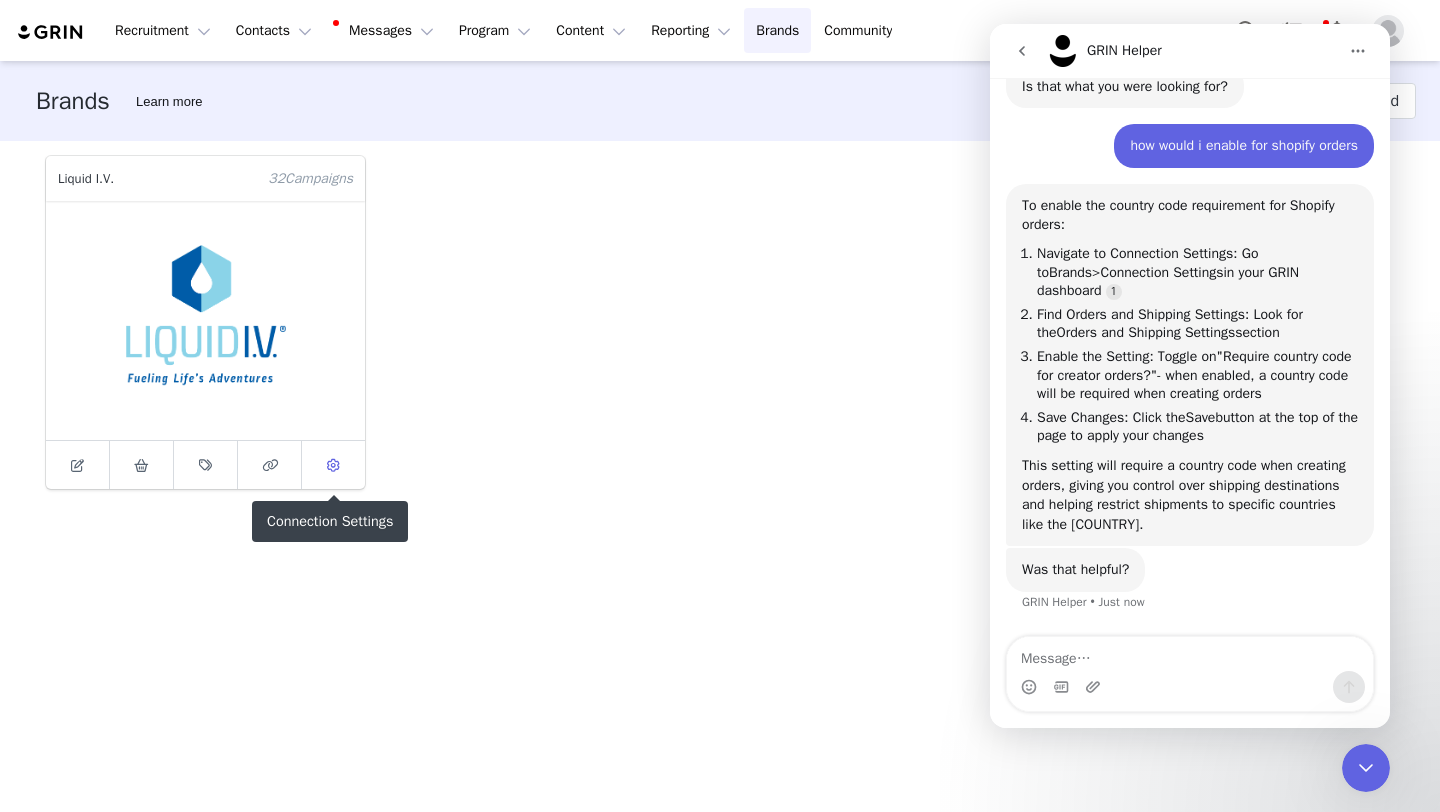 click at bounding box center (333, 465) 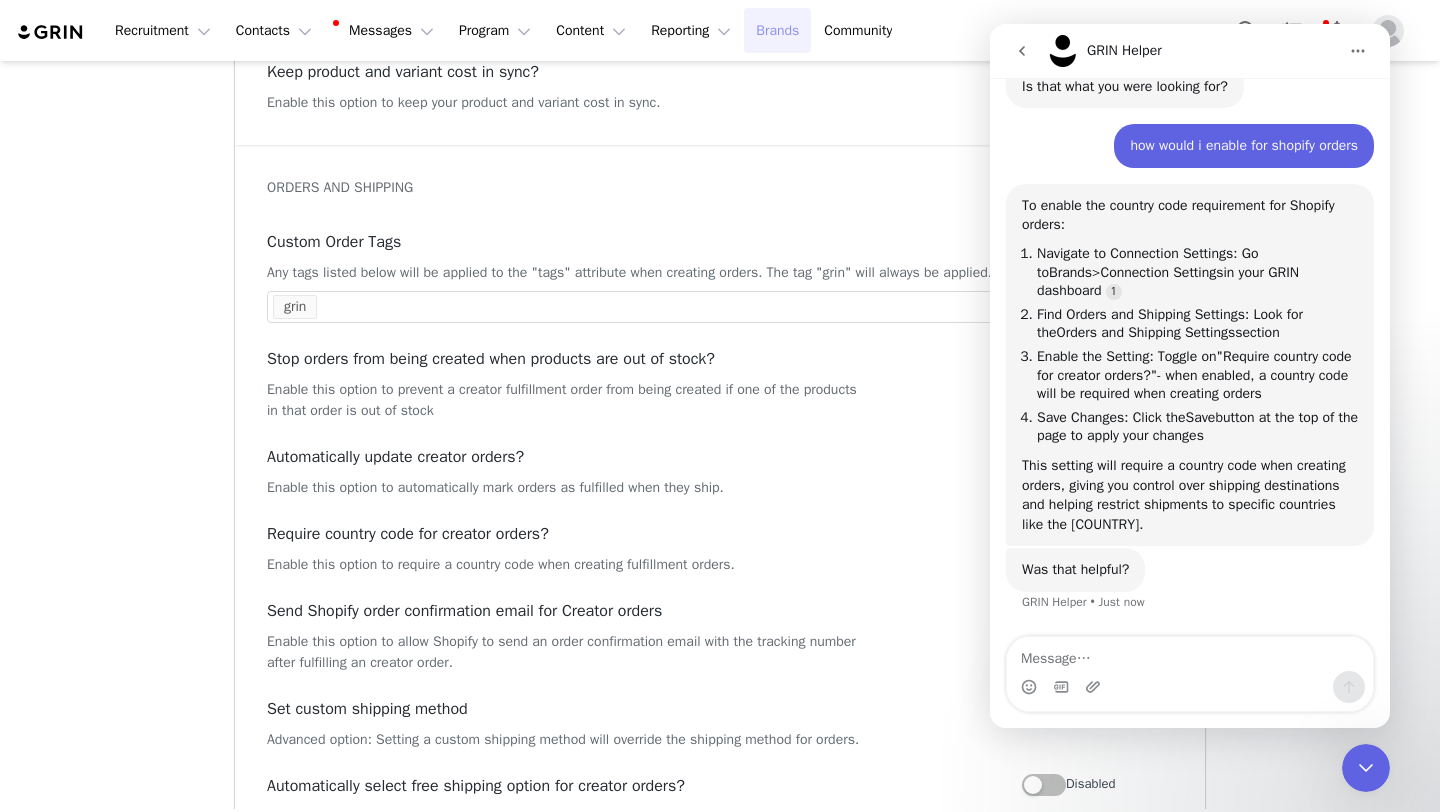 scroll, scrollTop: 768, scrollLeft: 0, axis: vertical 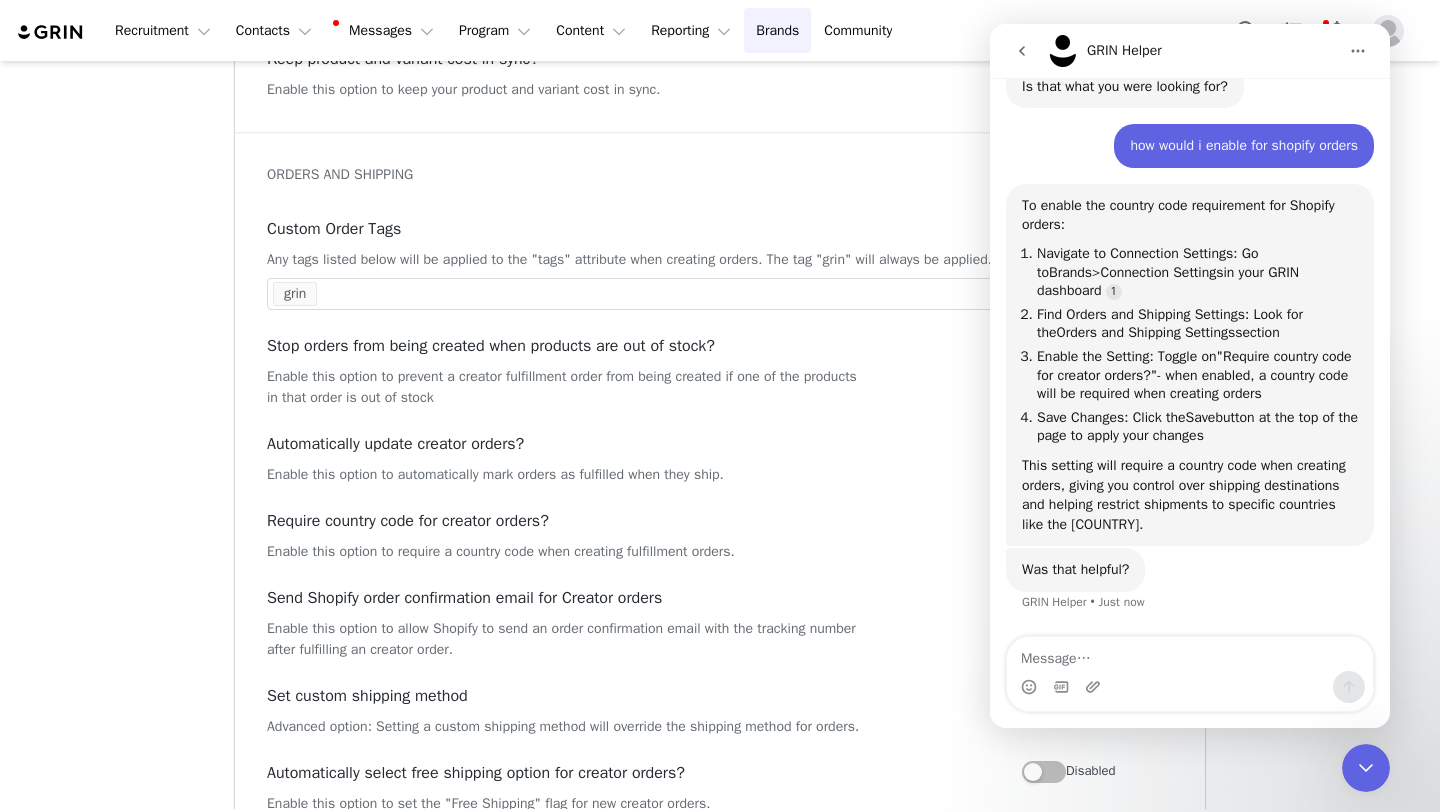 click on "Require country code for creator orders?" at bounding box center (569, 521) 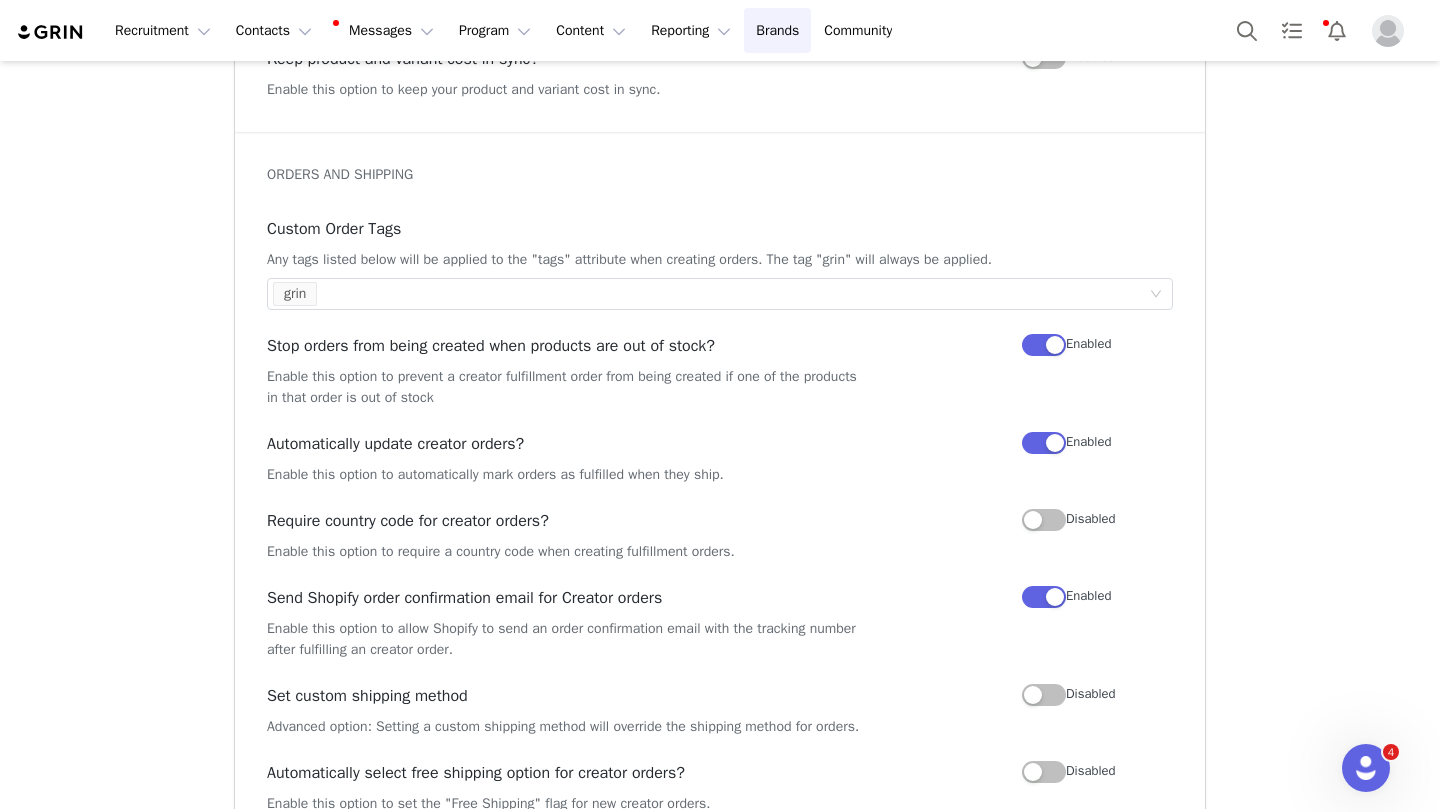 scroll, scrollTop: 0, scrollLeft: 0, axis: both 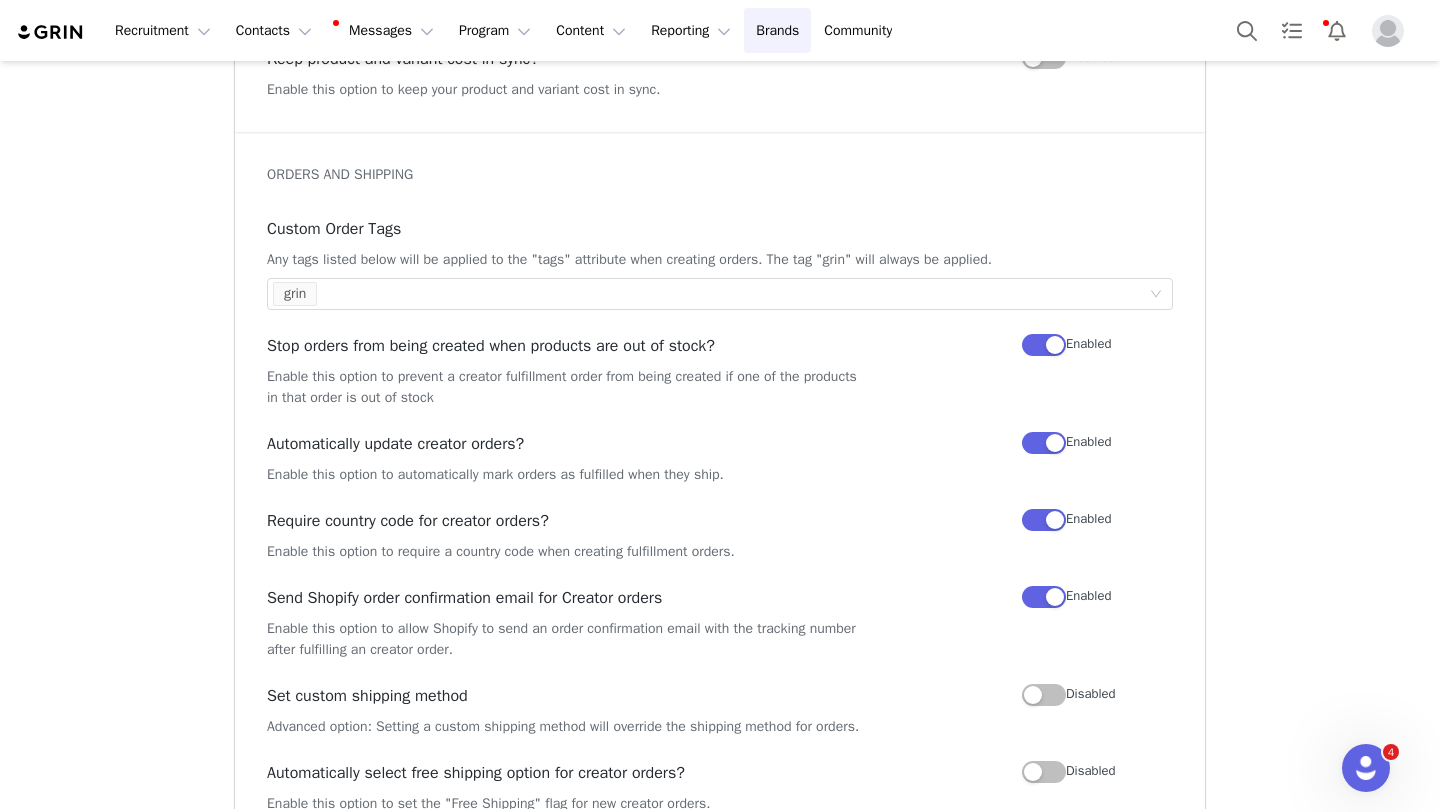 click 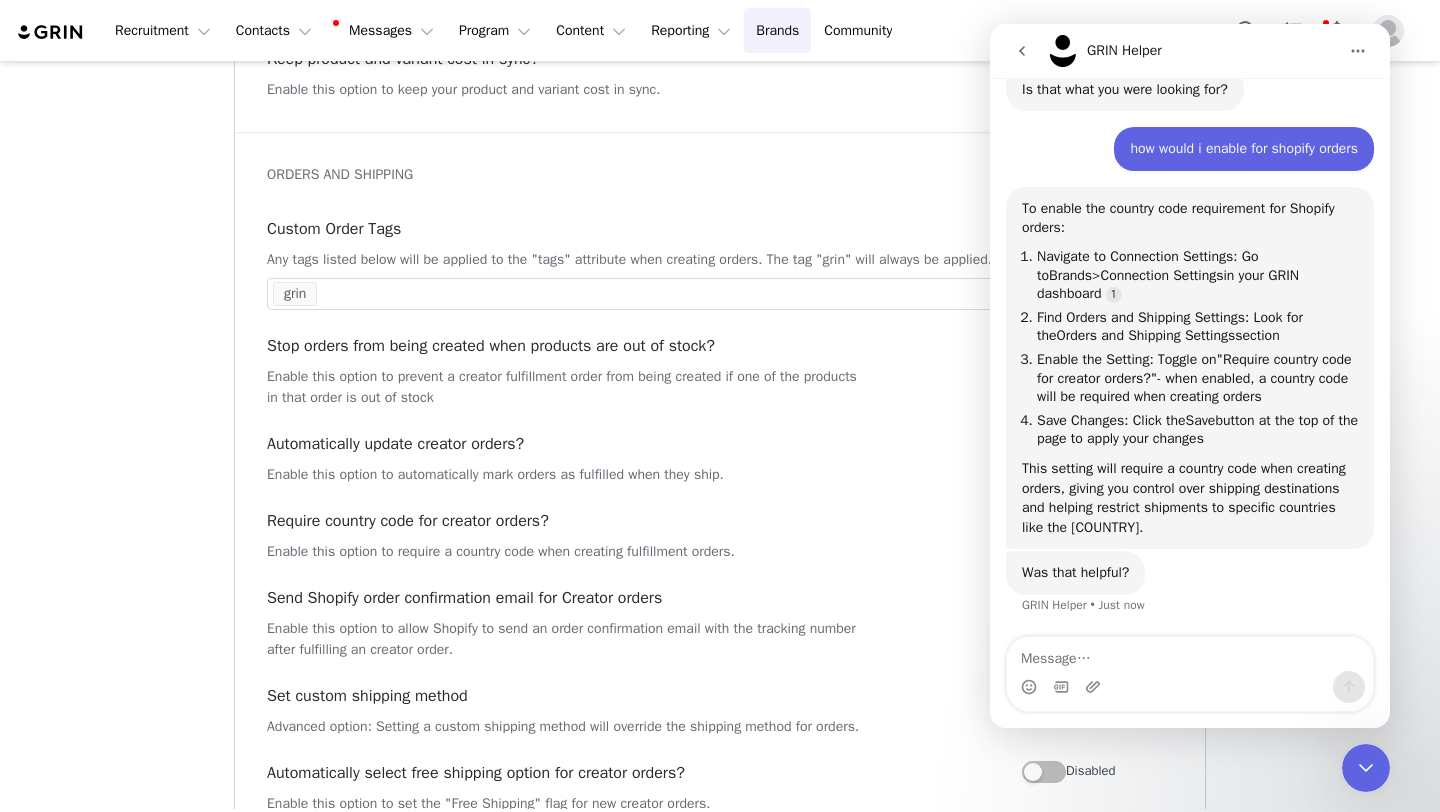 scroll, scrollTop: 827, scrollLeft: 0, axis: vertical 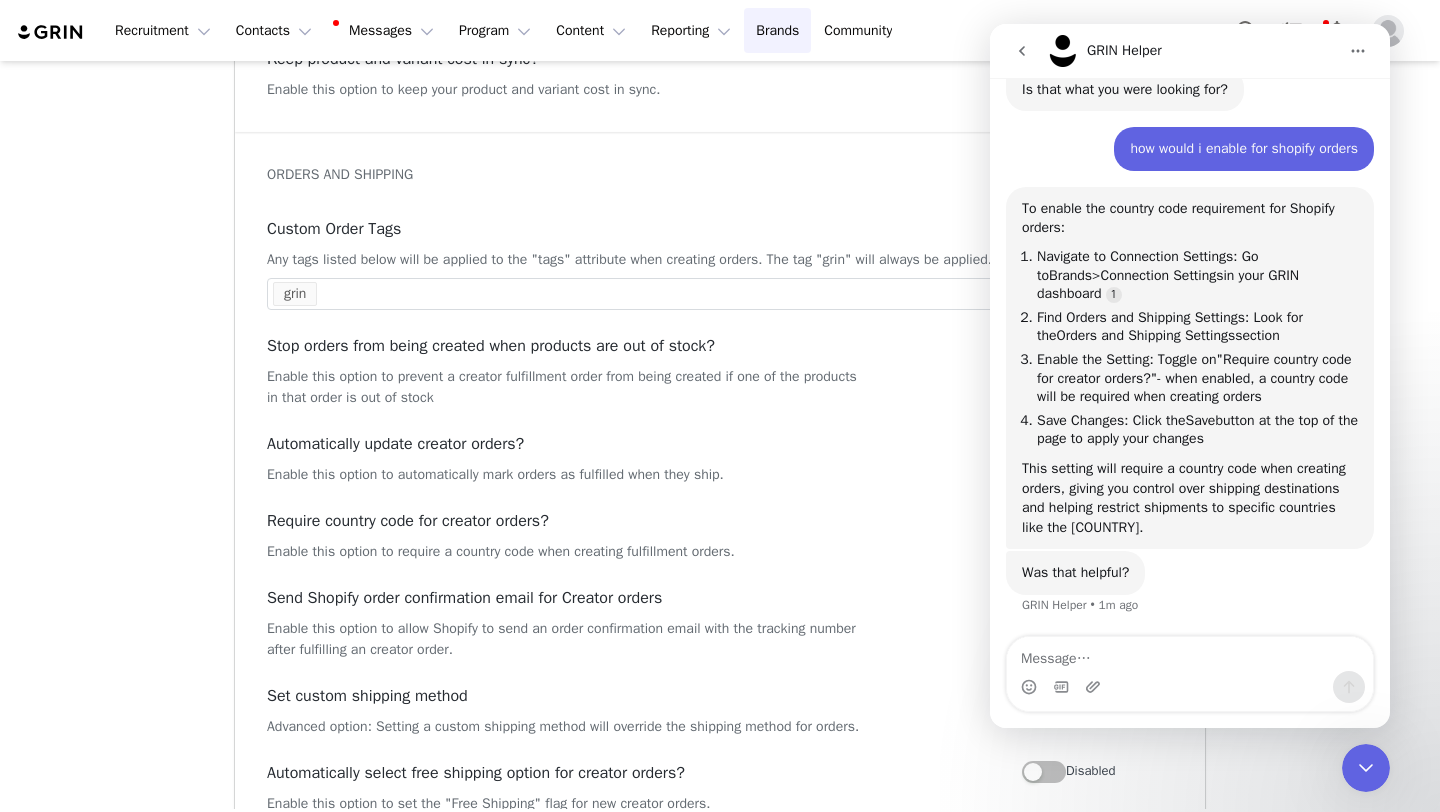 click at bounding box center [1366, 768] 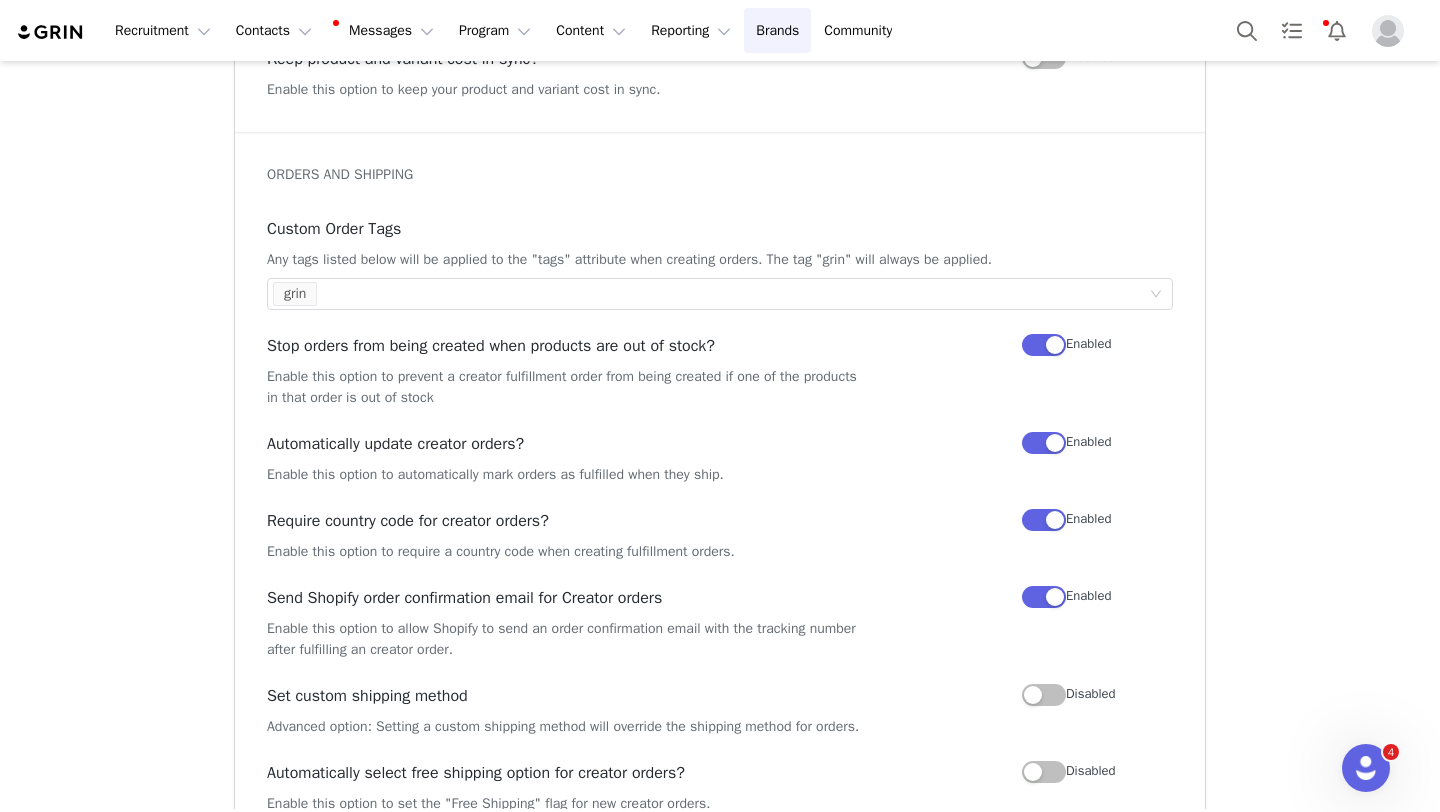 scroll, scrollTop: 0, scrollLeft: 0, axis: both 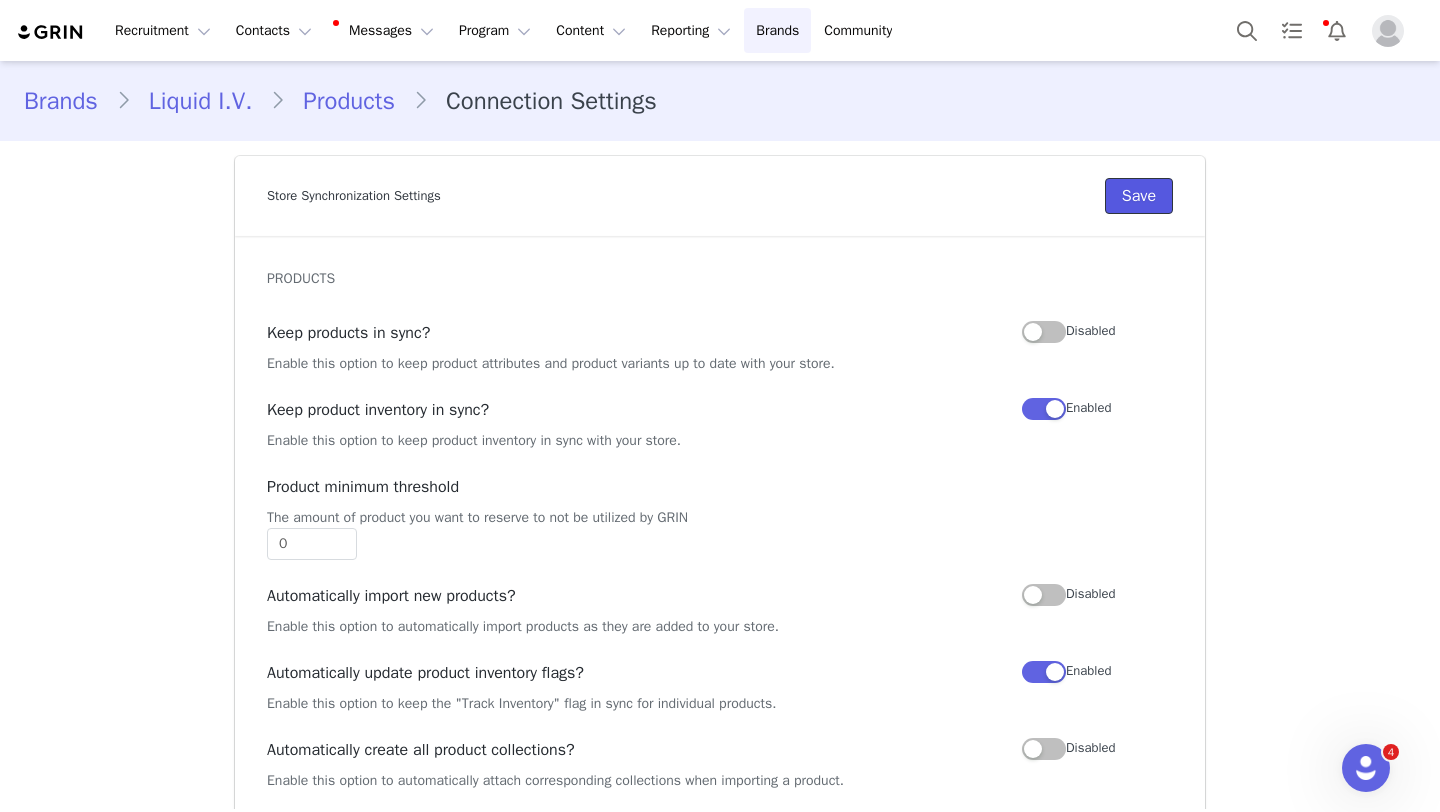 click on "Save" at bounding box center (1139, 196) 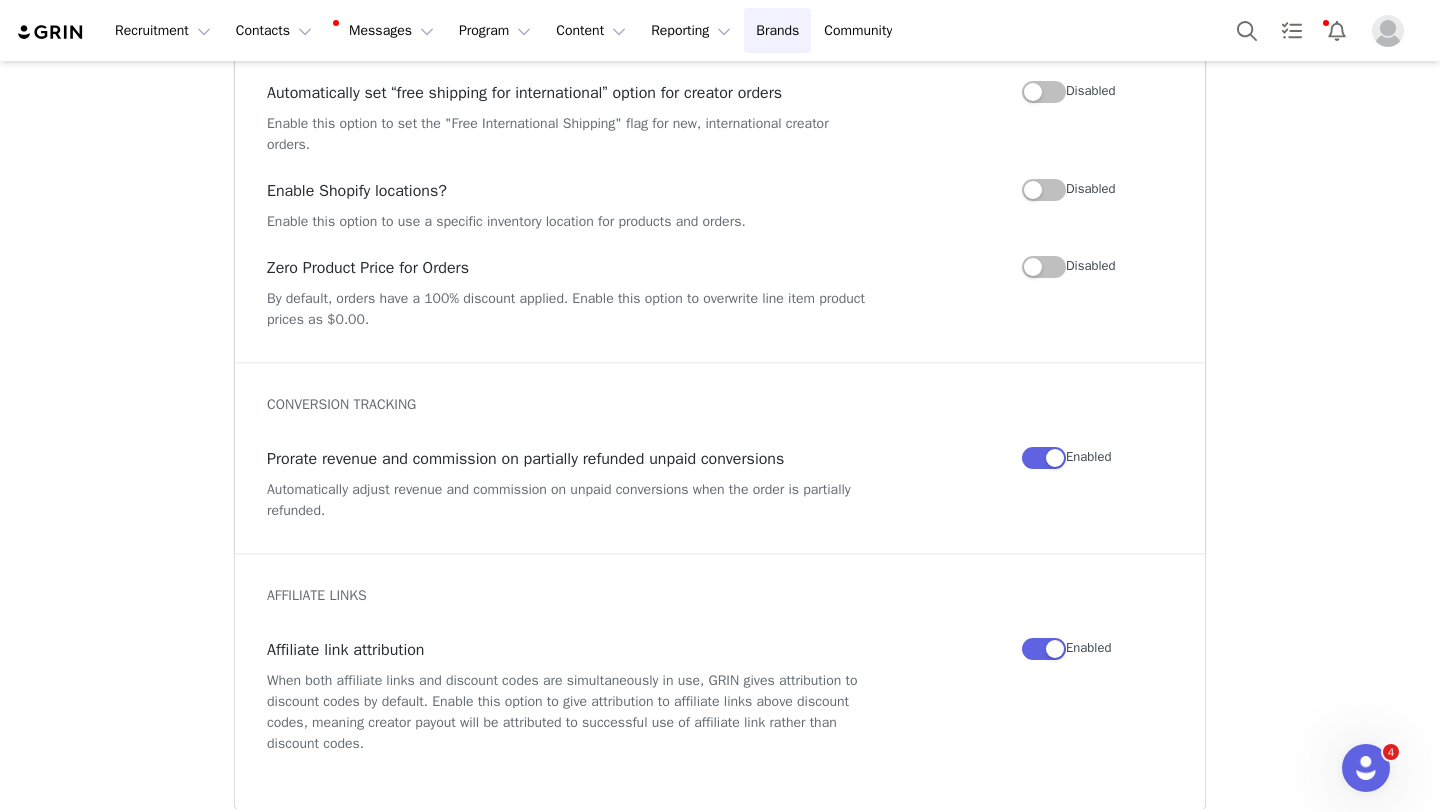 scroll, scrollTop: 1583, scrollLeft: 0, axis: vertical 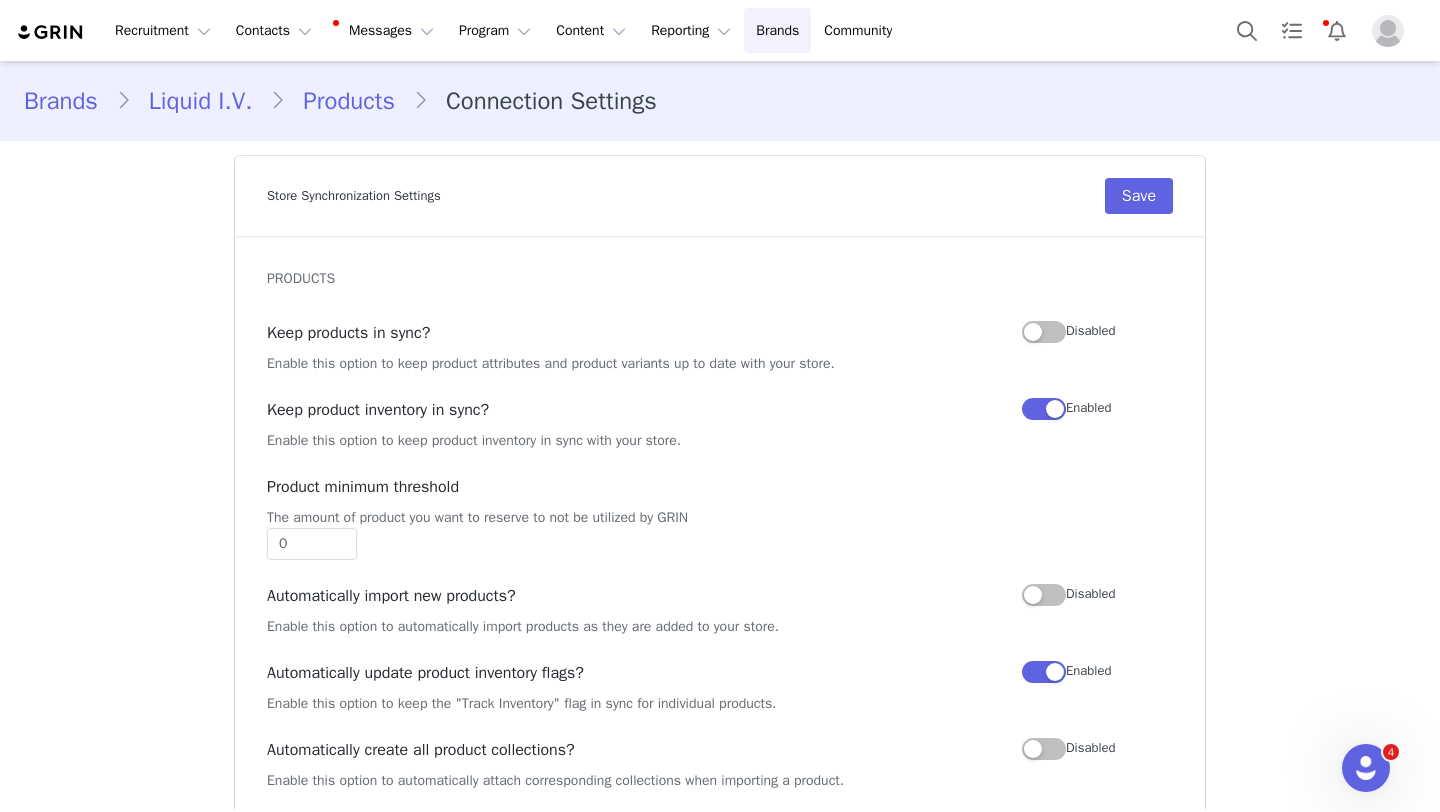 click at bounding box center (1388, 31) 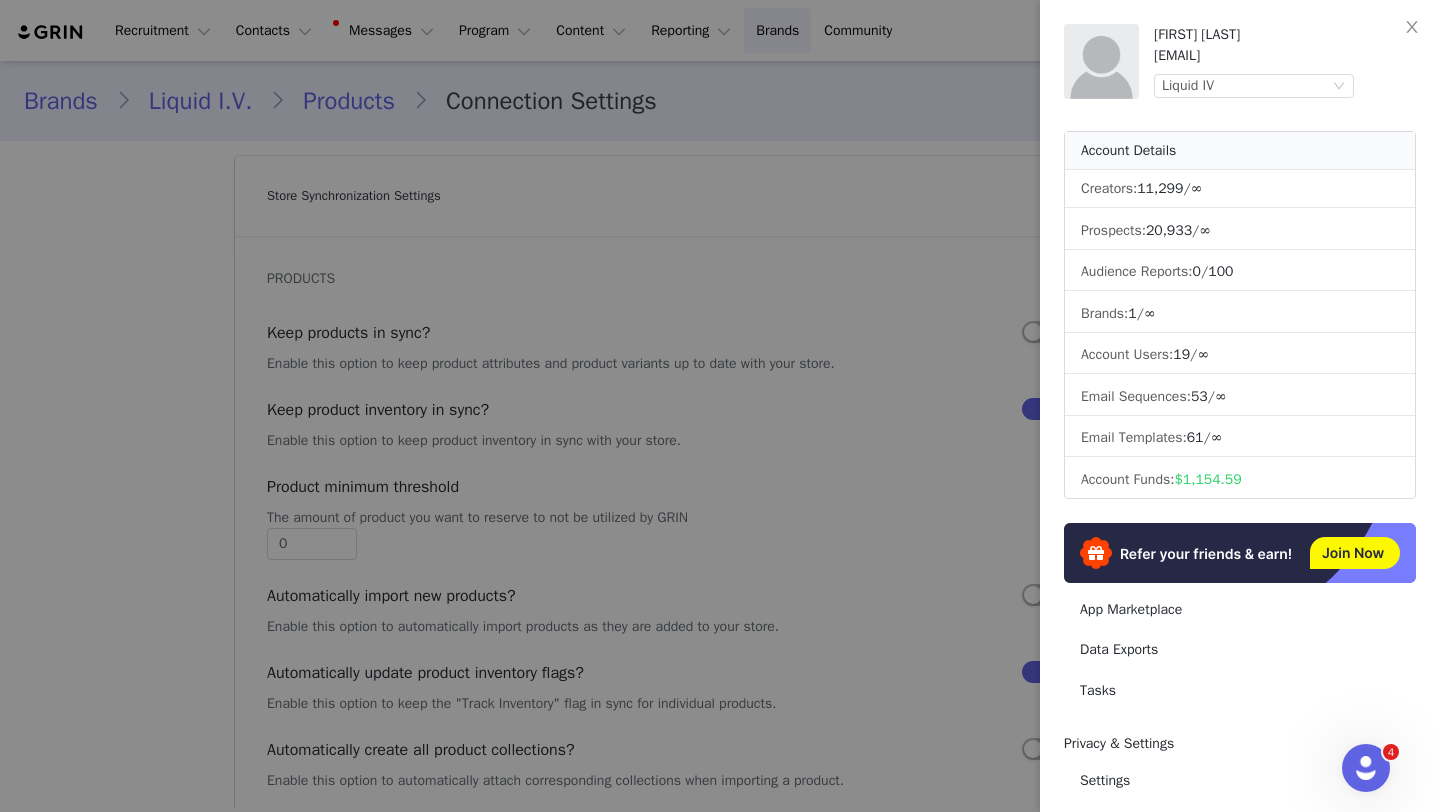 click at bounding box center [720, 406] 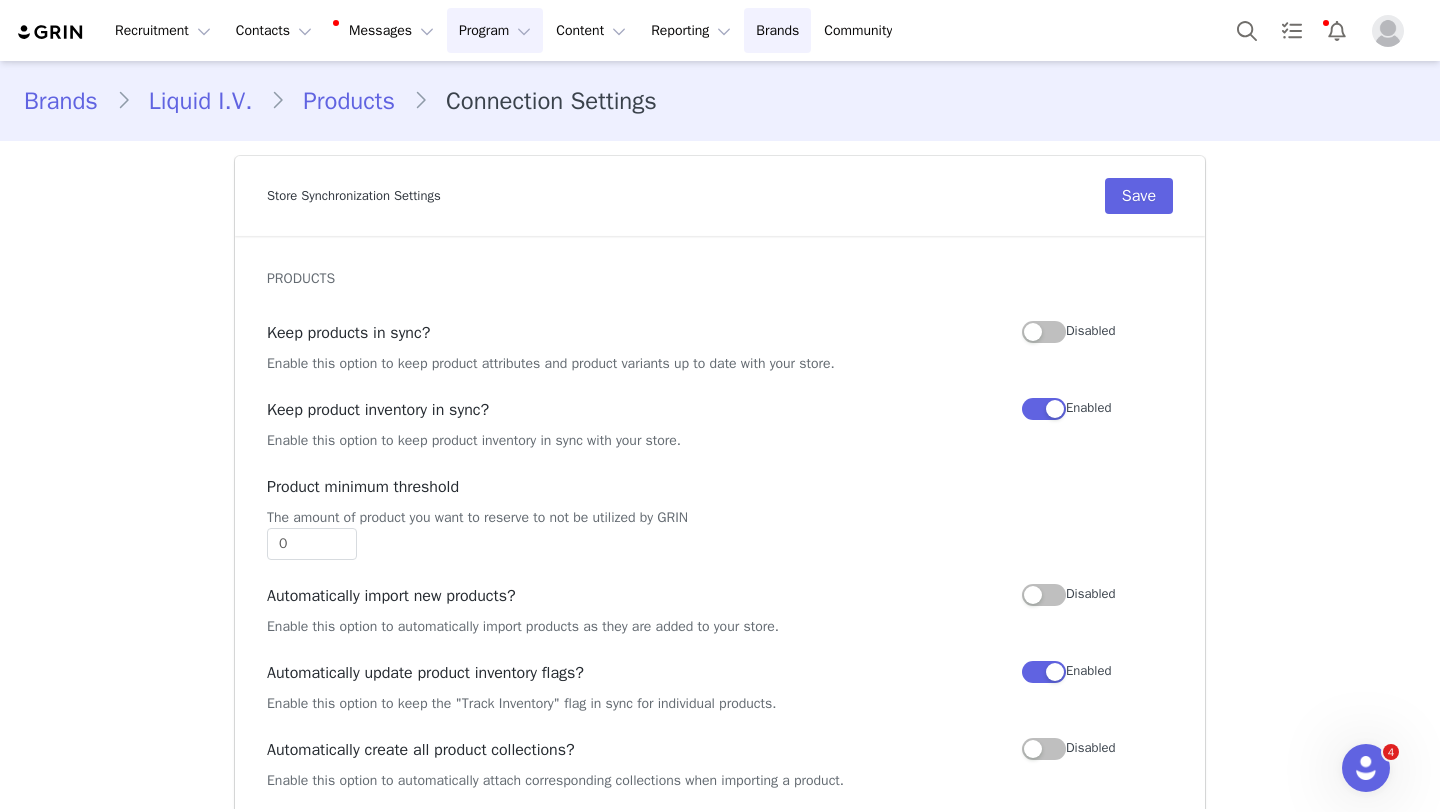 click on "Program Program" at bounding box center [495, 30] 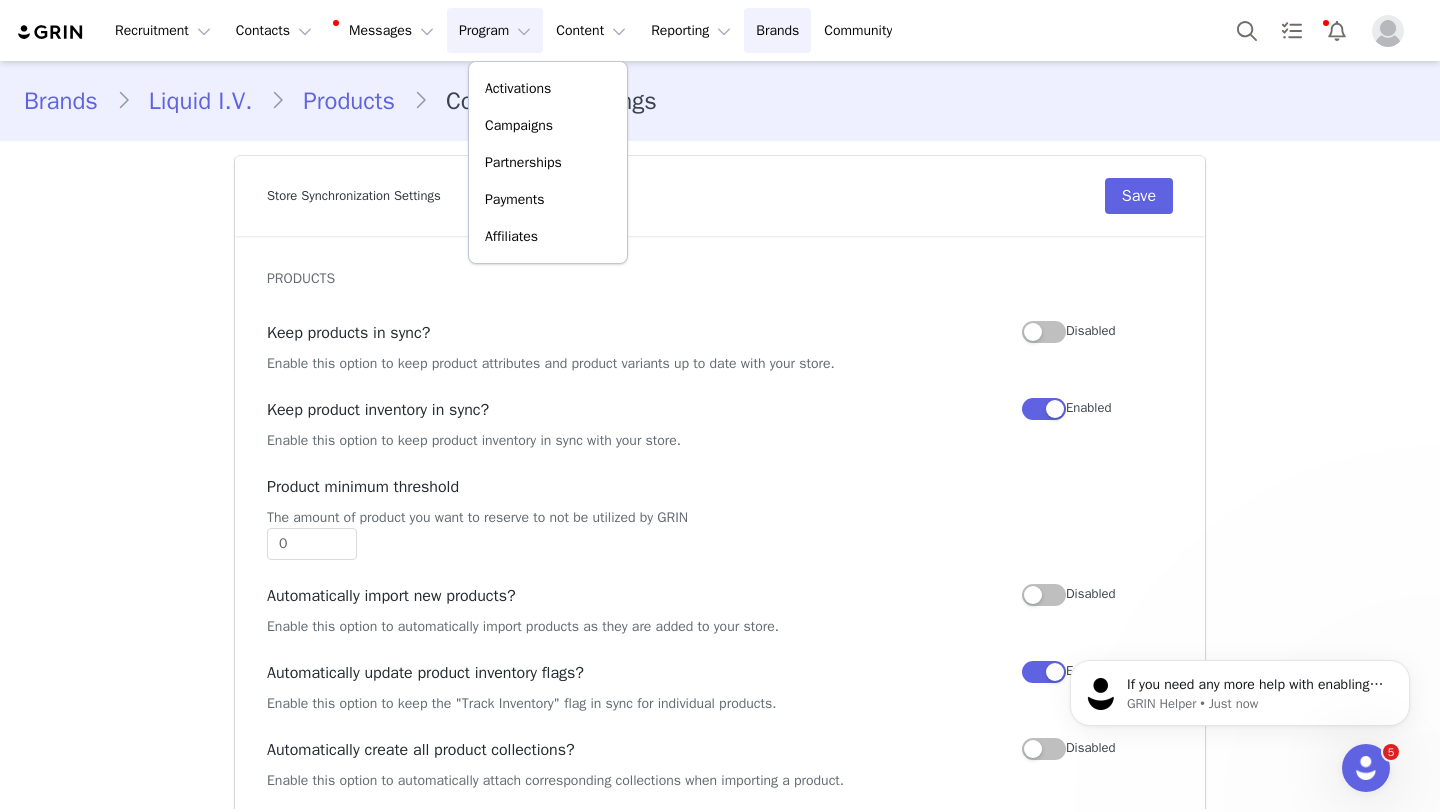 scroll, scrollTop: 0, scrollLeft: 0, axis: both 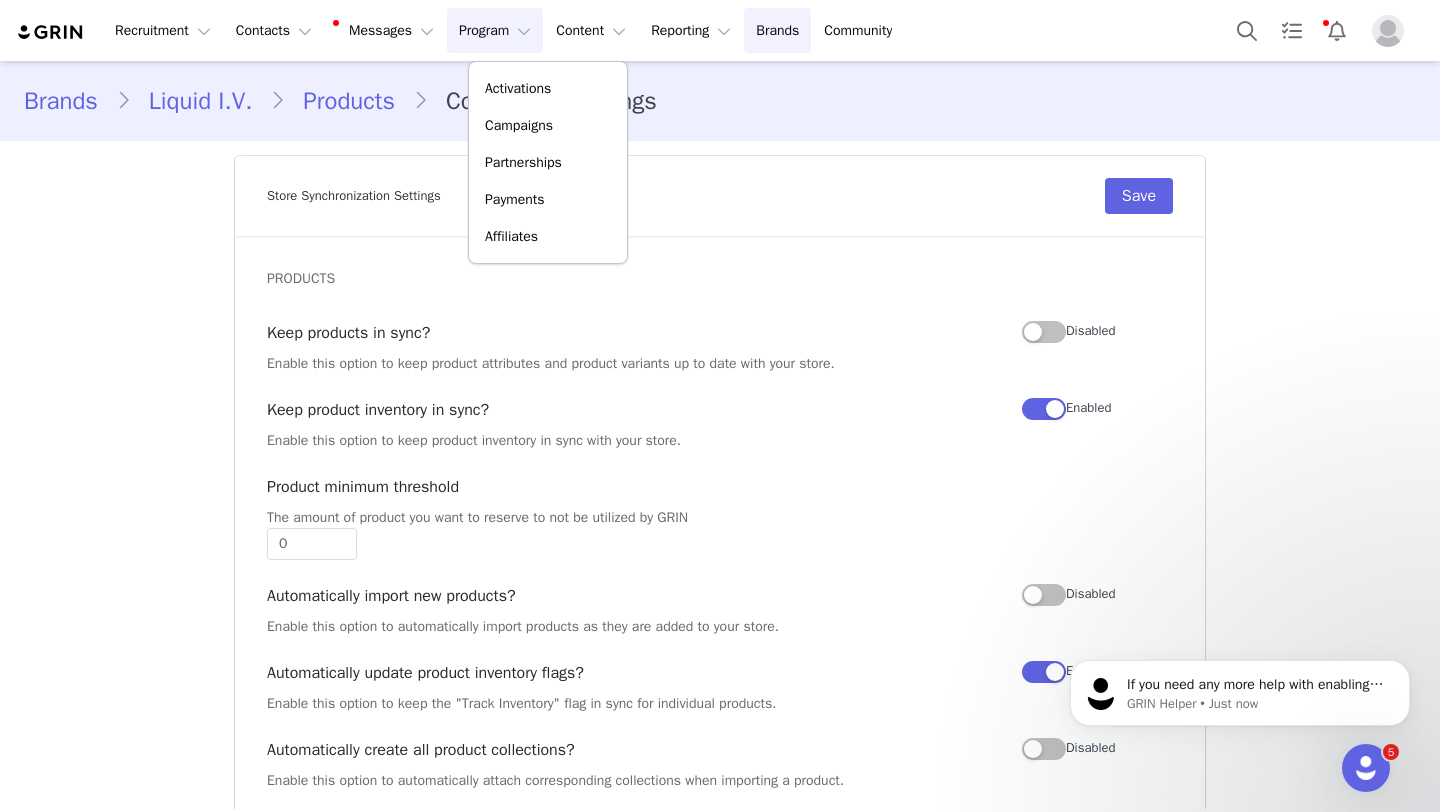 click on "Store Synchronization Settings  Save" at bounding box center (720, 196) 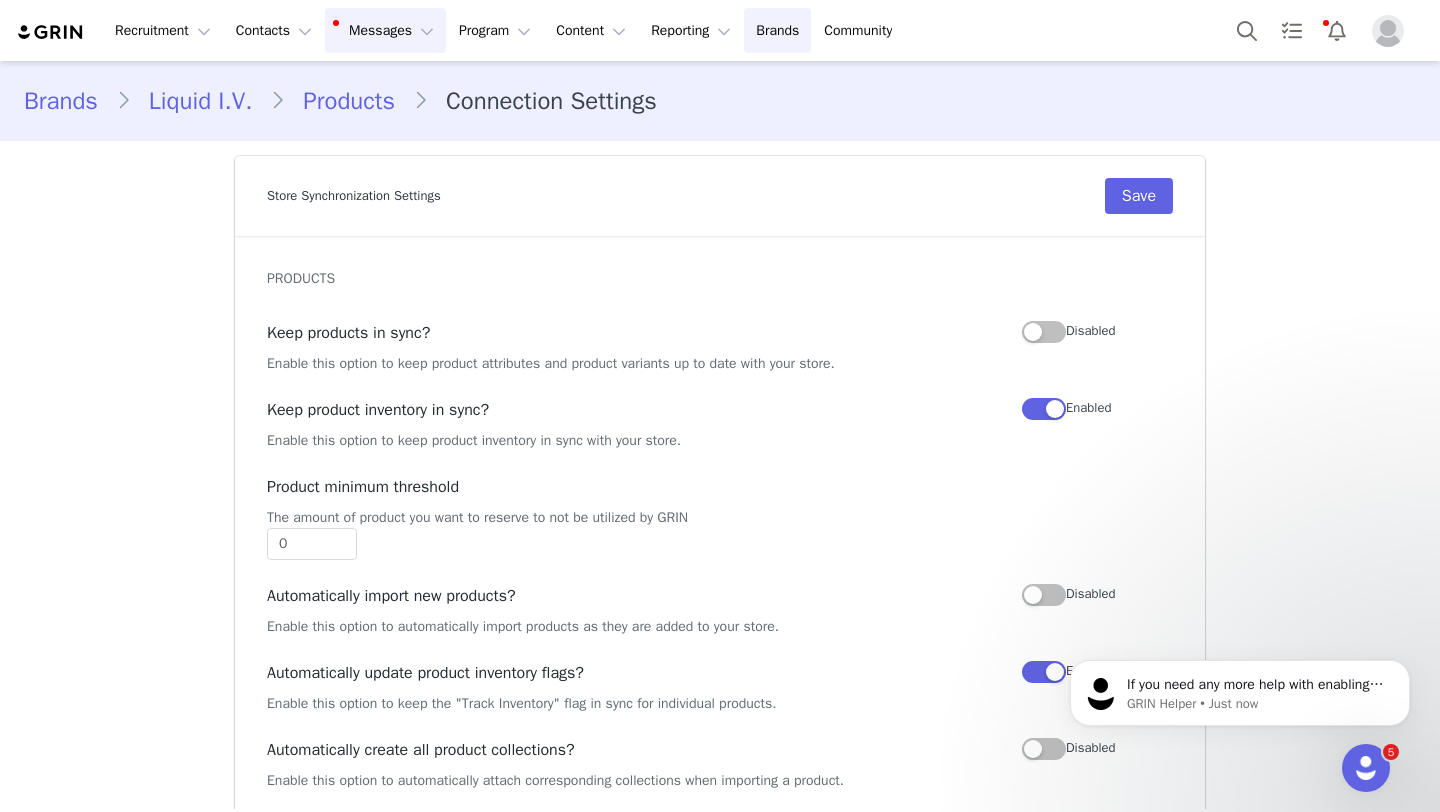 click on "Messages Messages" at bounding box center (385, 30) 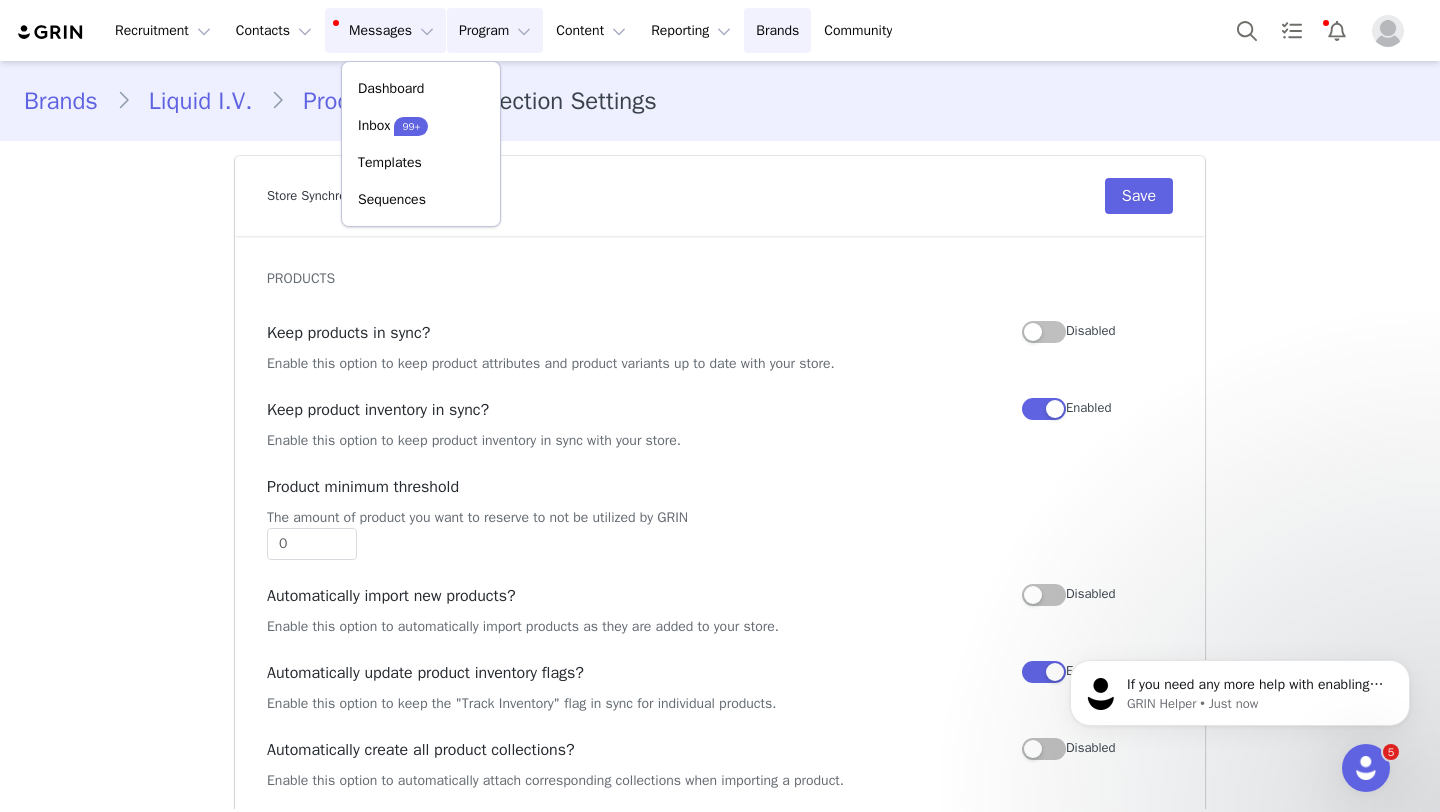 click on "Program Program" at bounding box center (495, 30) 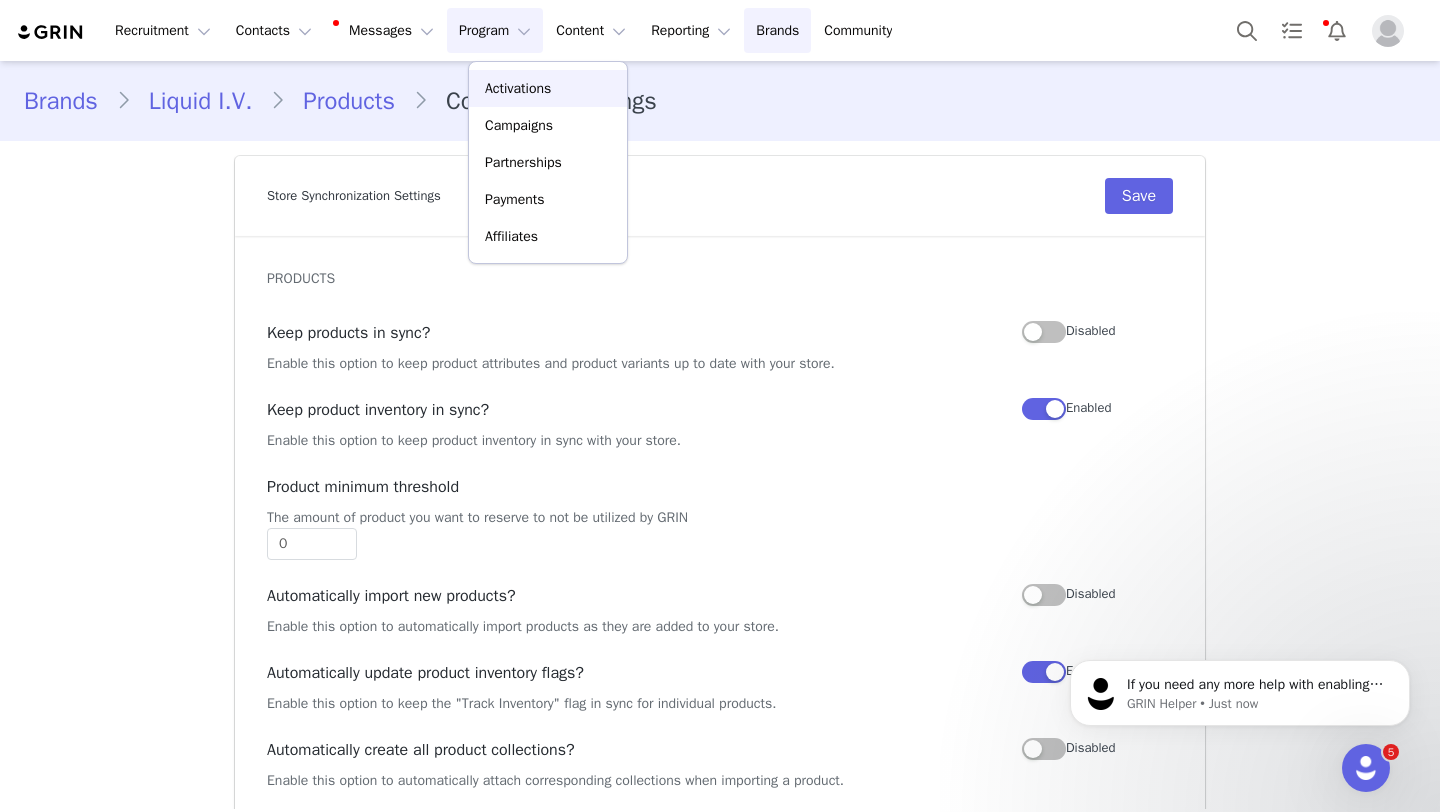 click on "Activations" at bounding box center (518, 88) 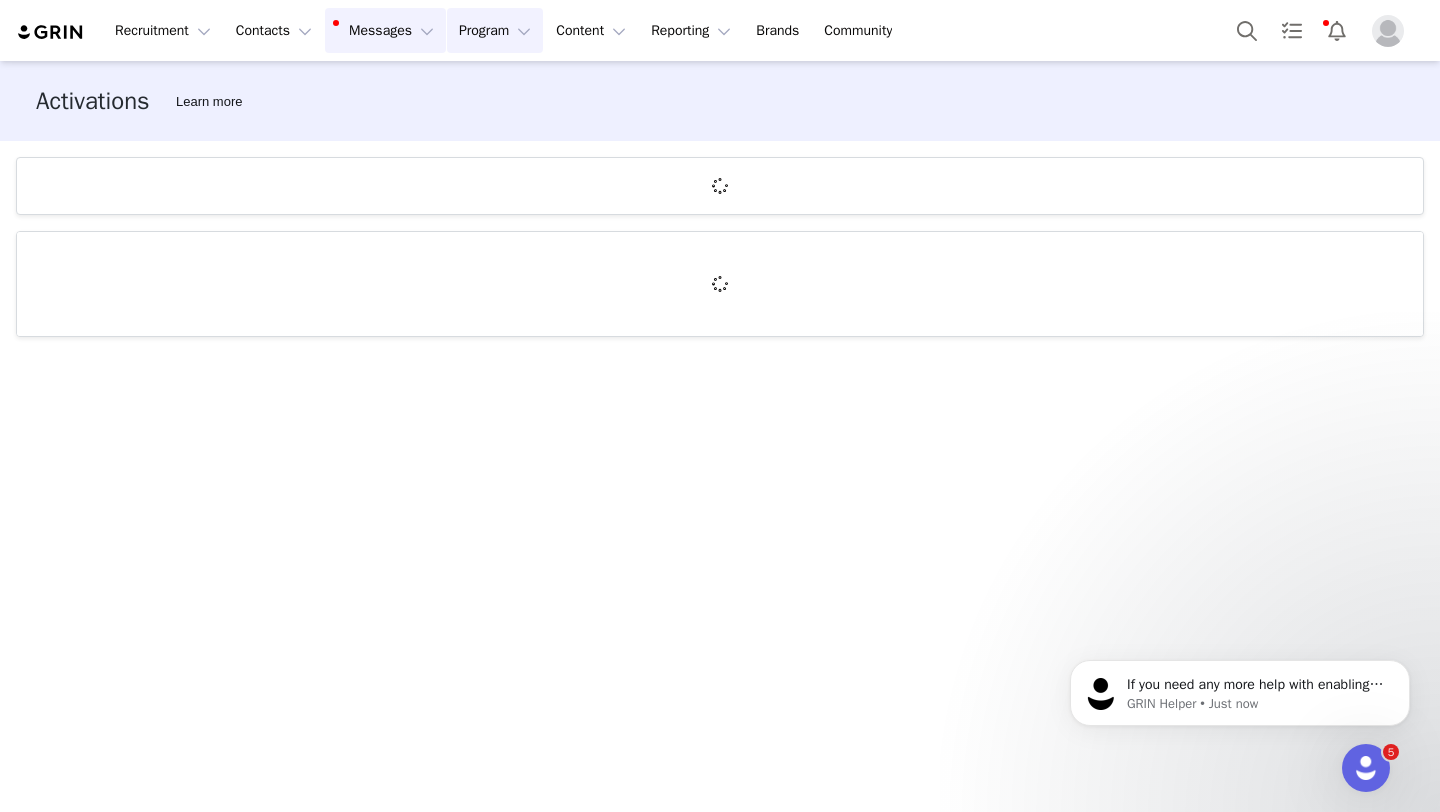 click on "Messages Messages" at bounding box center (385, 30) 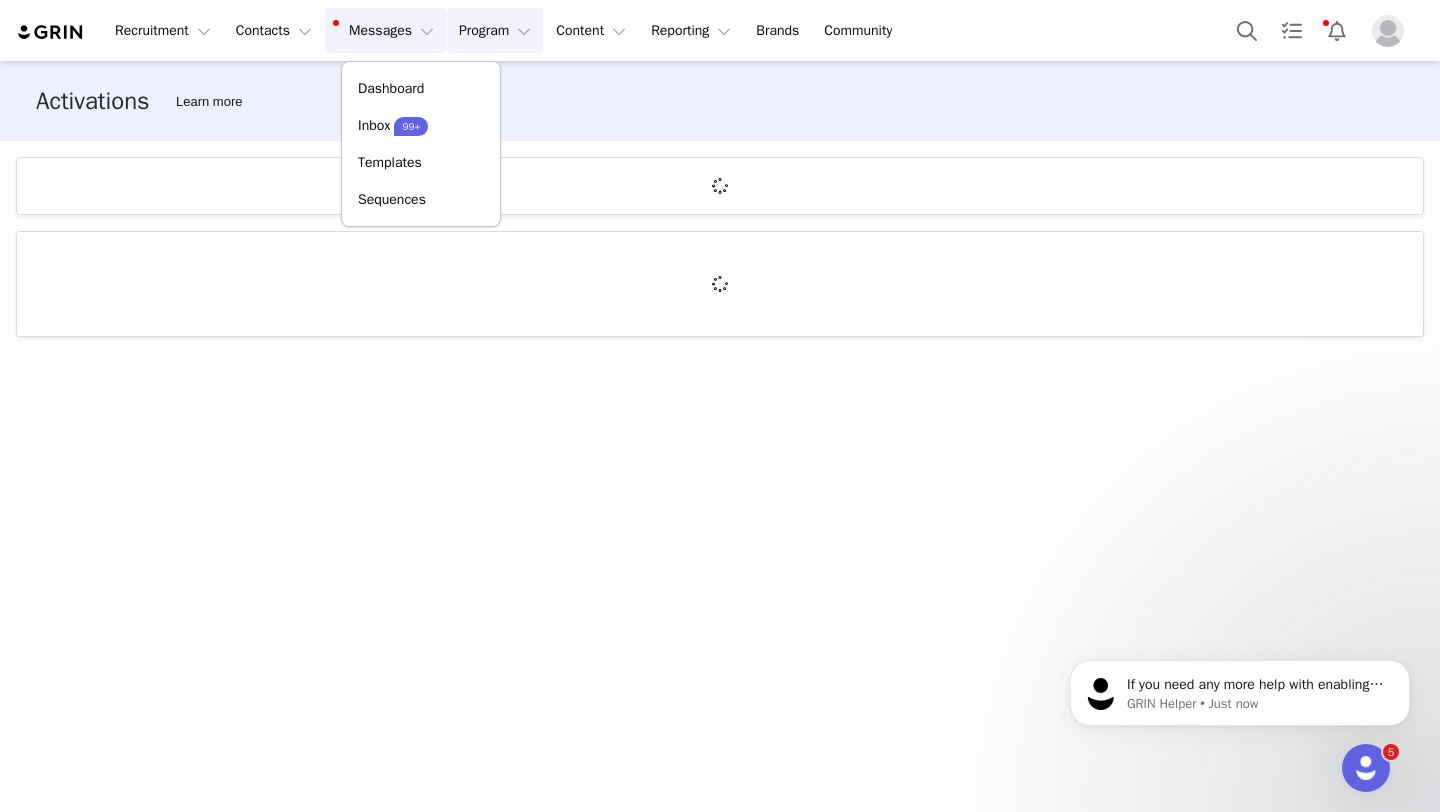 click on "Program Program" at bounding box center [495, 30] 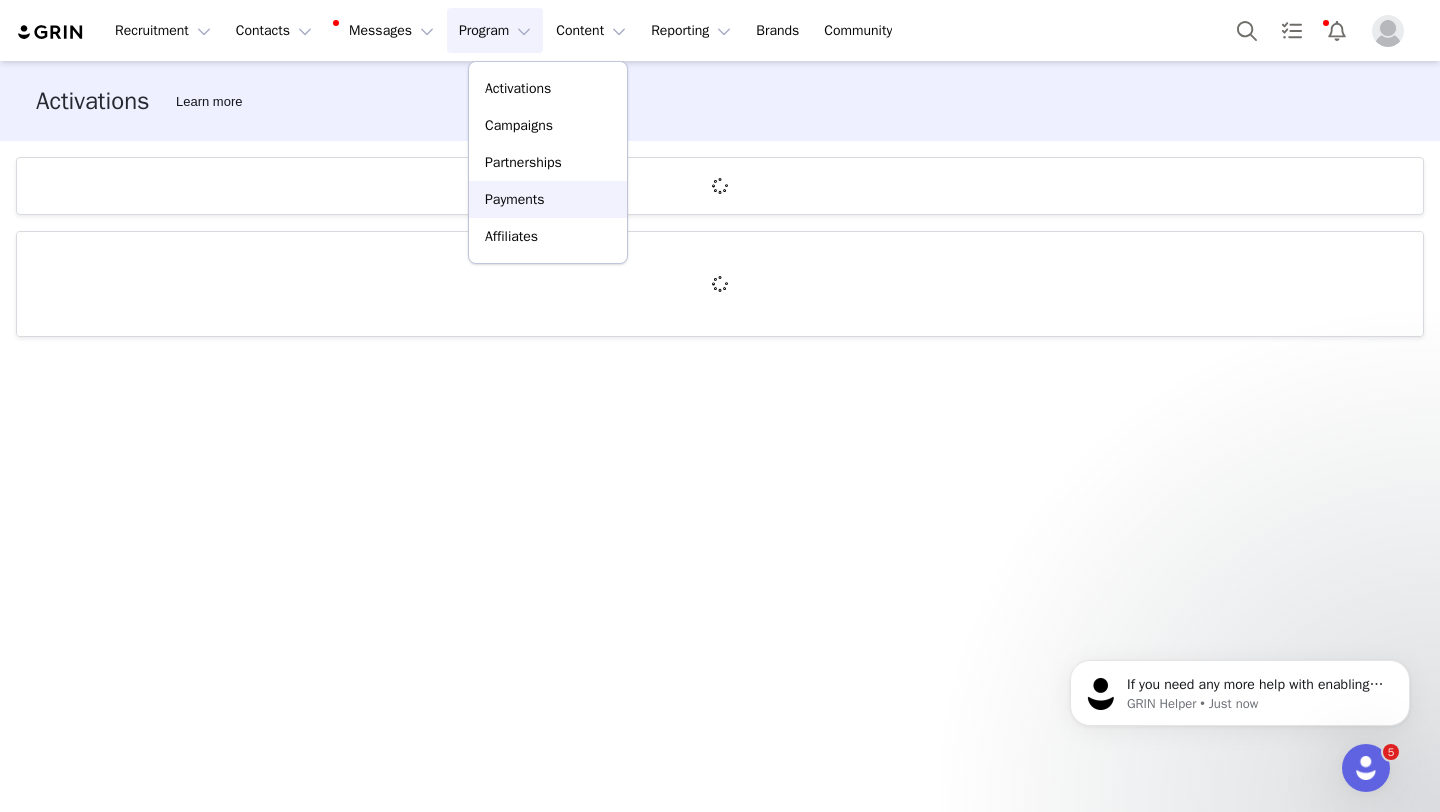 click on "Payments" at bounding box center (515, 199) 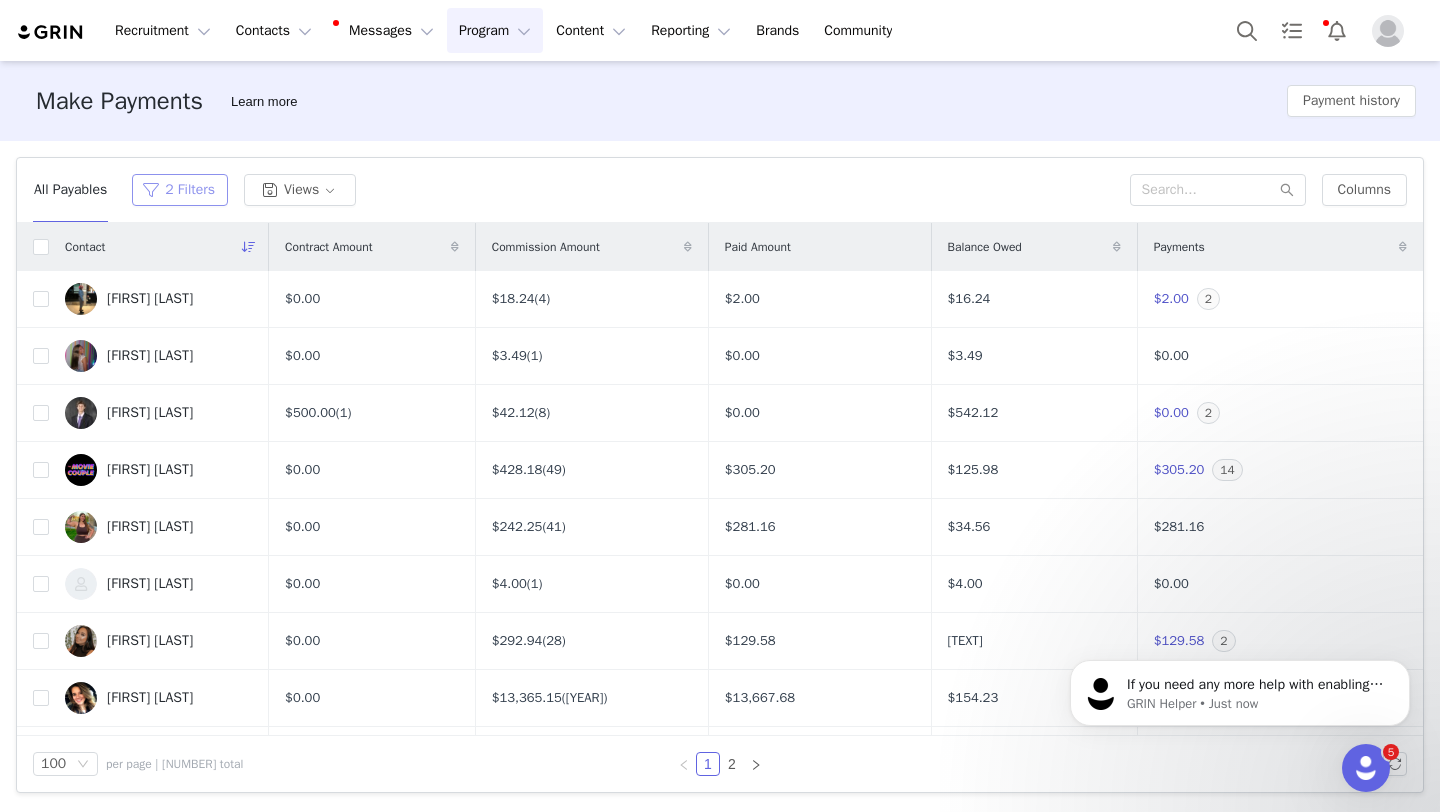 click on "2 Filters" at bounding box center [180, 190] 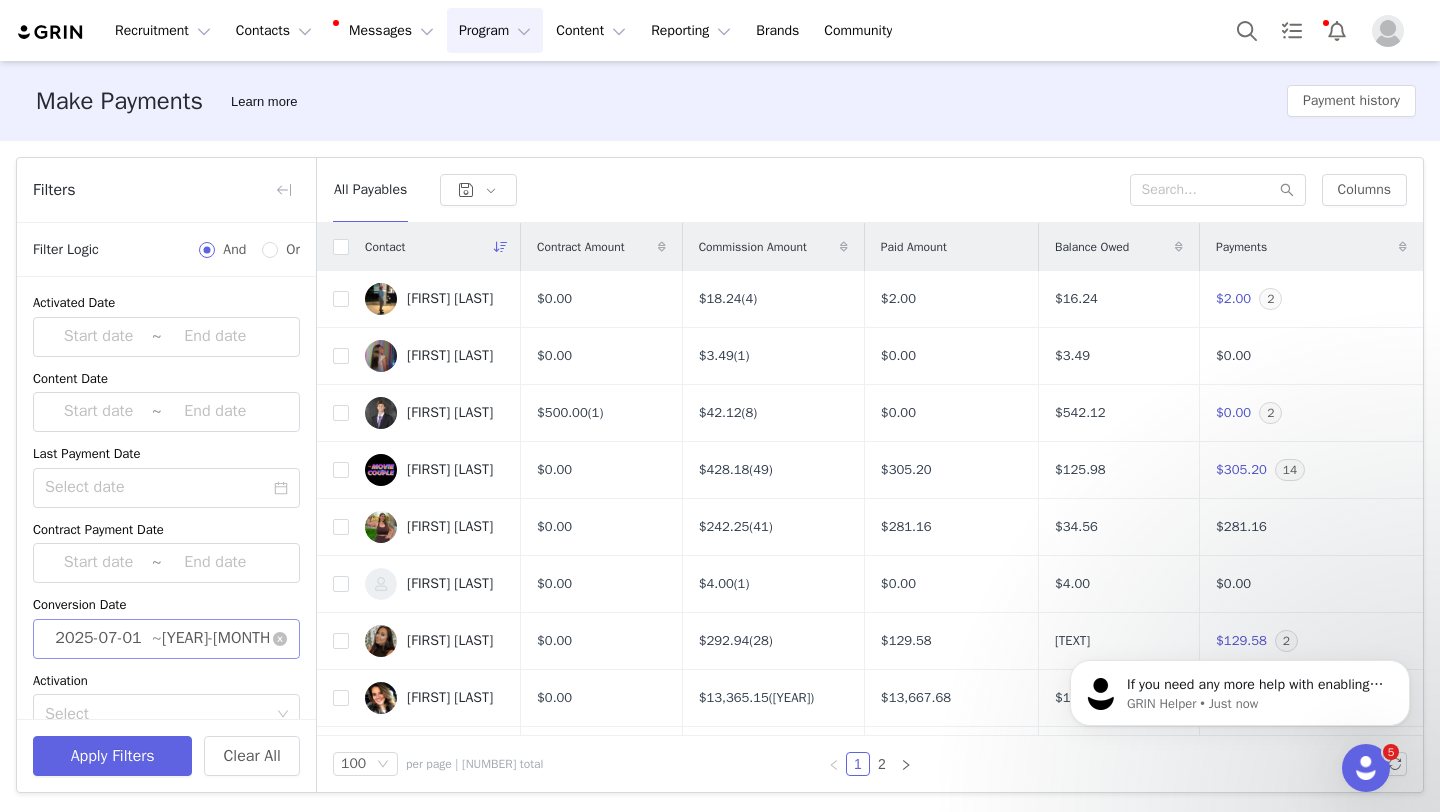 click on "2025-07-31" at bounding box center [215, 639] 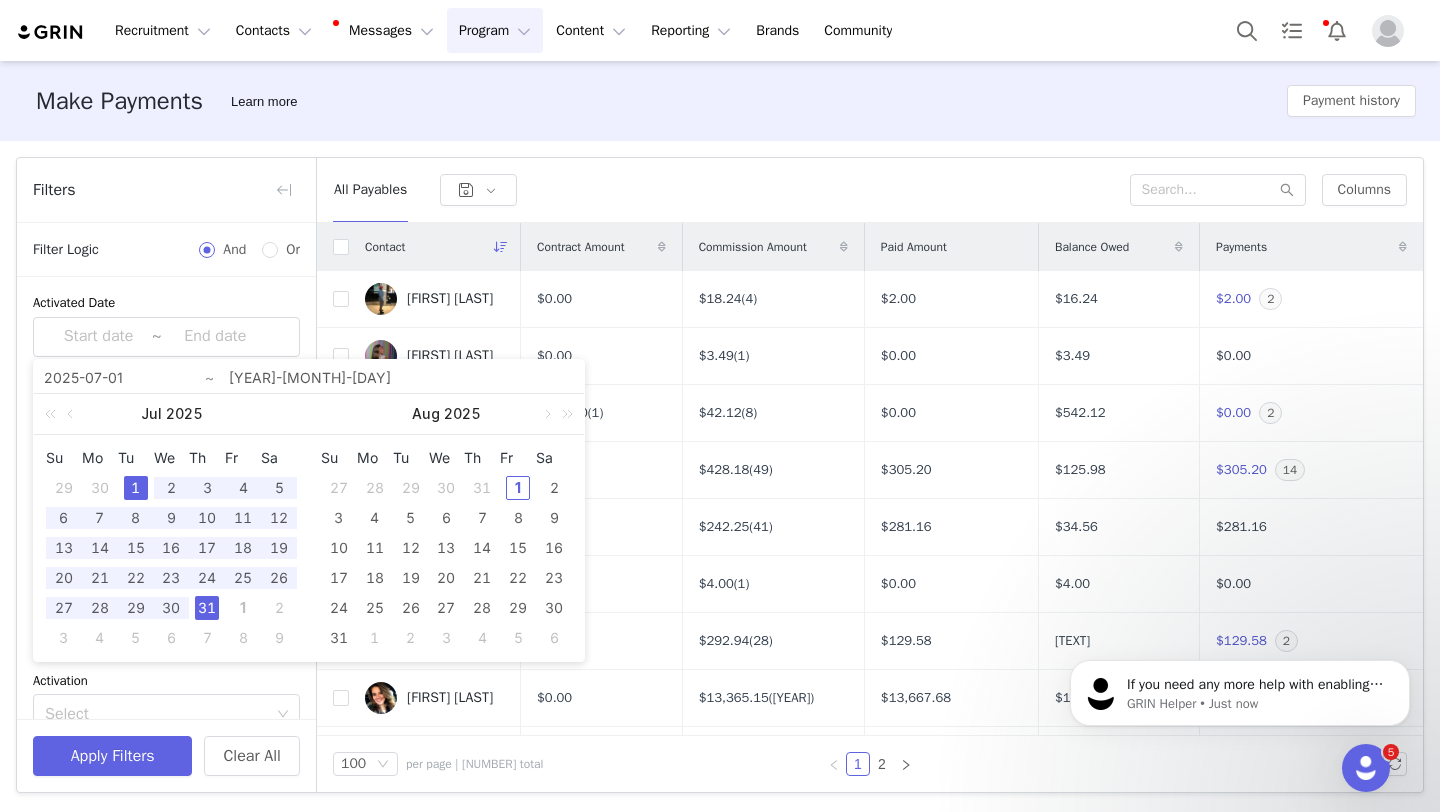 click on "1" at bounding box center [136, 488] 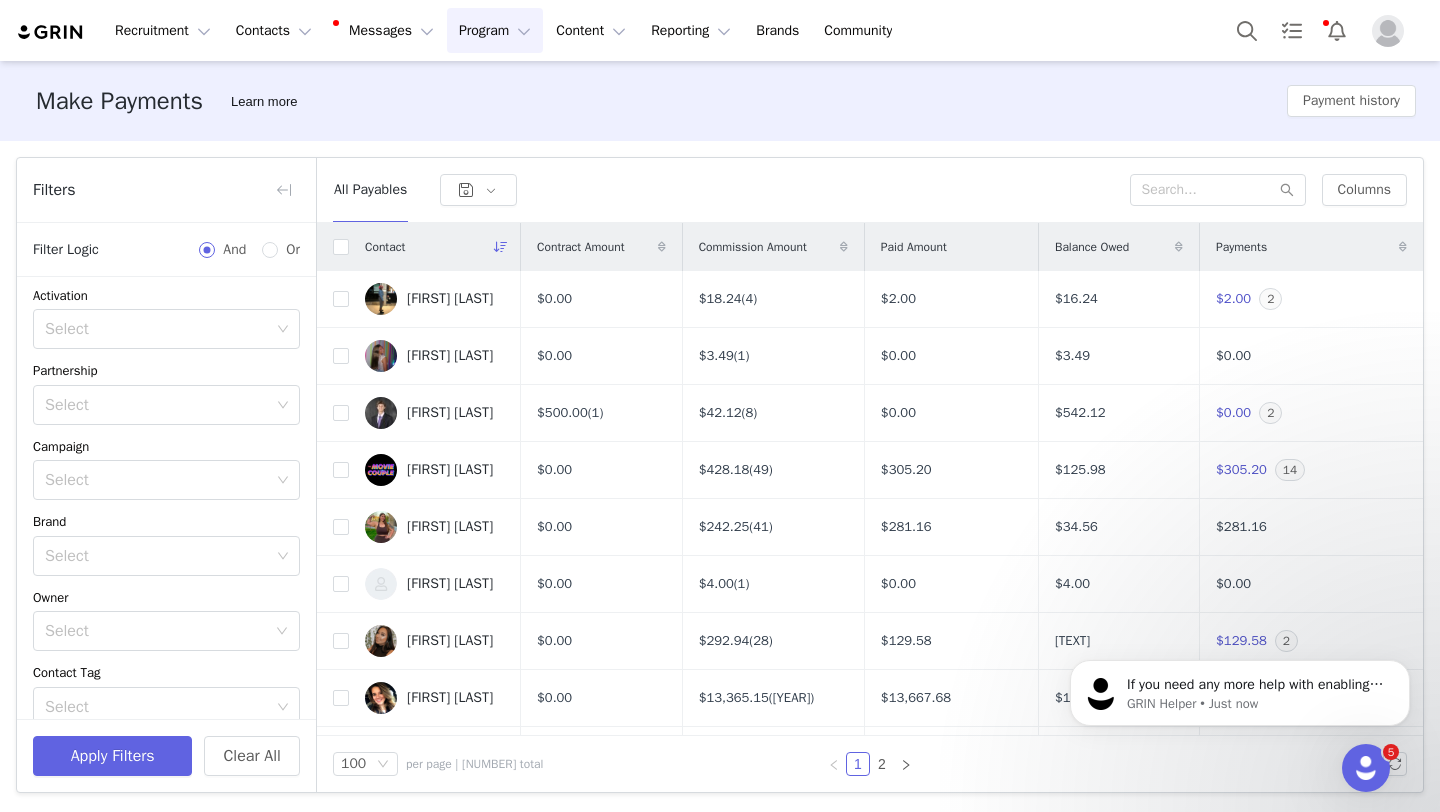 scroll, scrollTop: 852, scrollLeft: 0, axis: vertical 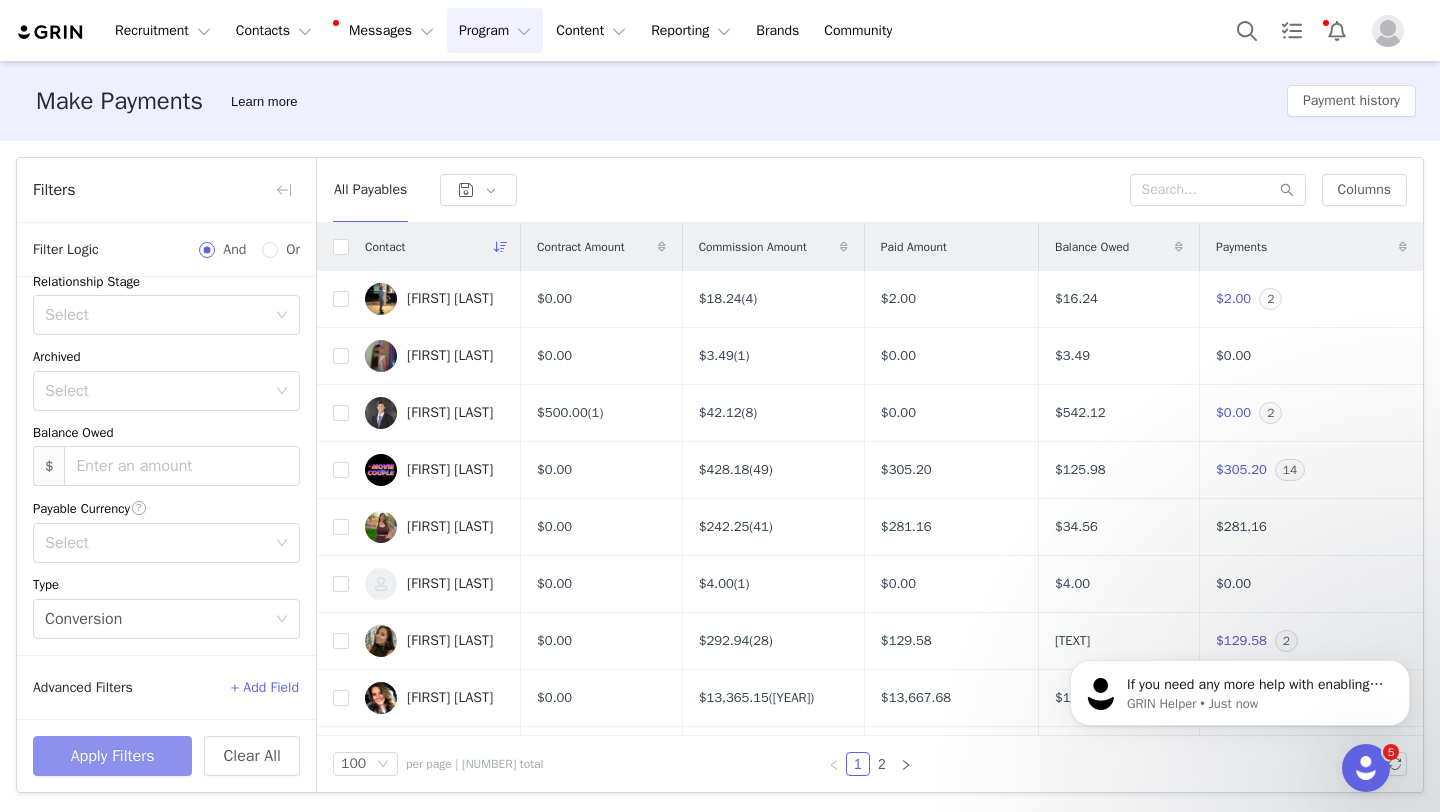 click on "Apply Filters" at bounding box center (112, 756) 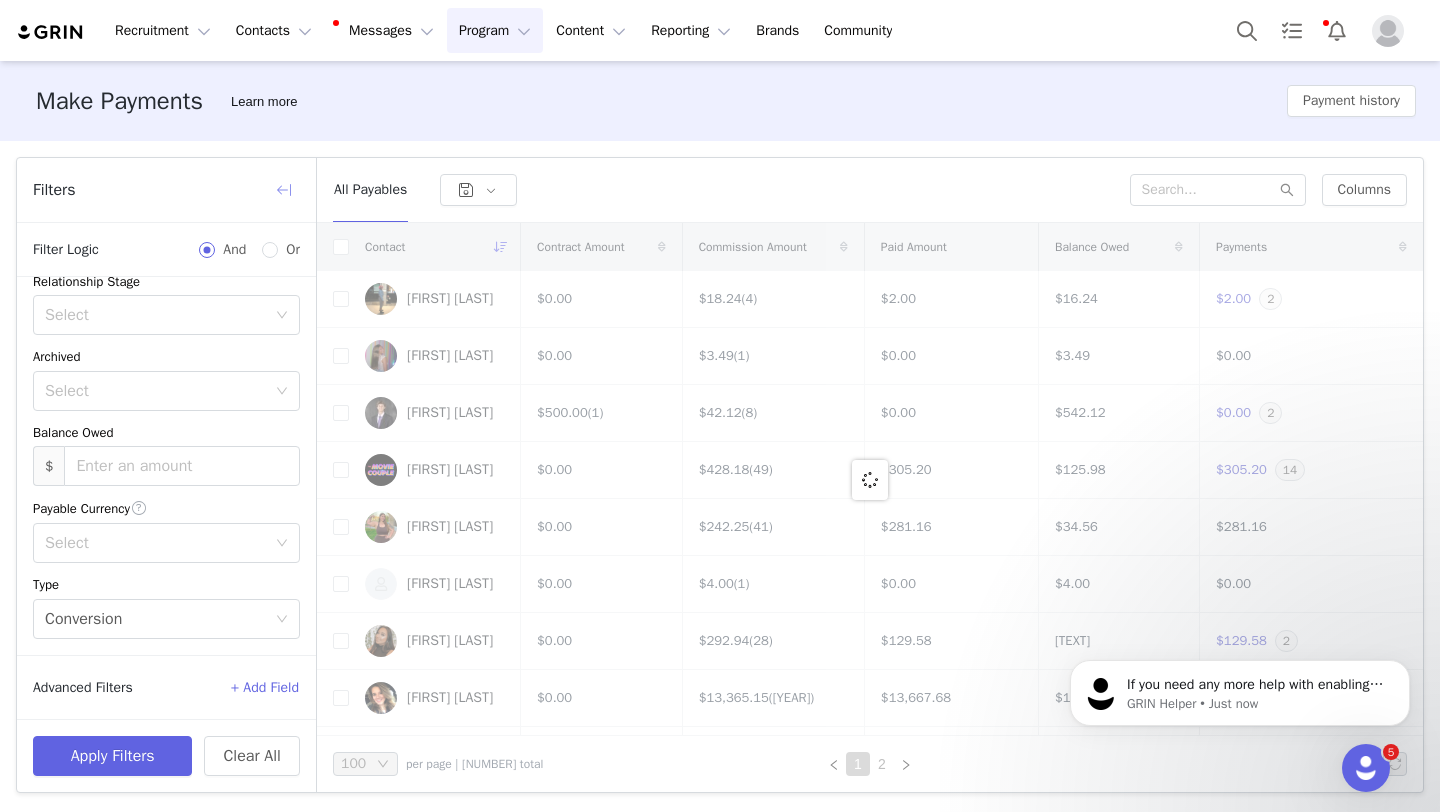 click at bounding box center (284, 190) 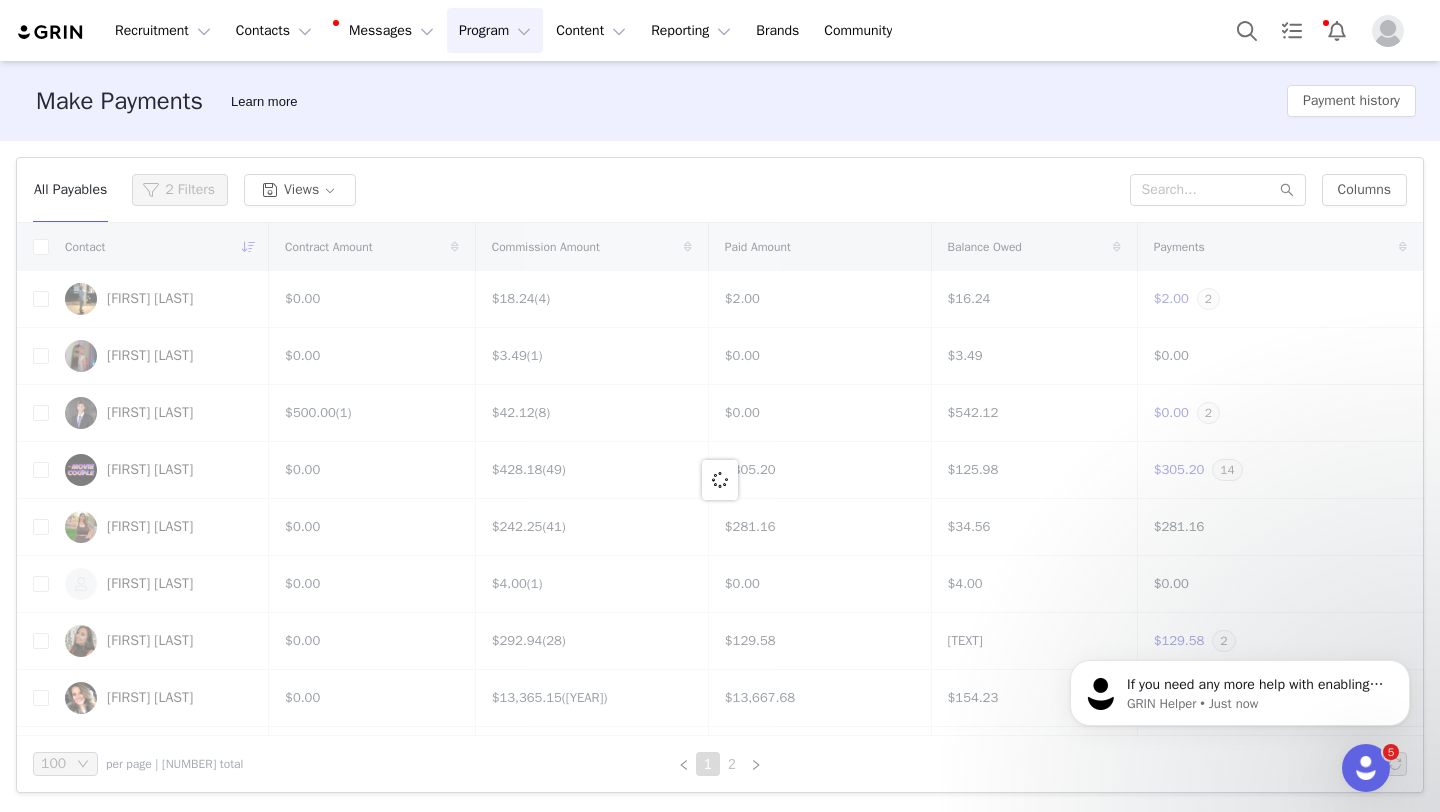 scroll, scrollTop: 1025, scrollLeft: 0, axis: vertical 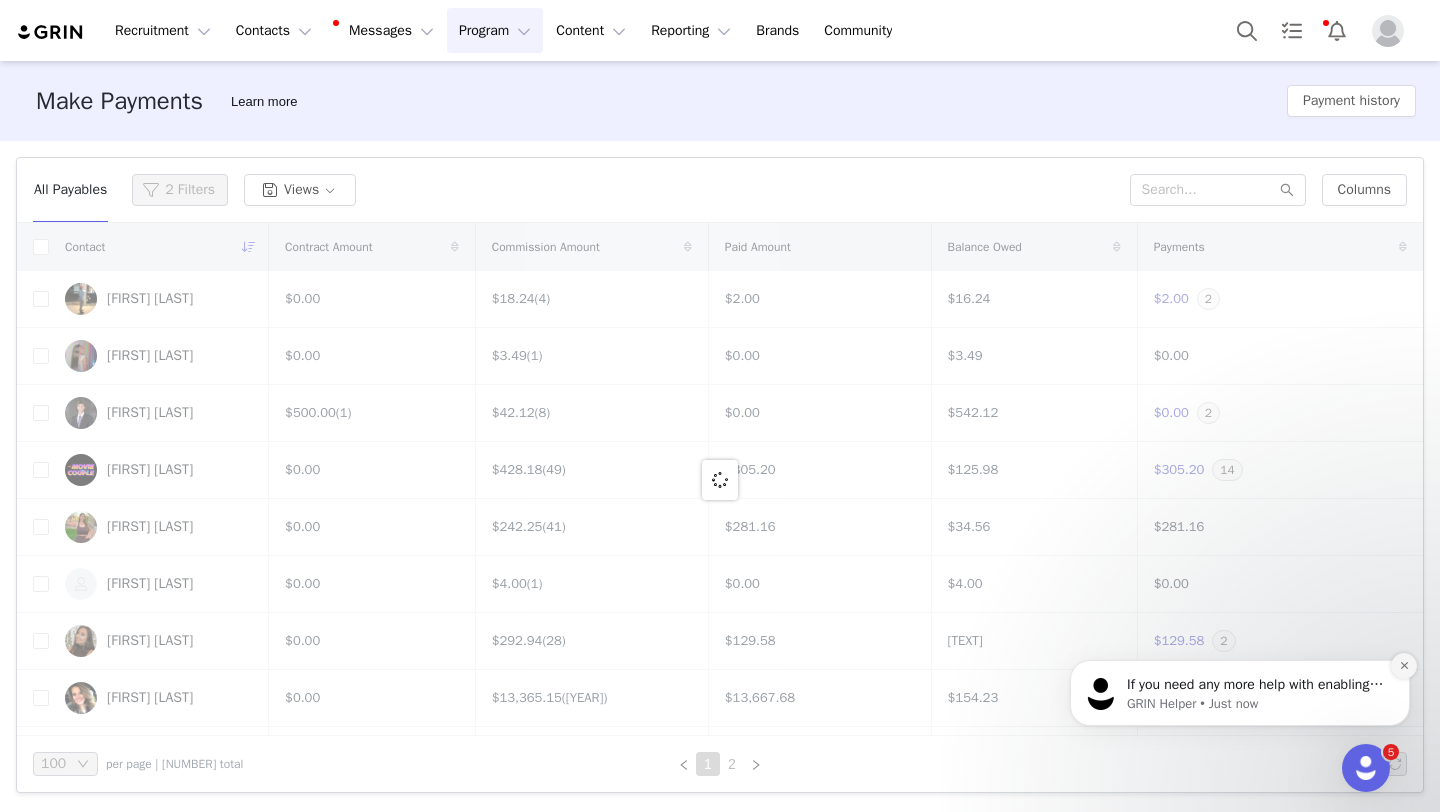 click 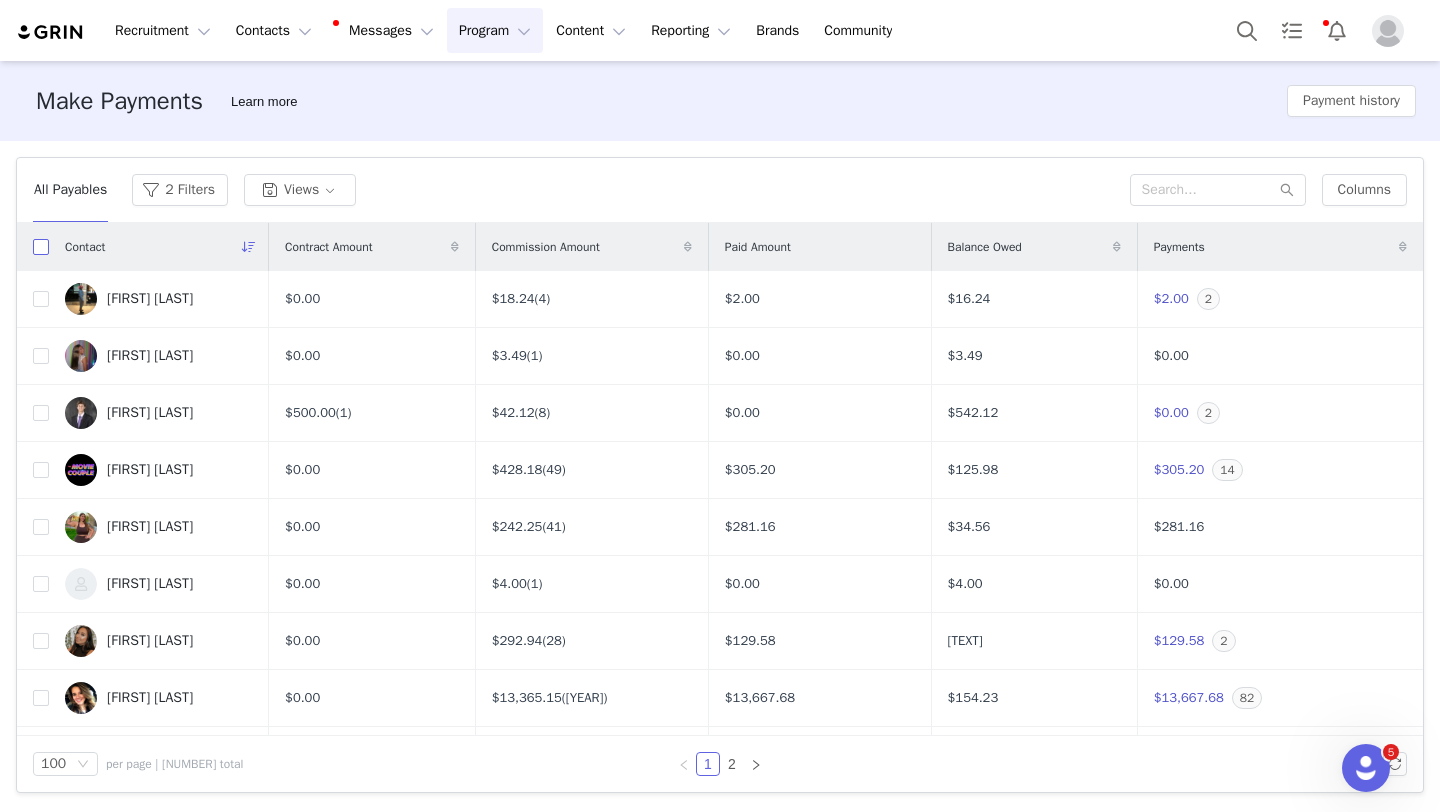 click at bounding box center (41, 247) 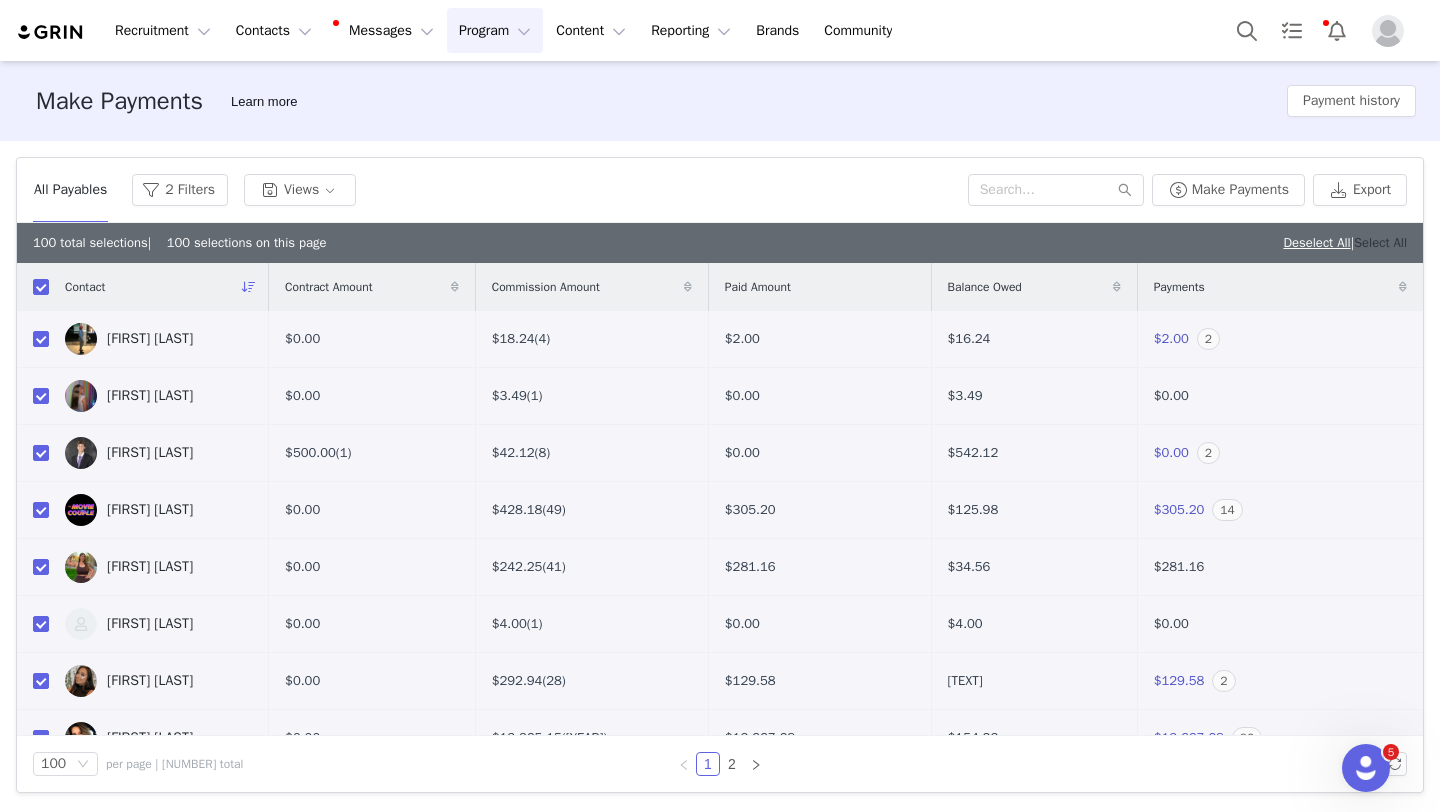 click on "Select All" at bounding box center [1380, 242] 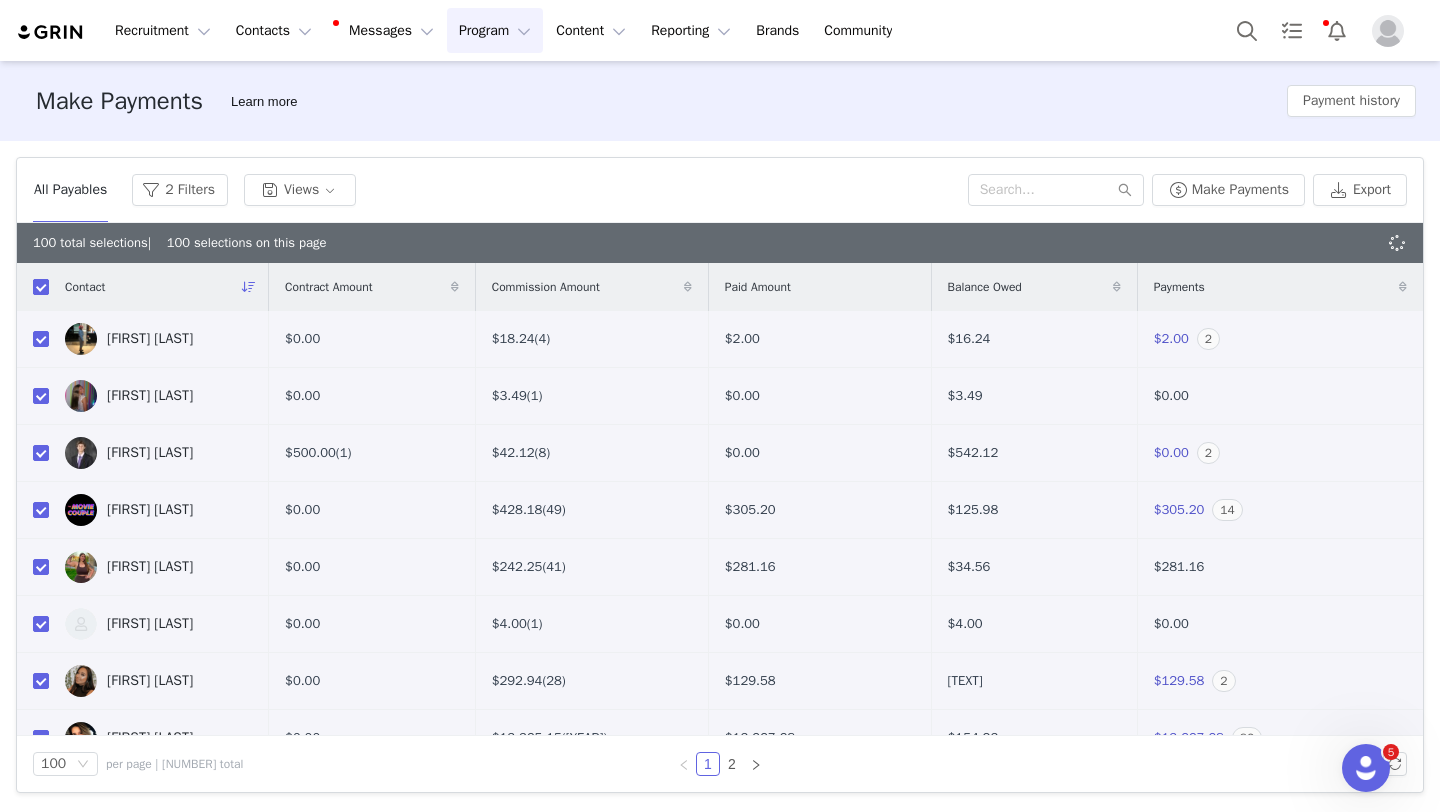 click at bounding box center [41, 287] 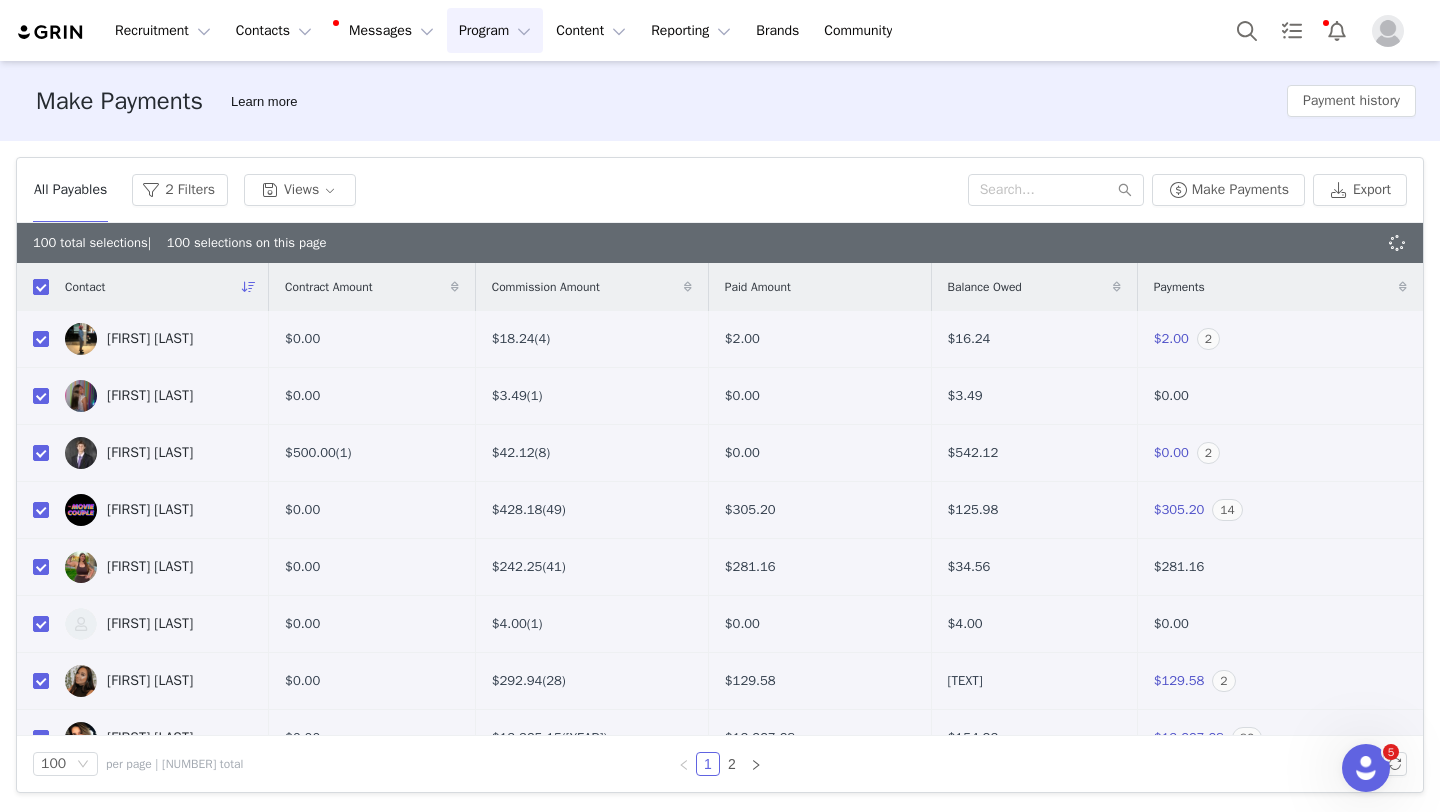 checkbox on "false" 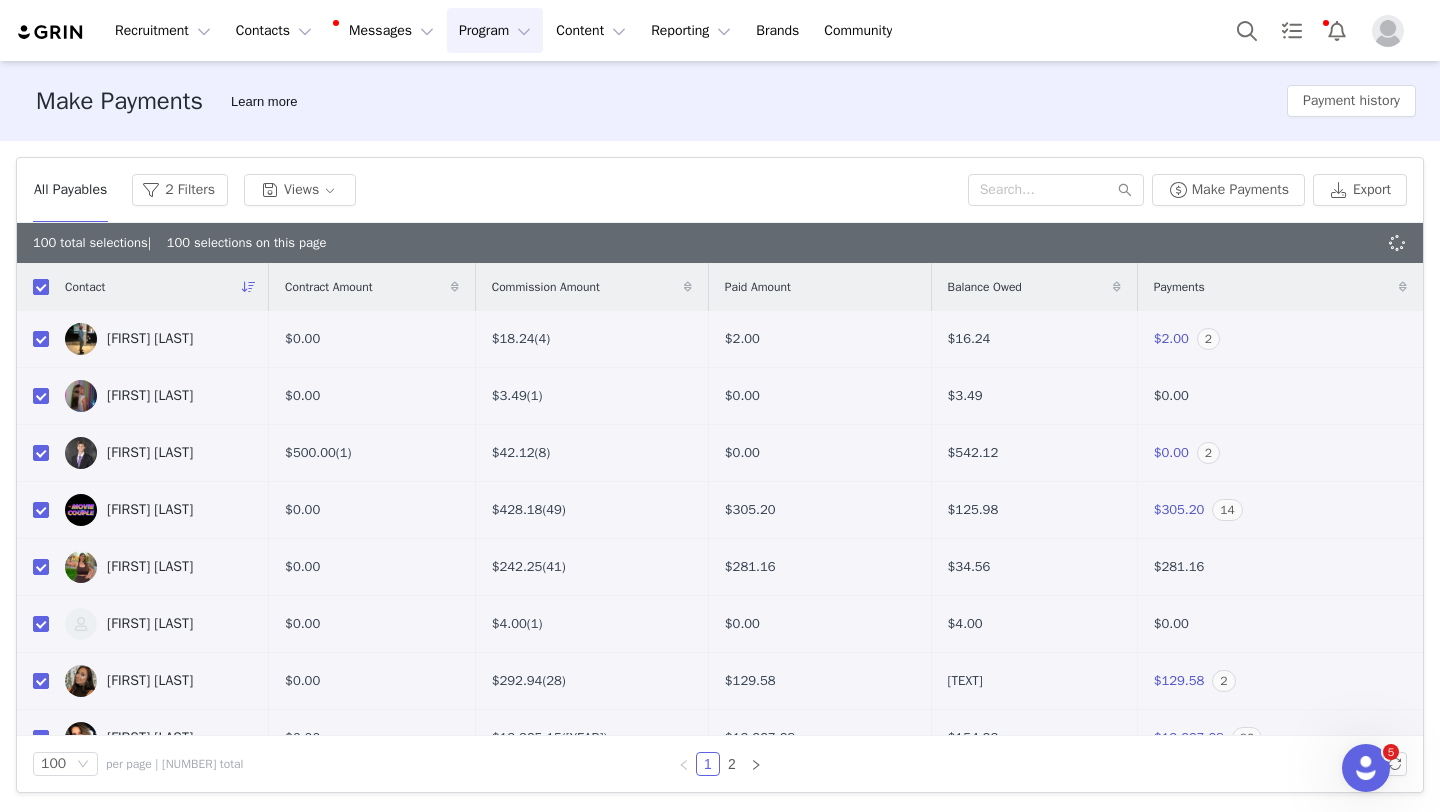checkbox on "false" 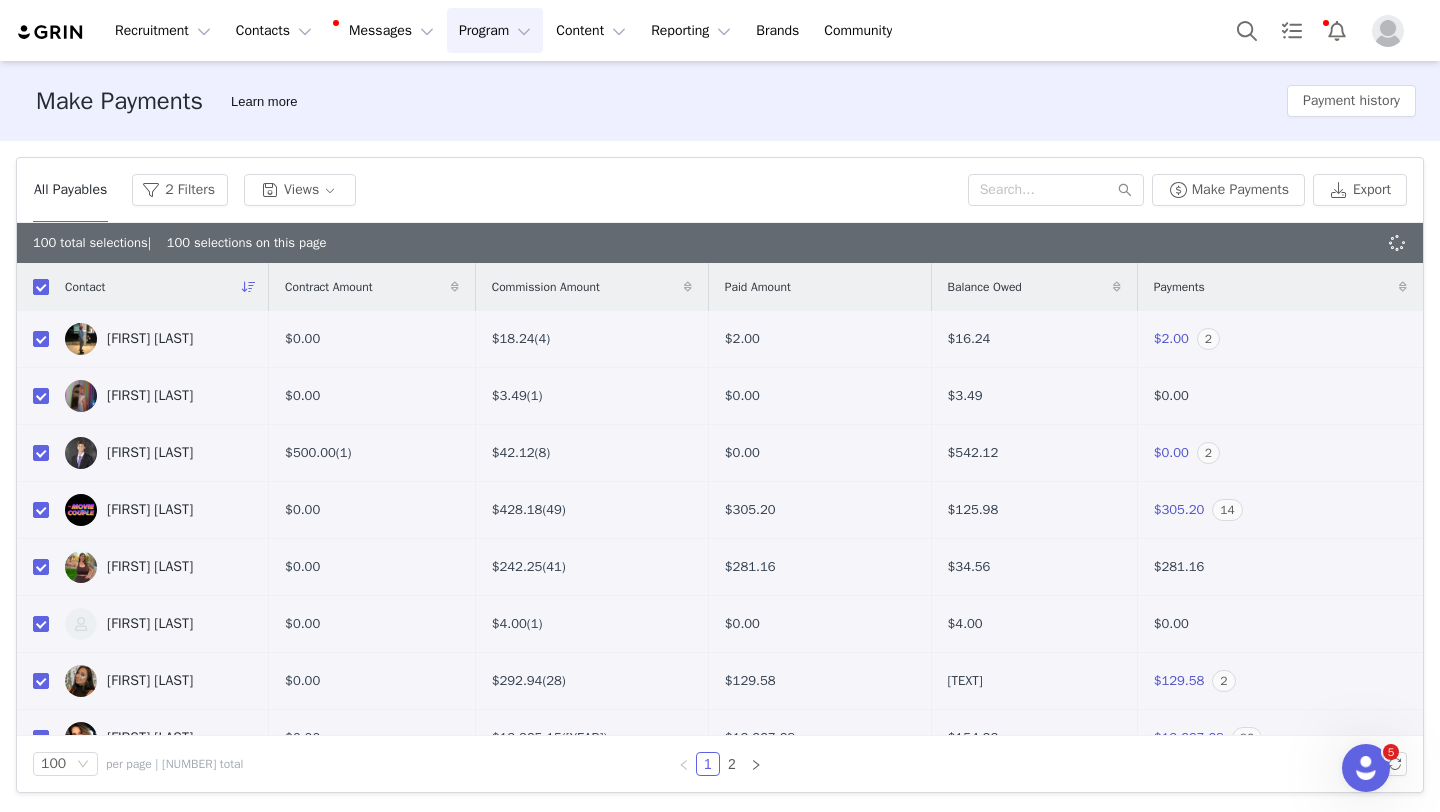 checkbox on "false" 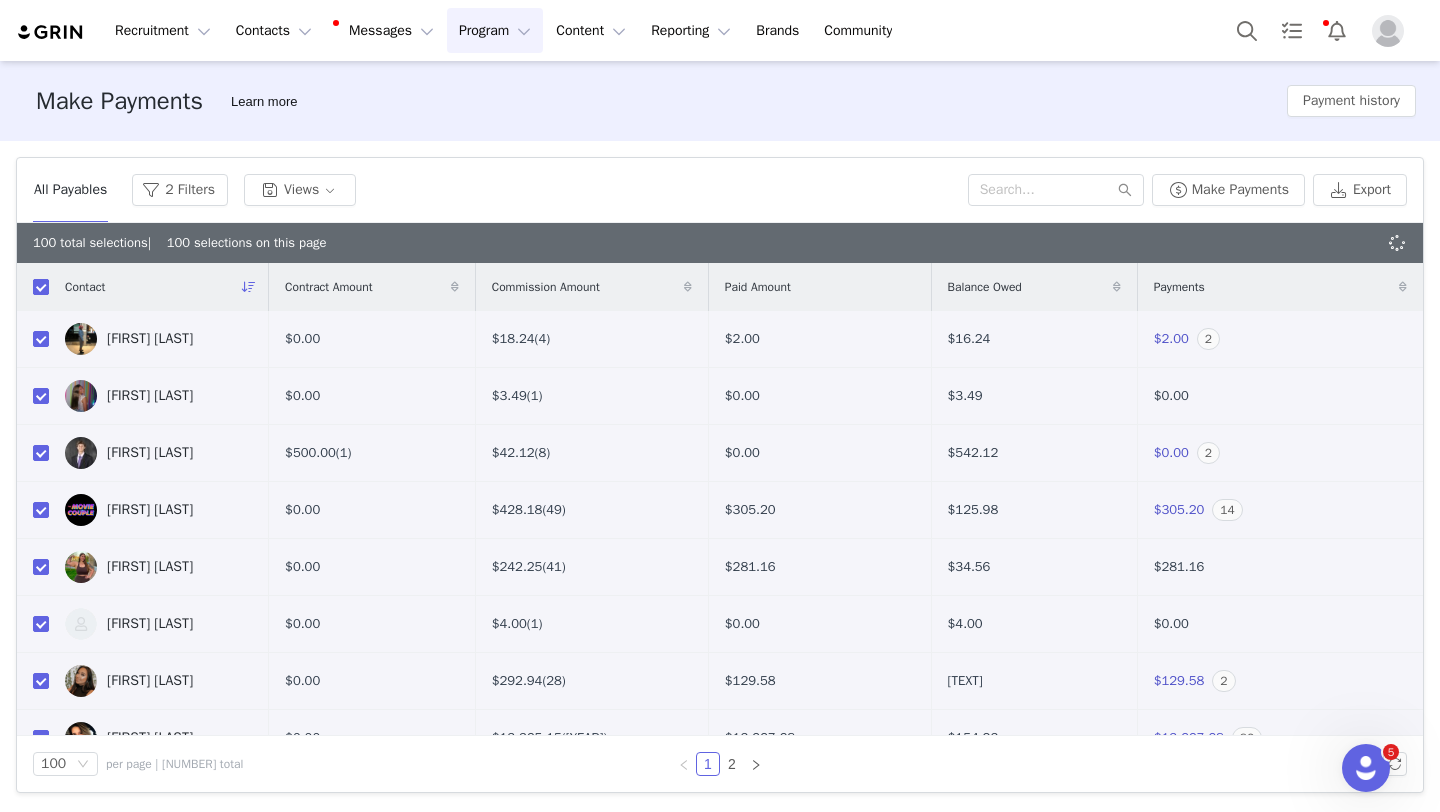 checkbox on "false" 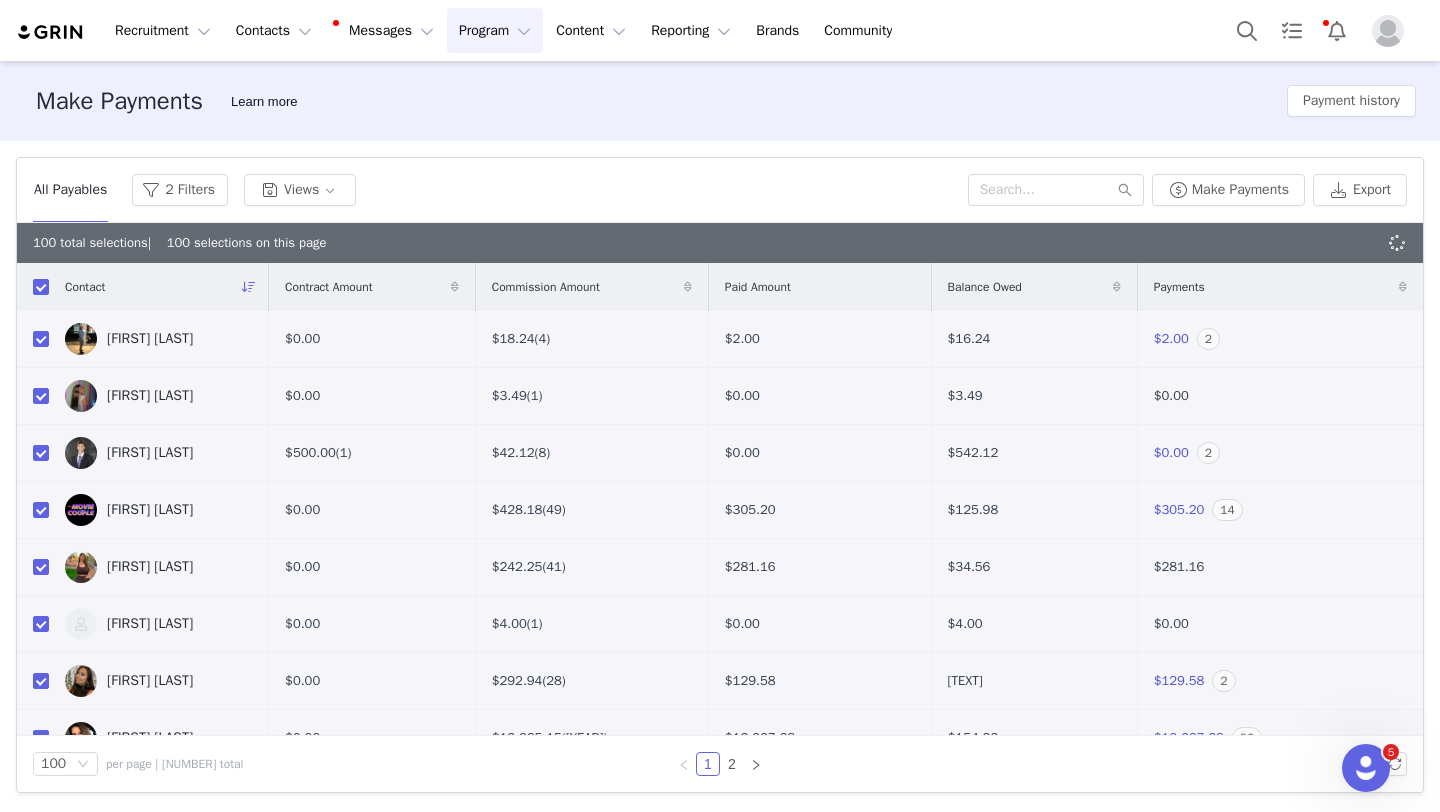 checkbox on "false" 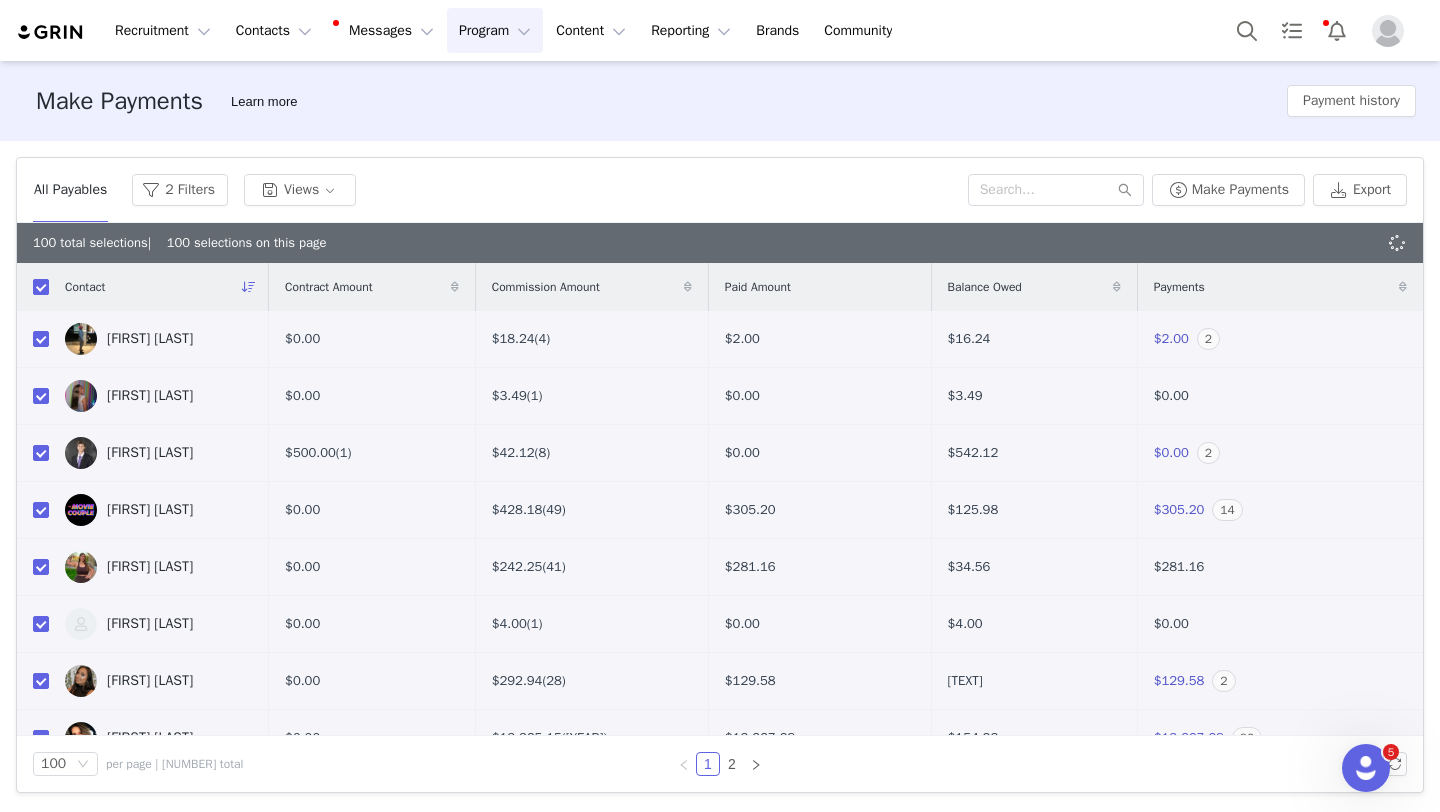 checkbox on "false" 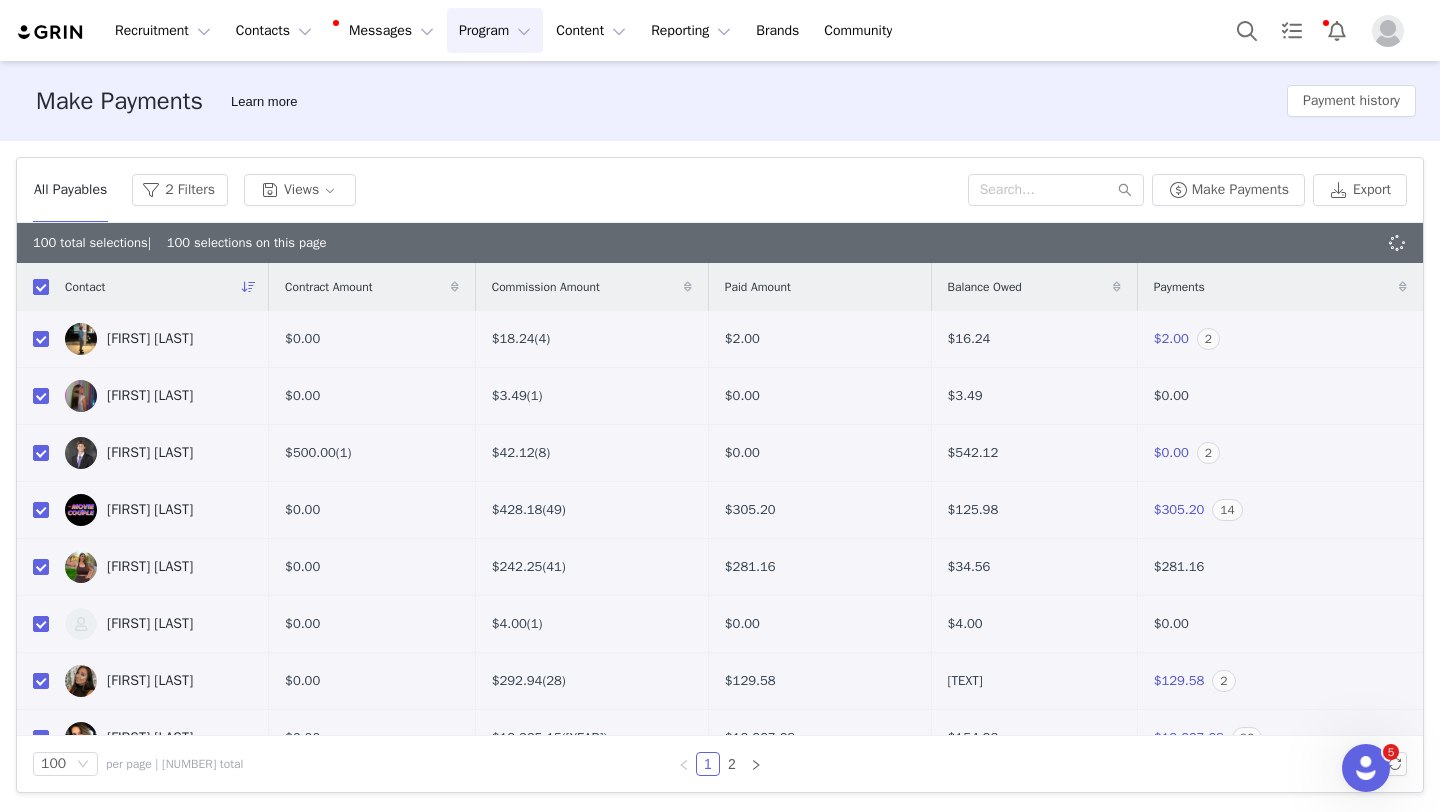checkbox on "false" 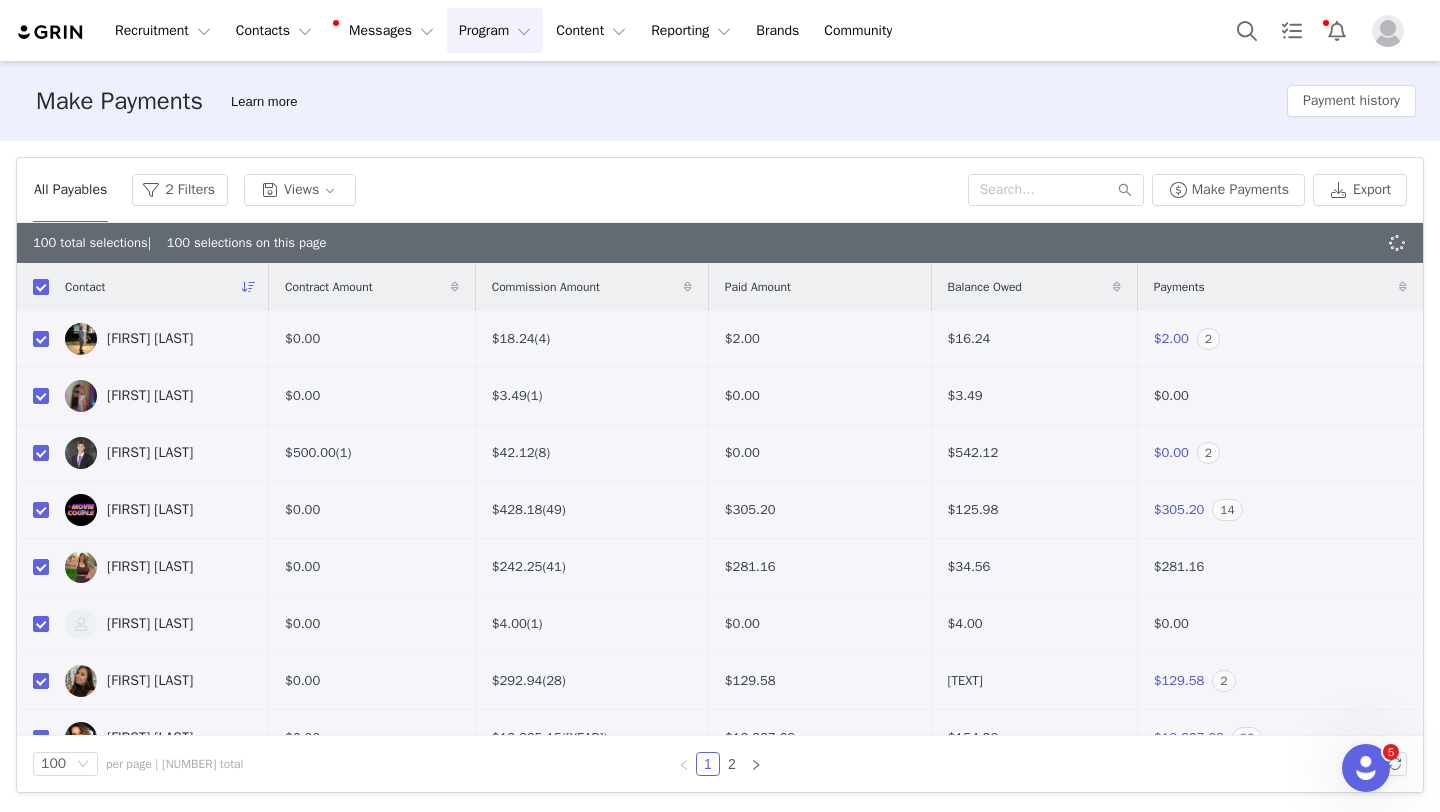 checkbox on "false" 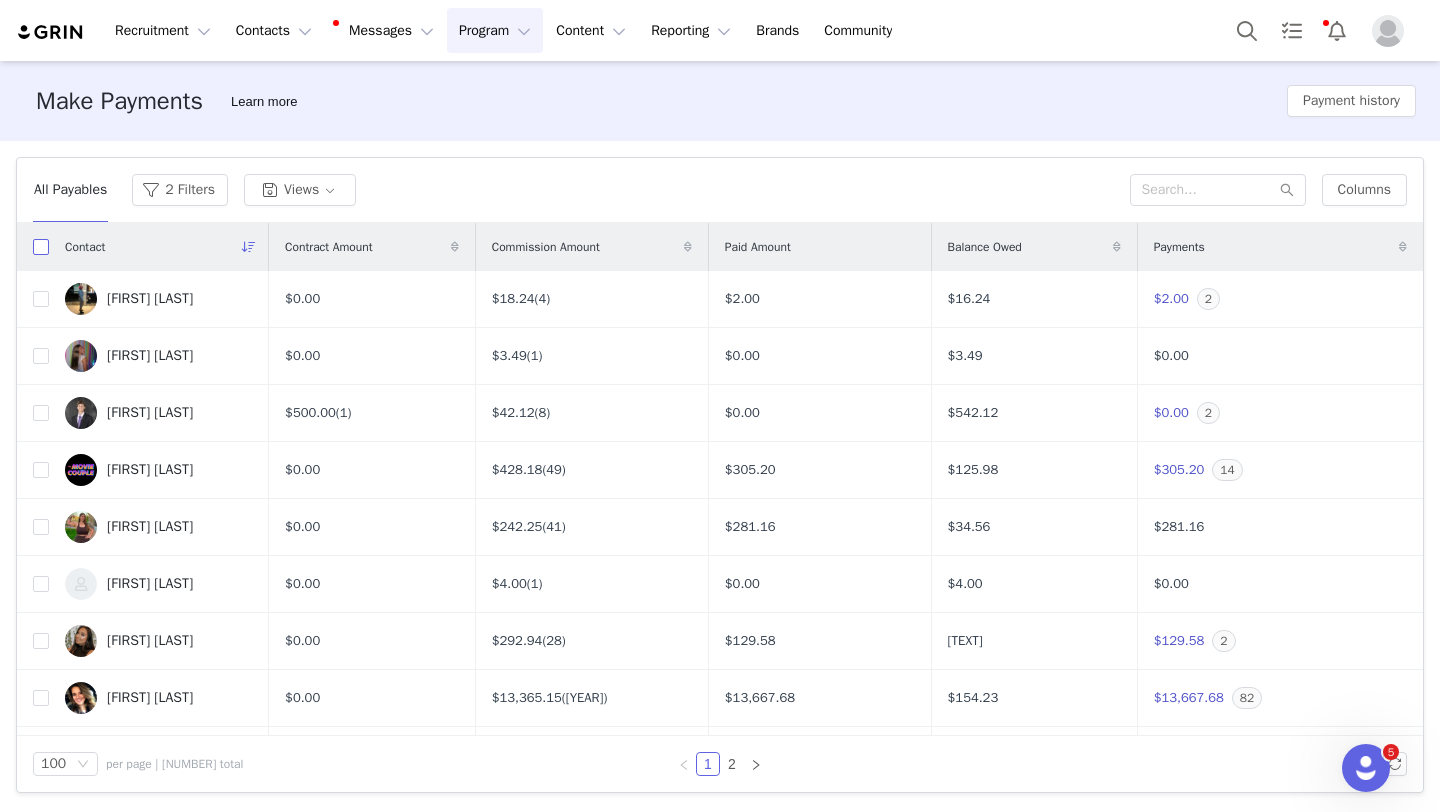 click at bounding box center [41, 247] 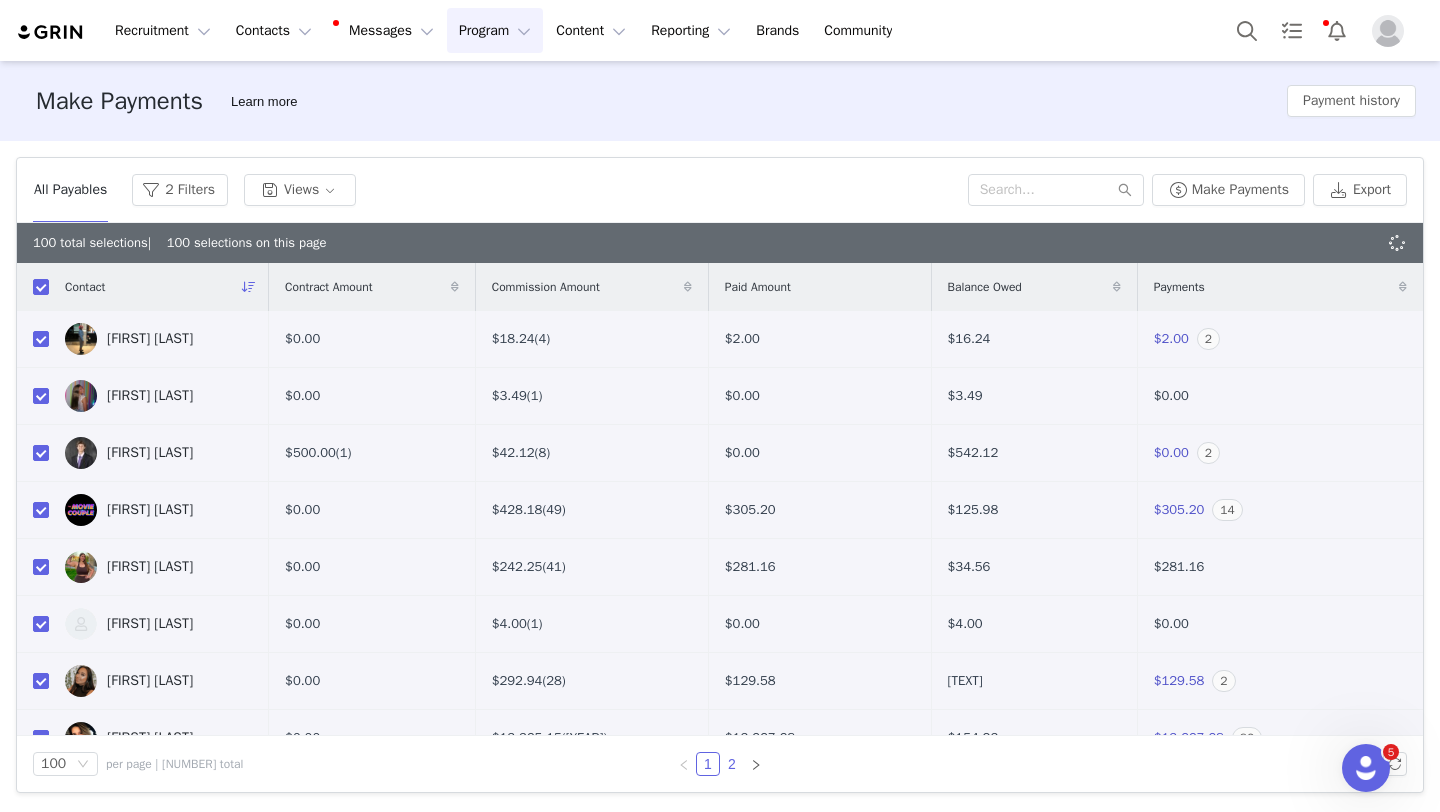 click on "2" at bounding box center [732, 764] 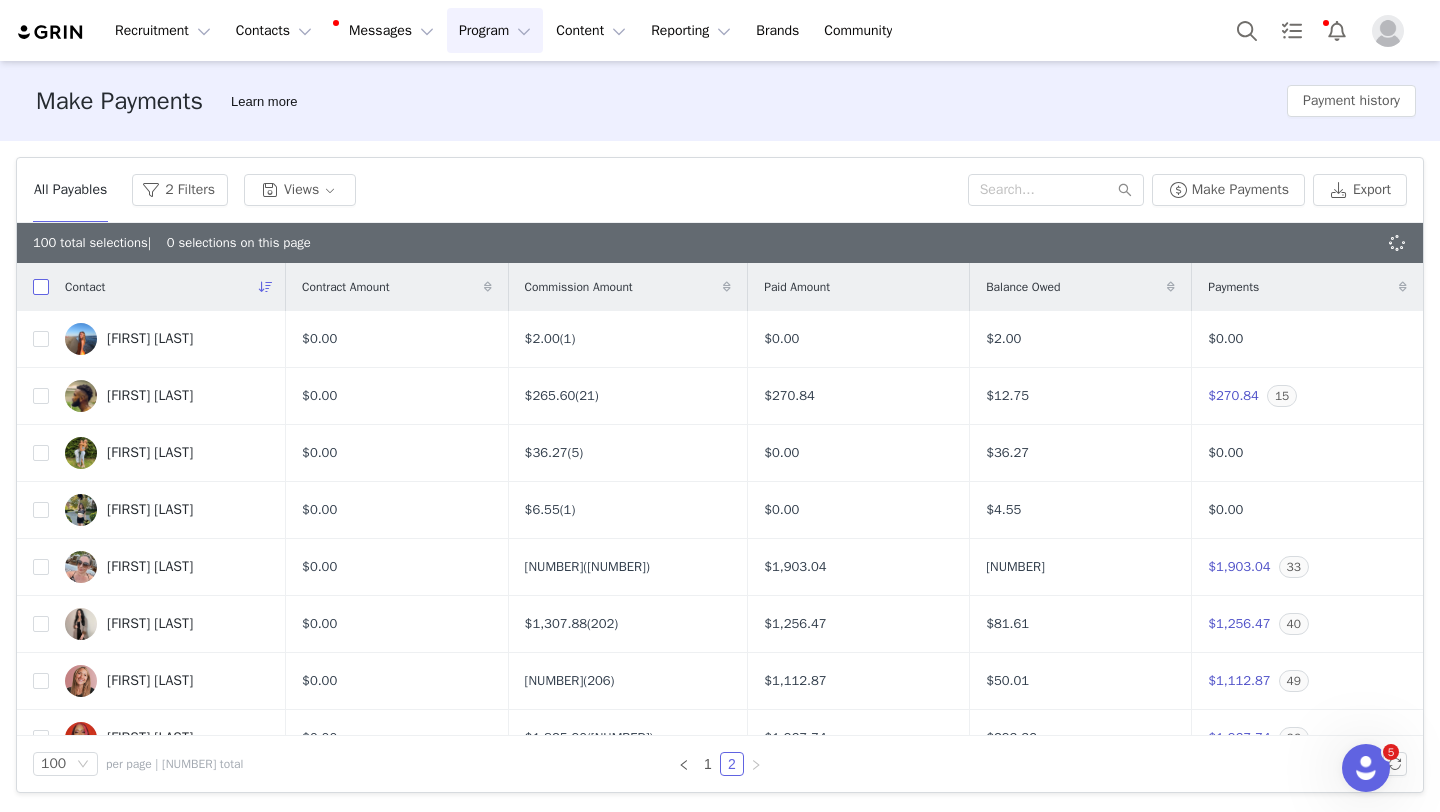 click at bounding box center [41, 287] 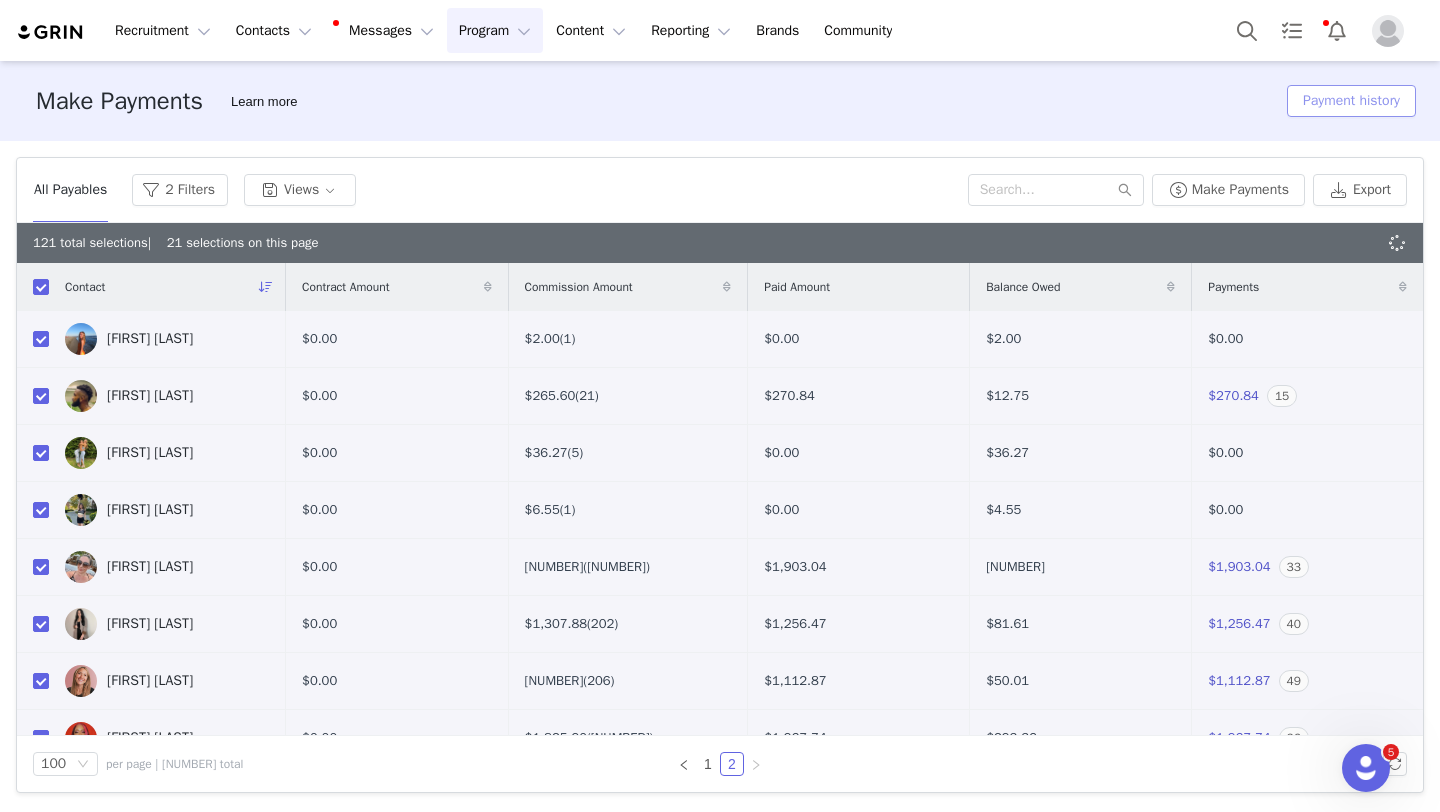 click on "Payment history" at bounding box center (1351, 101) 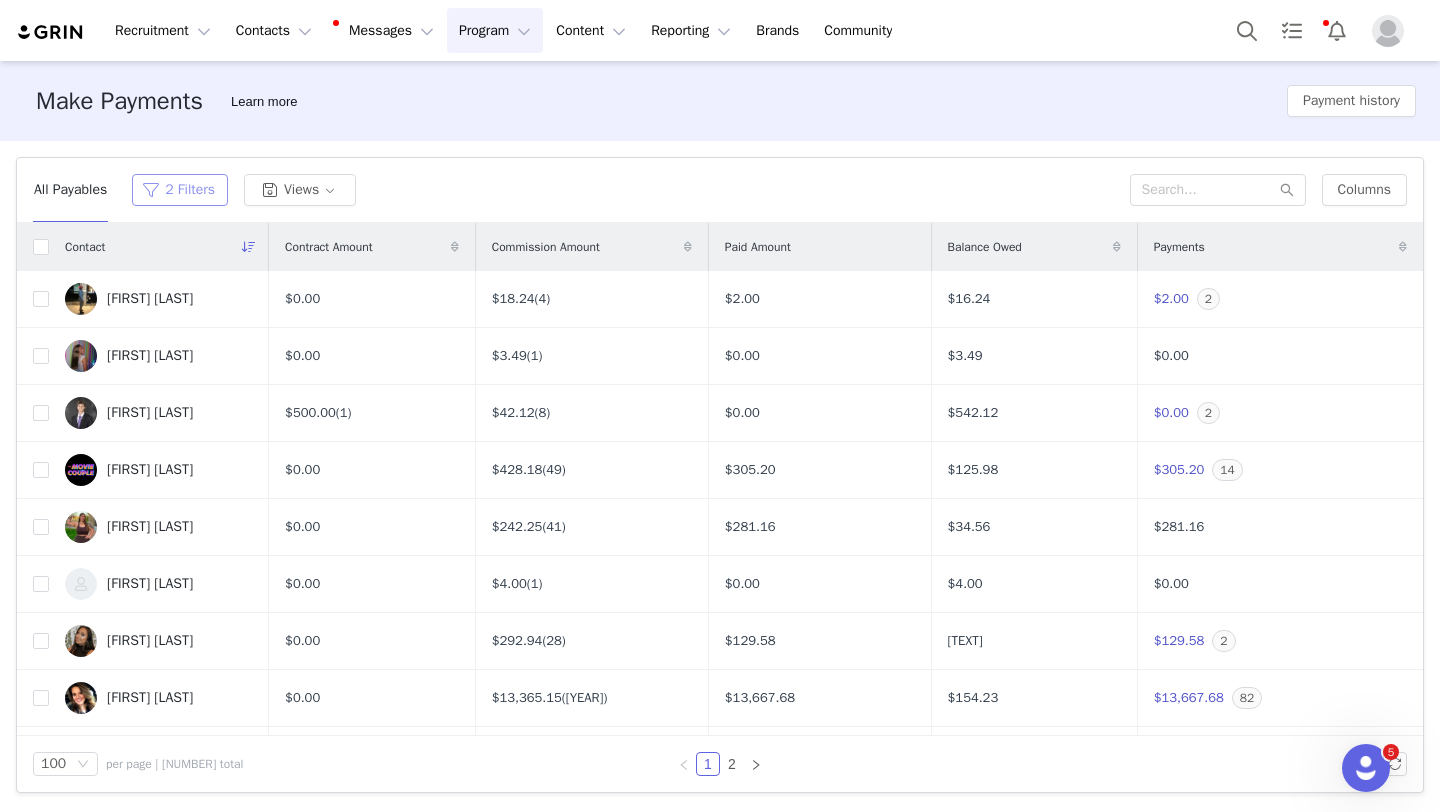click on "2 Filters" at bounding box center (180, 190) 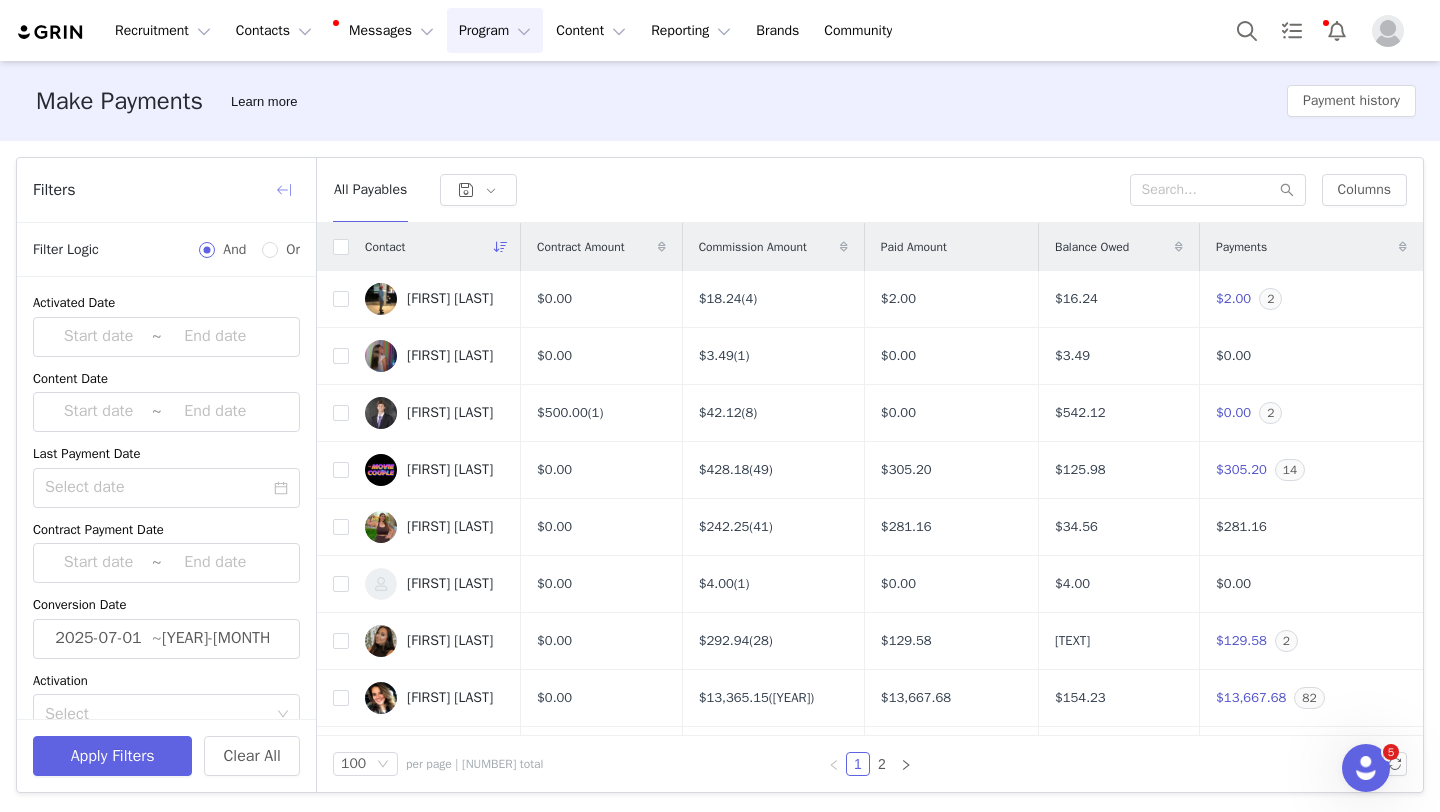 click at bounding box center [284, 190] 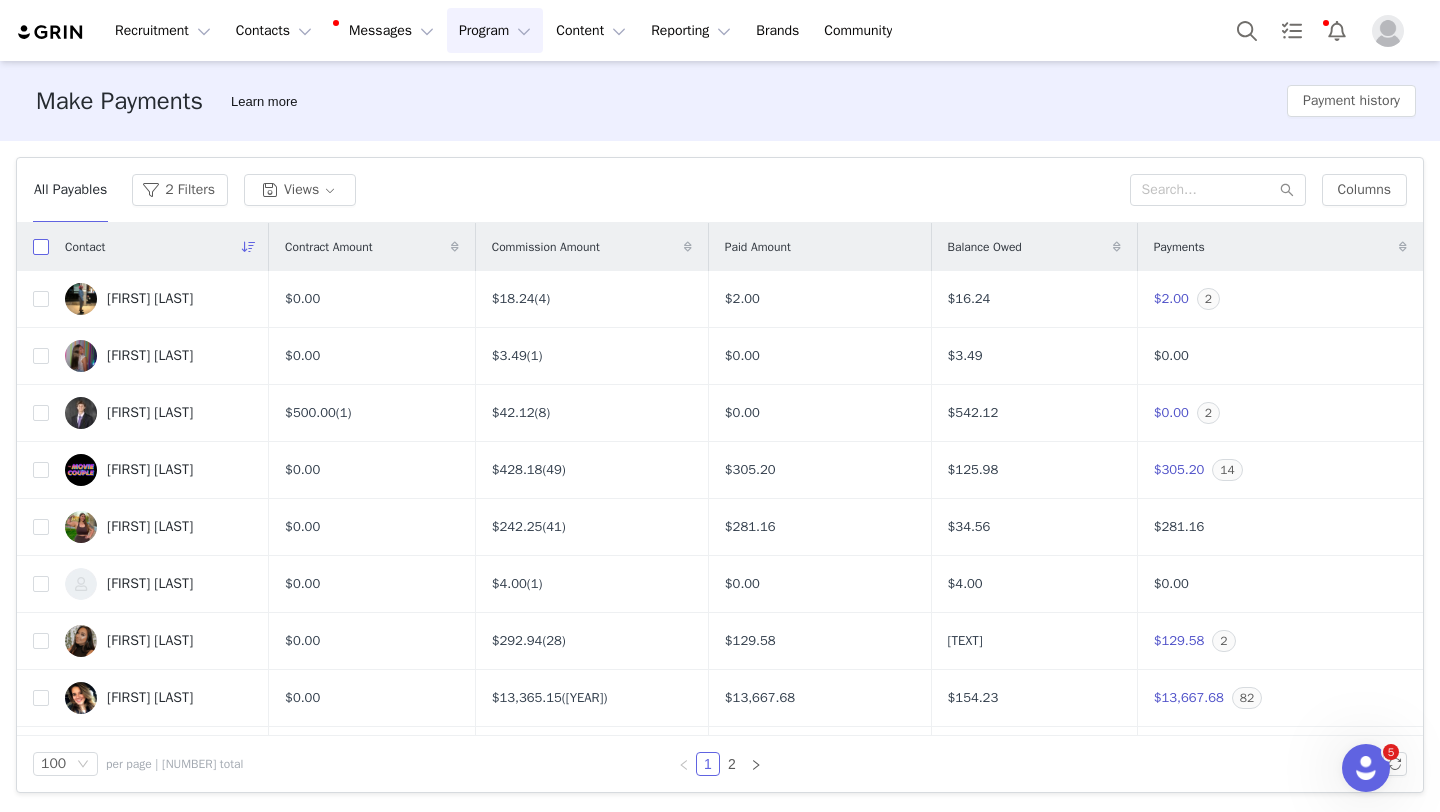 click at bounding box center (41, 247) 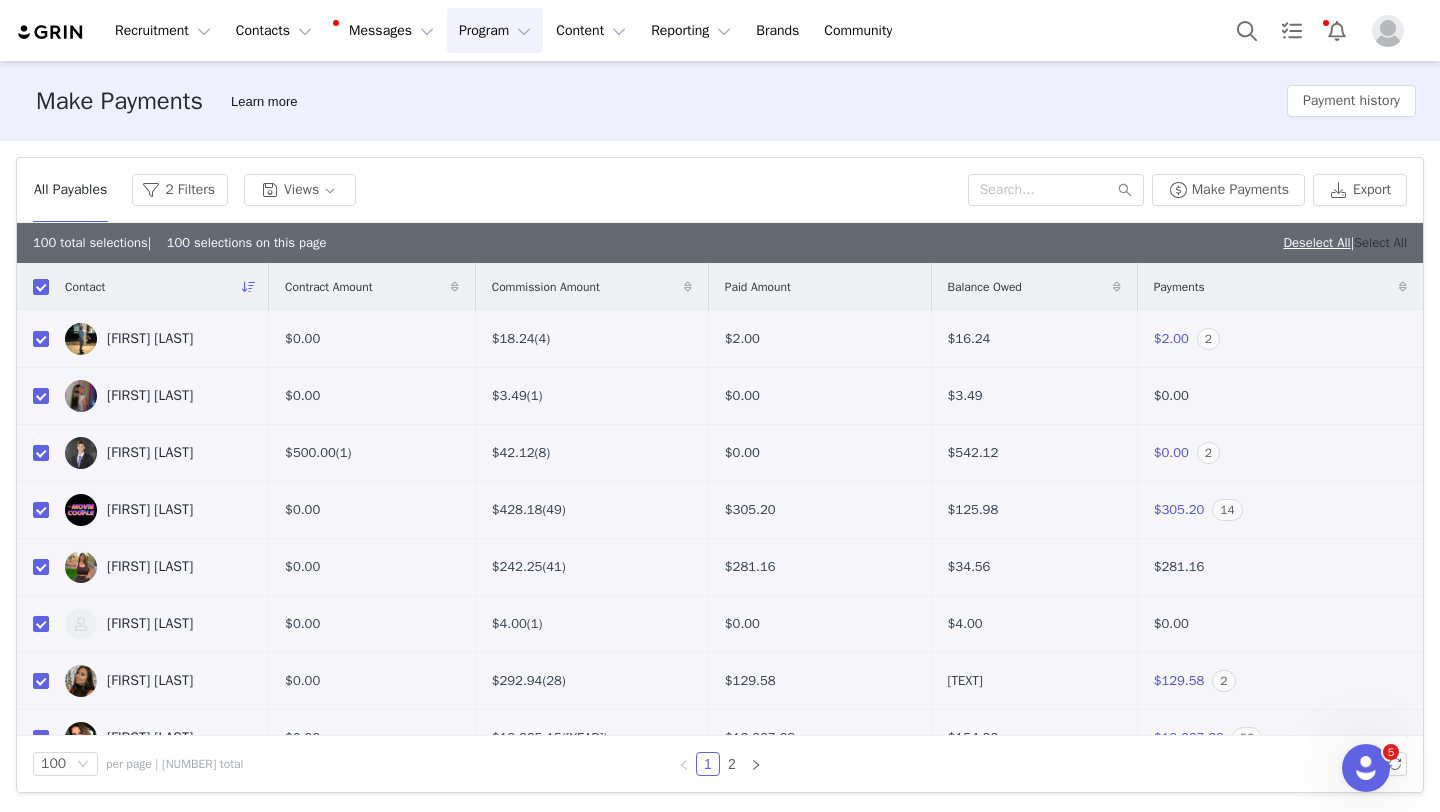 click on "Select All" at bounding box center (1380, 242) 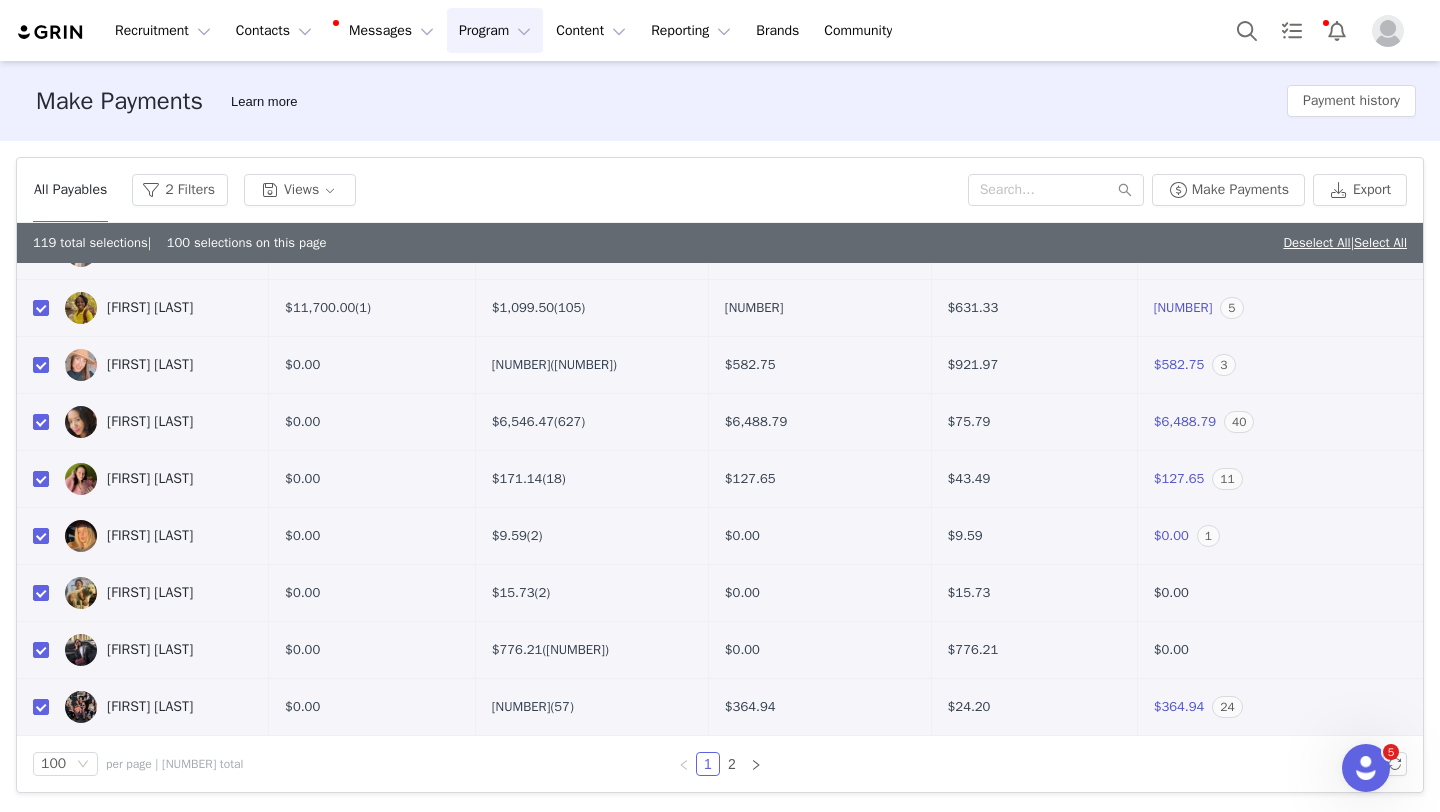 scroll, scrollTop: 5275, scrollLeft: 0, axis: vertical 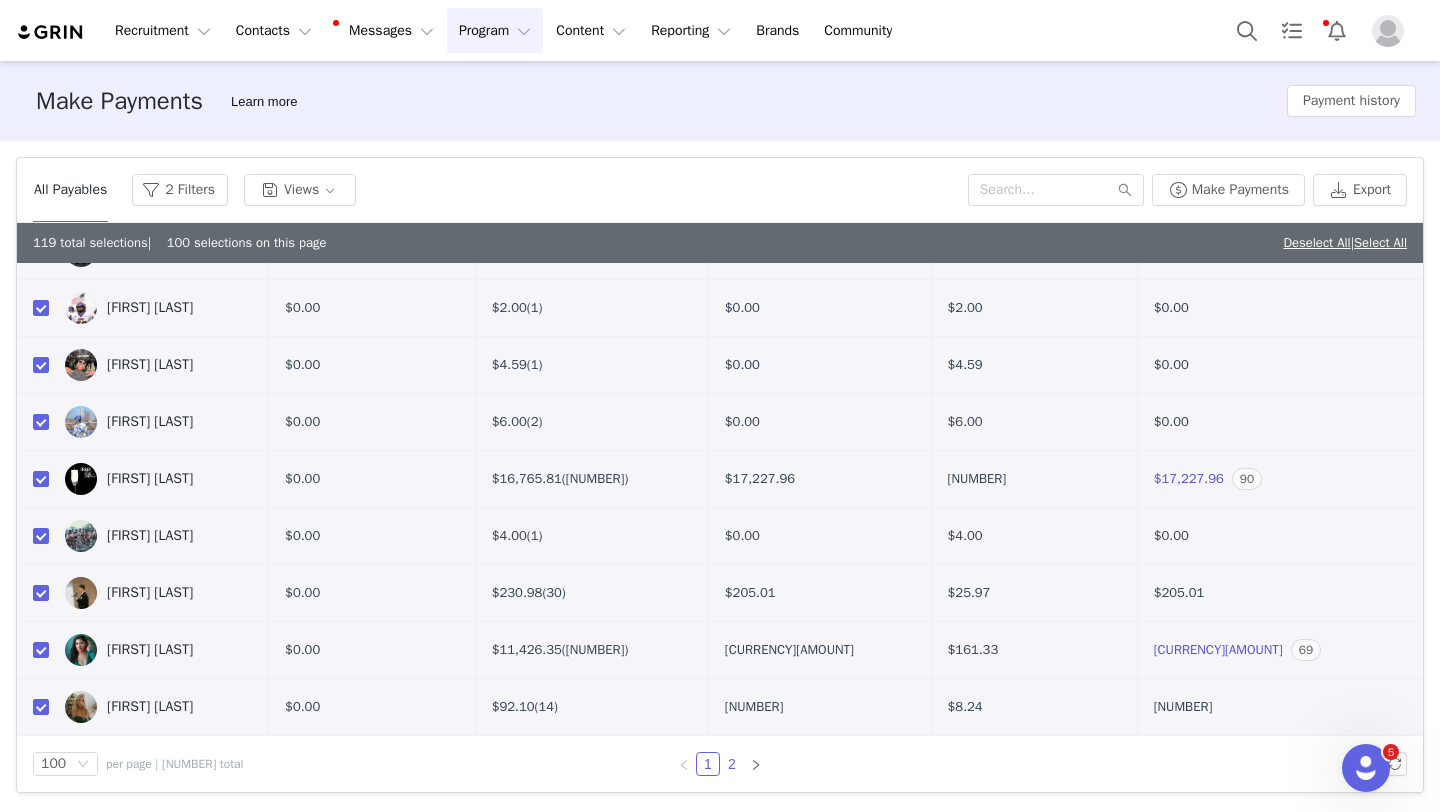 click on "2" at bounding box center (732, 764) 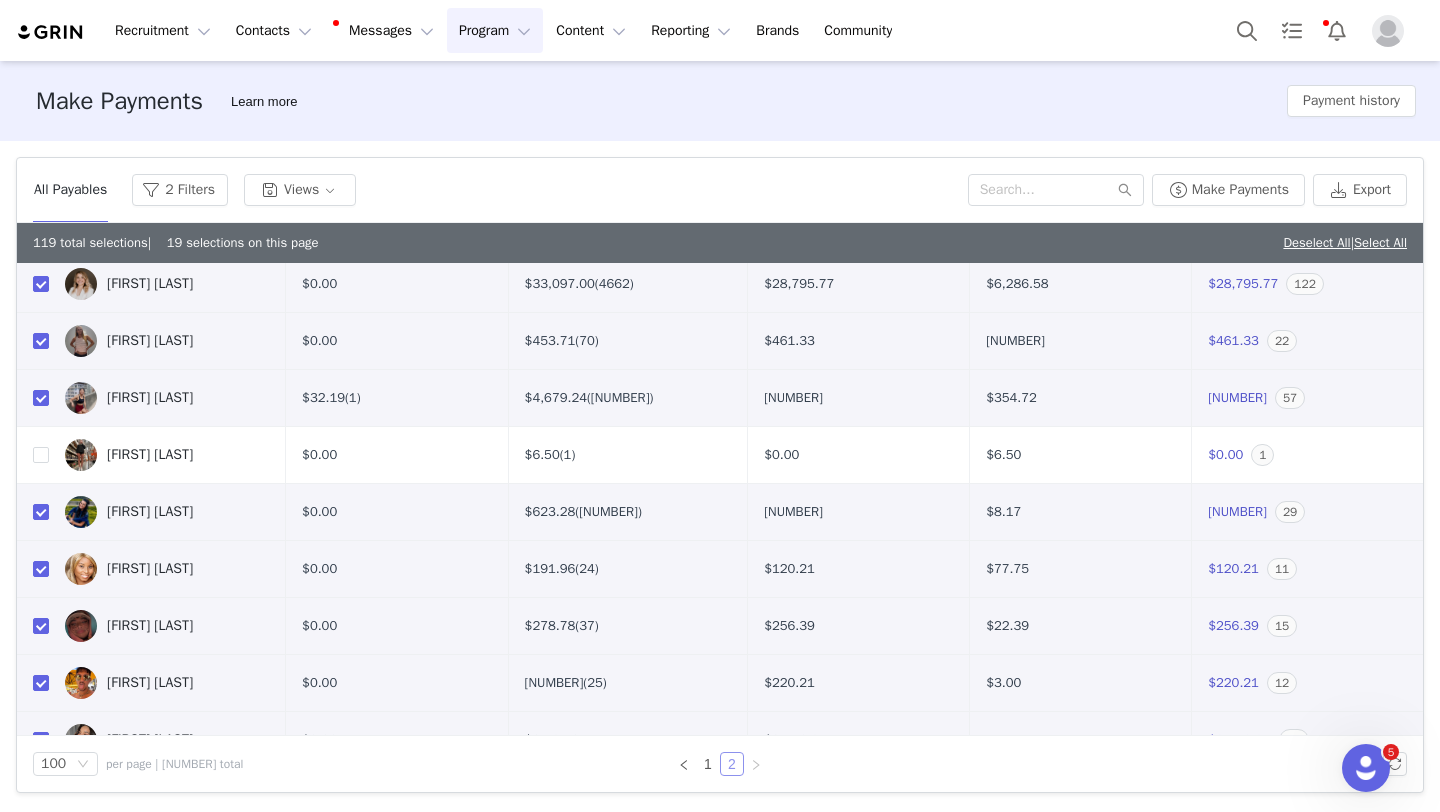 scroll, scrollTop: 772, scrollLeft: 0, axis: vertical 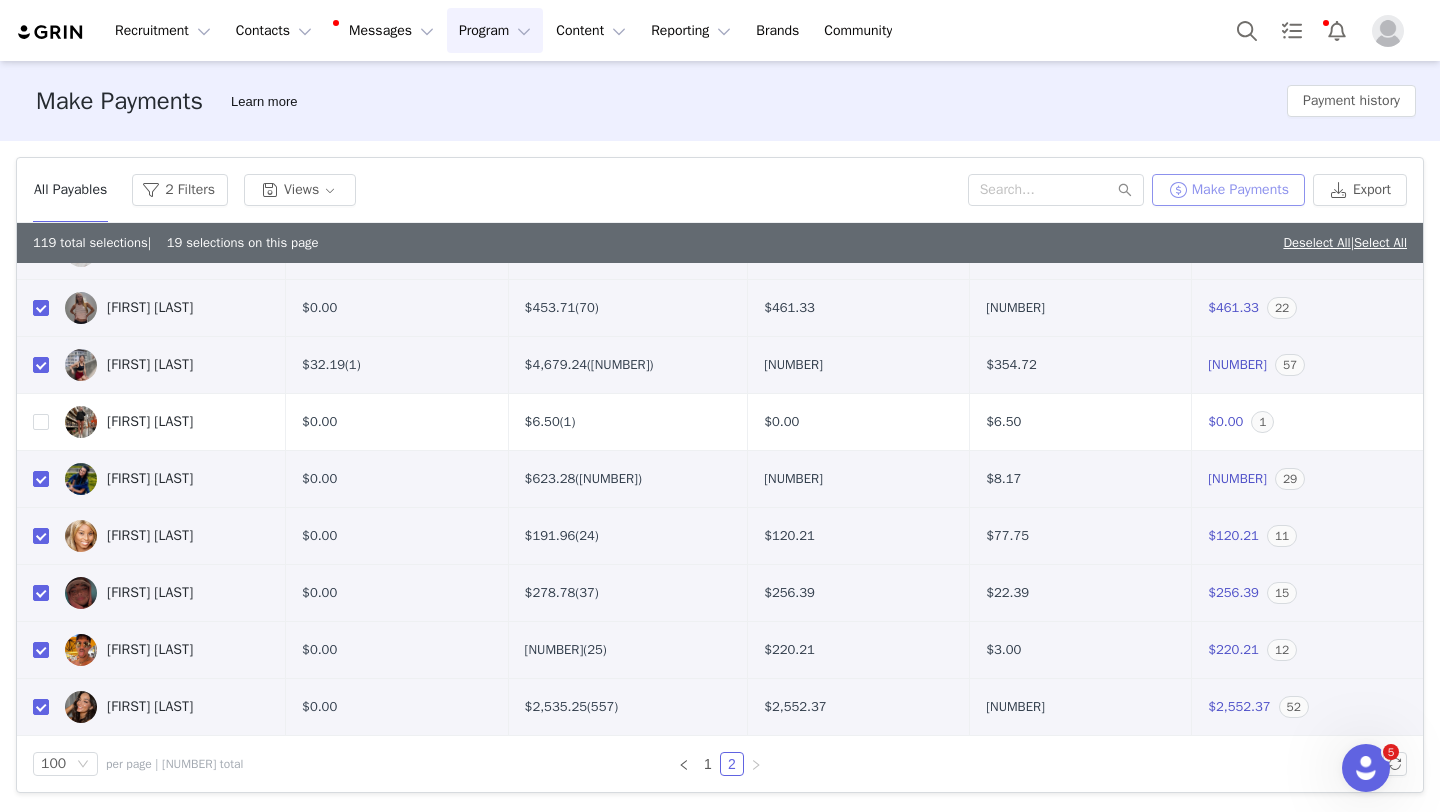 click on "Make Payments" at bounding box center (1228, 190) 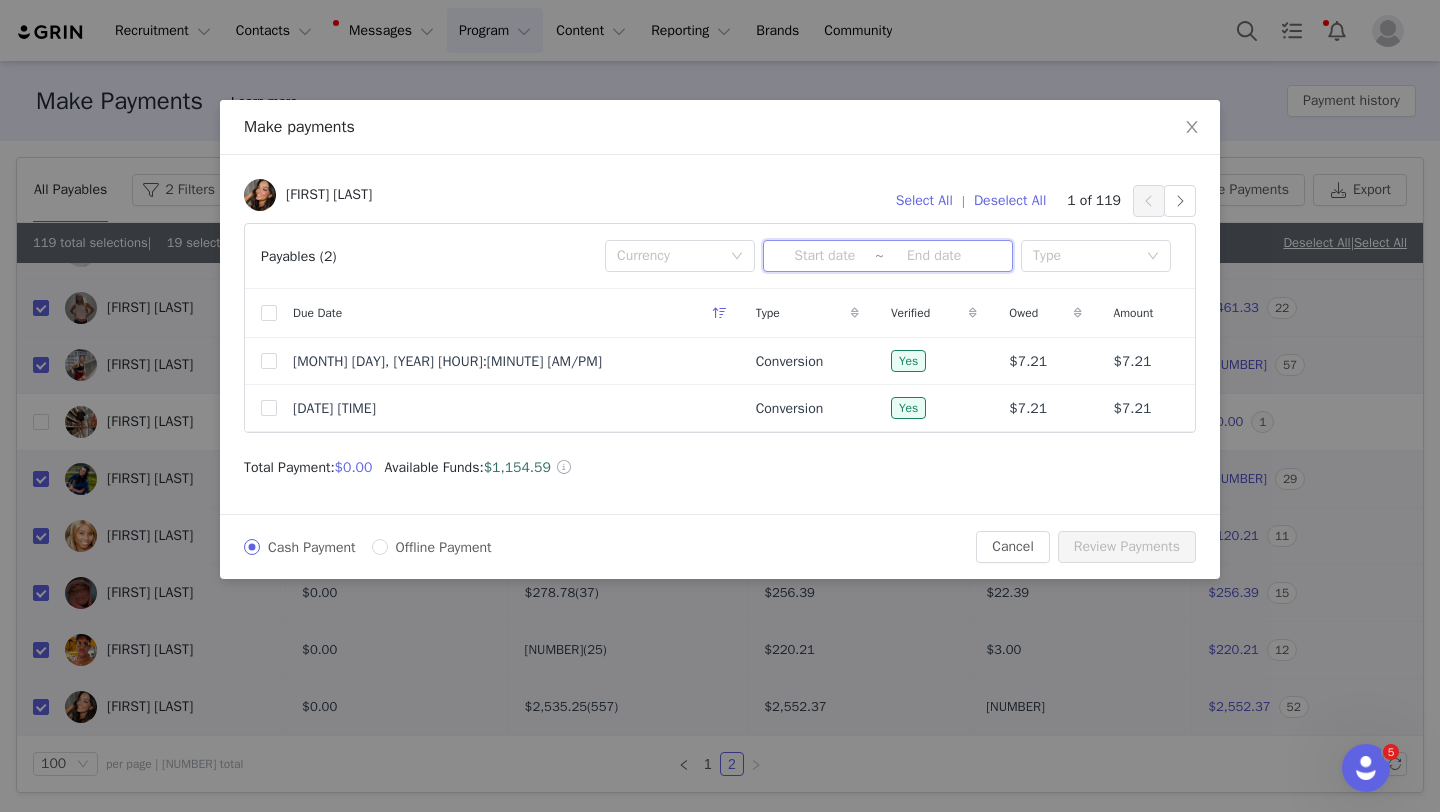 click on "~" at bounding box center (888, 256) 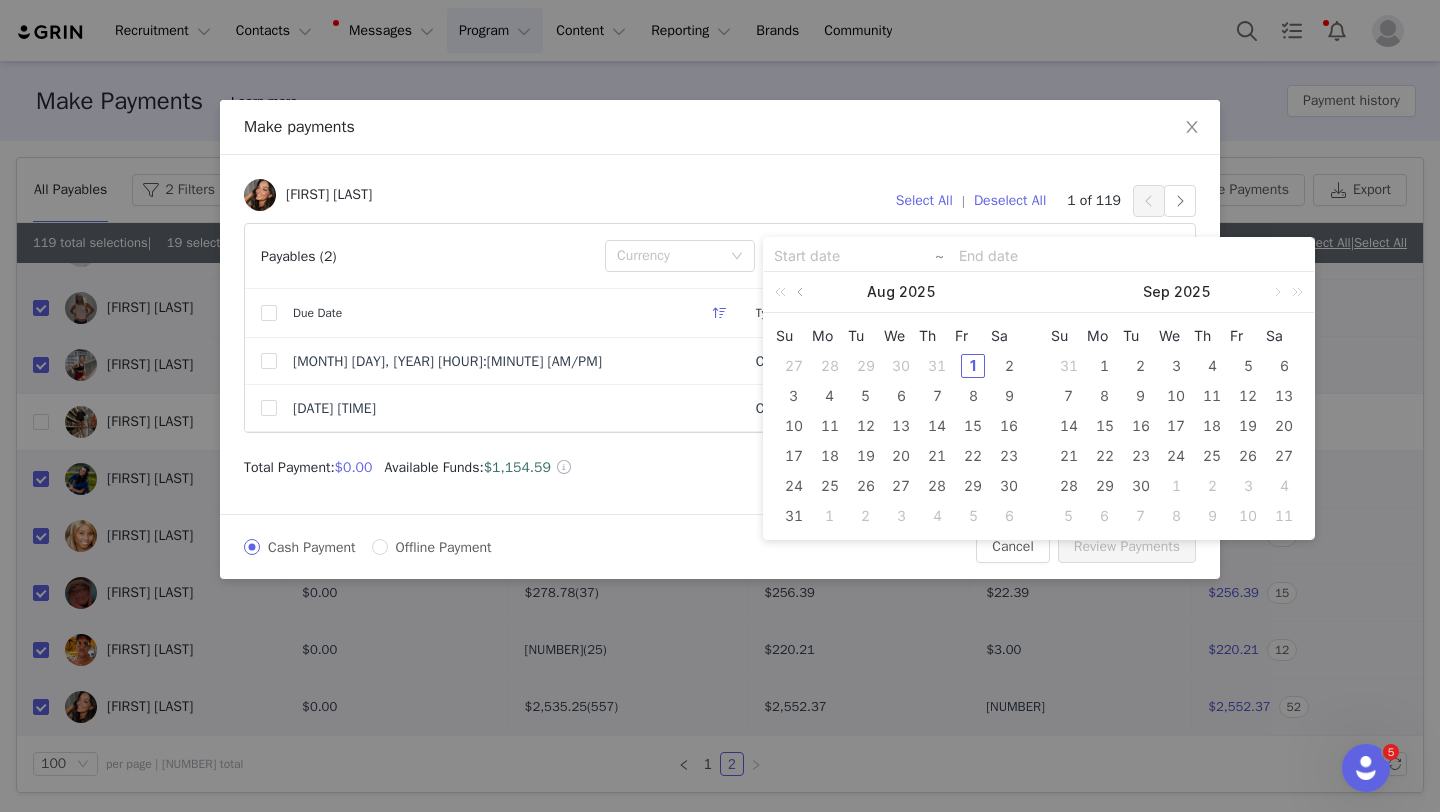 click at bounding box center (802, 292) 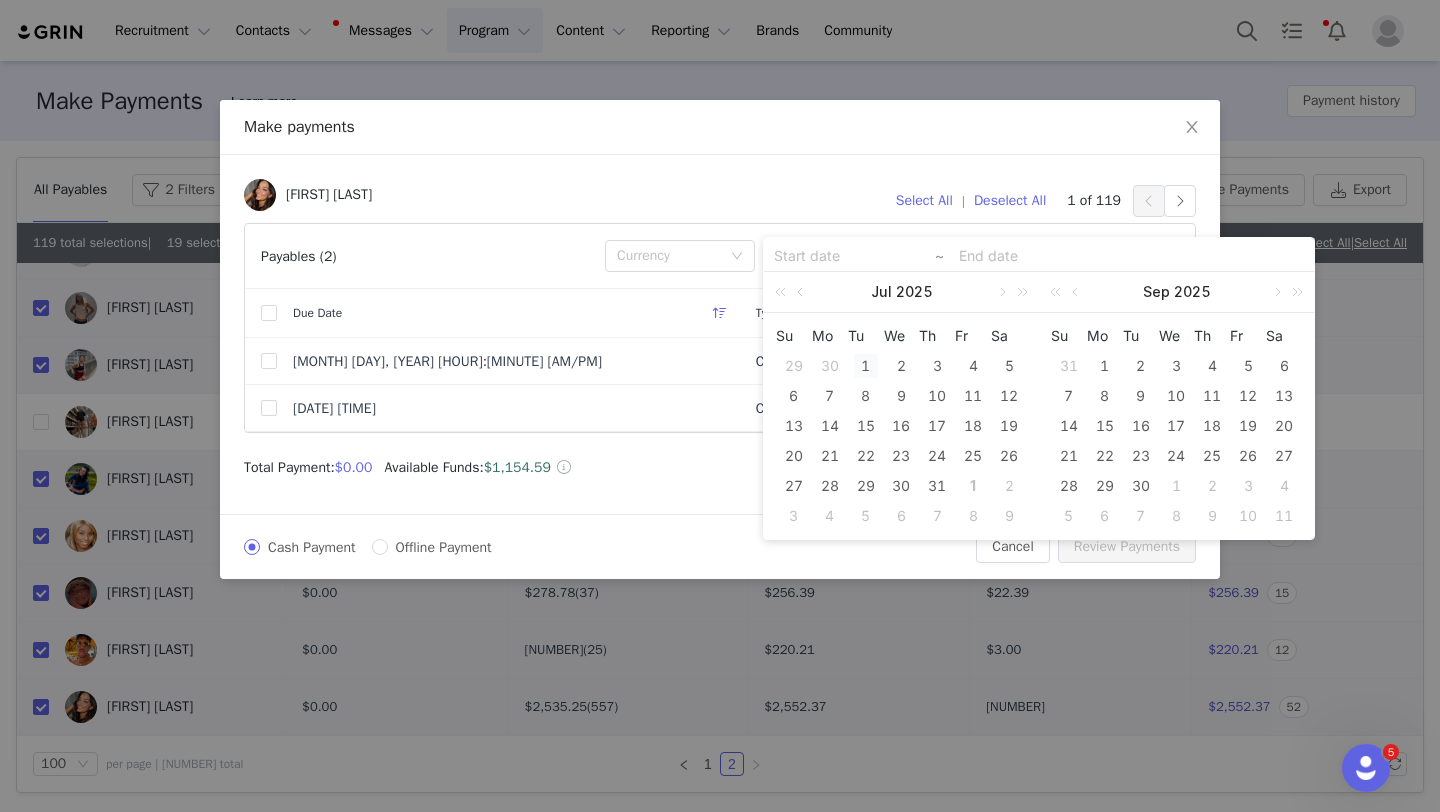 click on "1" at bounding box center (866, 366) 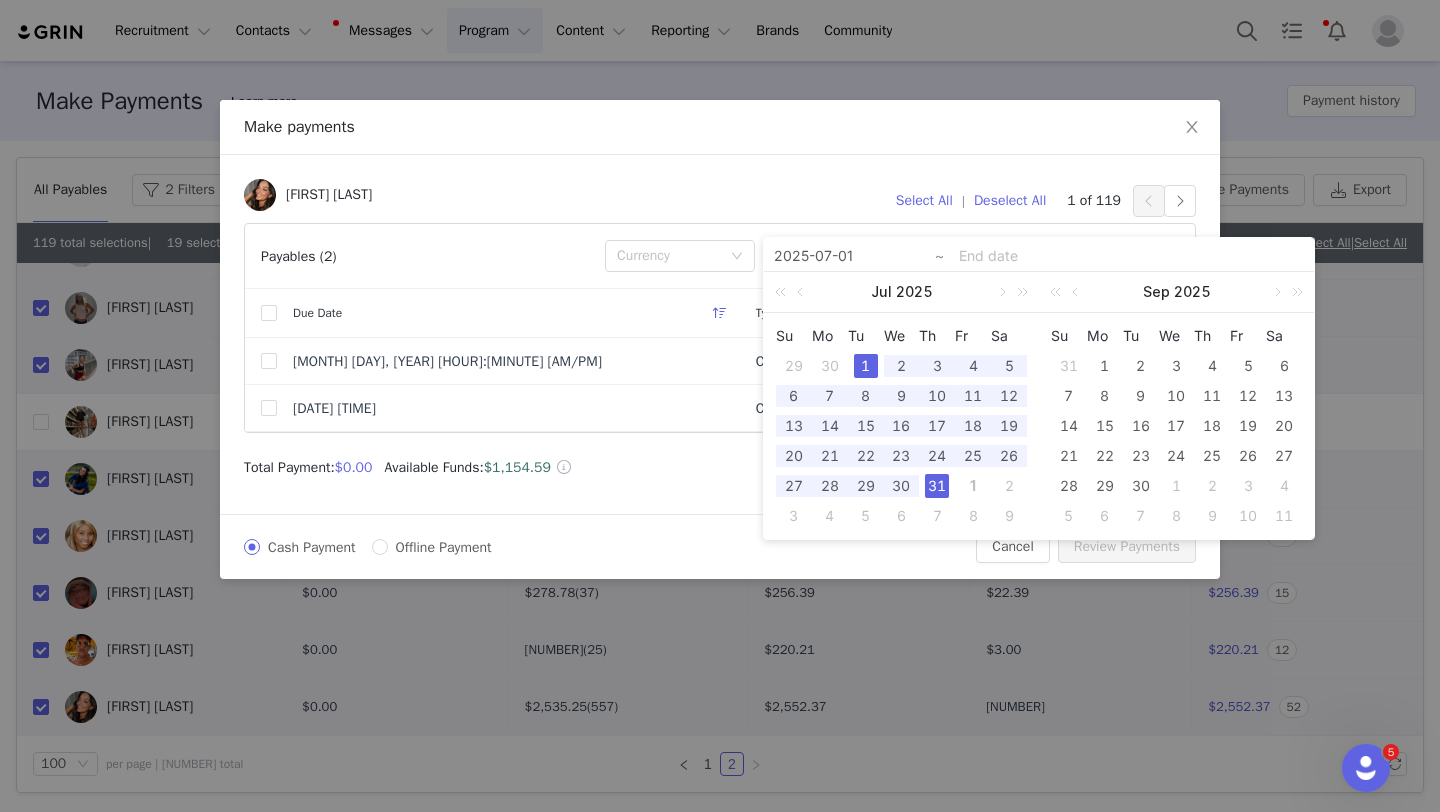 click on "31" at bounding box center (937, 486) 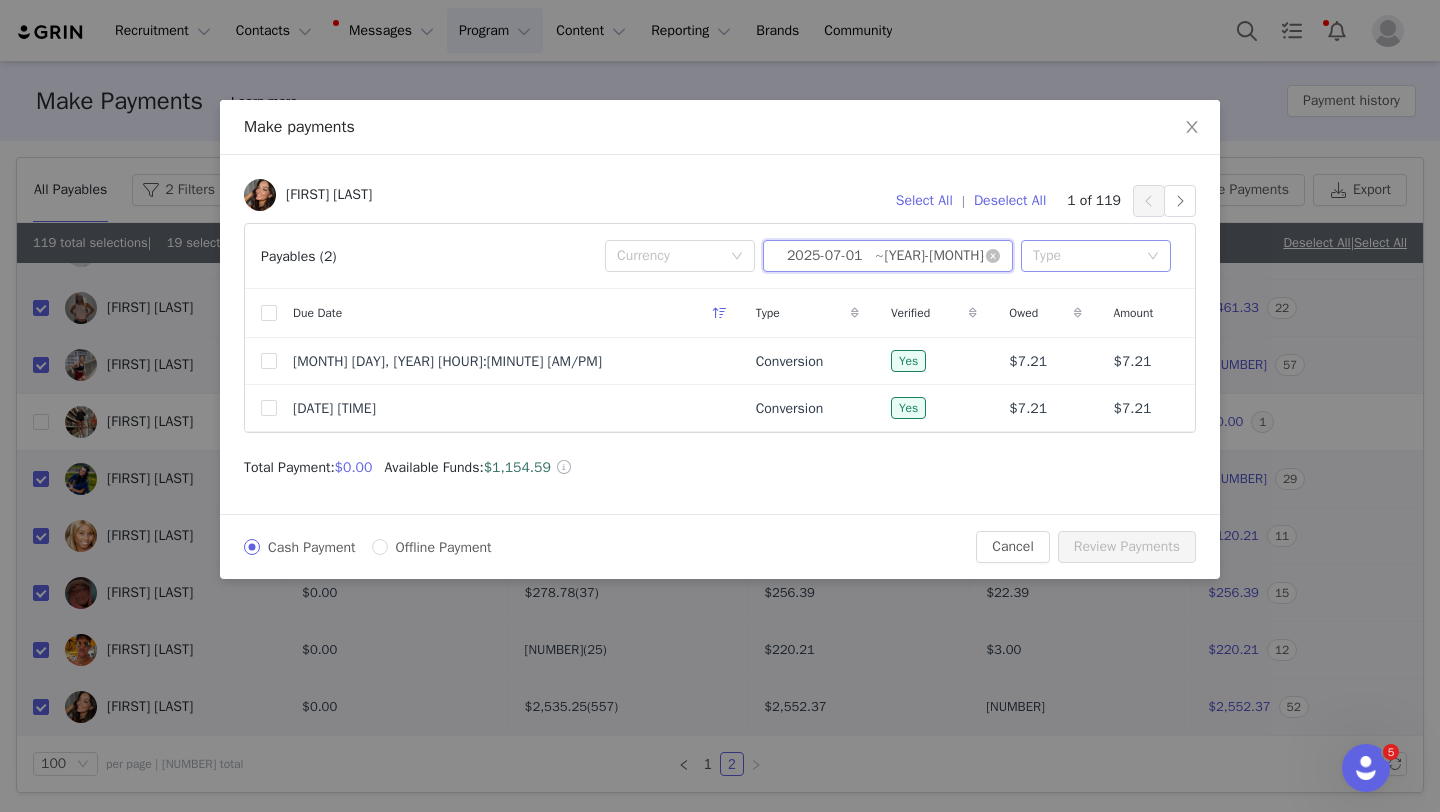 click on "Type" at bounding box center (1085, 256) 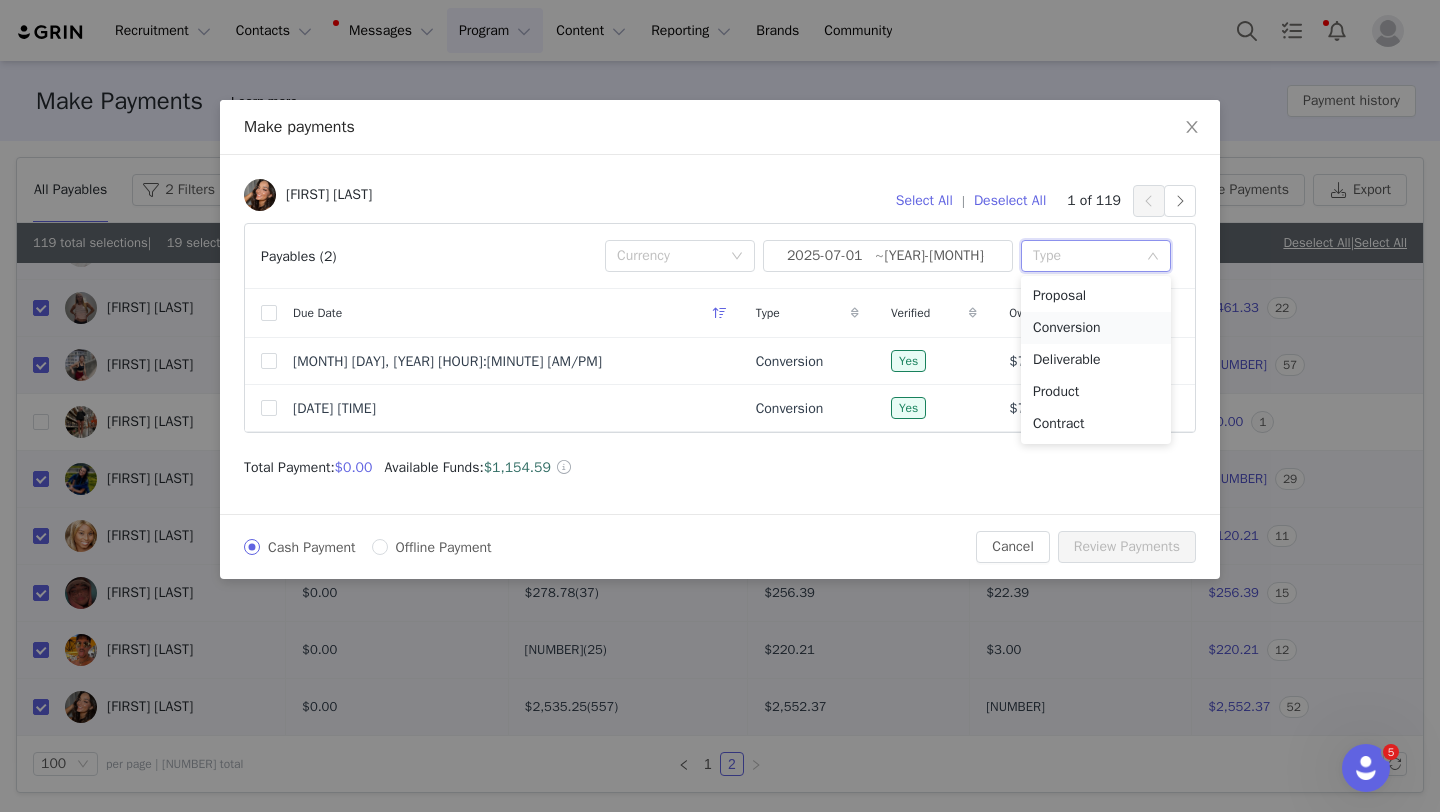 click on "Conversion" at bounding box center (1096, 328) 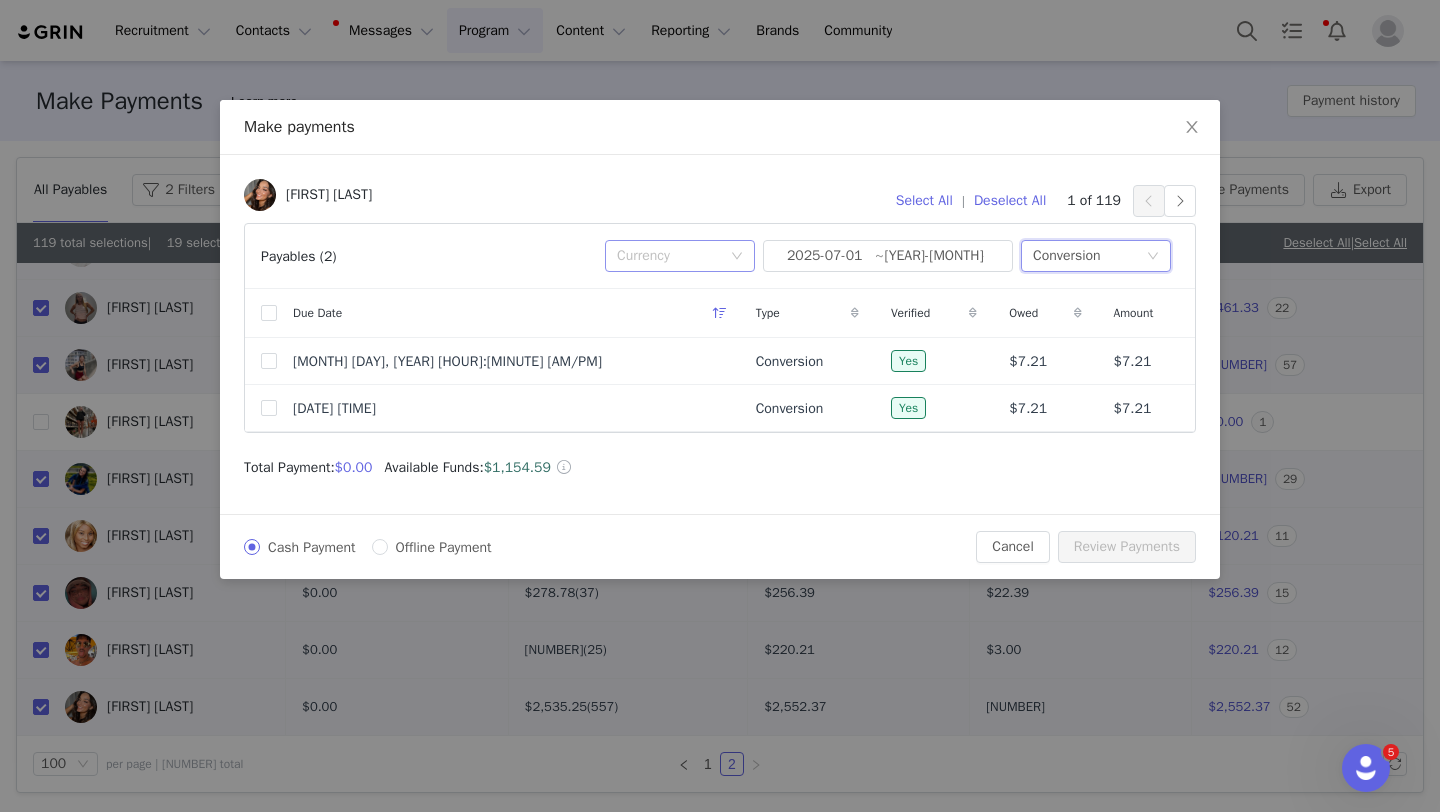 click on "Currency" at bounding box center (673, 256) 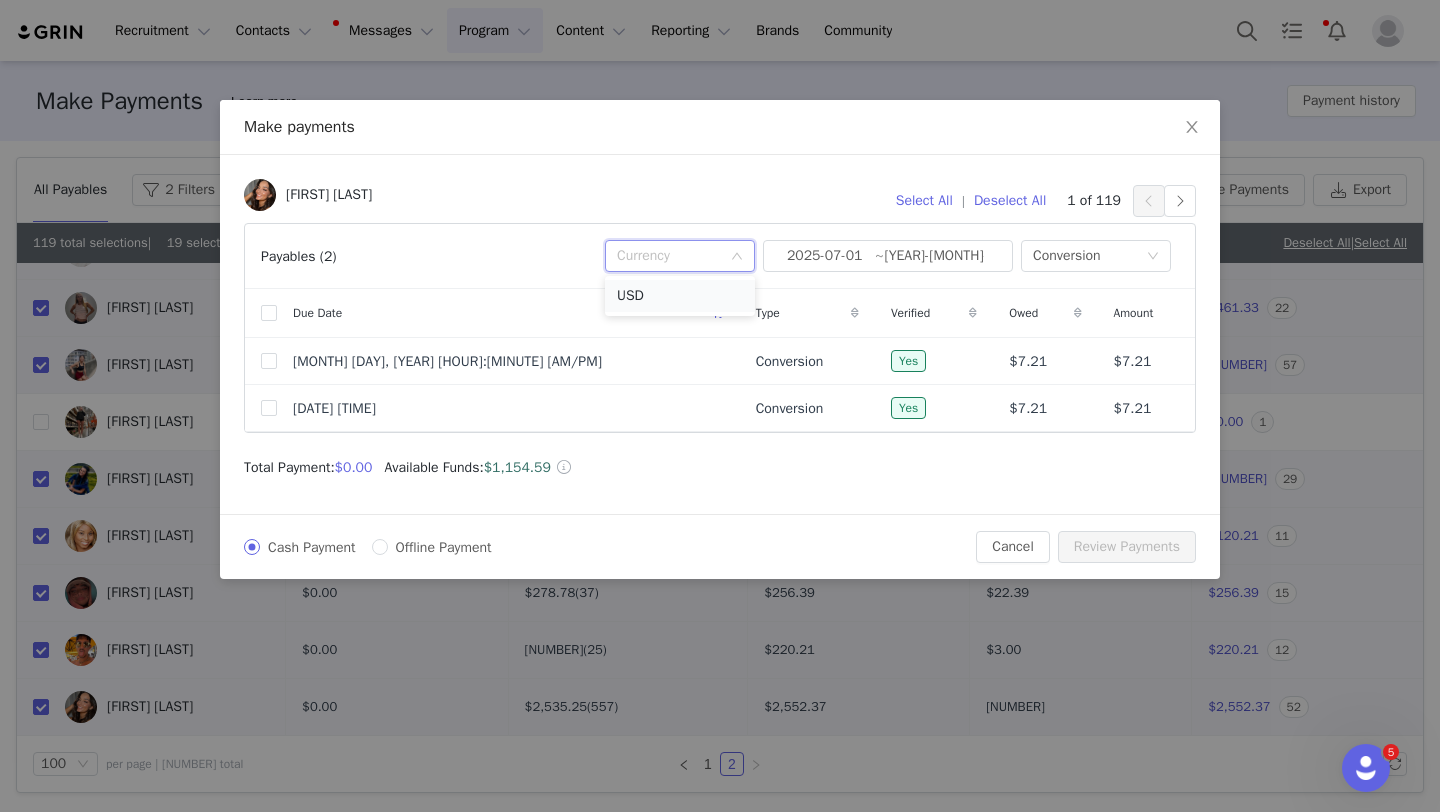click on "USD" at bounding box center [680, 296] 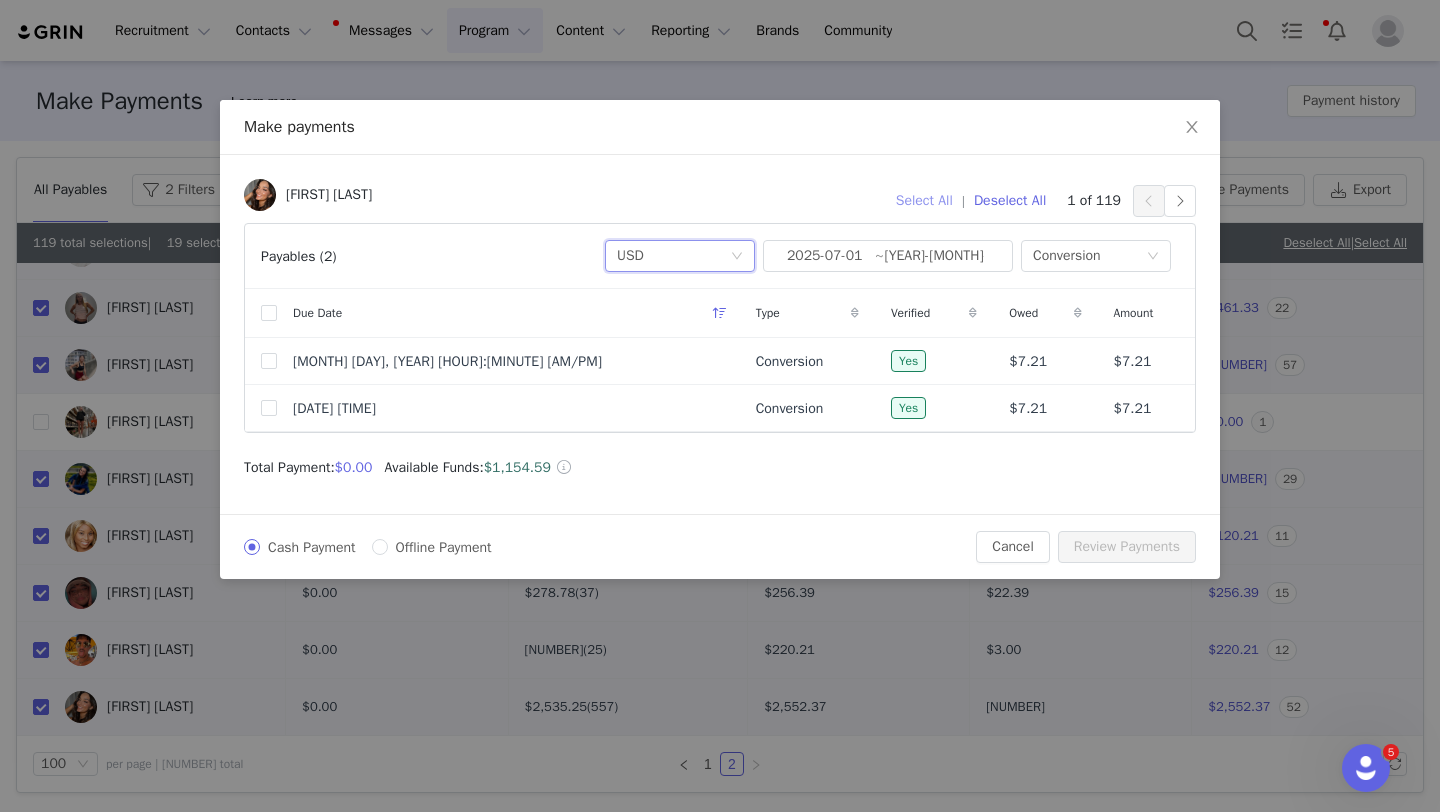 click on "Select All" at bounding box center [924, 201] 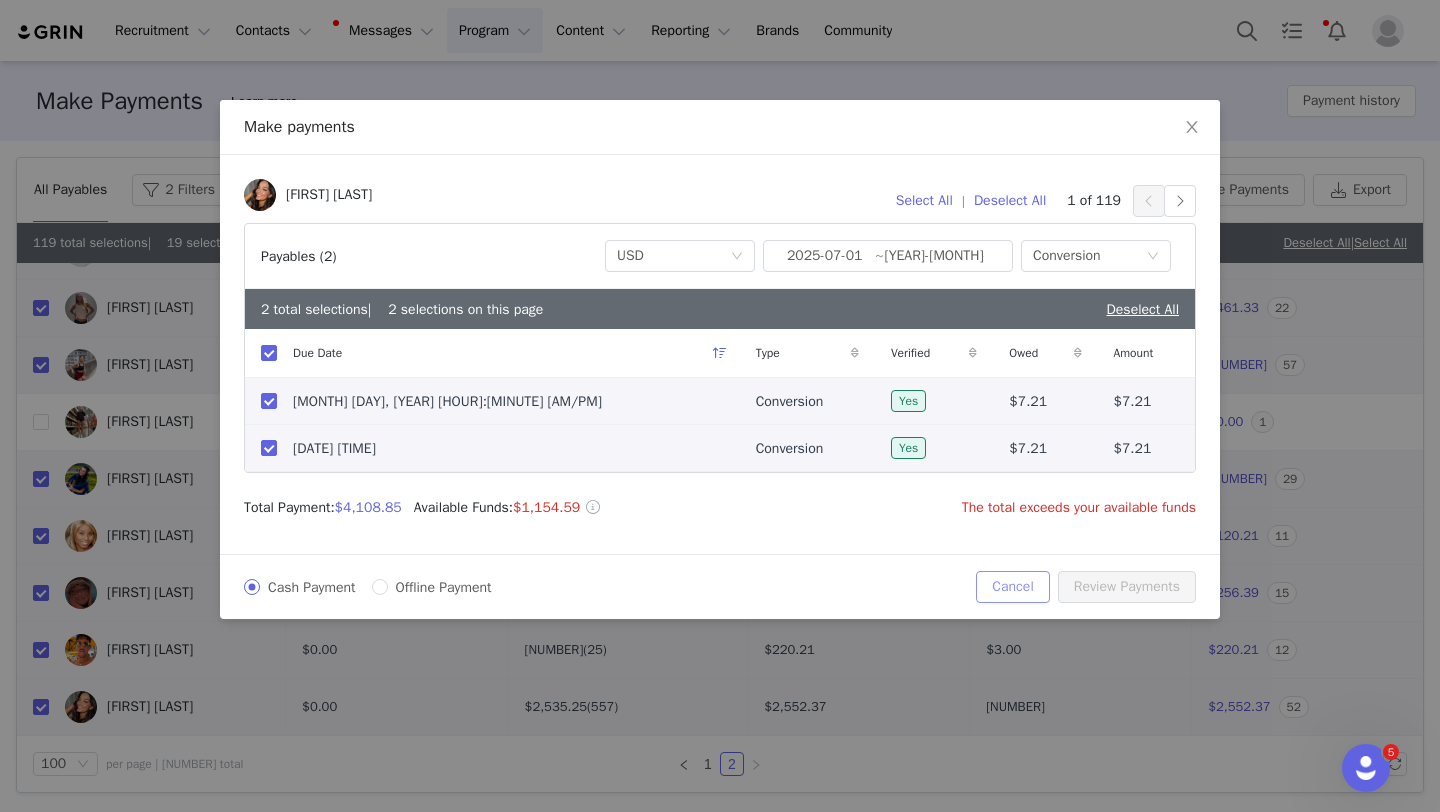 click on "Cancel" at bounding box center (1012, 587) 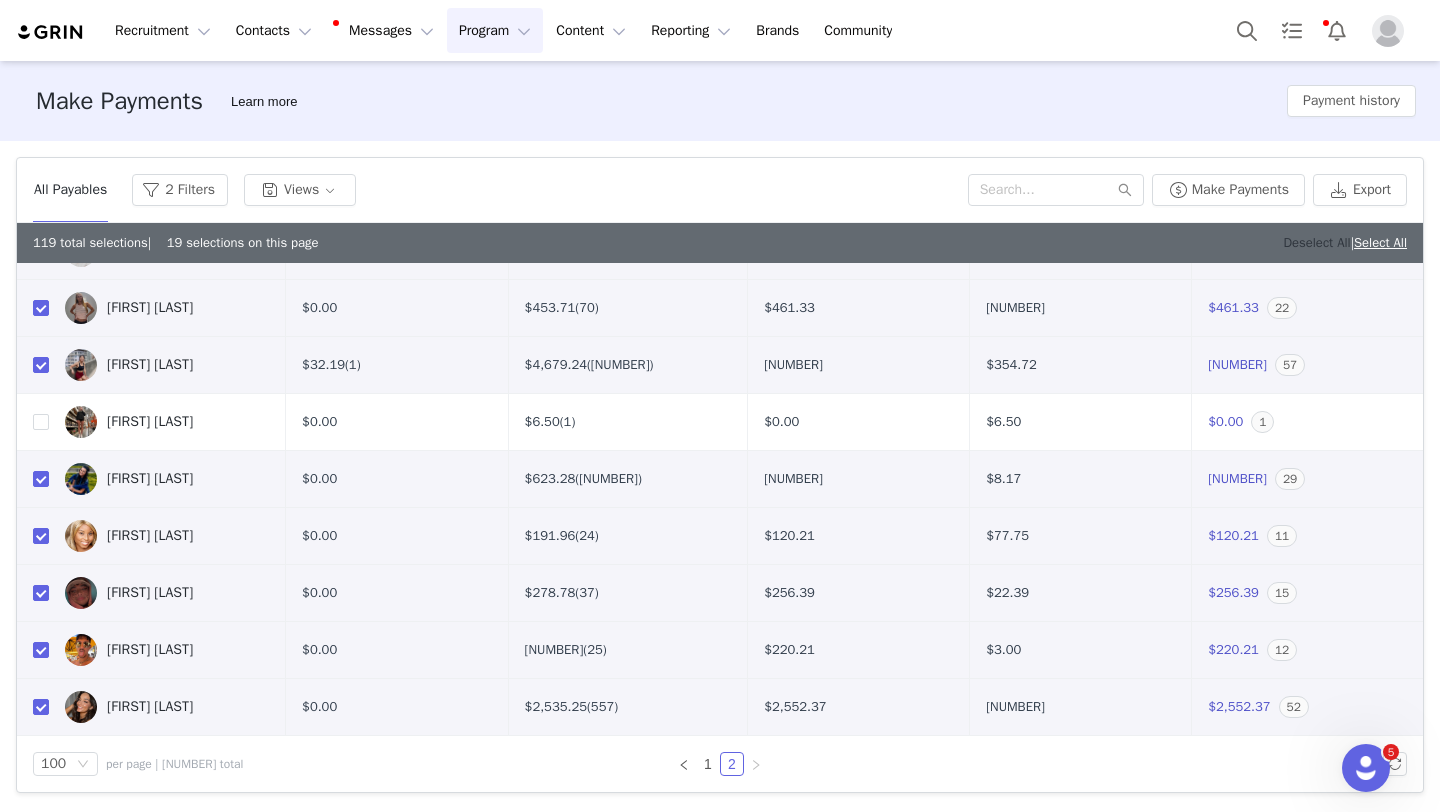 click on "Deselect All" at bounding box center (1316, 242) 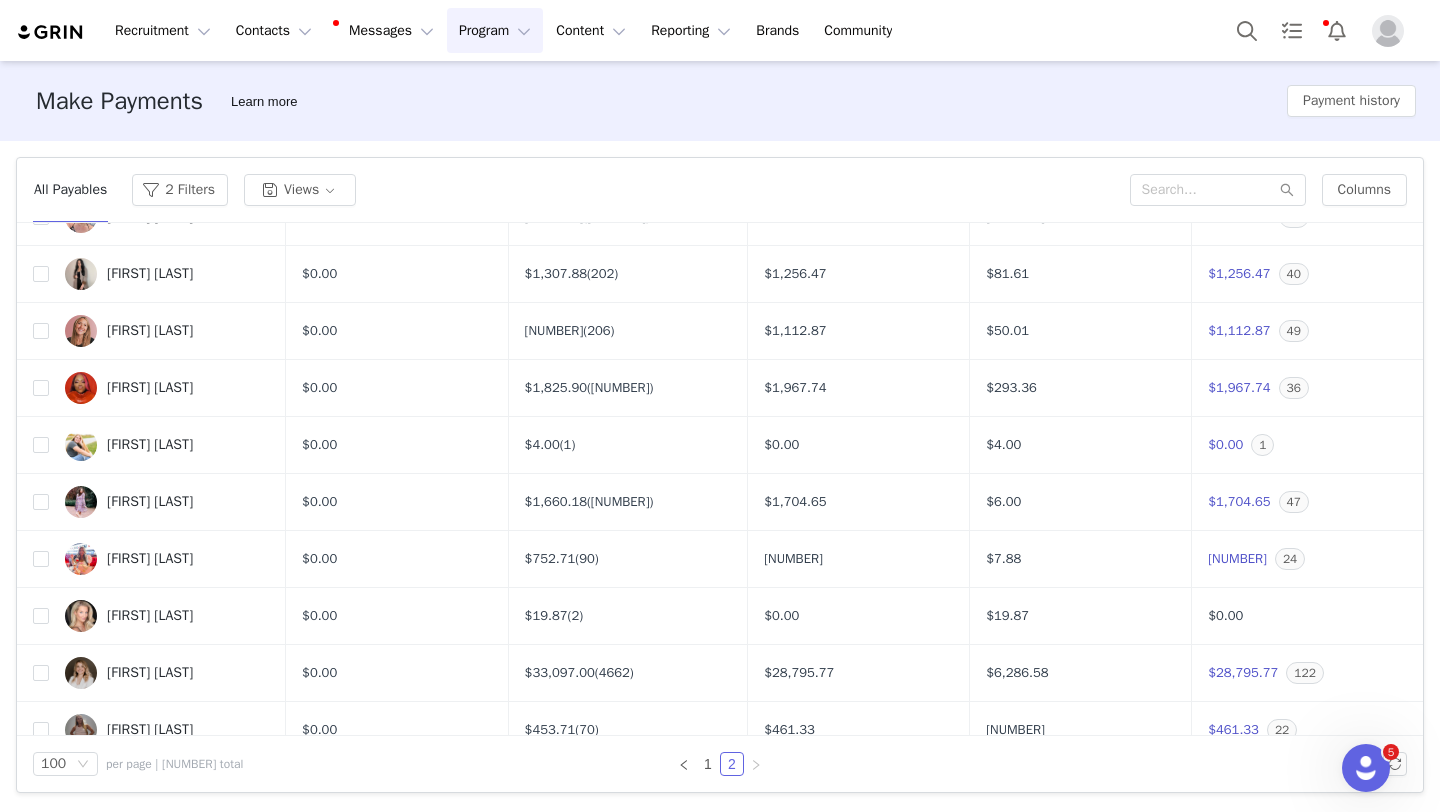 scroll, scrollTop: 0, scrollLeft: 0, axis: both 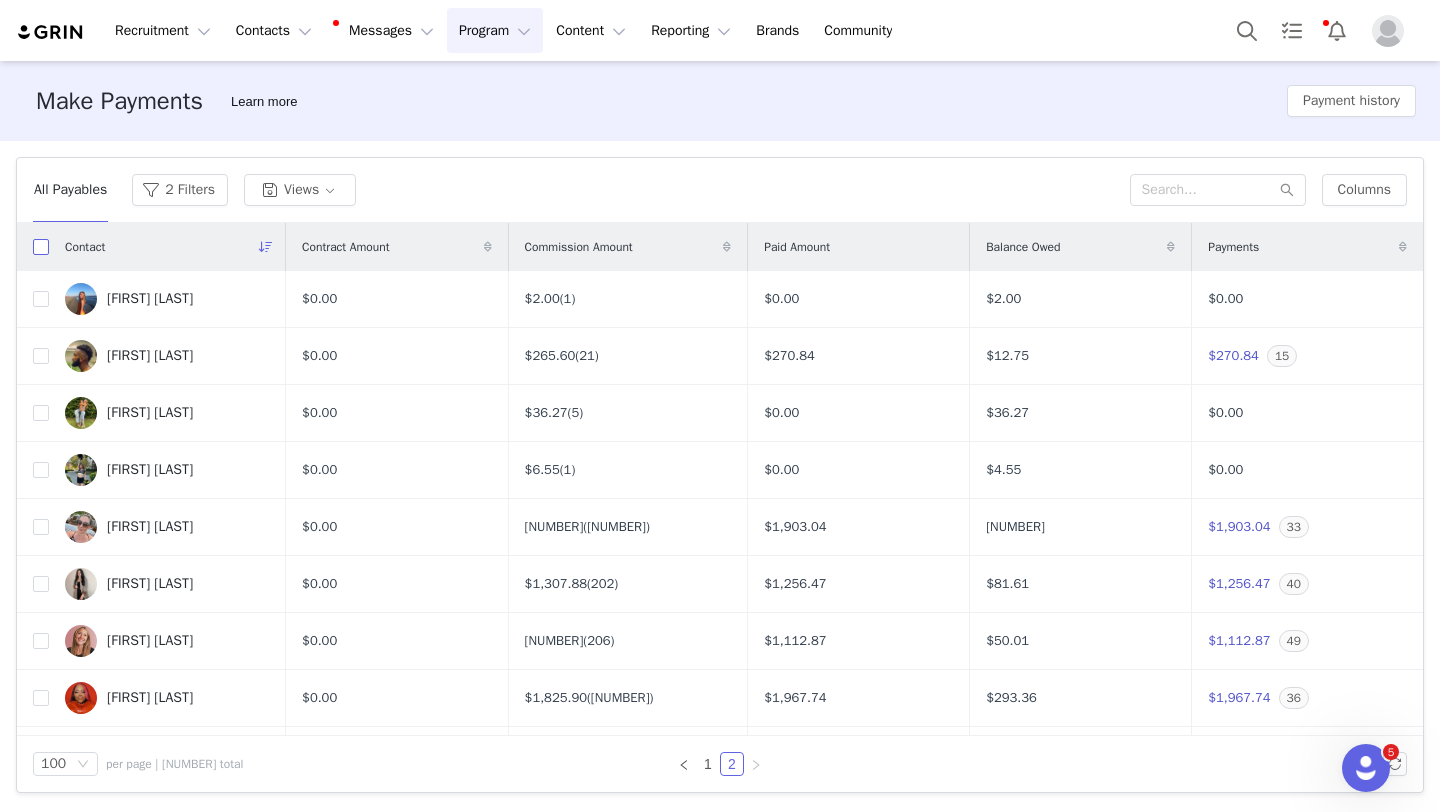 click at bounding box center (41, 247) 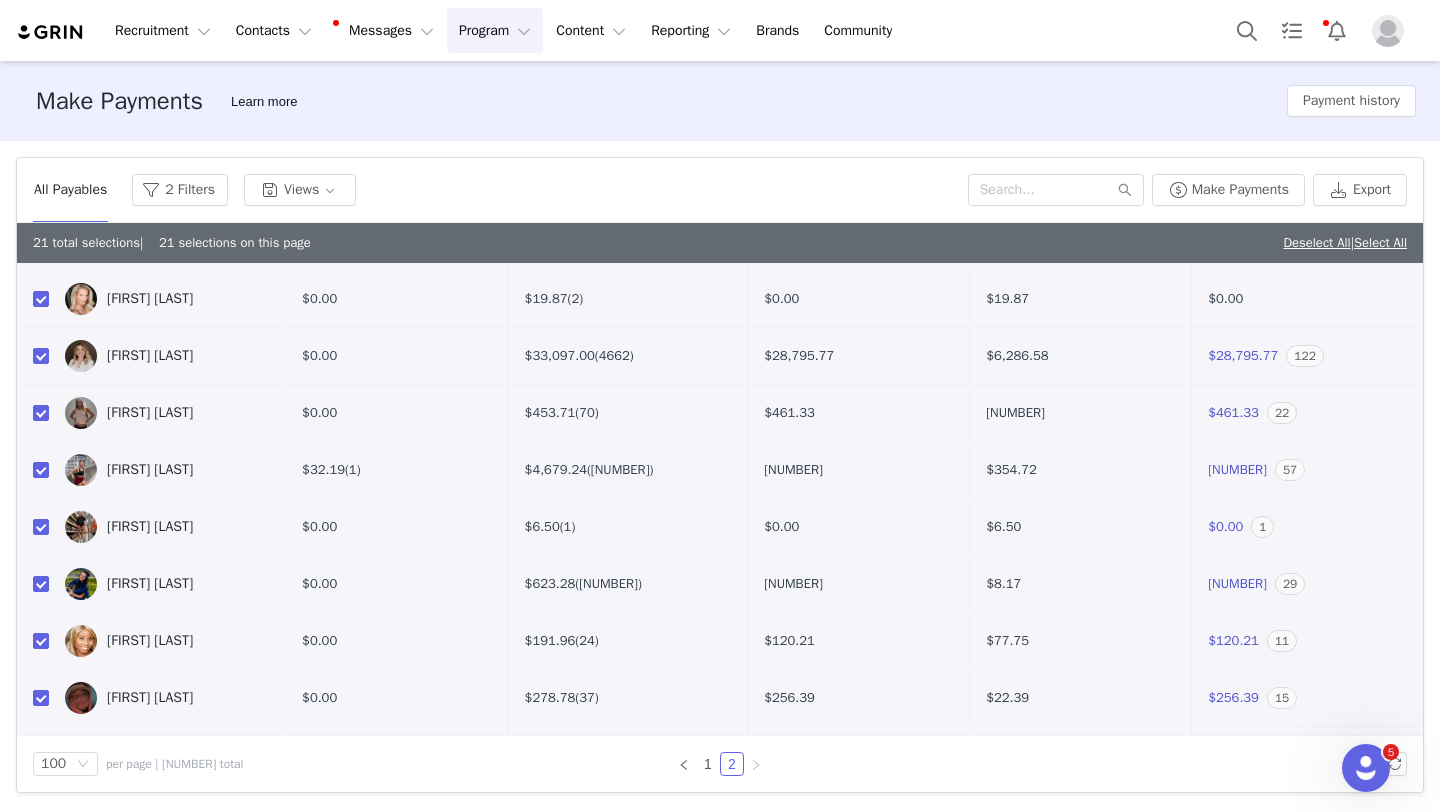 scroll, scrollTop: 772, scrollLeft: 0, axis: vertical 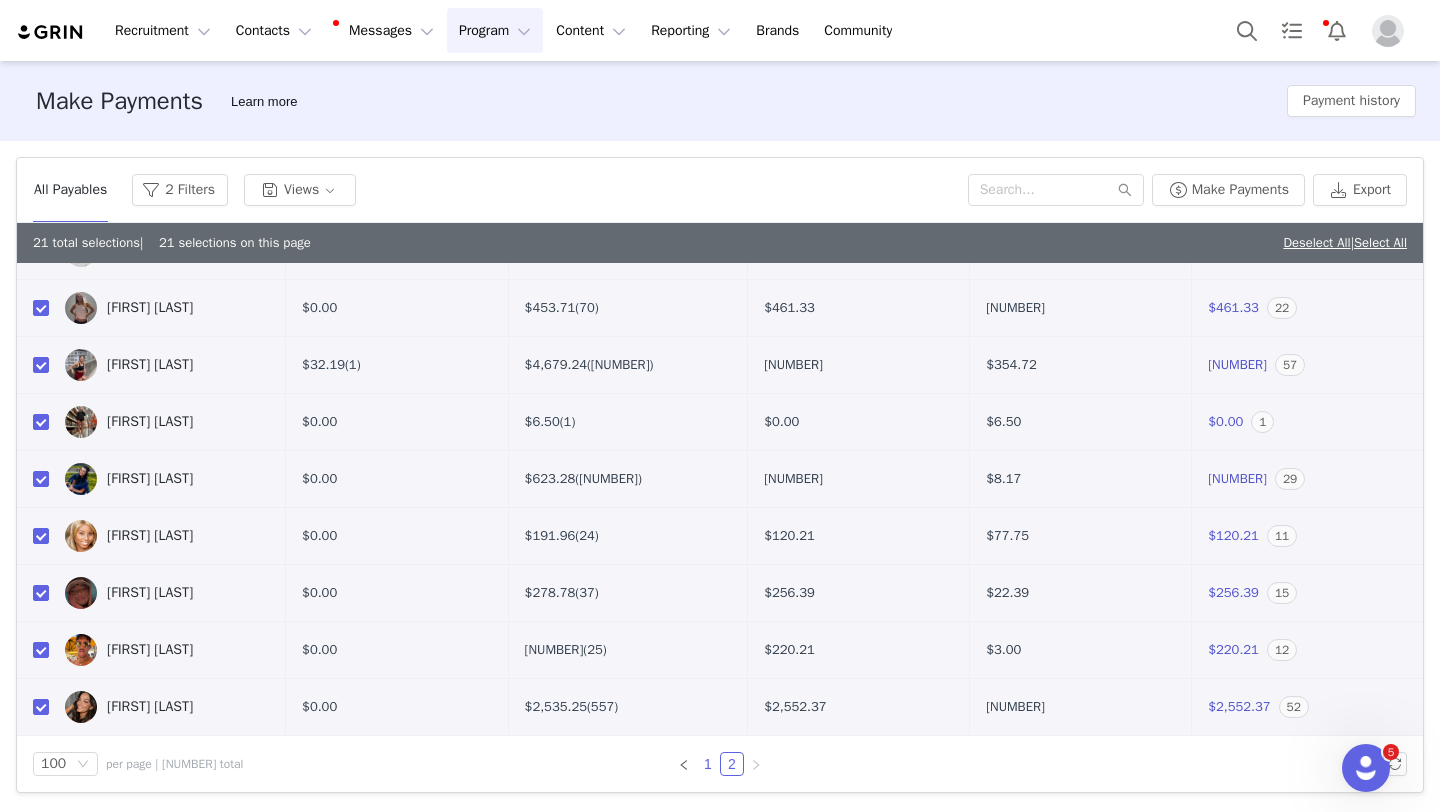 click on "1" at bounding box center (708, 764) 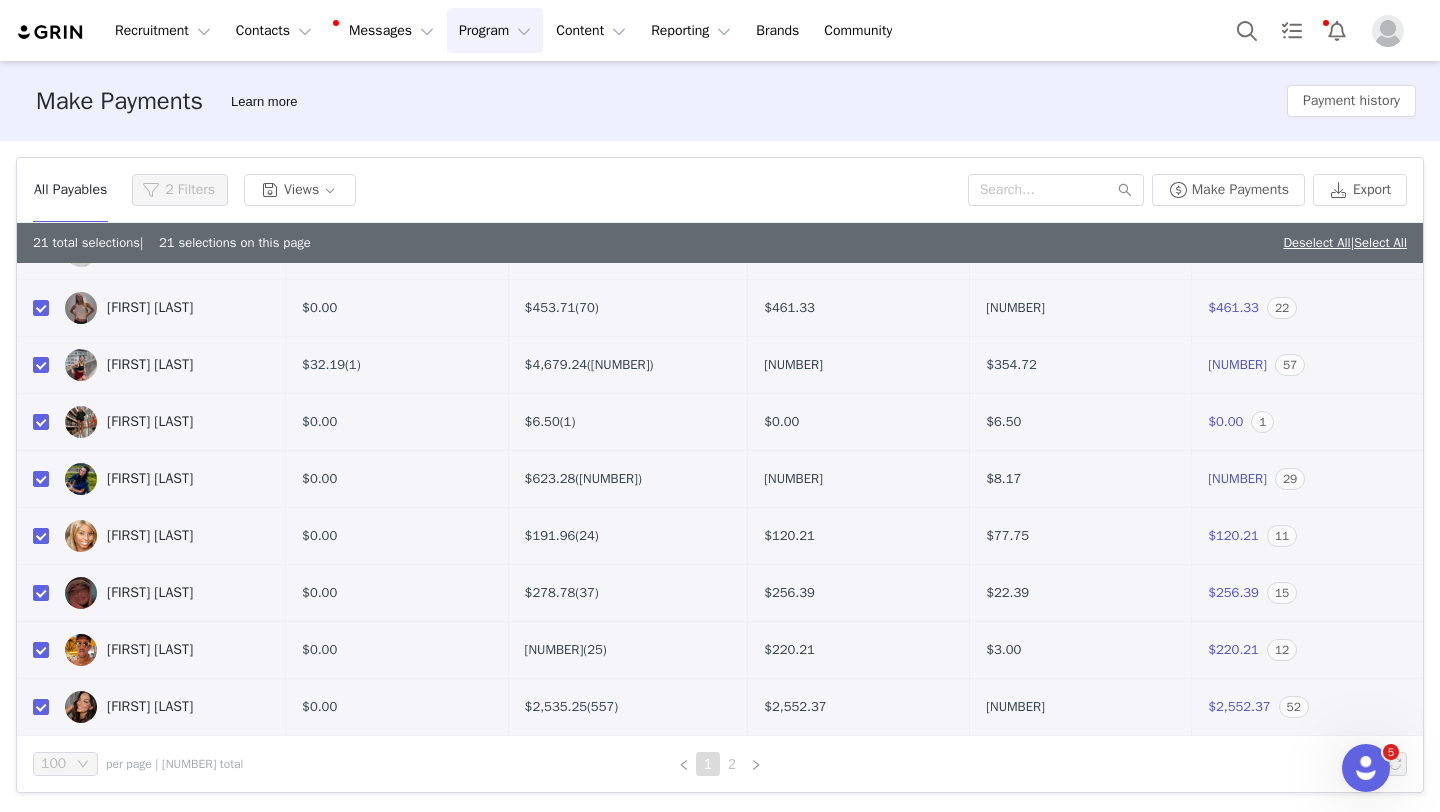 scroll, scrollTop: 0, scrollLeft: 0, axis: both 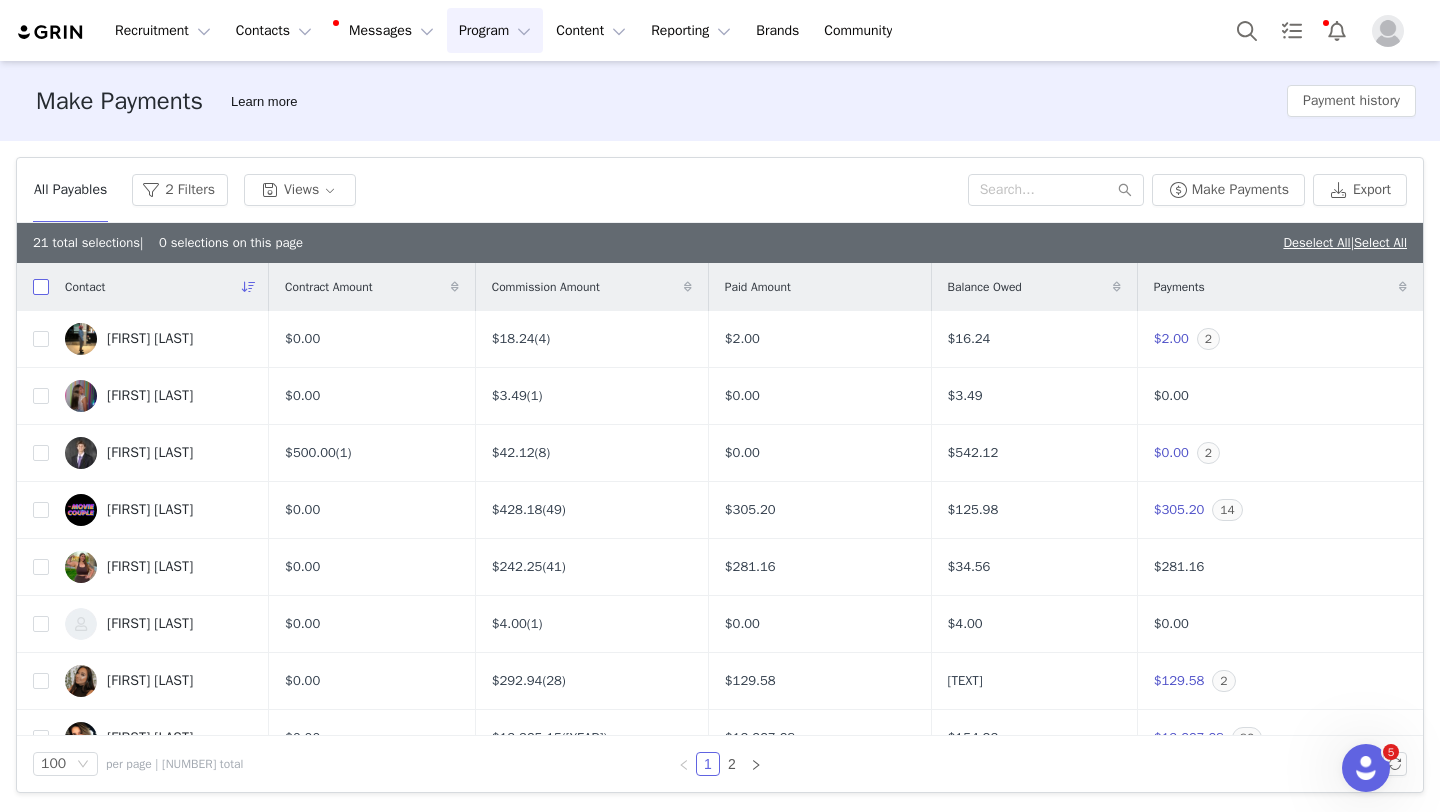 click at bounding box center (41, 287) 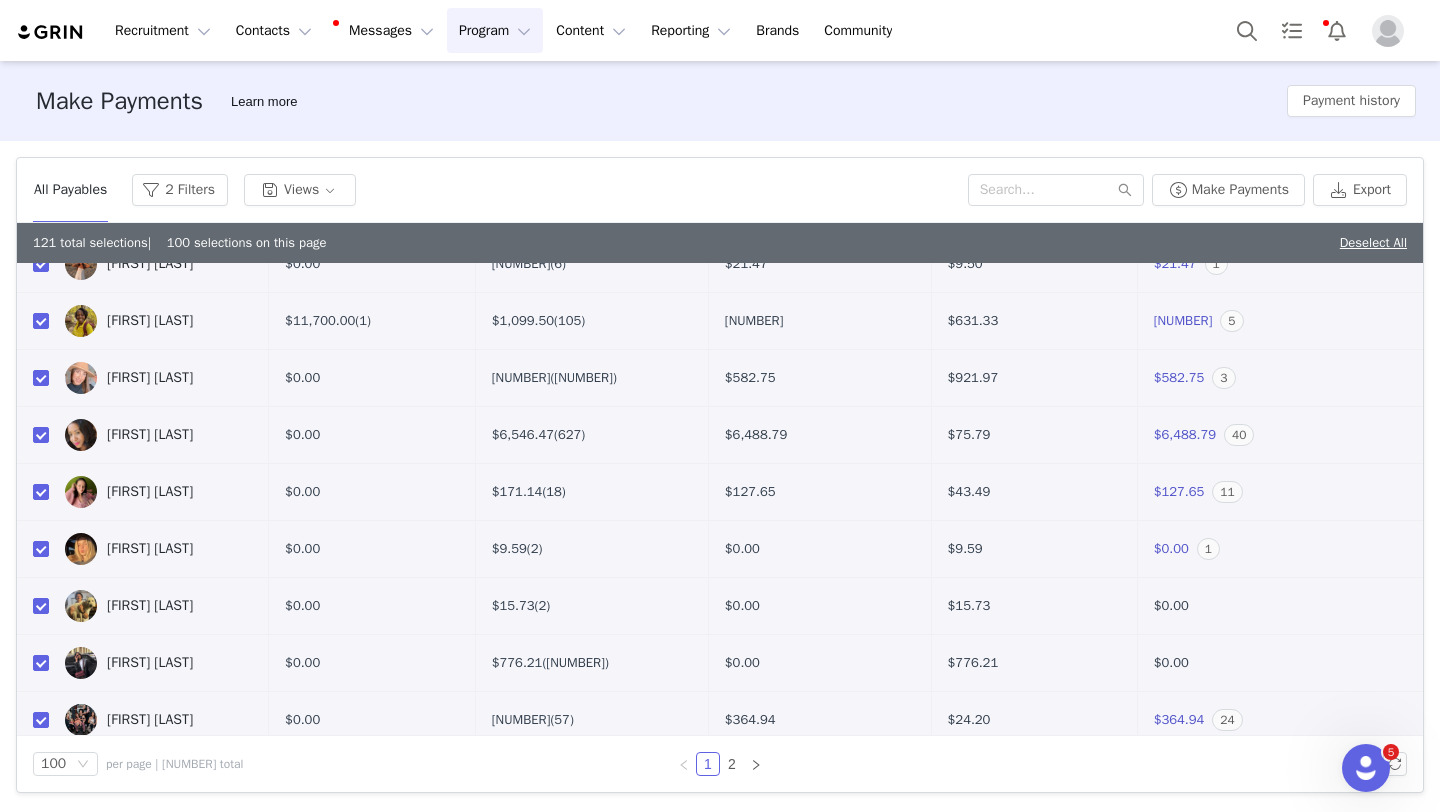 scroll, scrollTop: 5275, scrollLeft: 0, axis: vertical 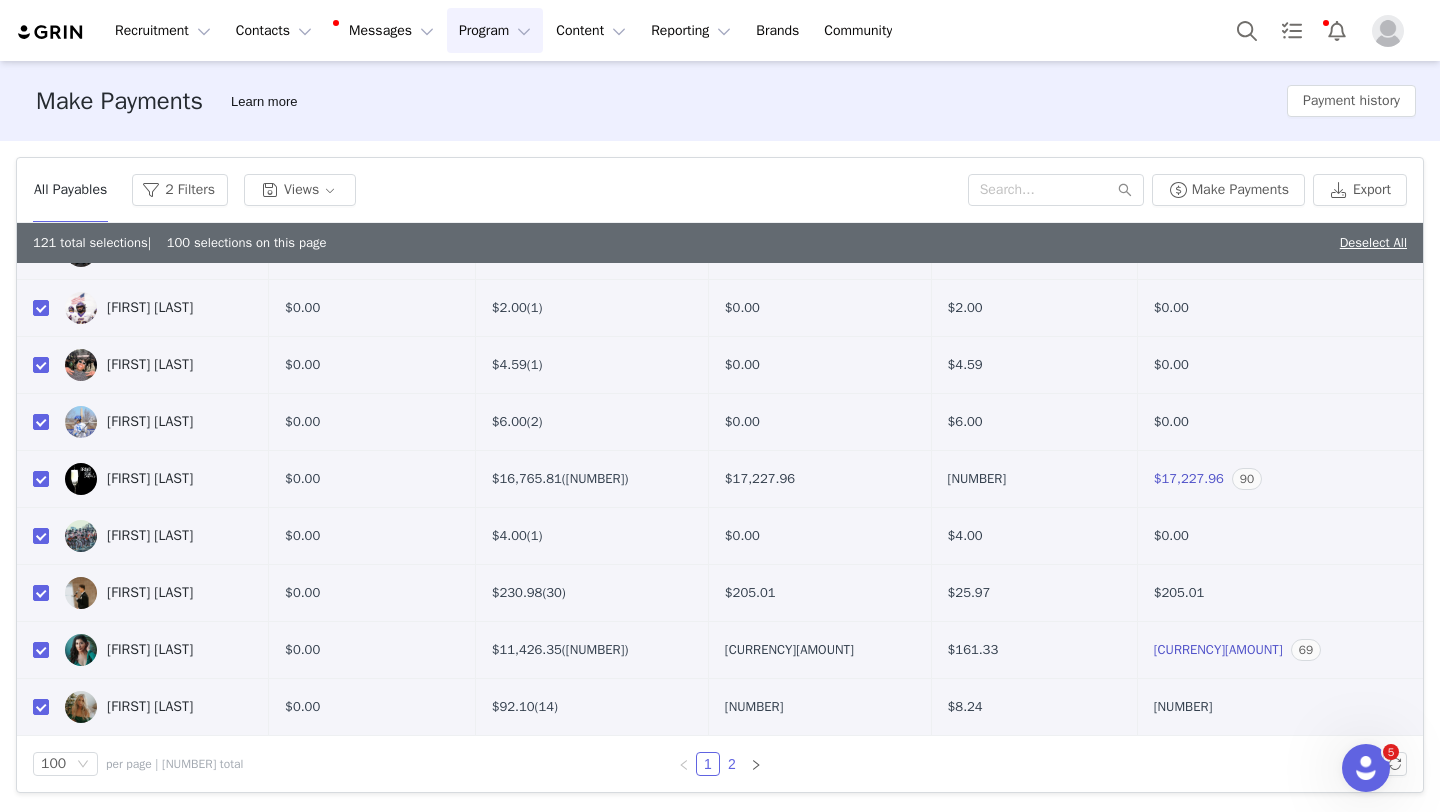 click on "2" at bounding box center [732, 764] 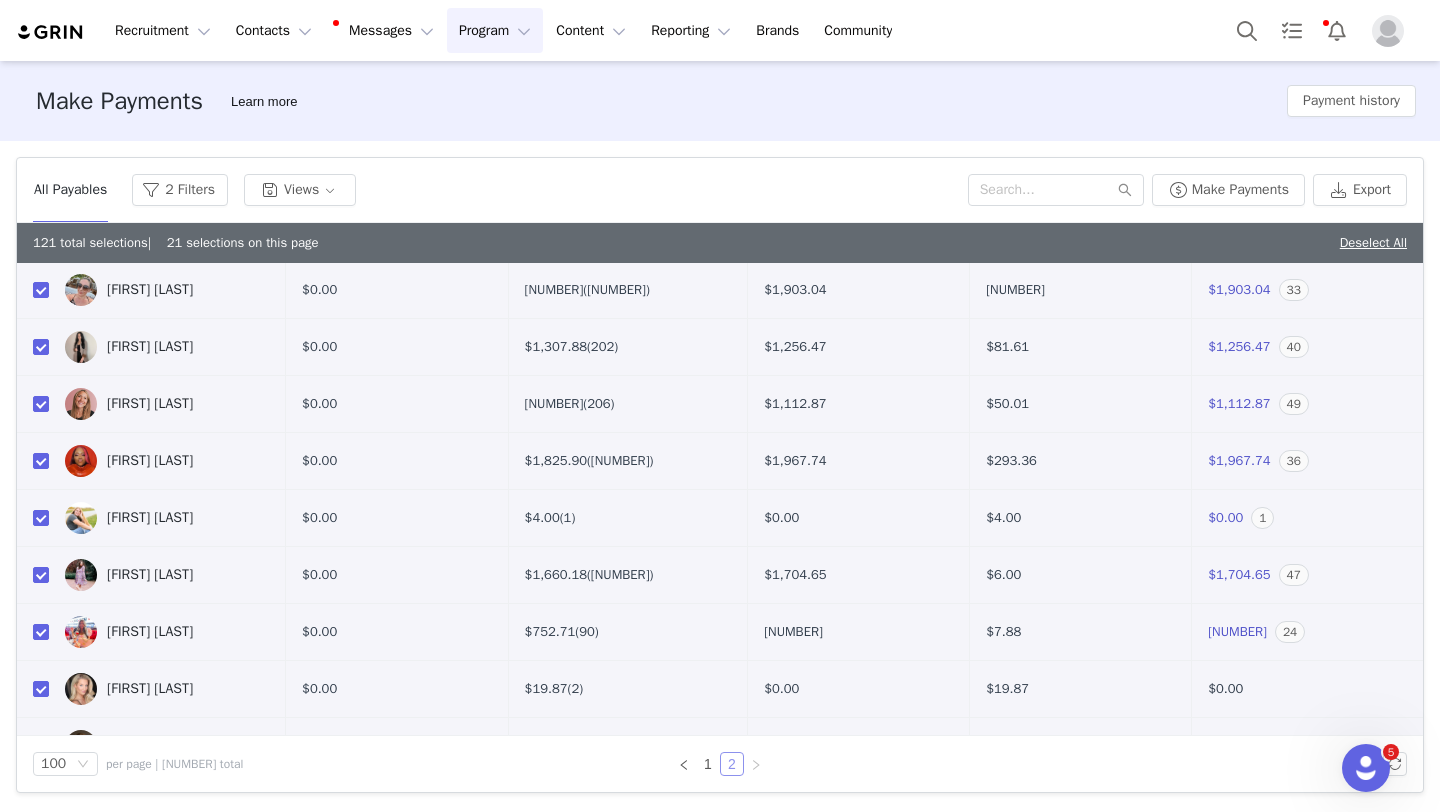 scroll, scrollTop: 0, scrollLeft: 0, axis: both 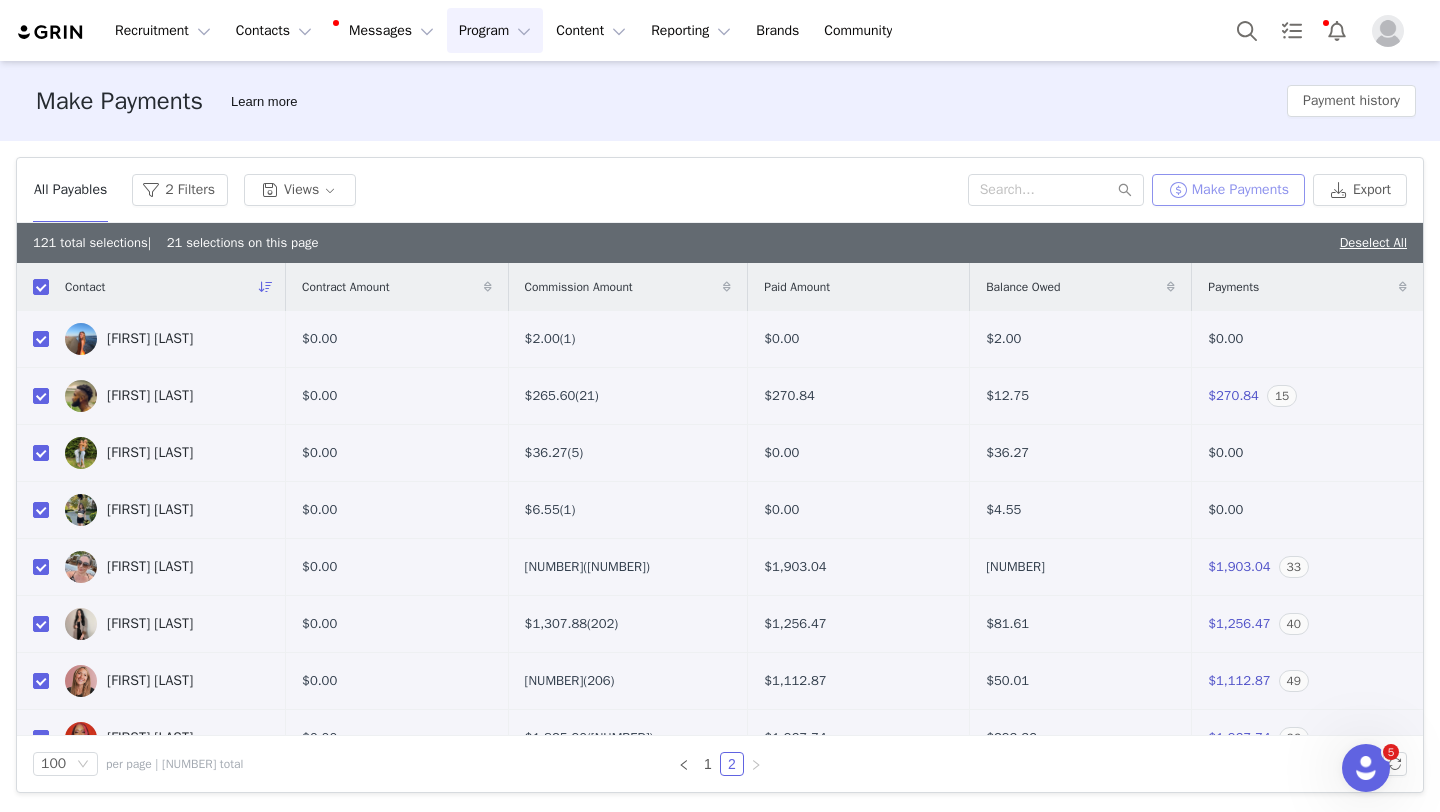 click on "Make Payments" at bounding box center (1228, 190) 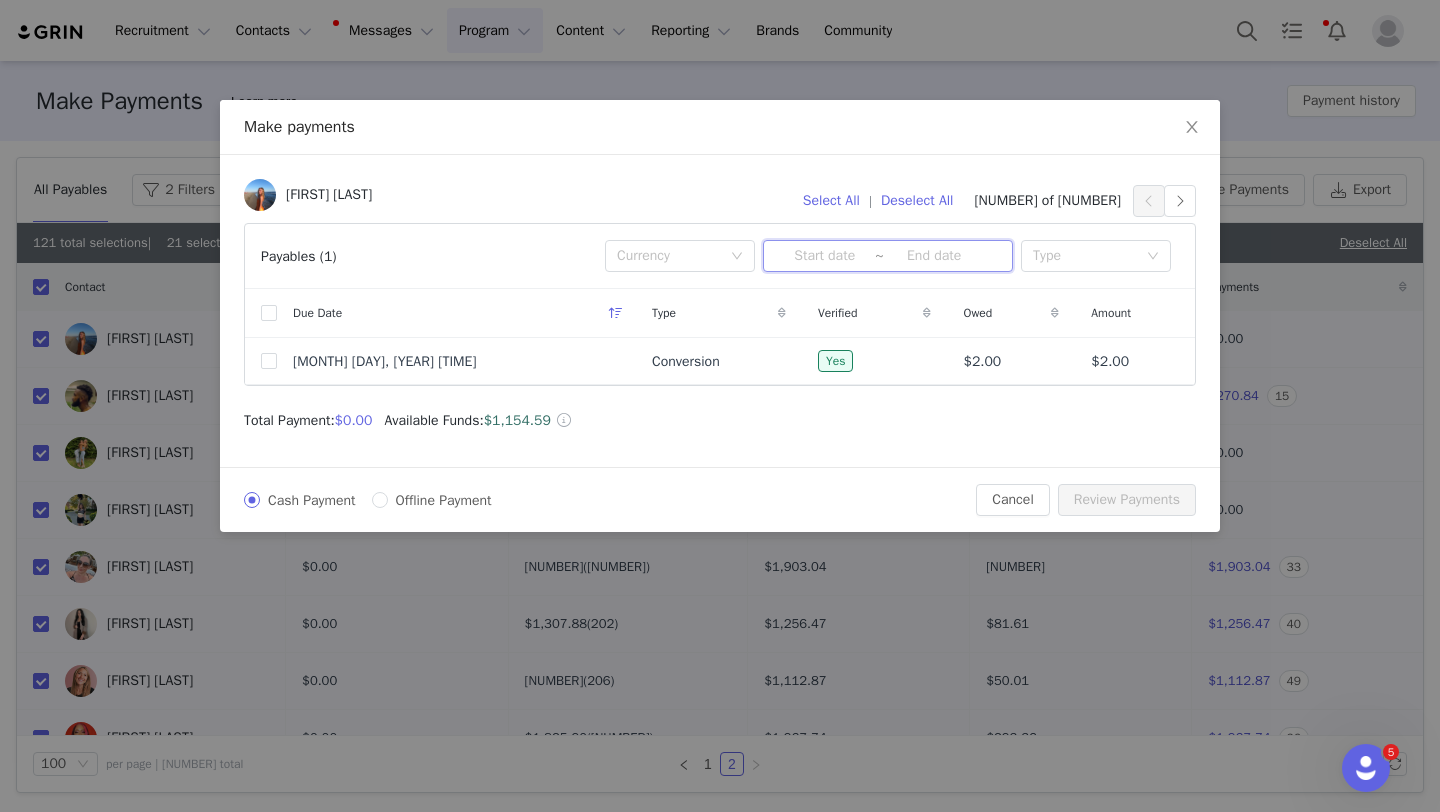 click on "~" at bounding box center (888, 256) 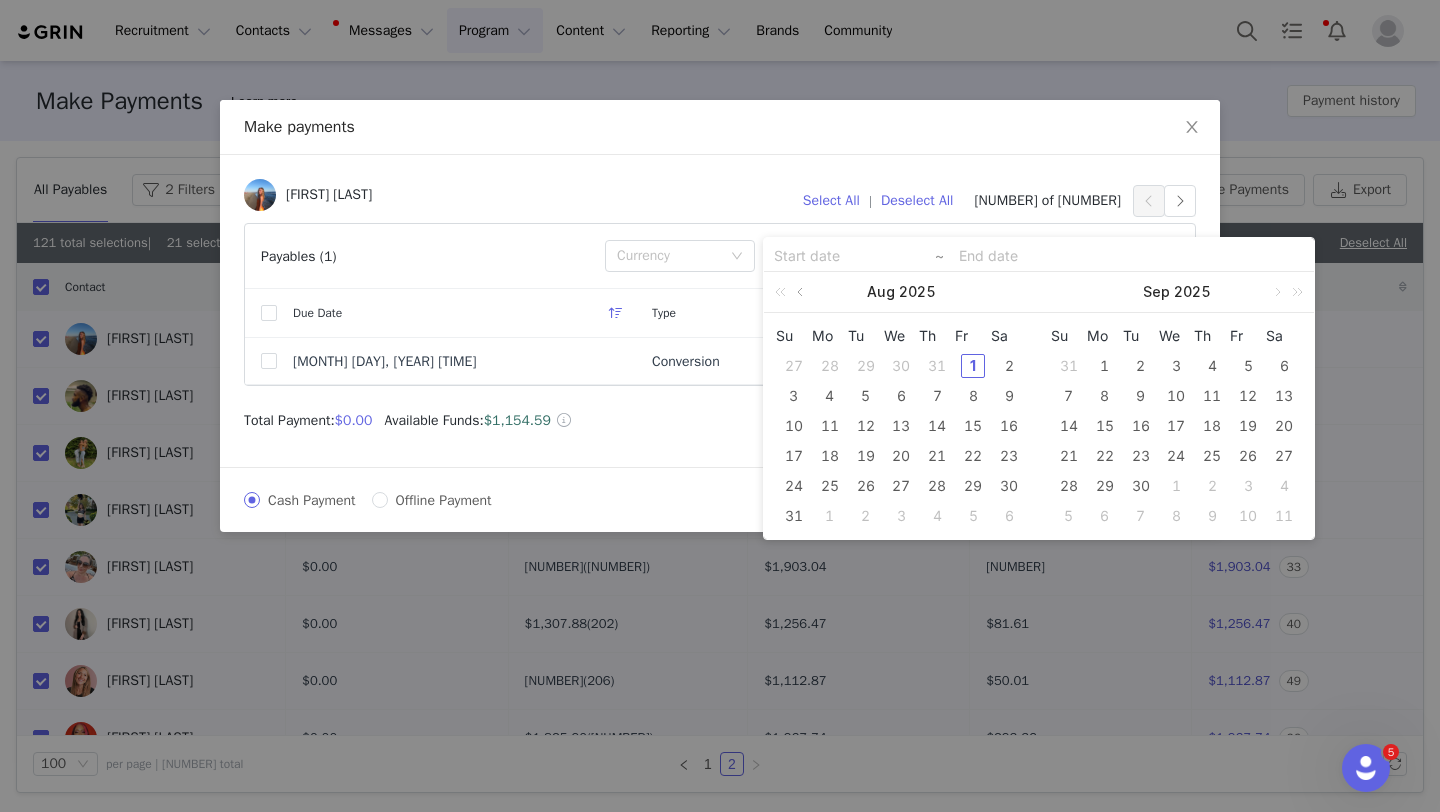 click at bounding box center (802, 292) 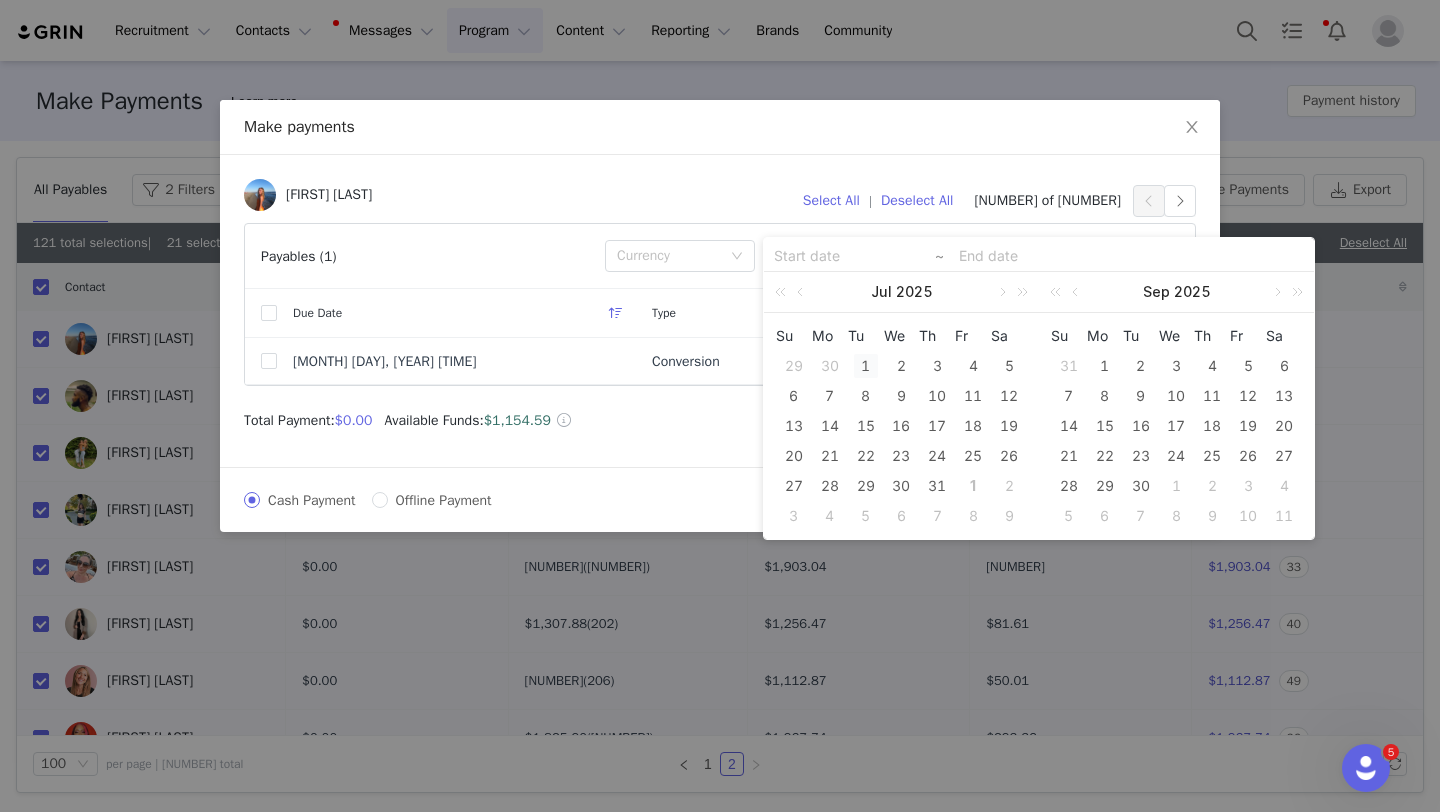 click on "1" at bounding box center [866, 366] 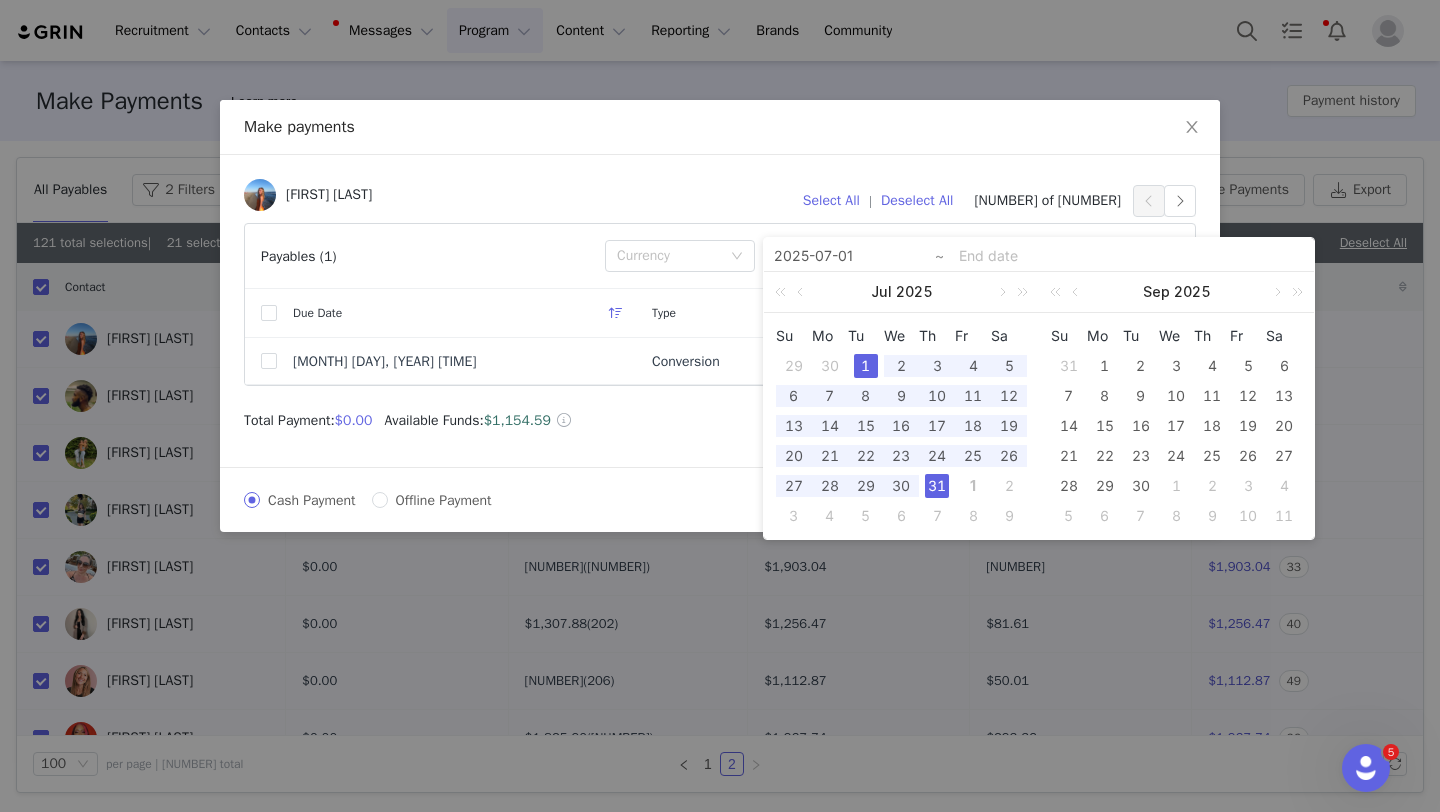 click on "31" at bounding box center [937, 486] 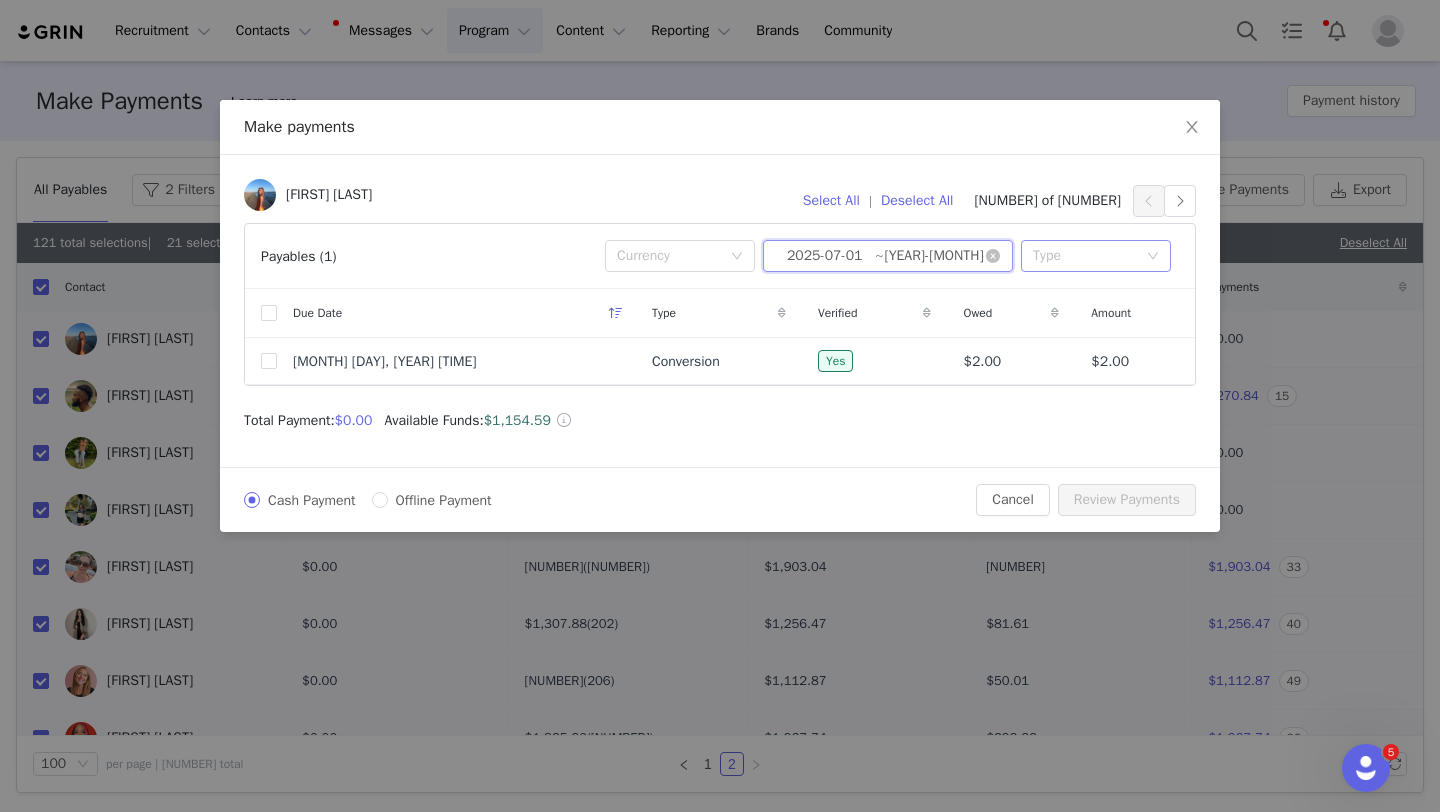 click on "Type" at bounding box center (1085, 256) 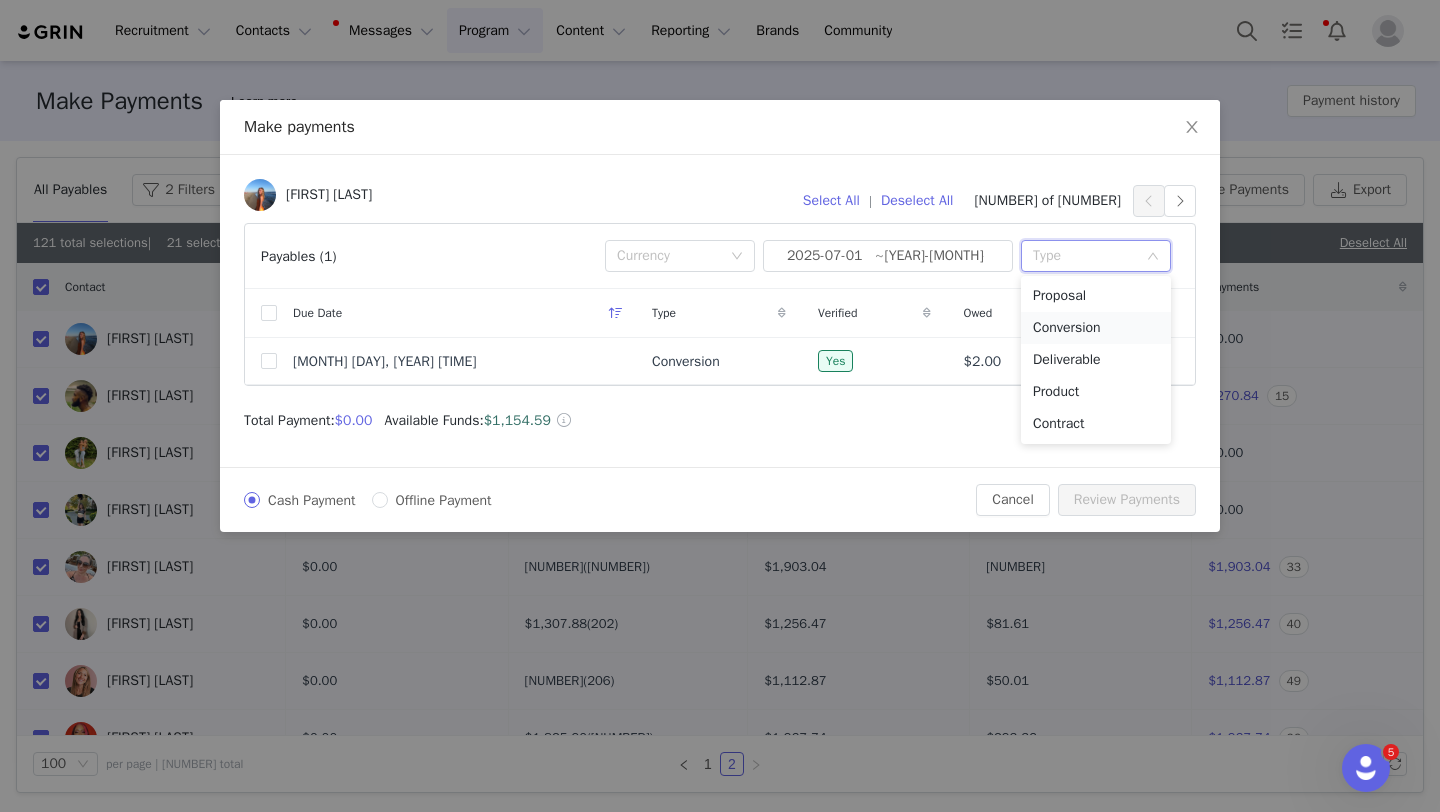 click on "Conversion" at bounding box center [1096, 328] 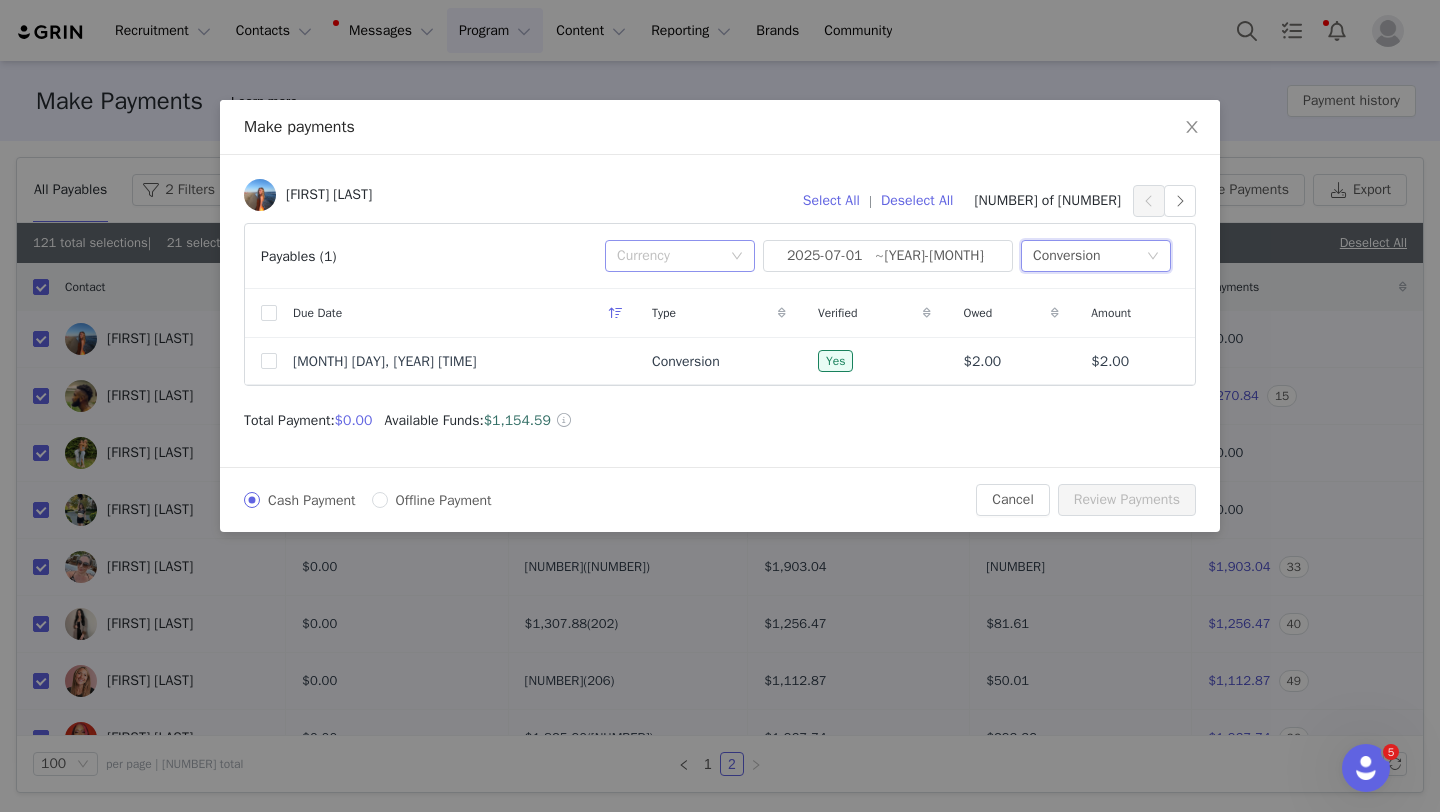 click on "Currency" at bounding box center [669, 256] 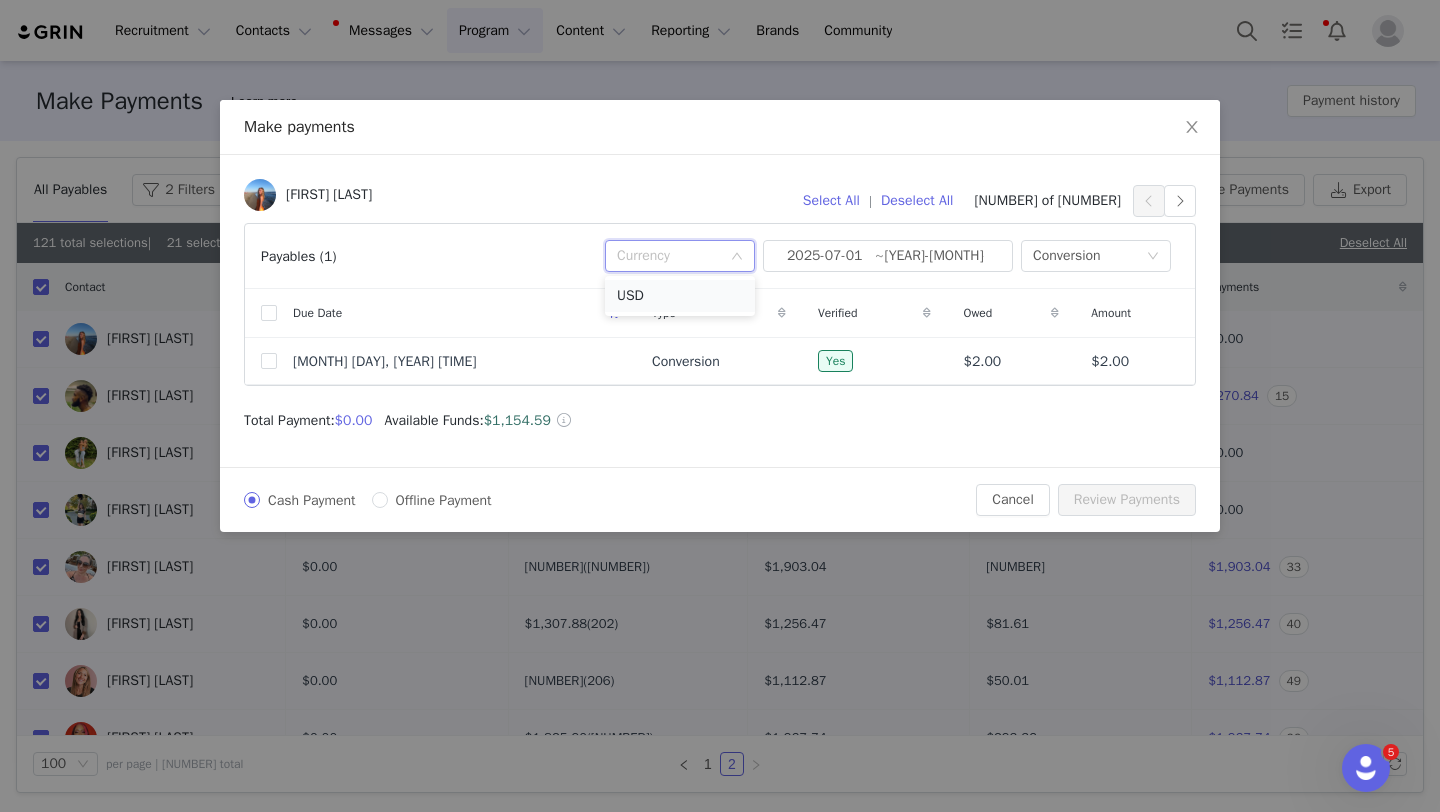 click on "USD" at bounding box center (680, 296) 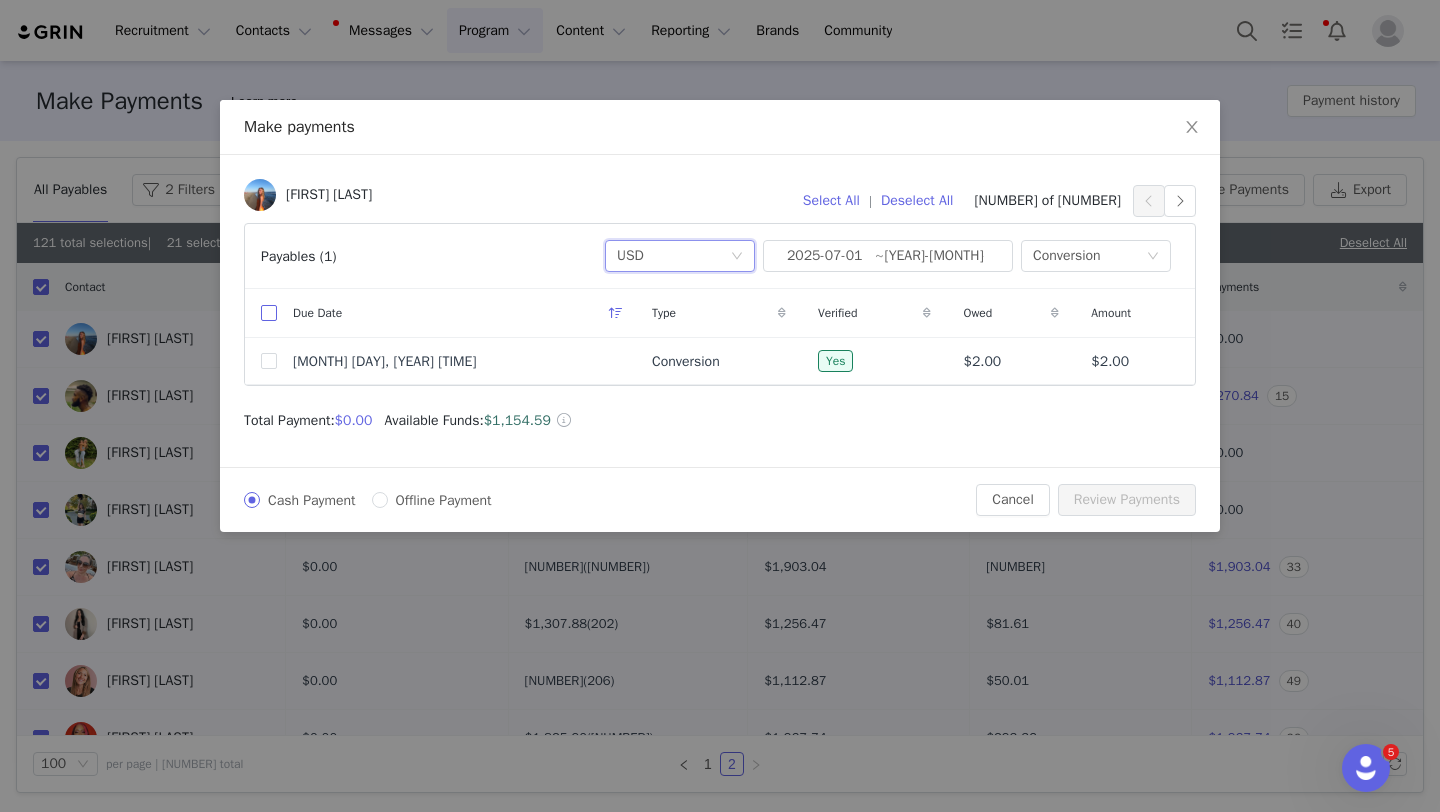 click at bounding box center [269, 313] 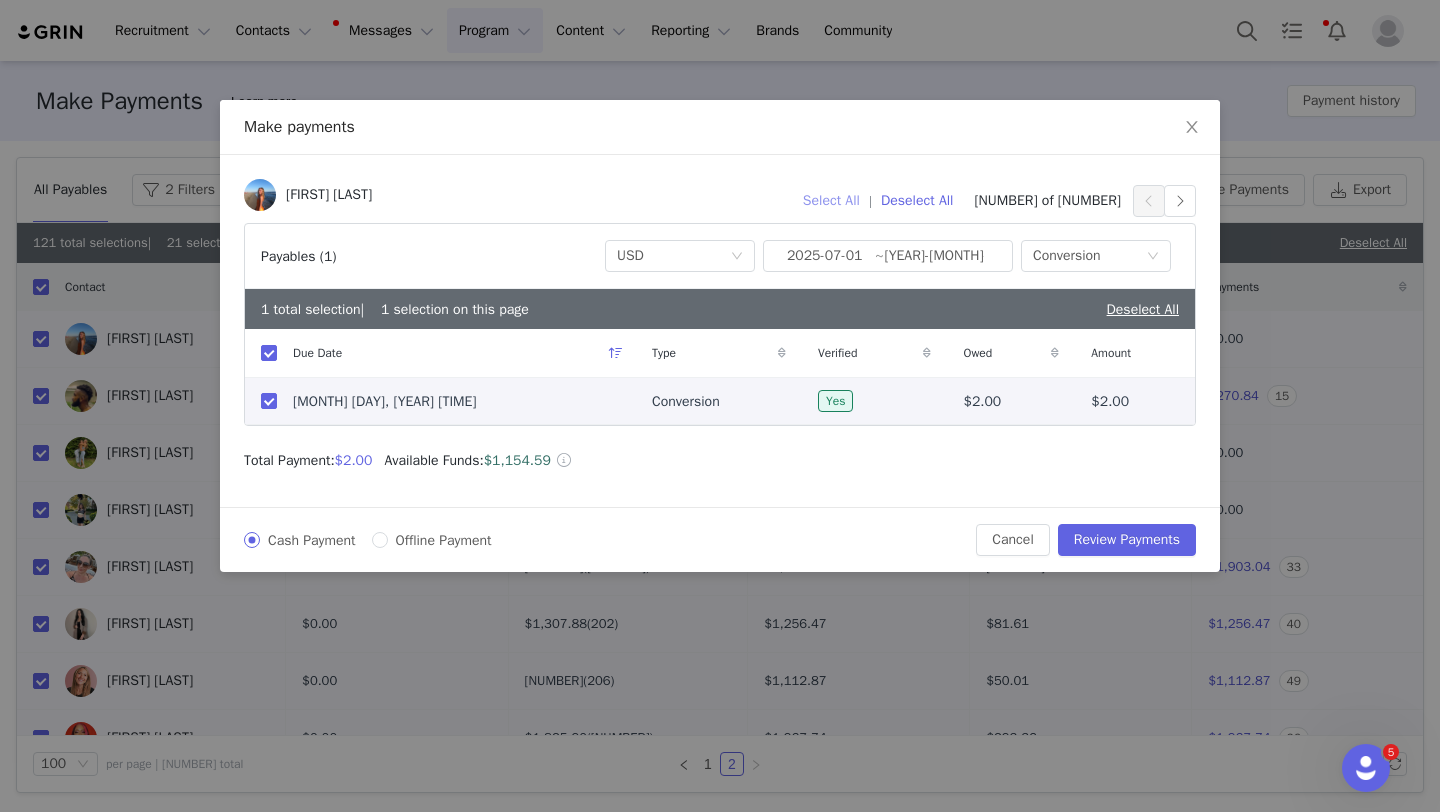 click on "Select All" at bounding box center [831, 201] 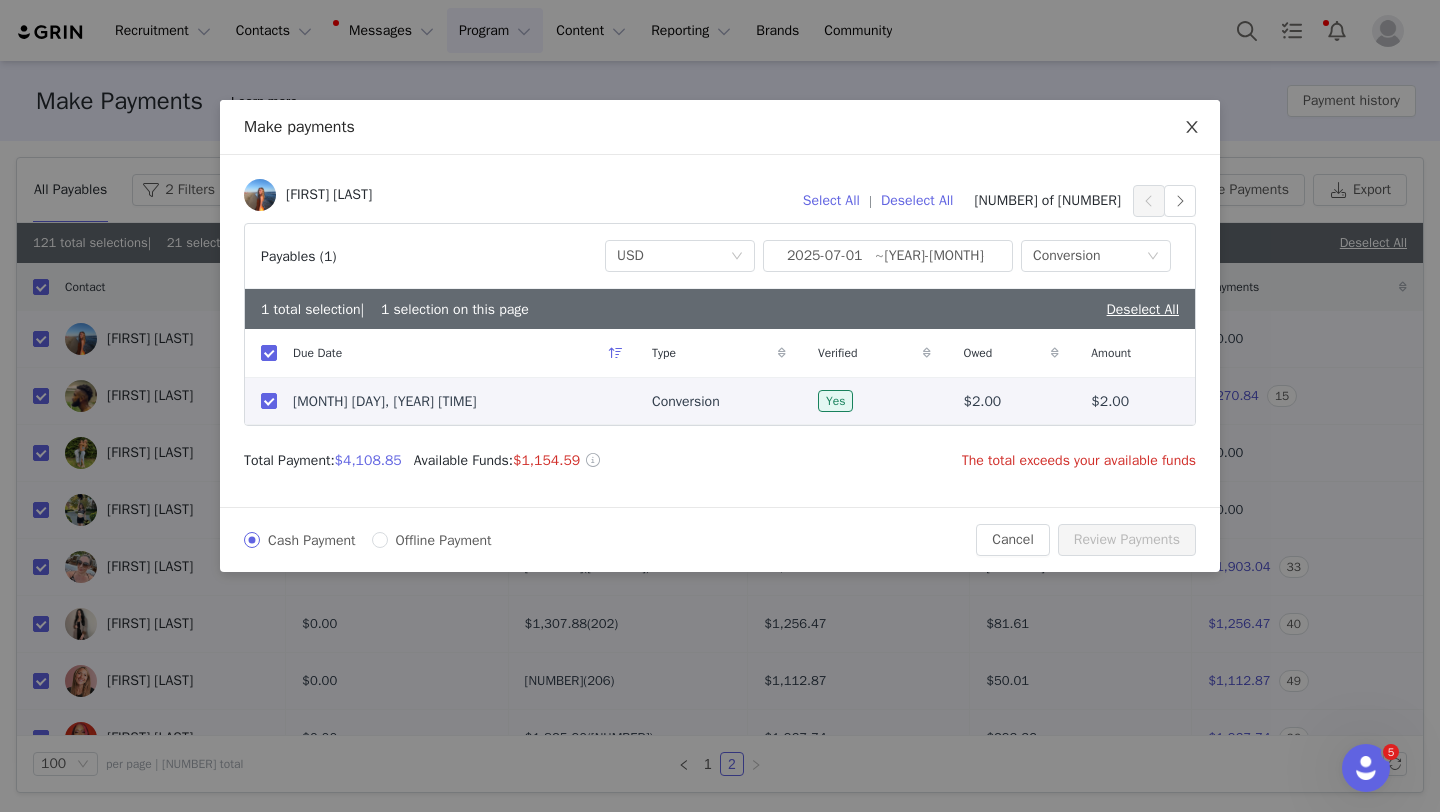 click 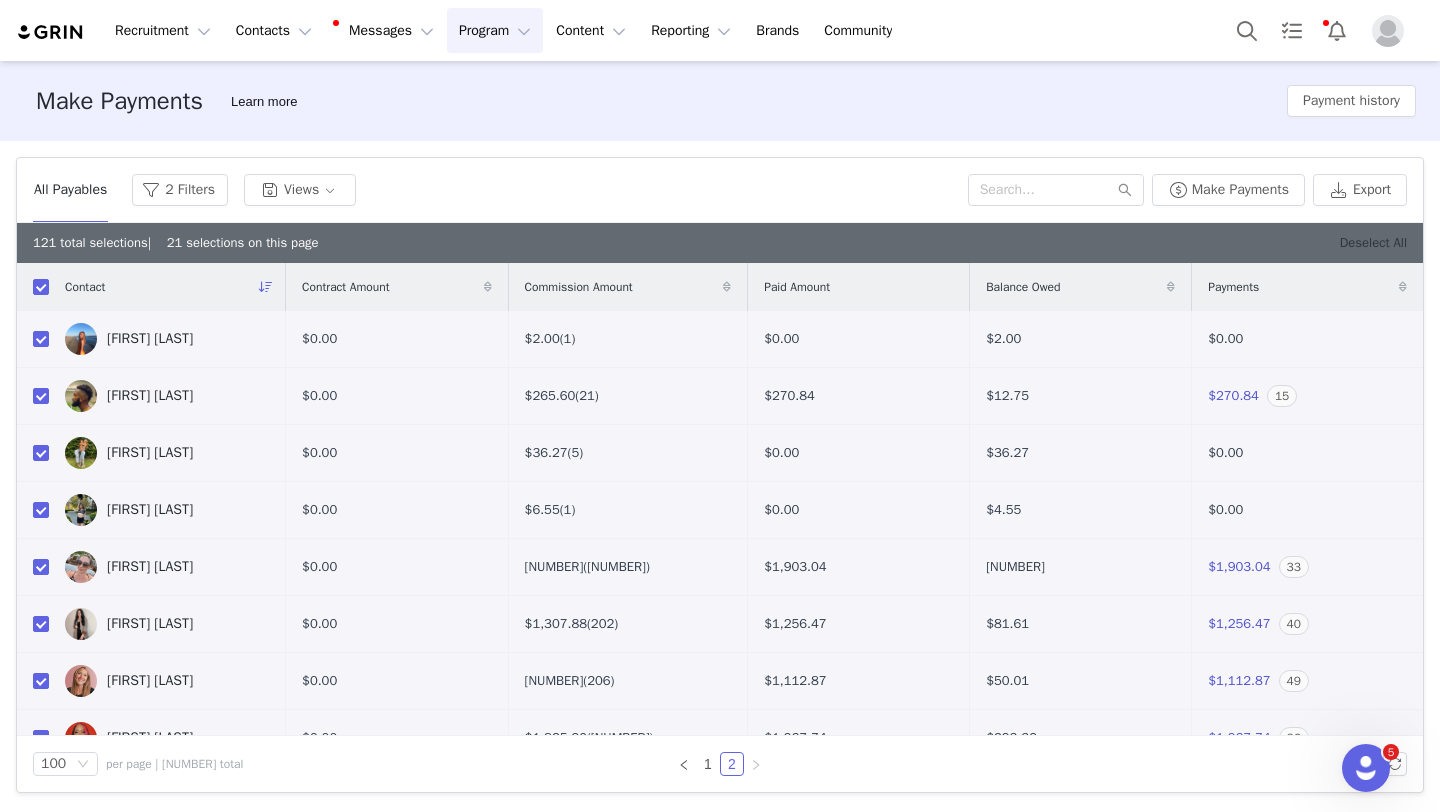 click on "Deselect All" at bounding box center [1373, 242] 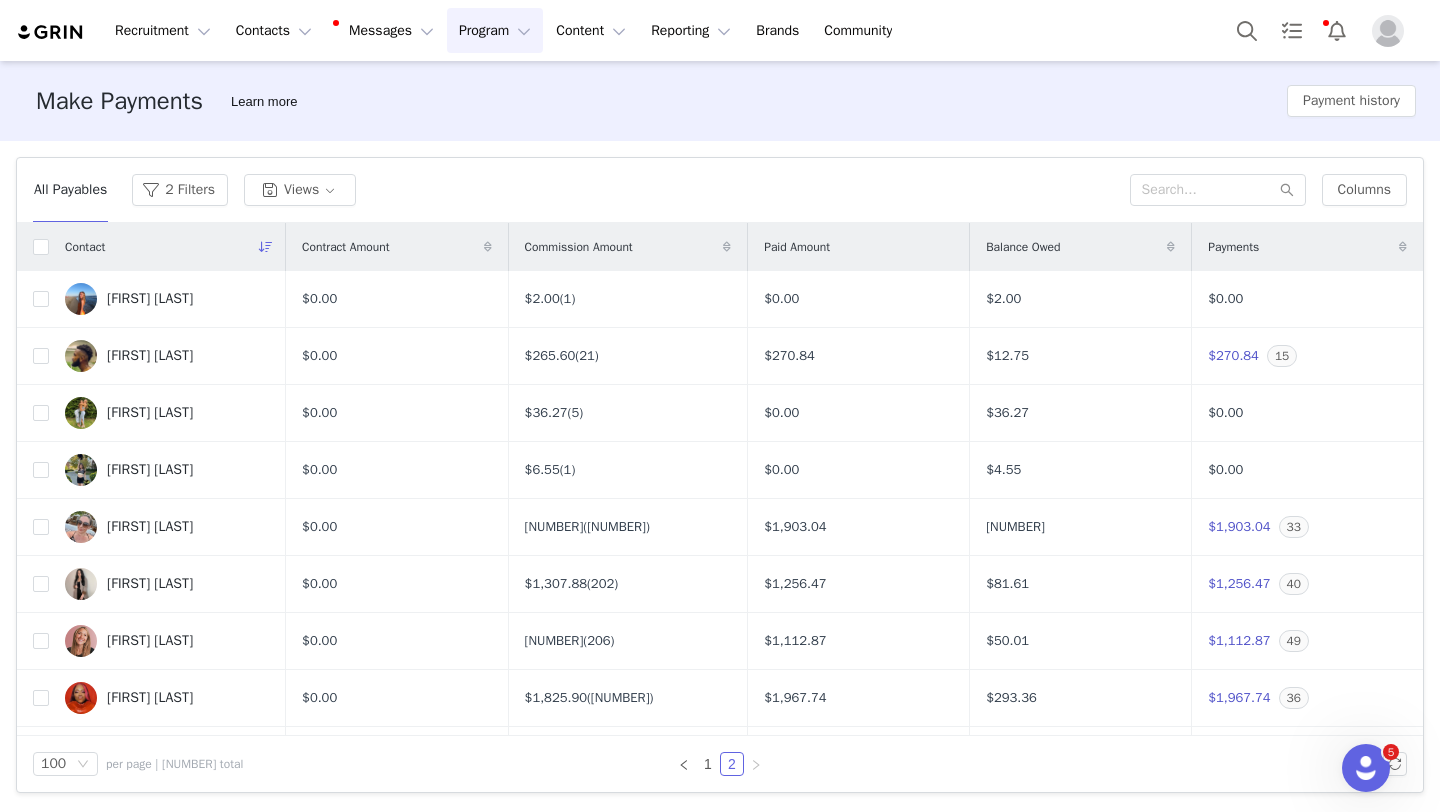 click at bounding box center [1388, 31] 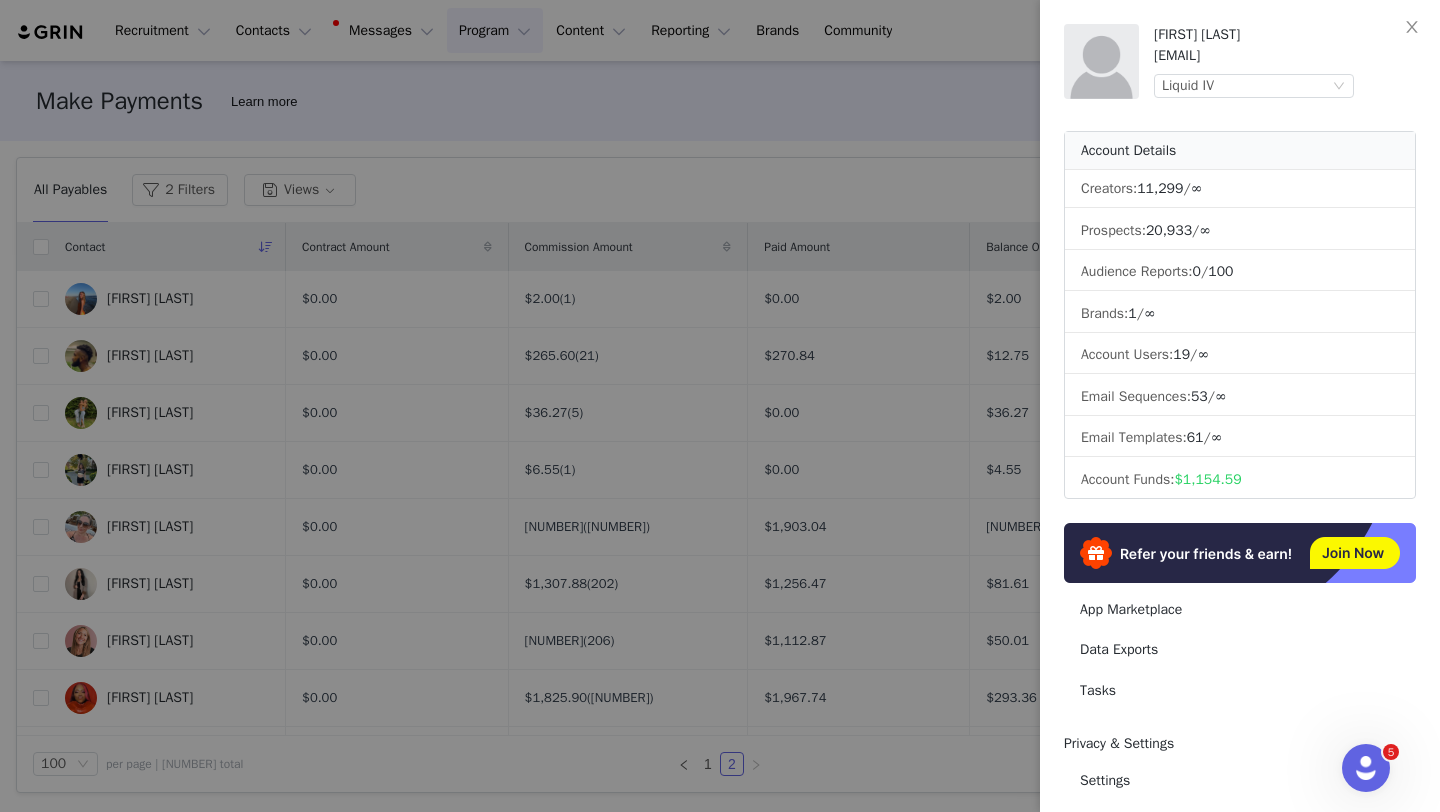 click at bounding box center [720, 406] 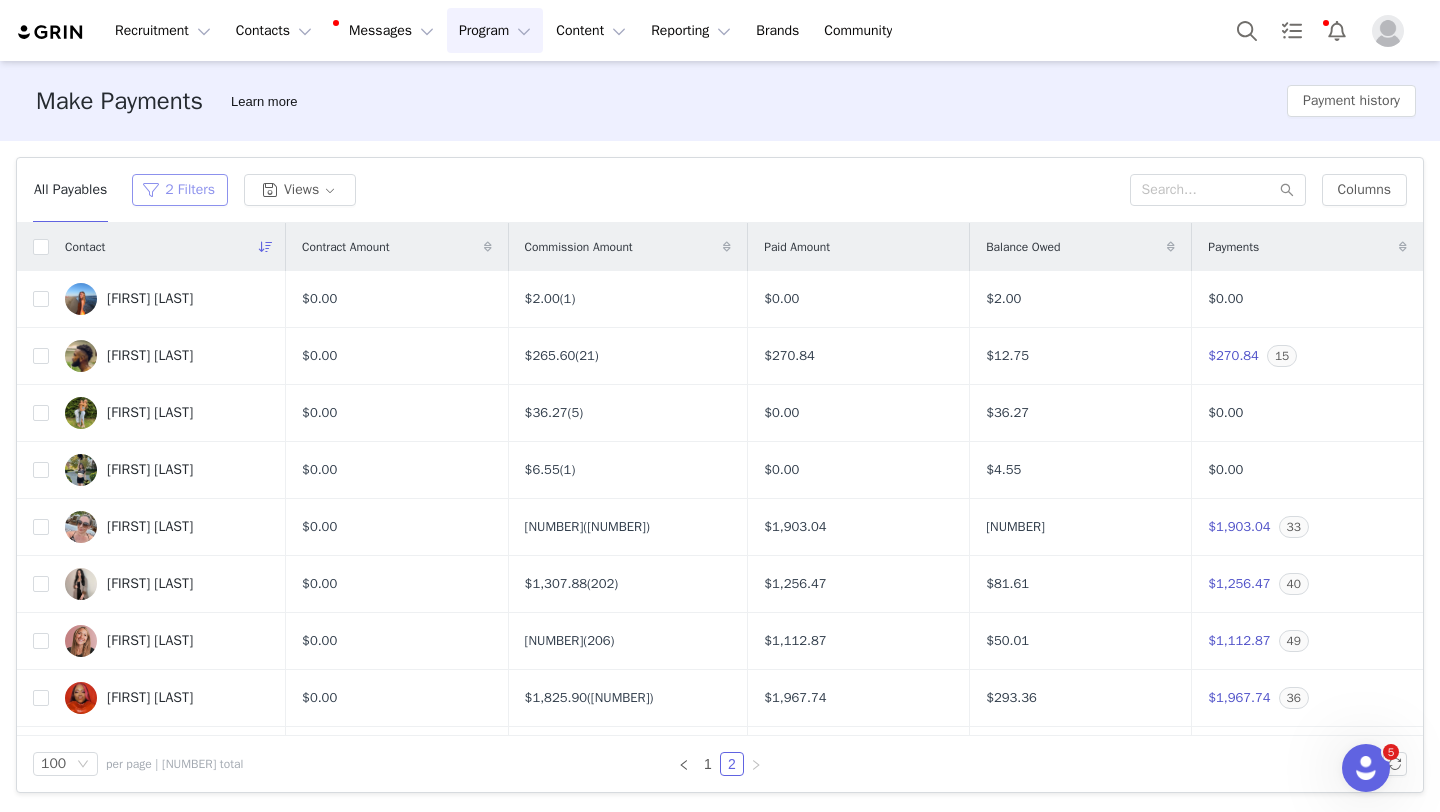 click on "2 Filters" at bounding box center (180, 190) 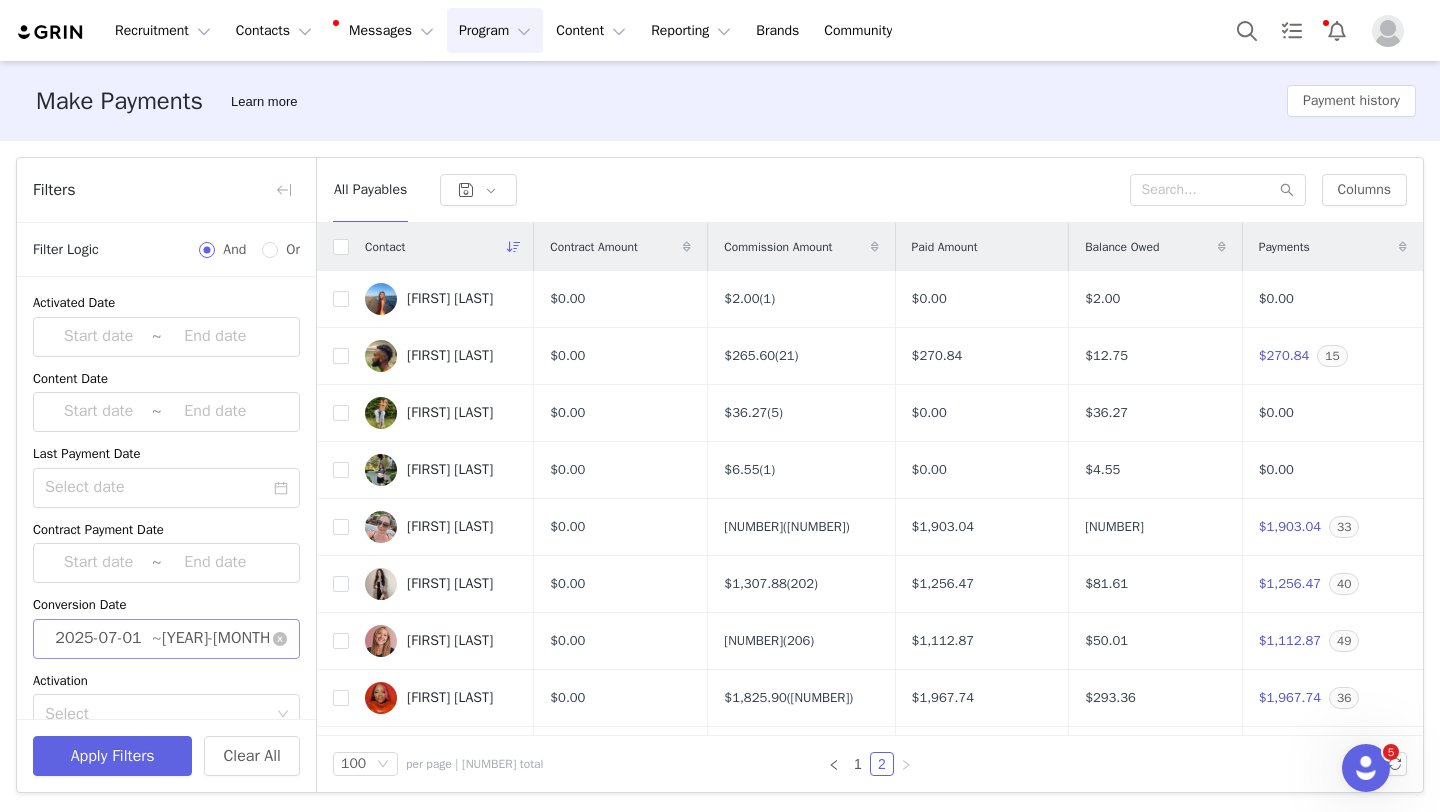 click on "2025-07-31" at bounding box center [215, 639] 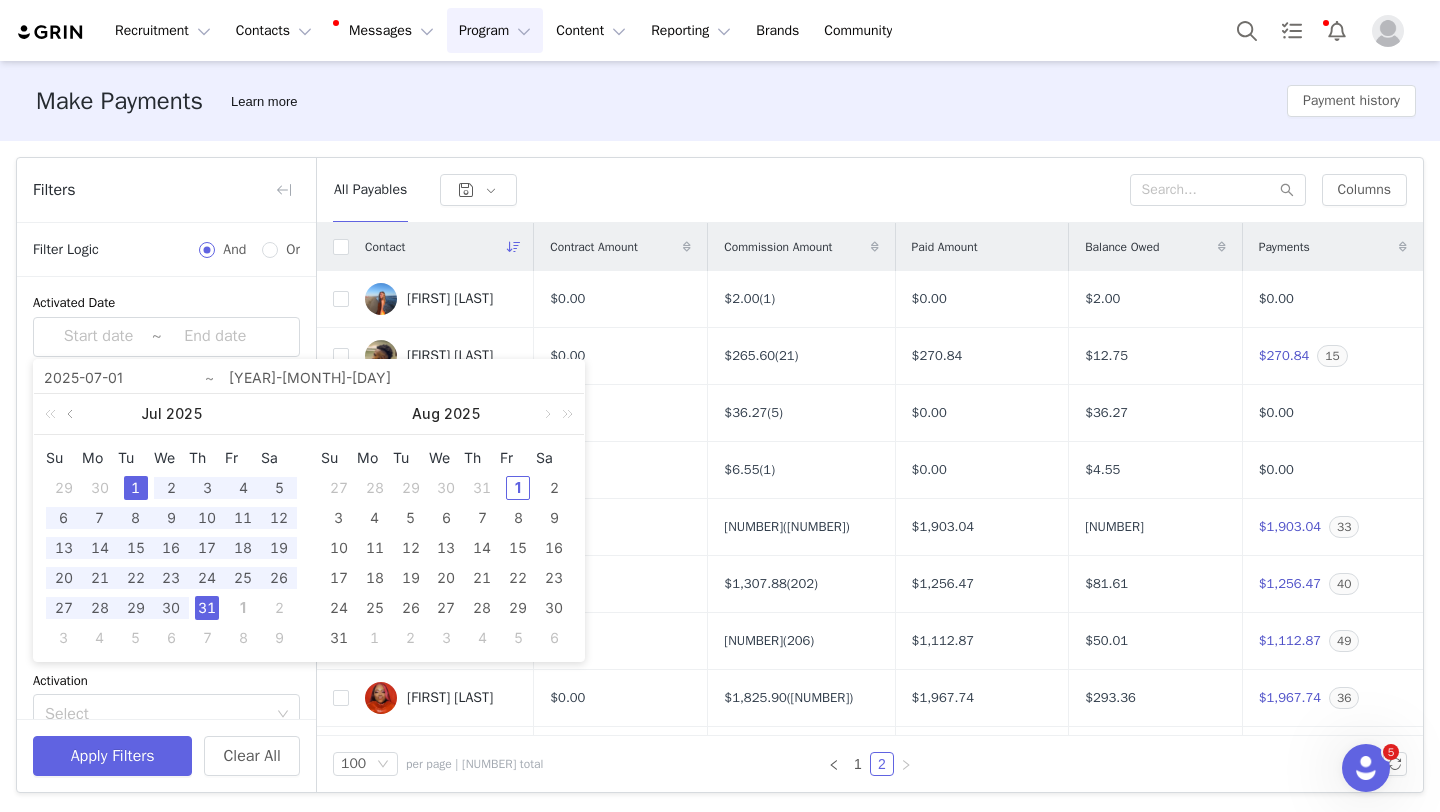 click at bounding box center (72, 414) 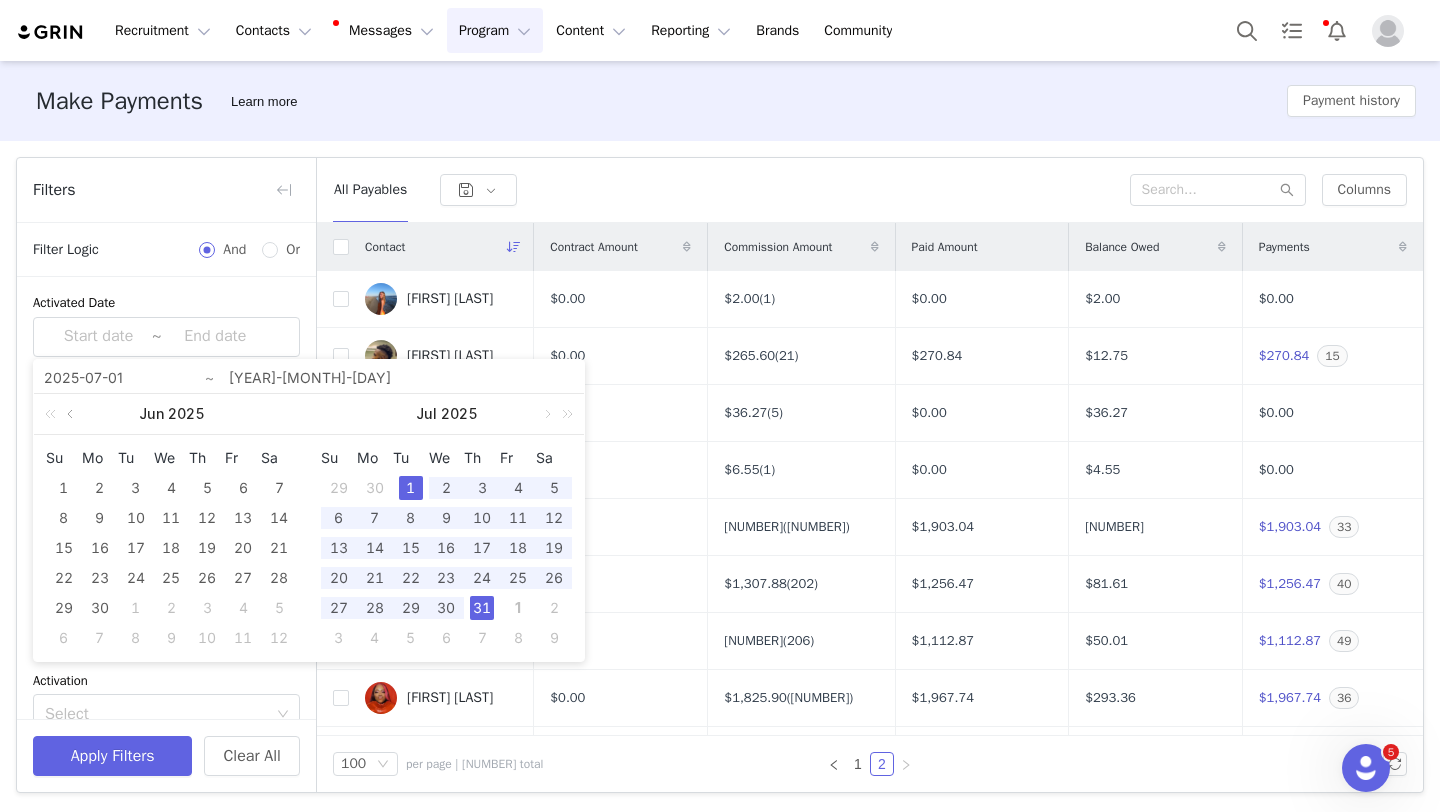 click at bounding box center (72, 414) 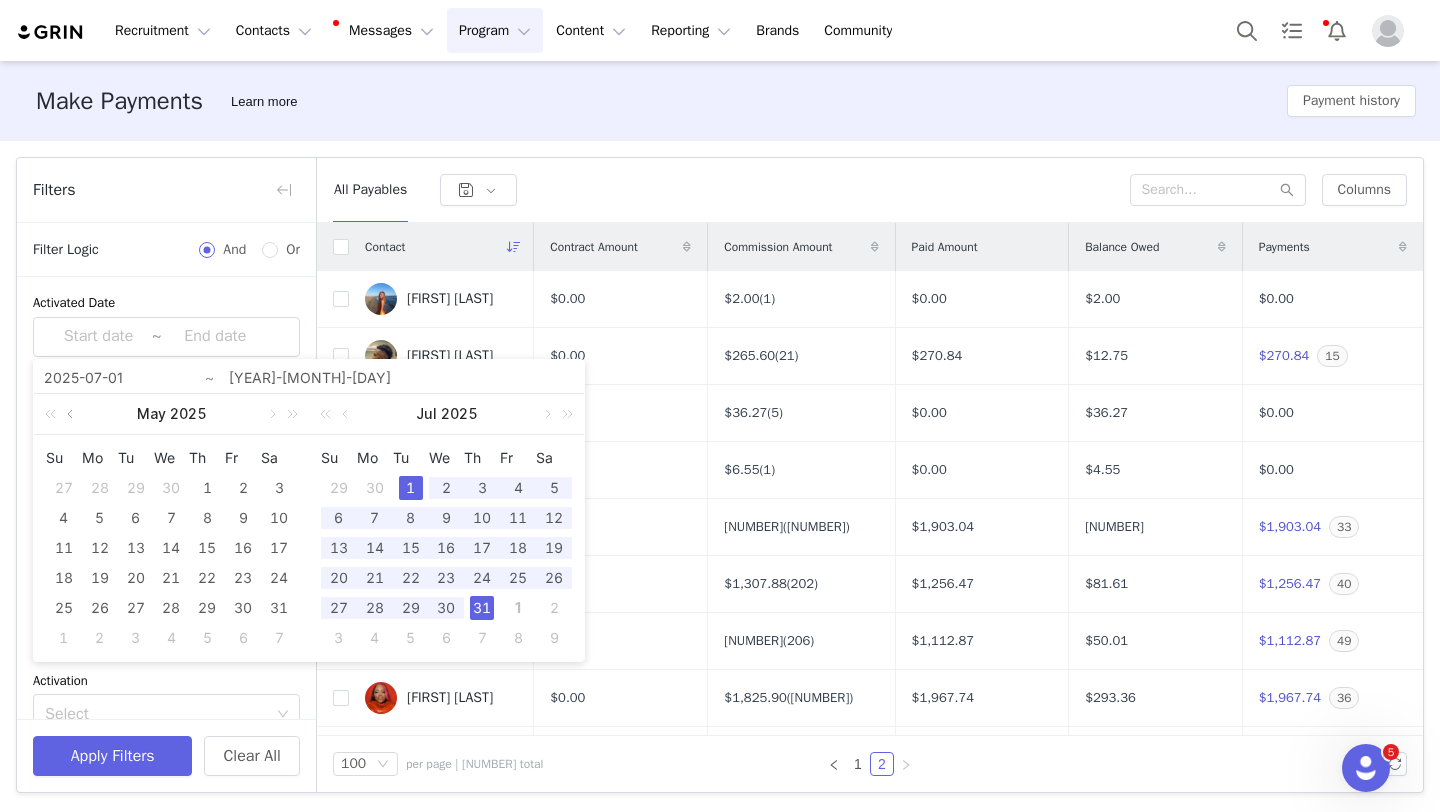click at bounding box center (72, 414) 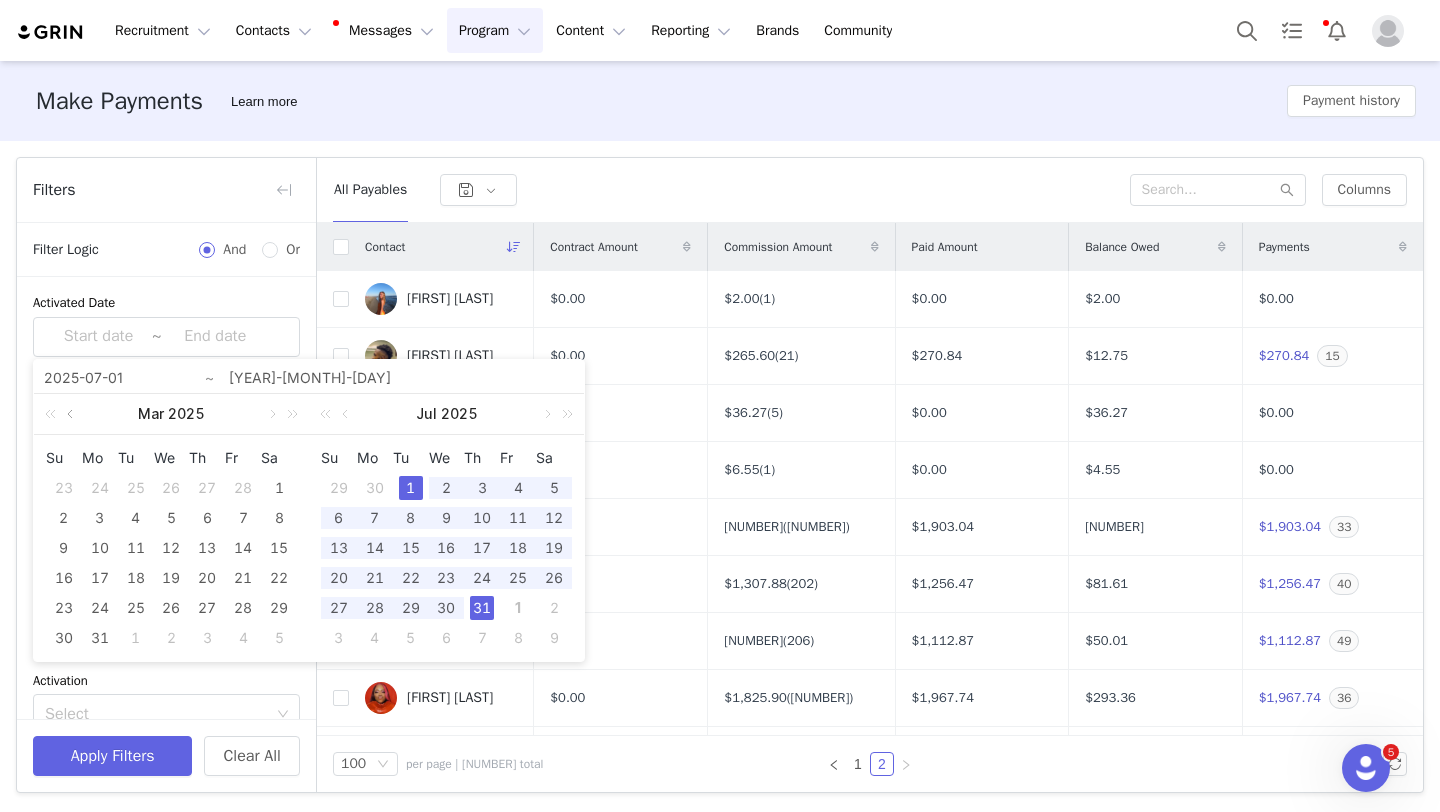 click at bounding box center [72, 414] 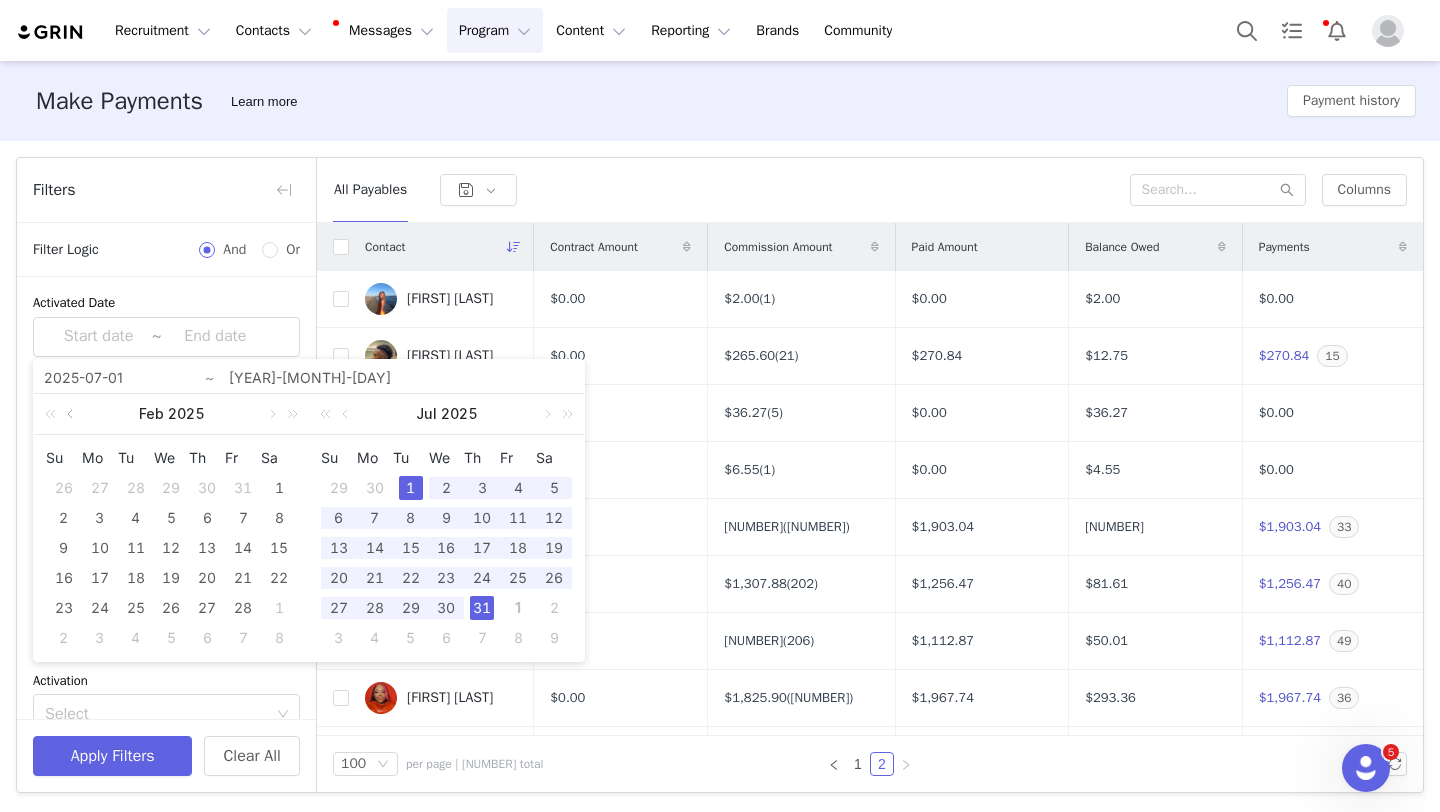 click at bounding box center (72, 414) 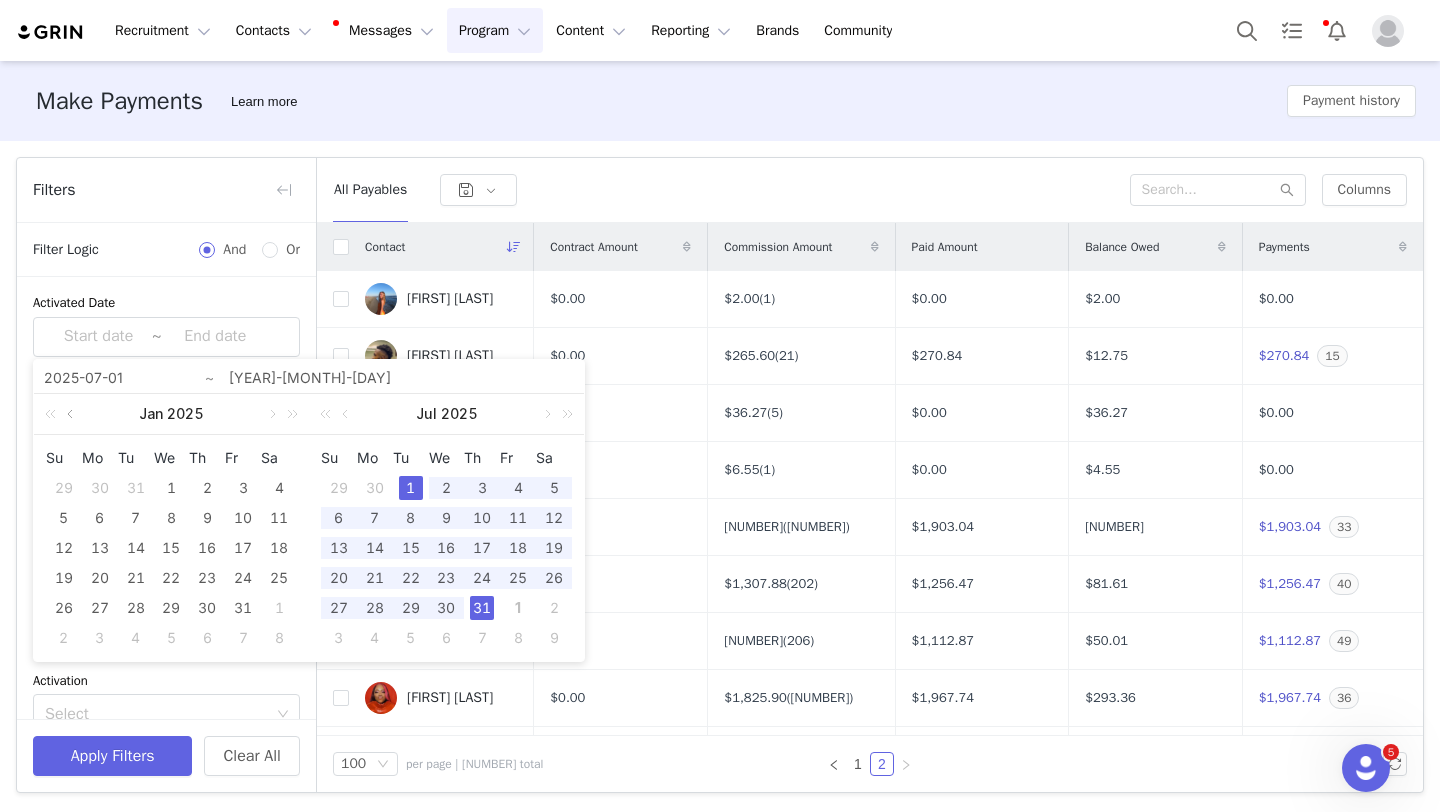click at bounding box center [72, 414] 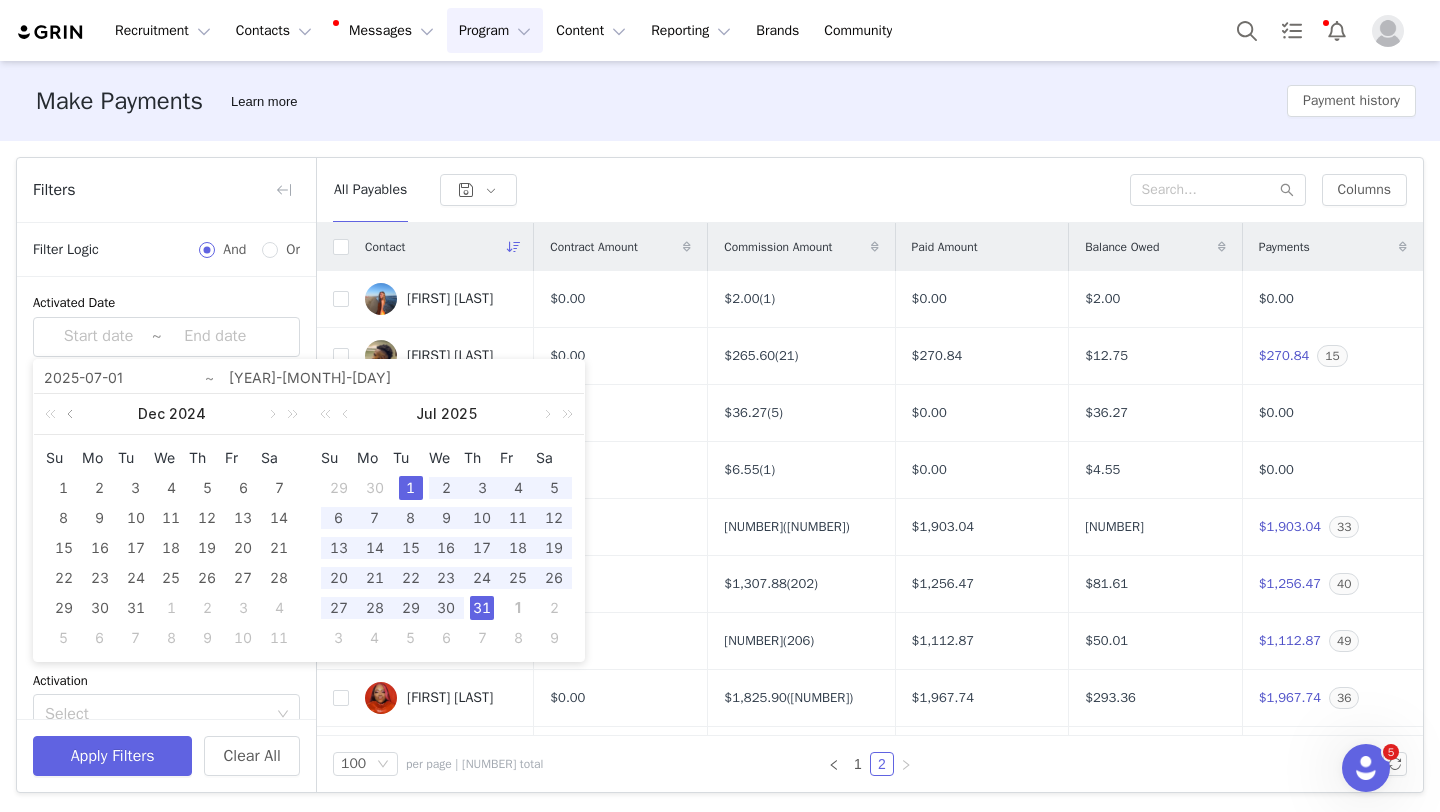 click at bounding box center [72, 414] 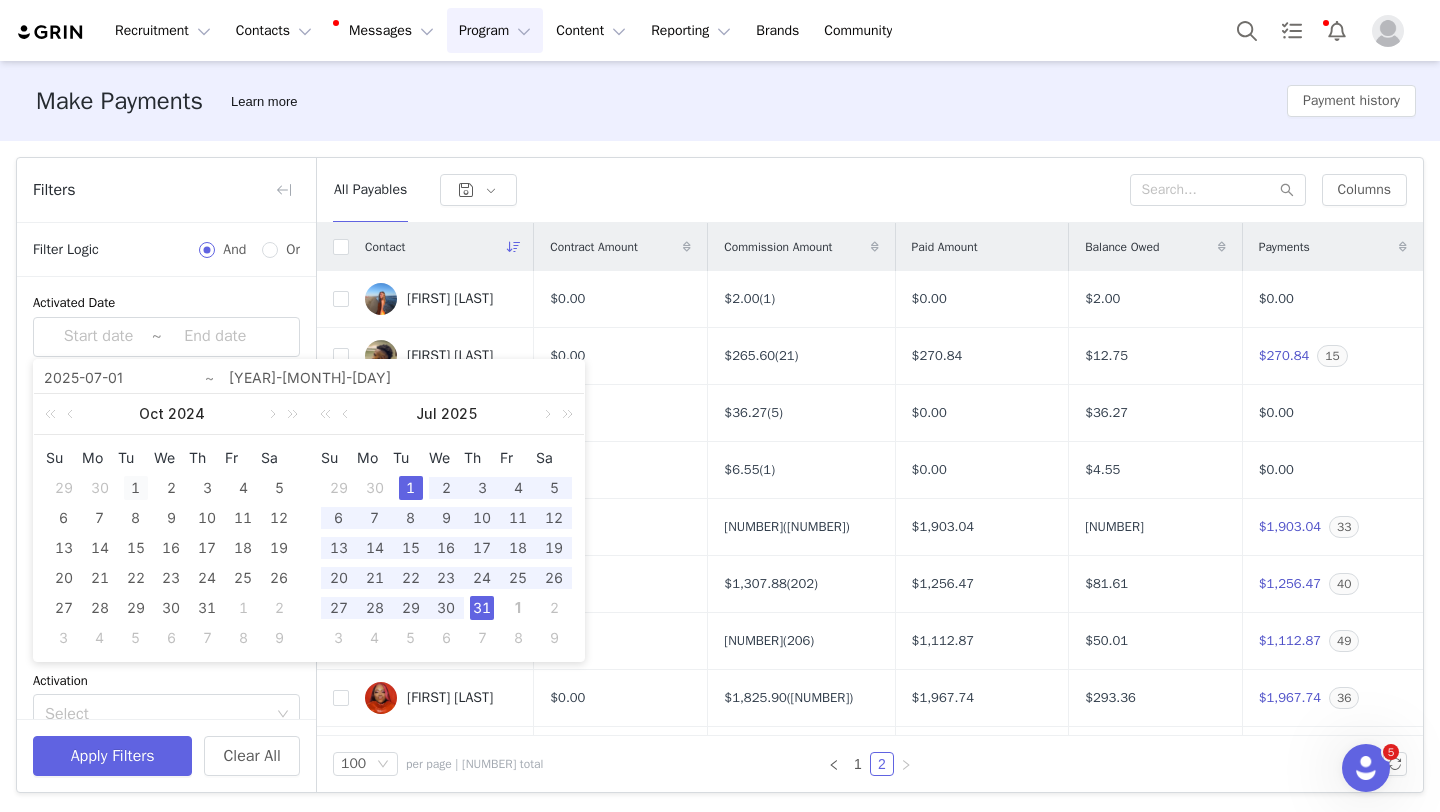 click on "1" at bounding box center (136, 488) 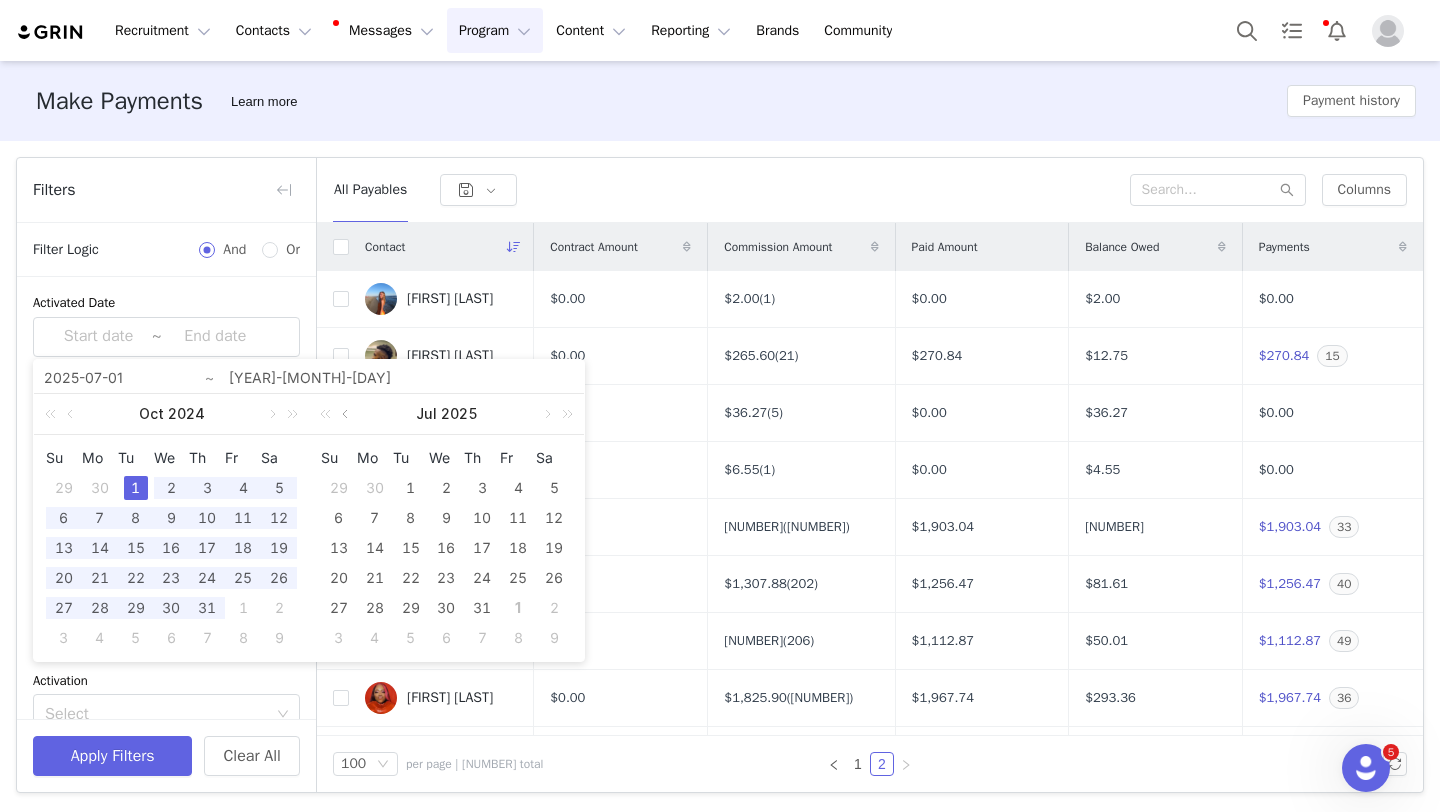 click at bounding box center [347, 414] 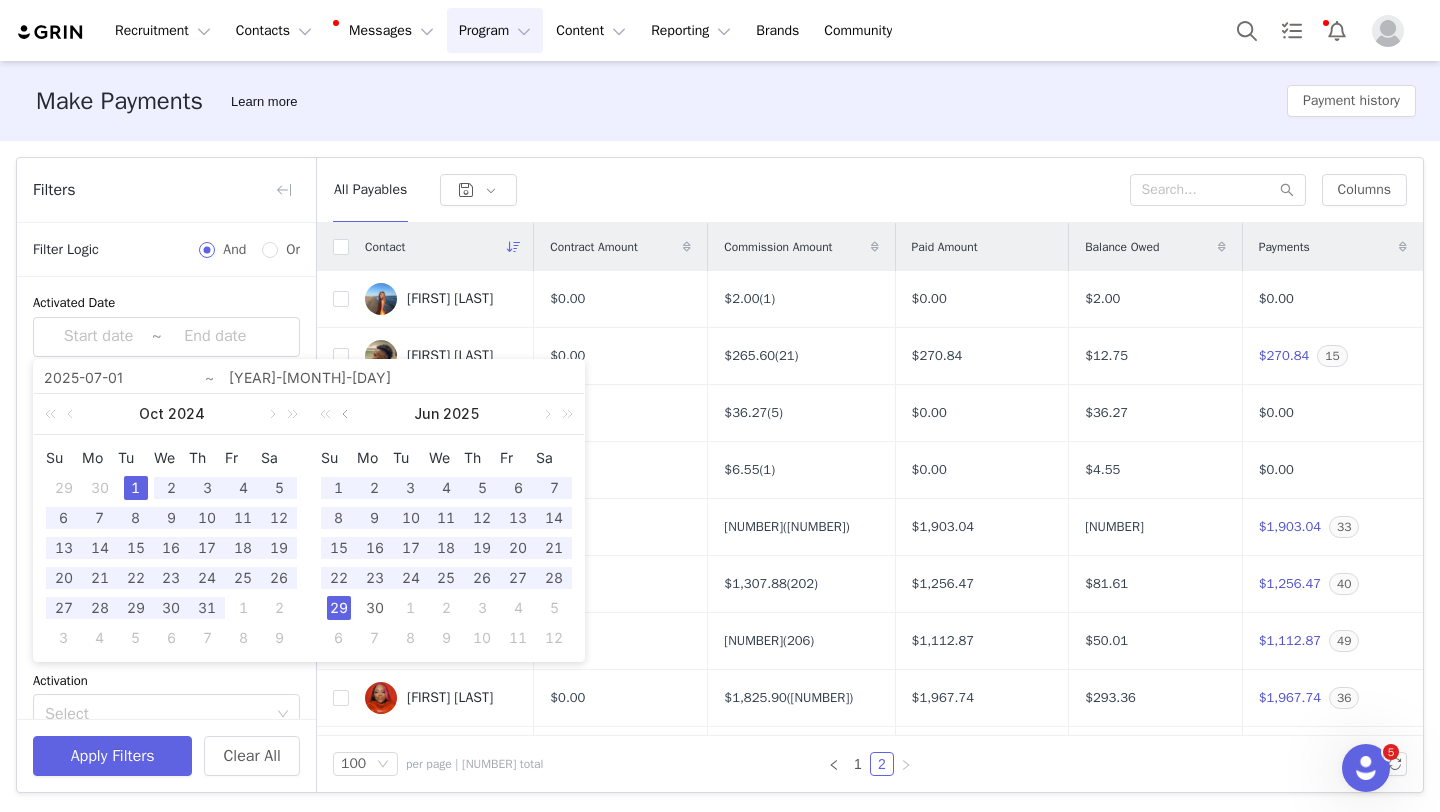 click at bounding box center [347, 414] 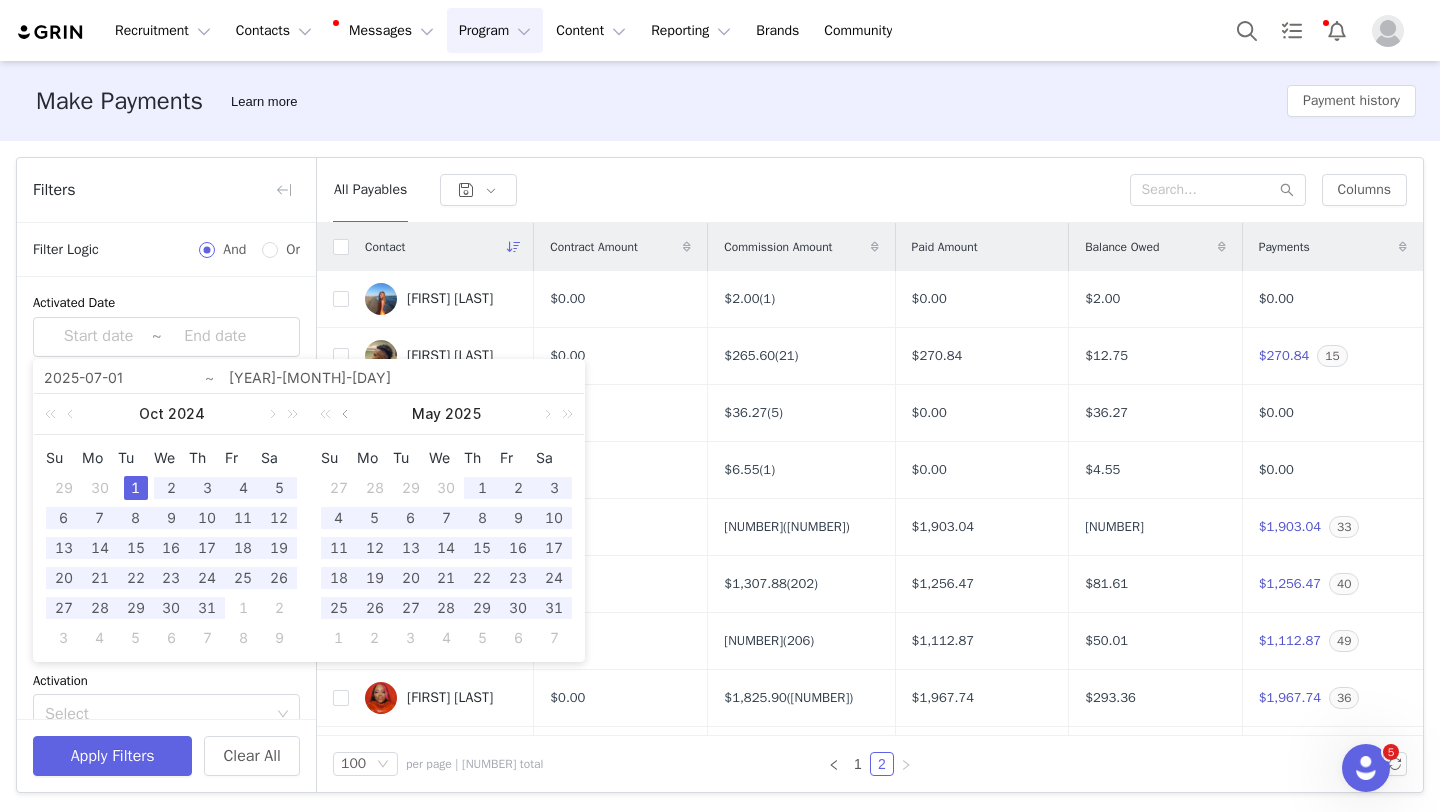 click at bounding box center [347, 414] 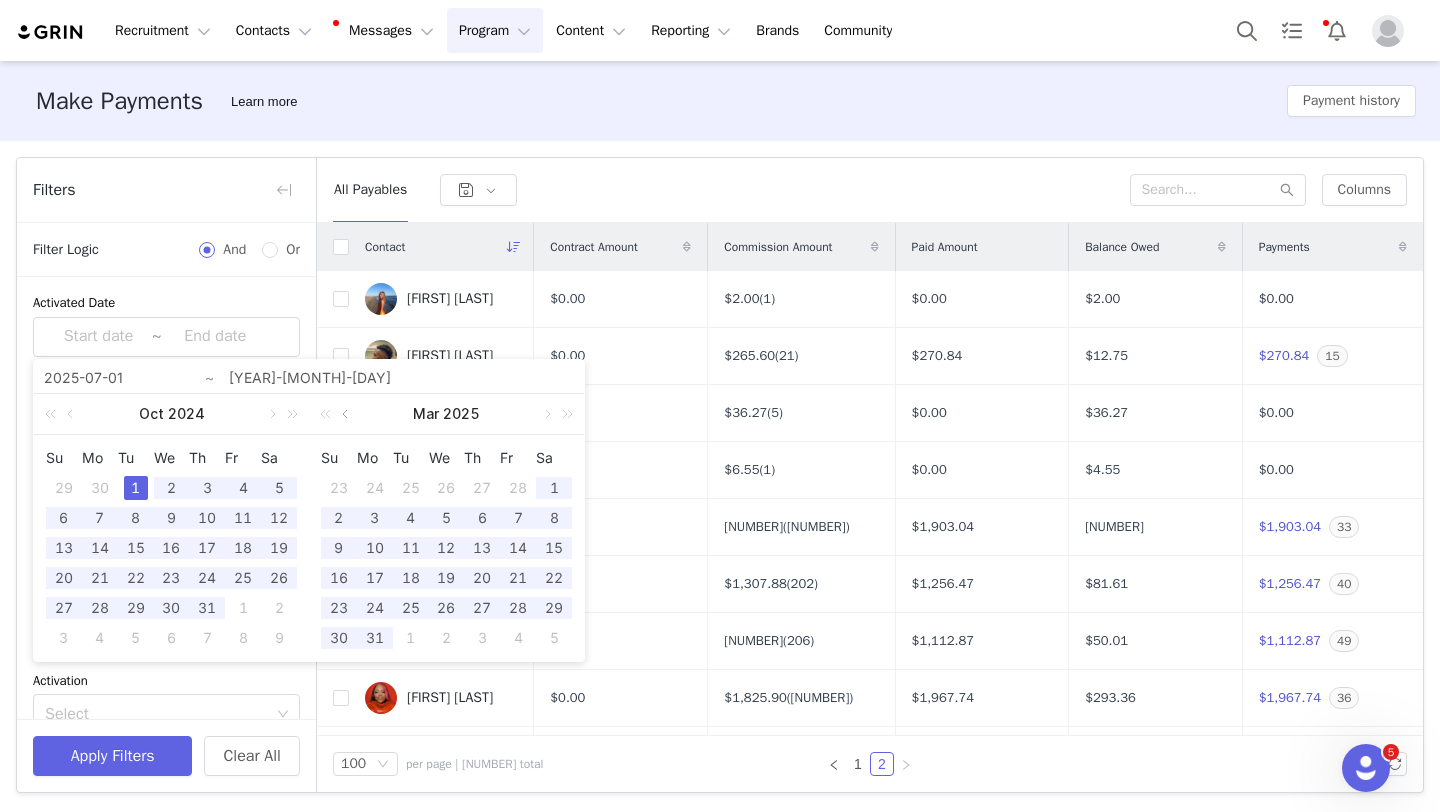 click at bounding box center (347, 414) 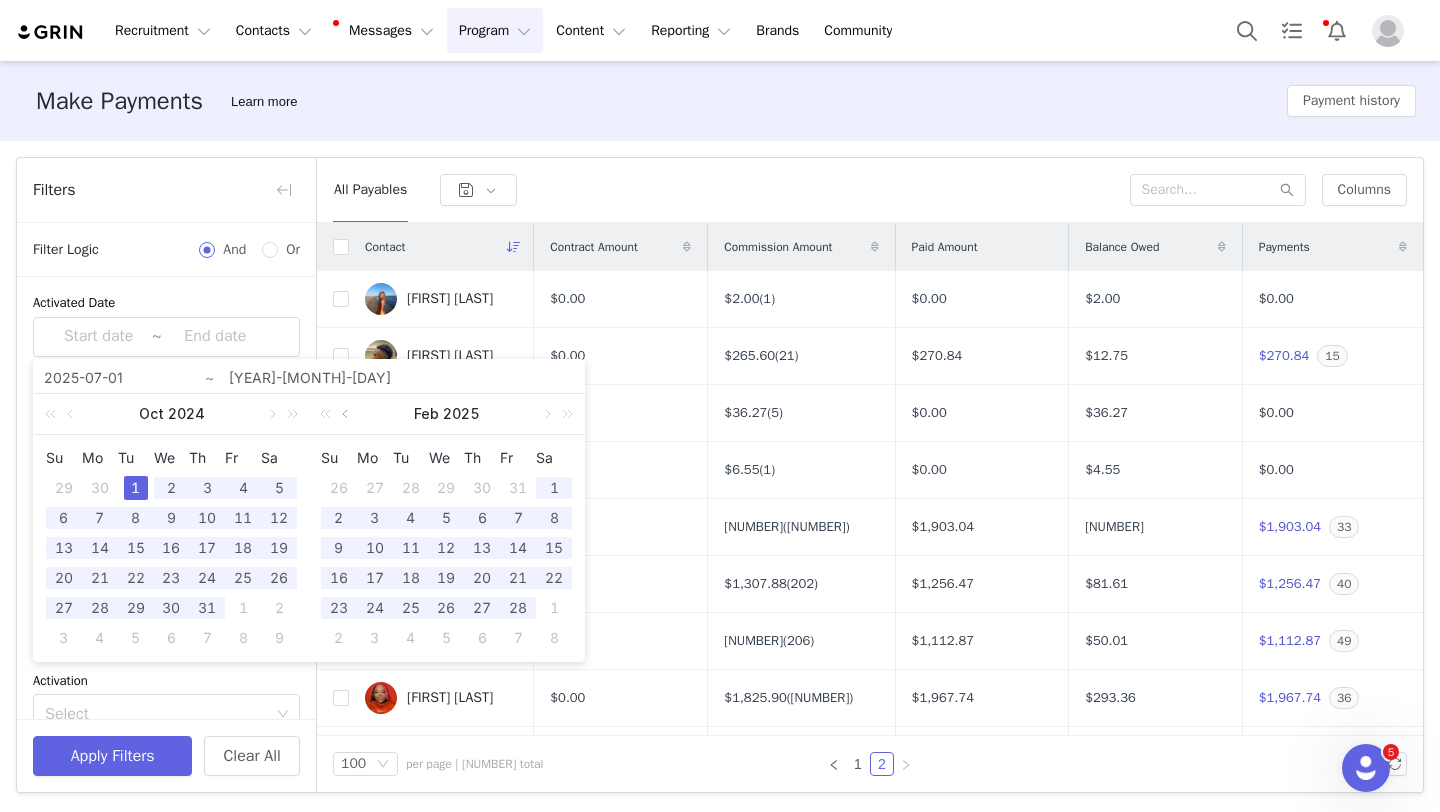 click at bounding box center (347, 414) 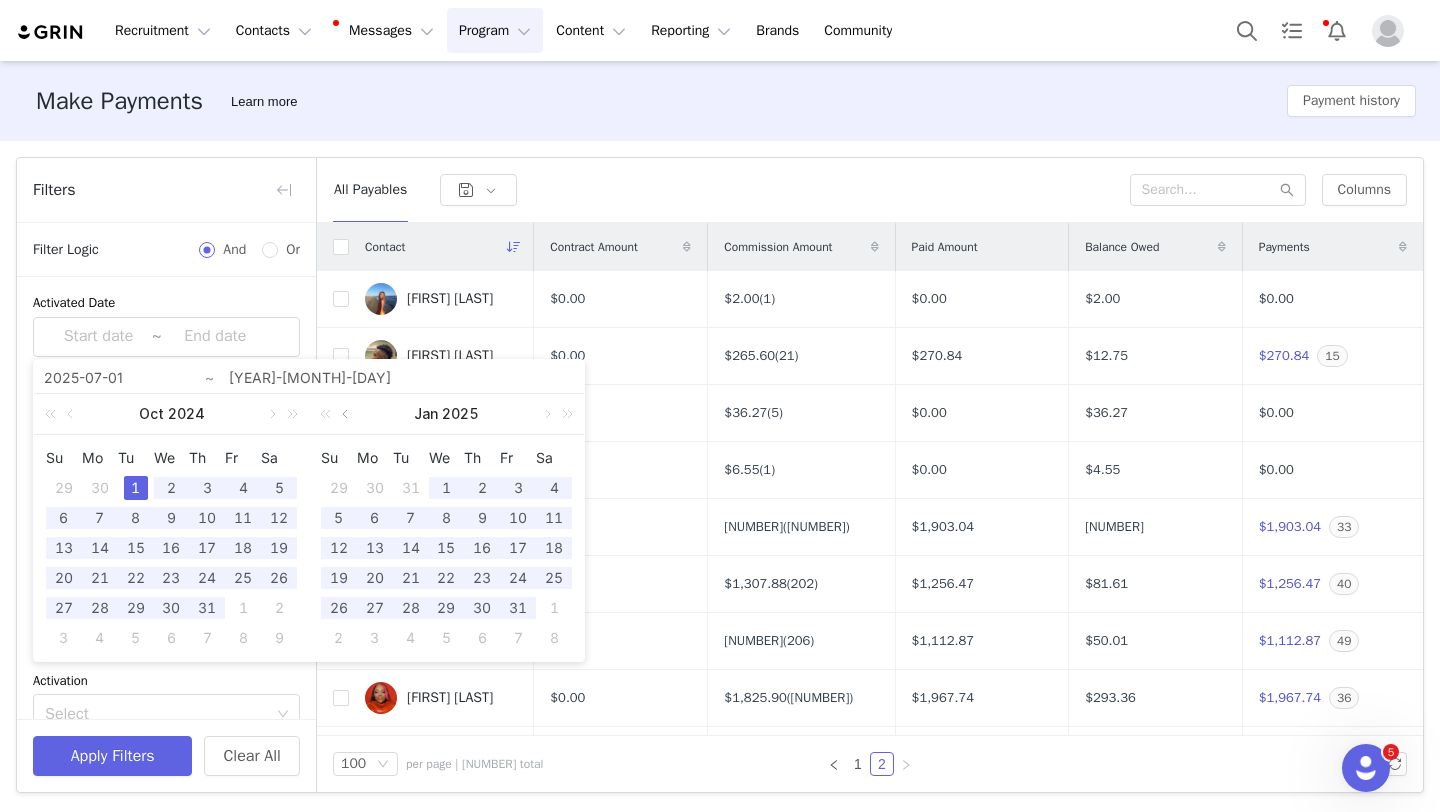click at bounding box center (347, 414) 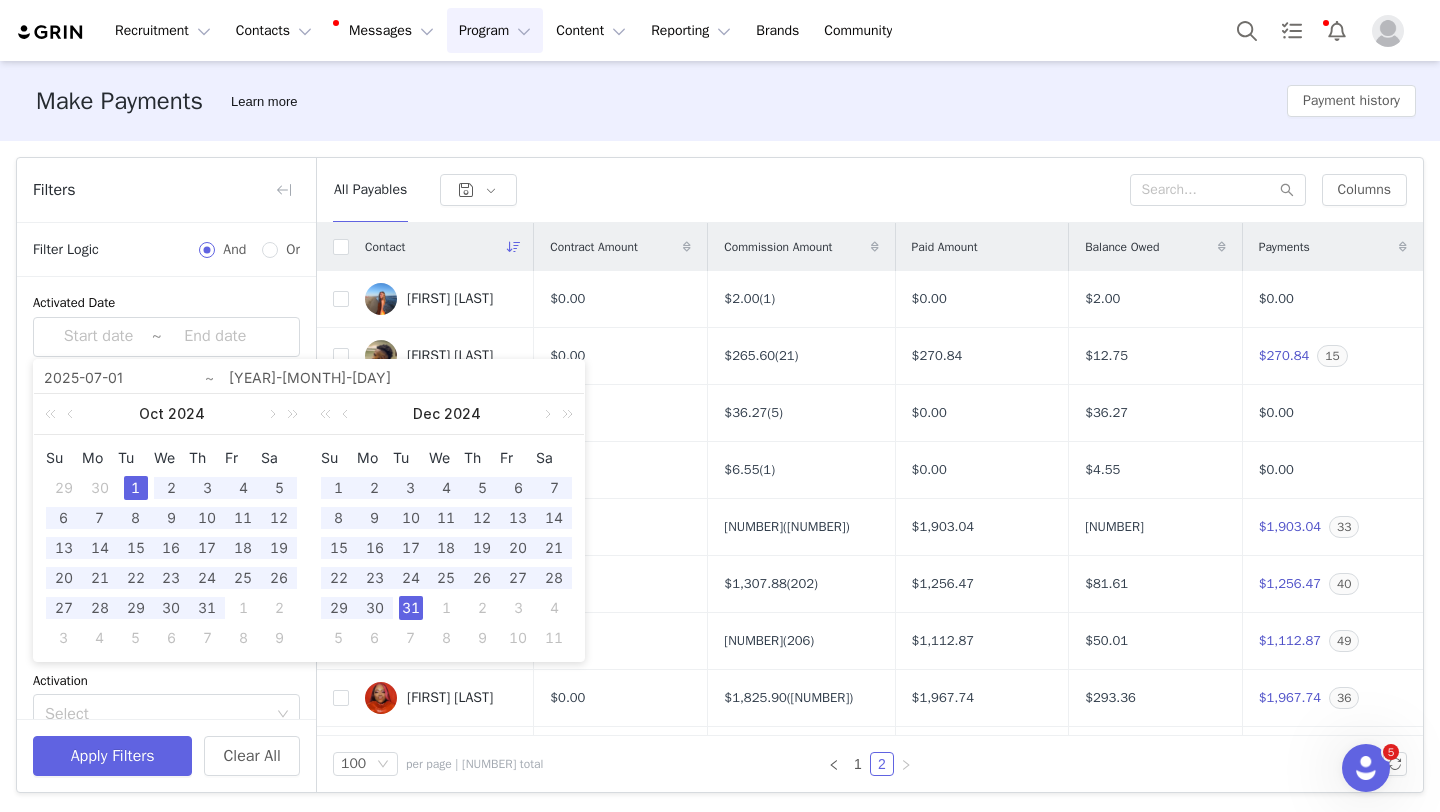 click on "31" at bounding box center [411, 608] 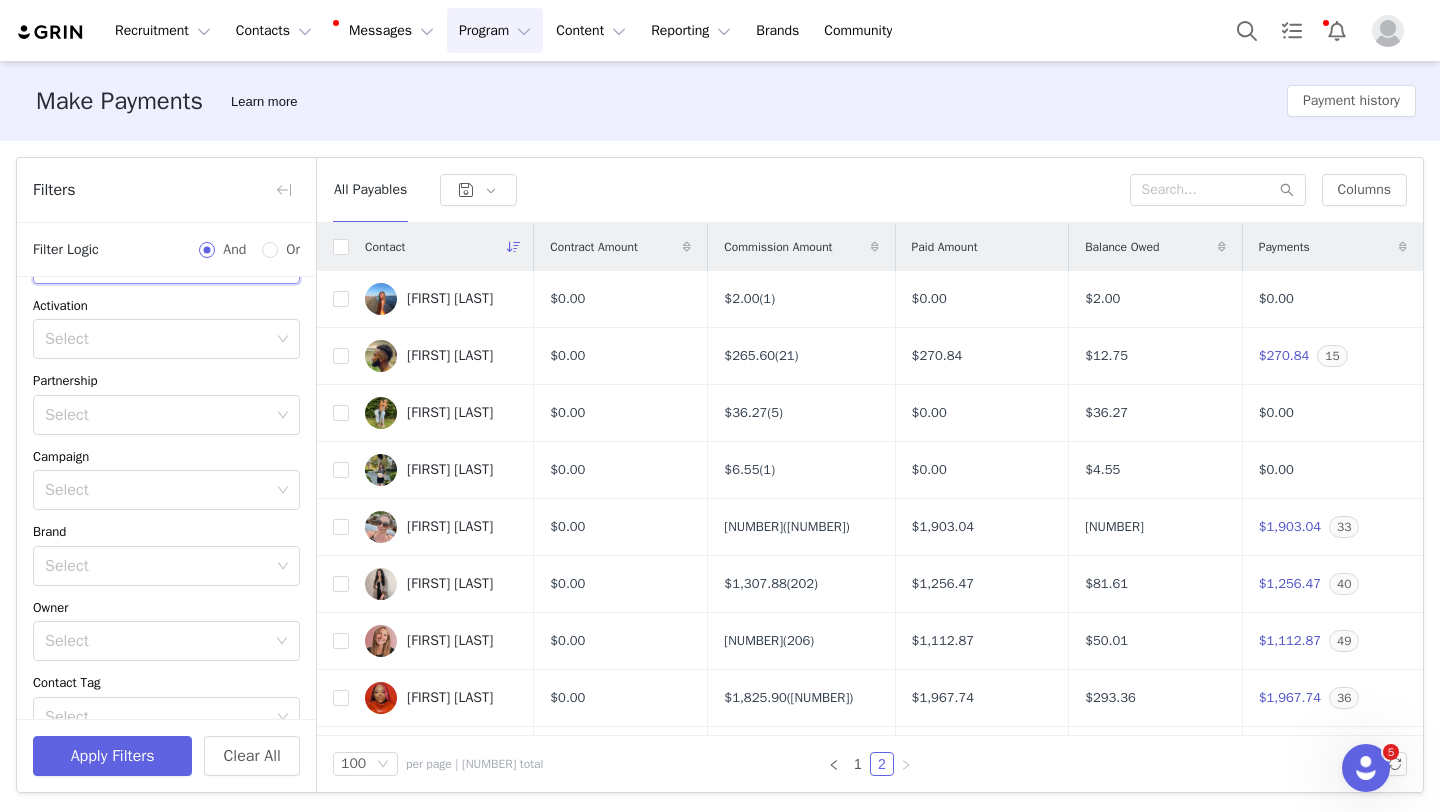scroll, scrollTop: 693, scrollLeft: 0, axis: vertical 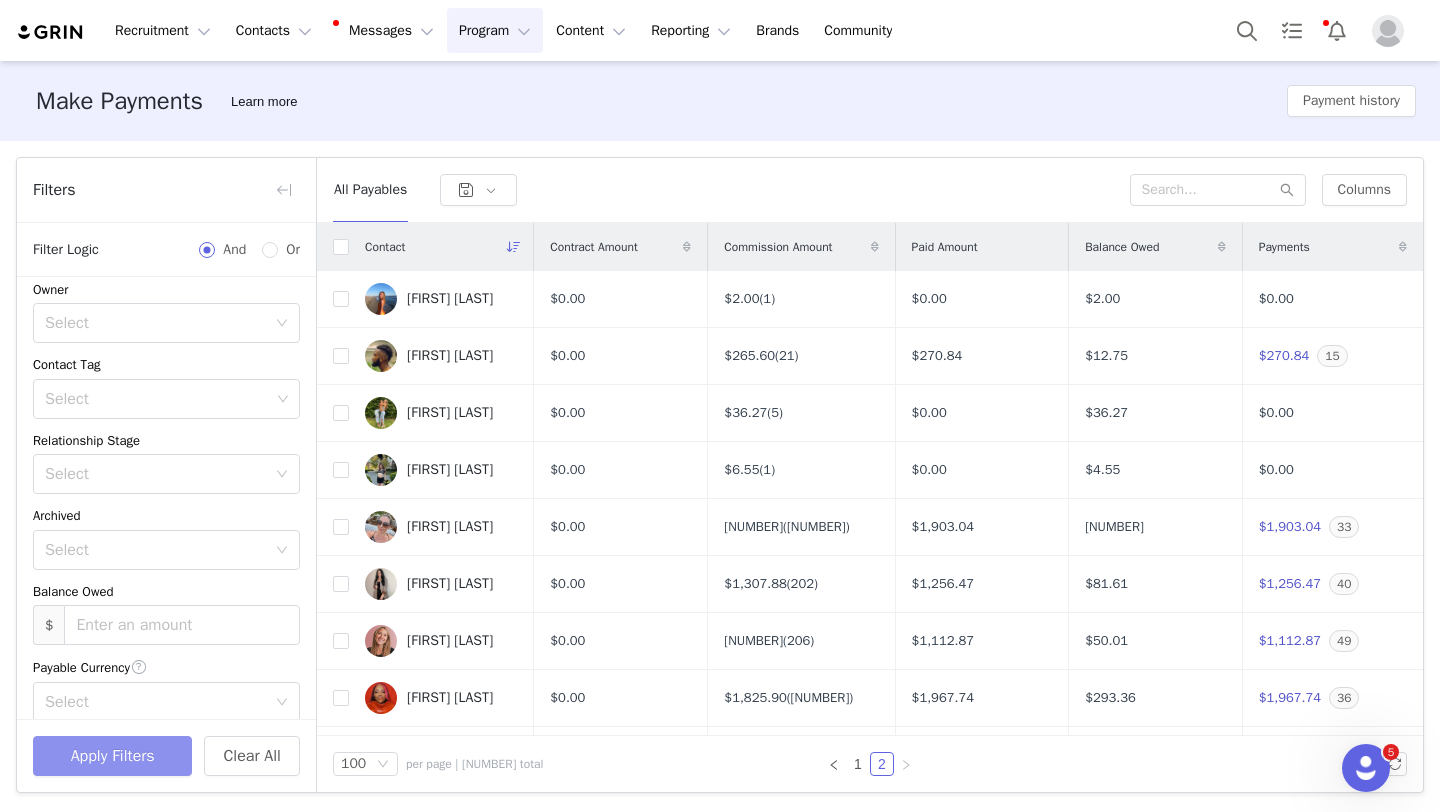 click on "Apply Filters" at bounding box center [112, 756] 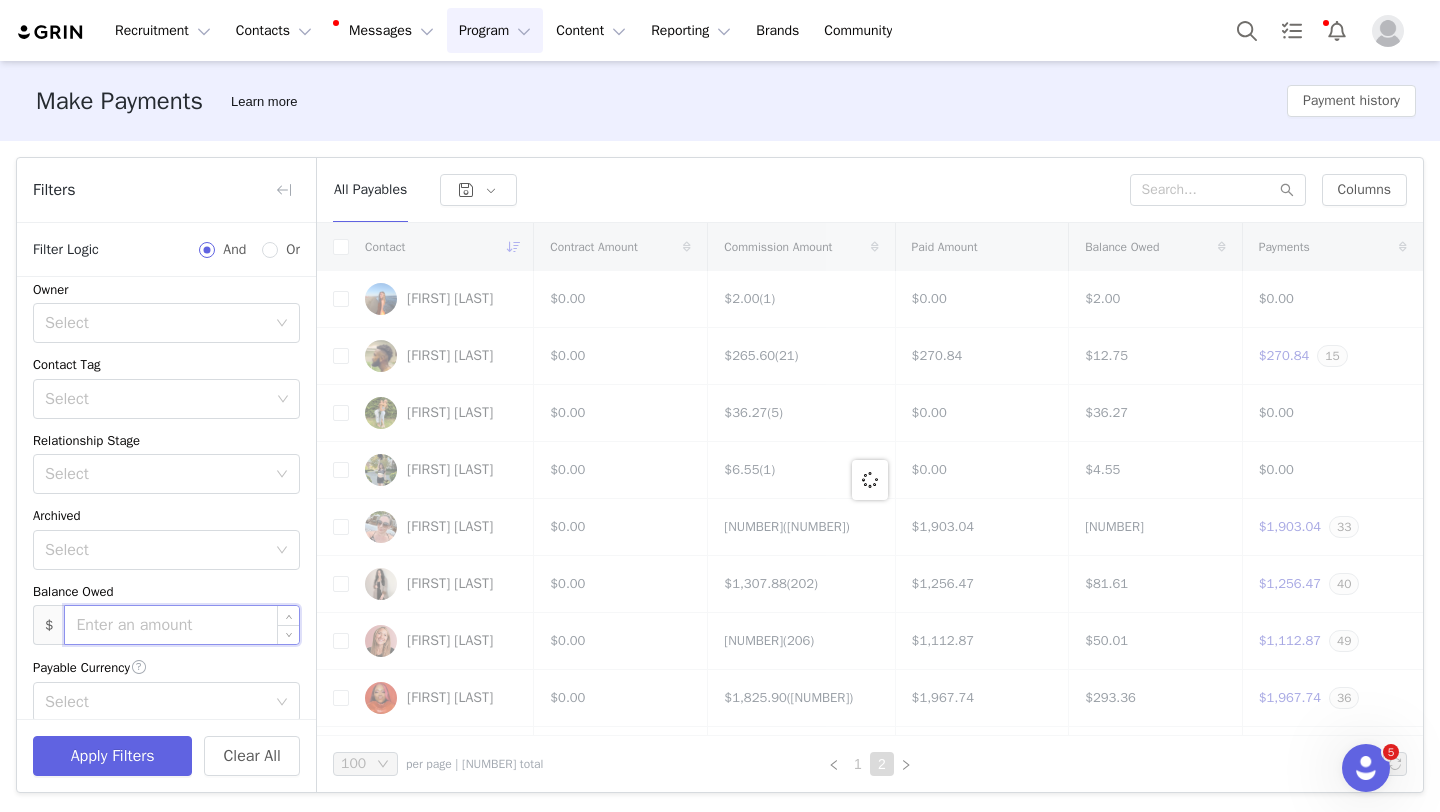 click at bounding box center [182, 625] 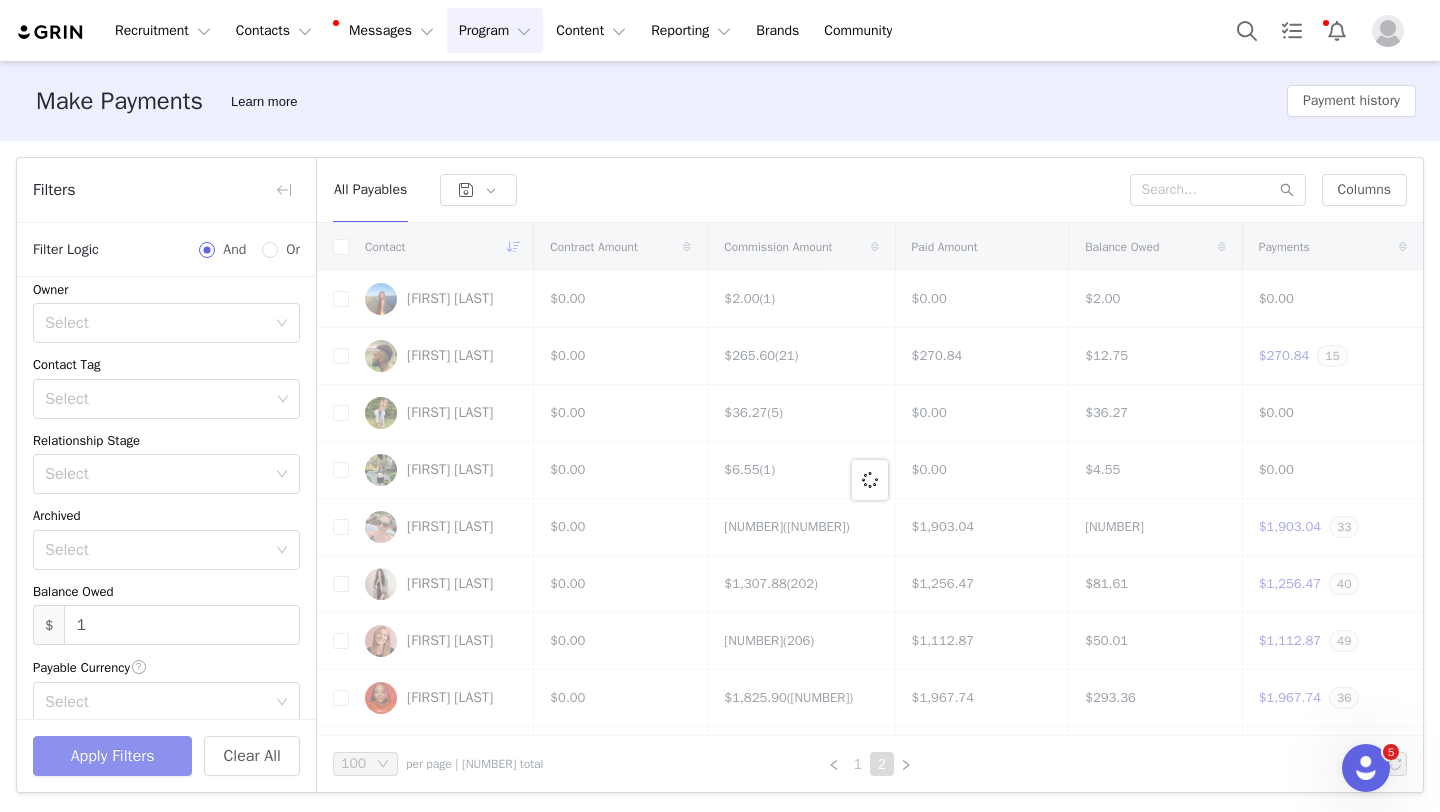 click on "Apply Filters" at bounding box center (112, 756) 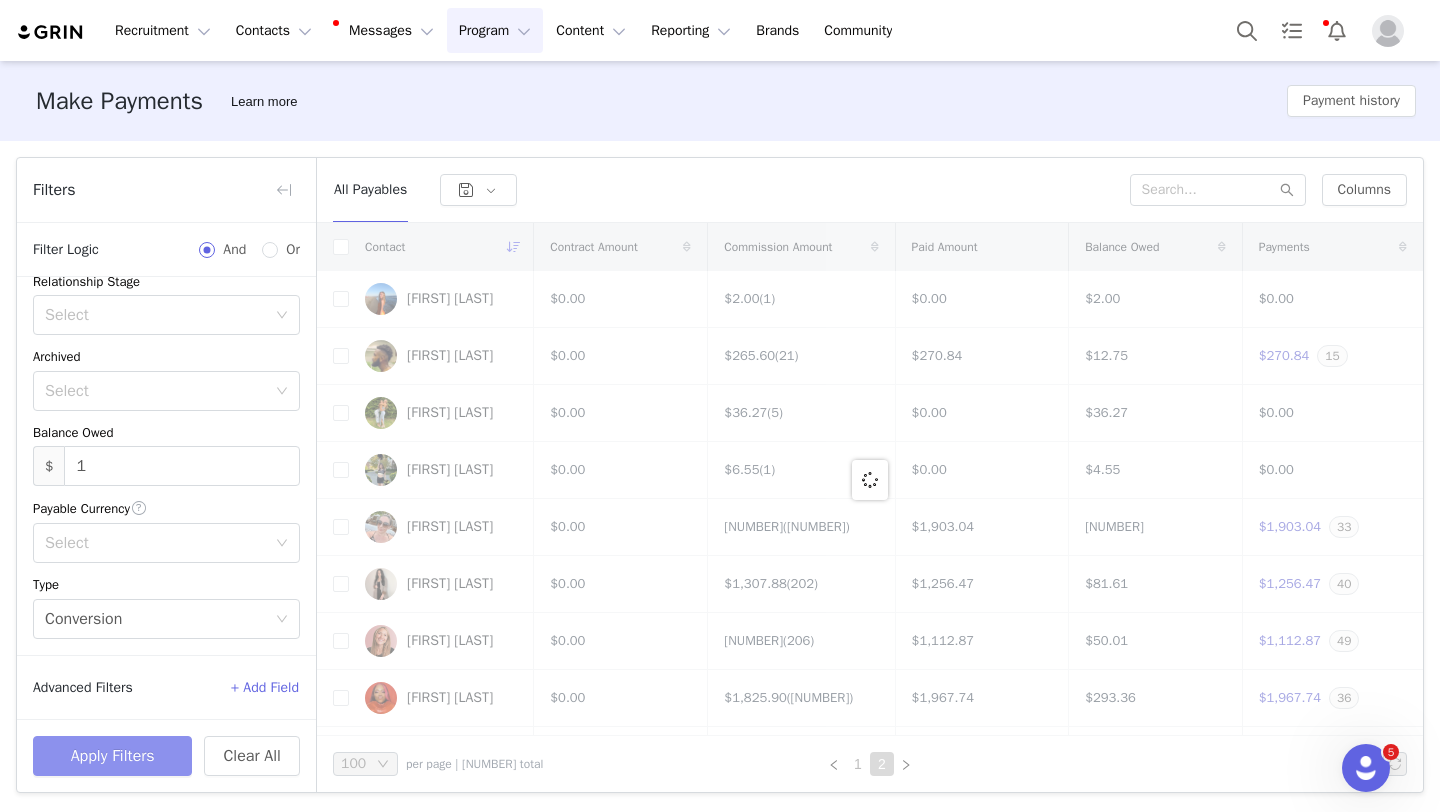 scroll, scrollTop: 840, scrollLeft: 0, axis: vertical 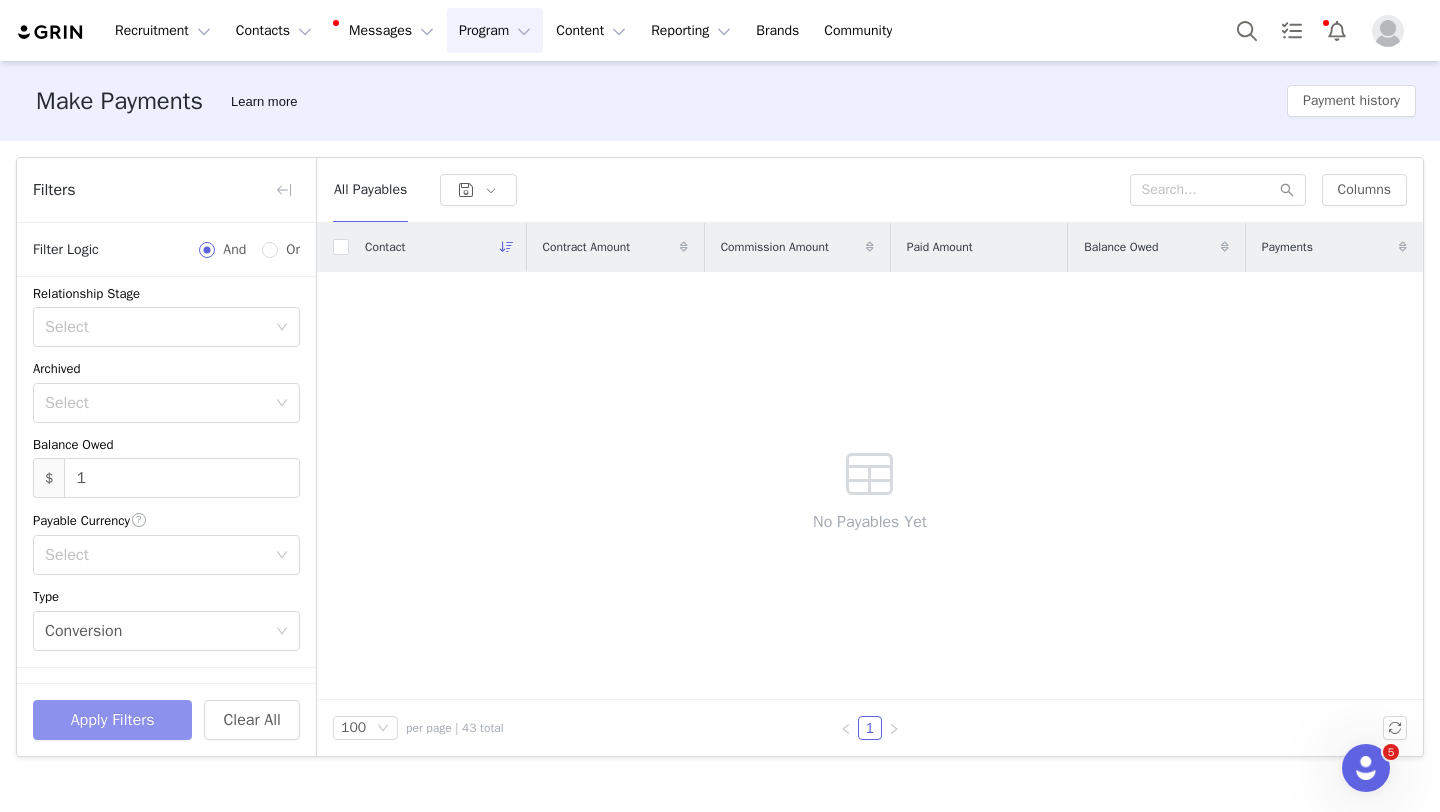 click on "Apply Filters" at bounding box center [112, 720] 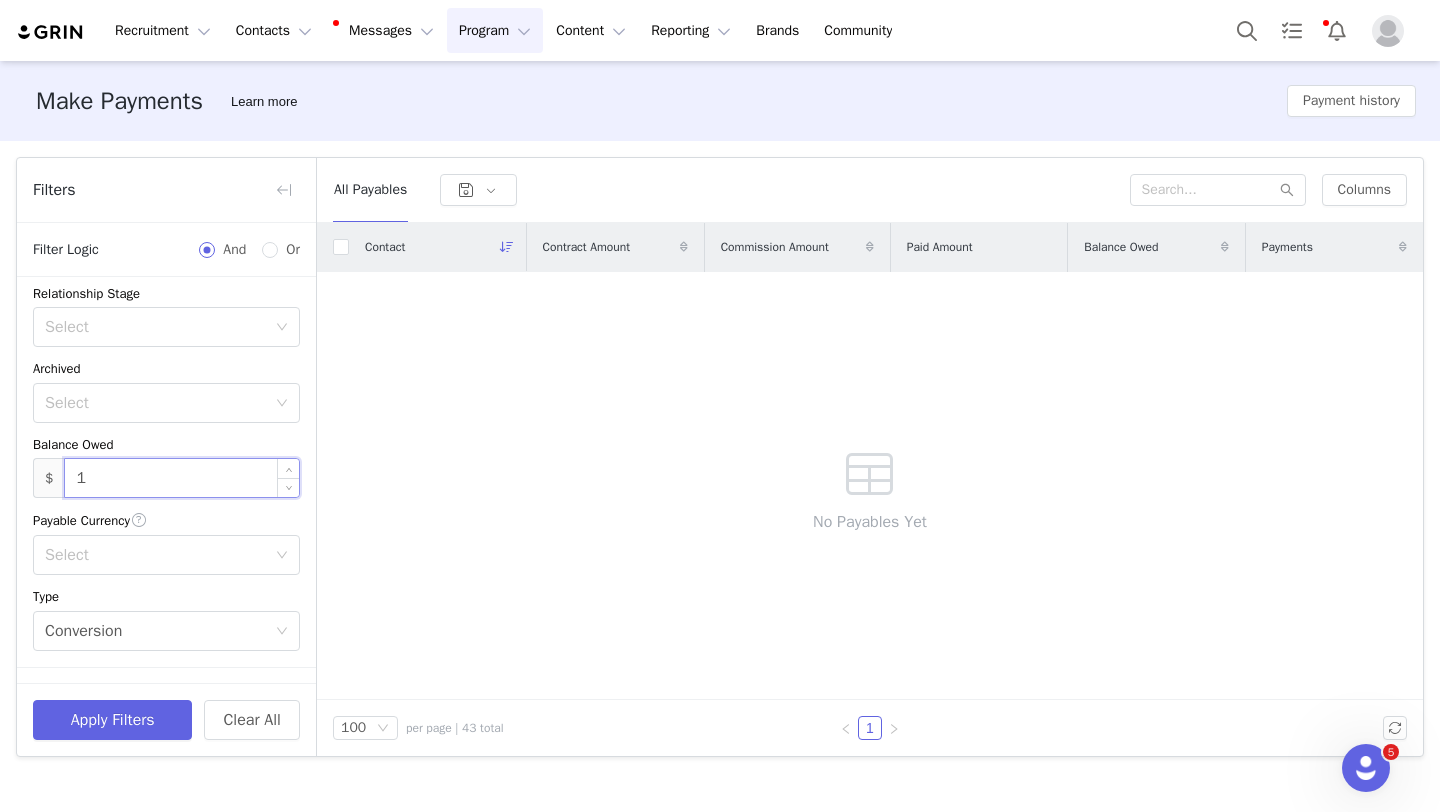 click on "1" at bounding box center (182, 478) 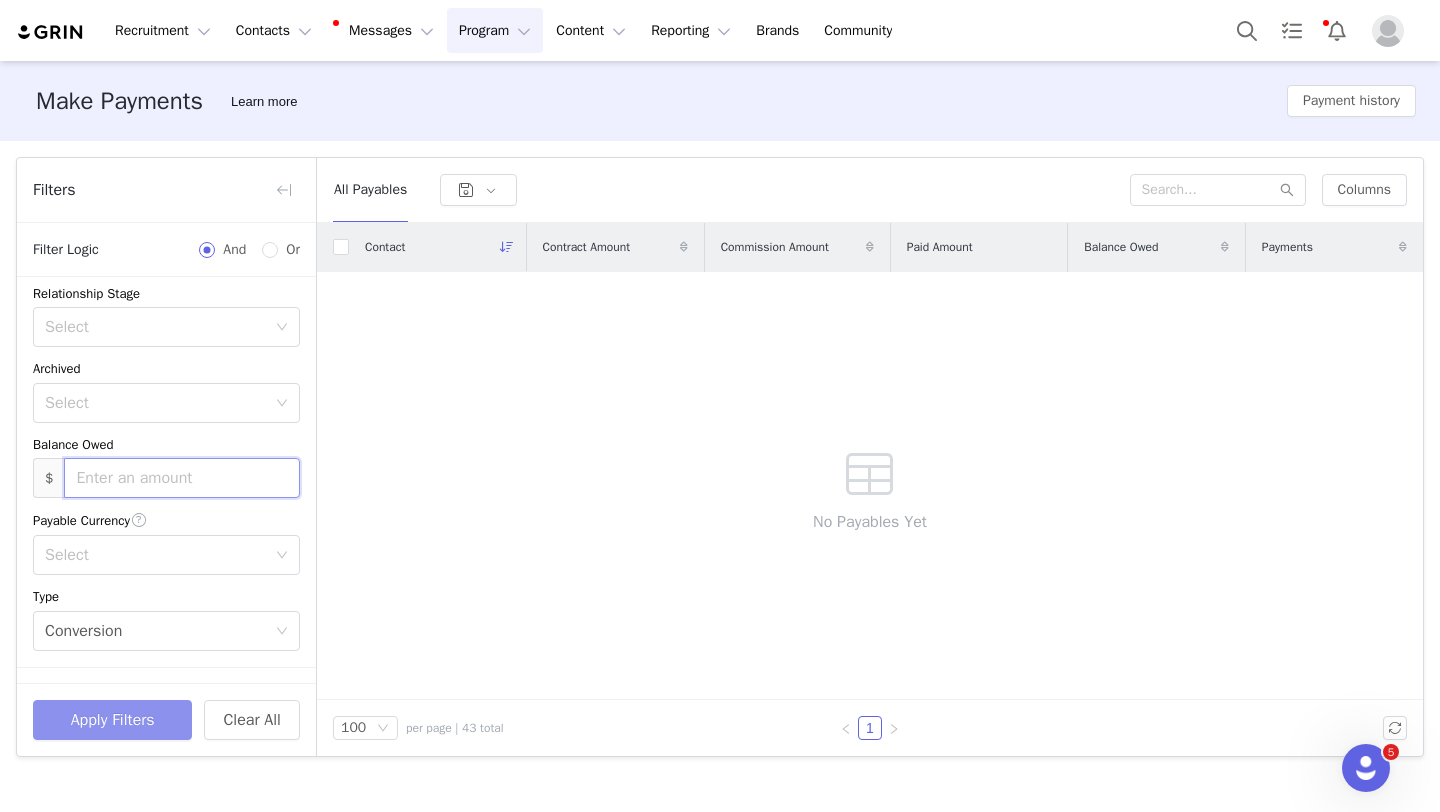 click on "Apply Filters" at bounding box center [112, 720] 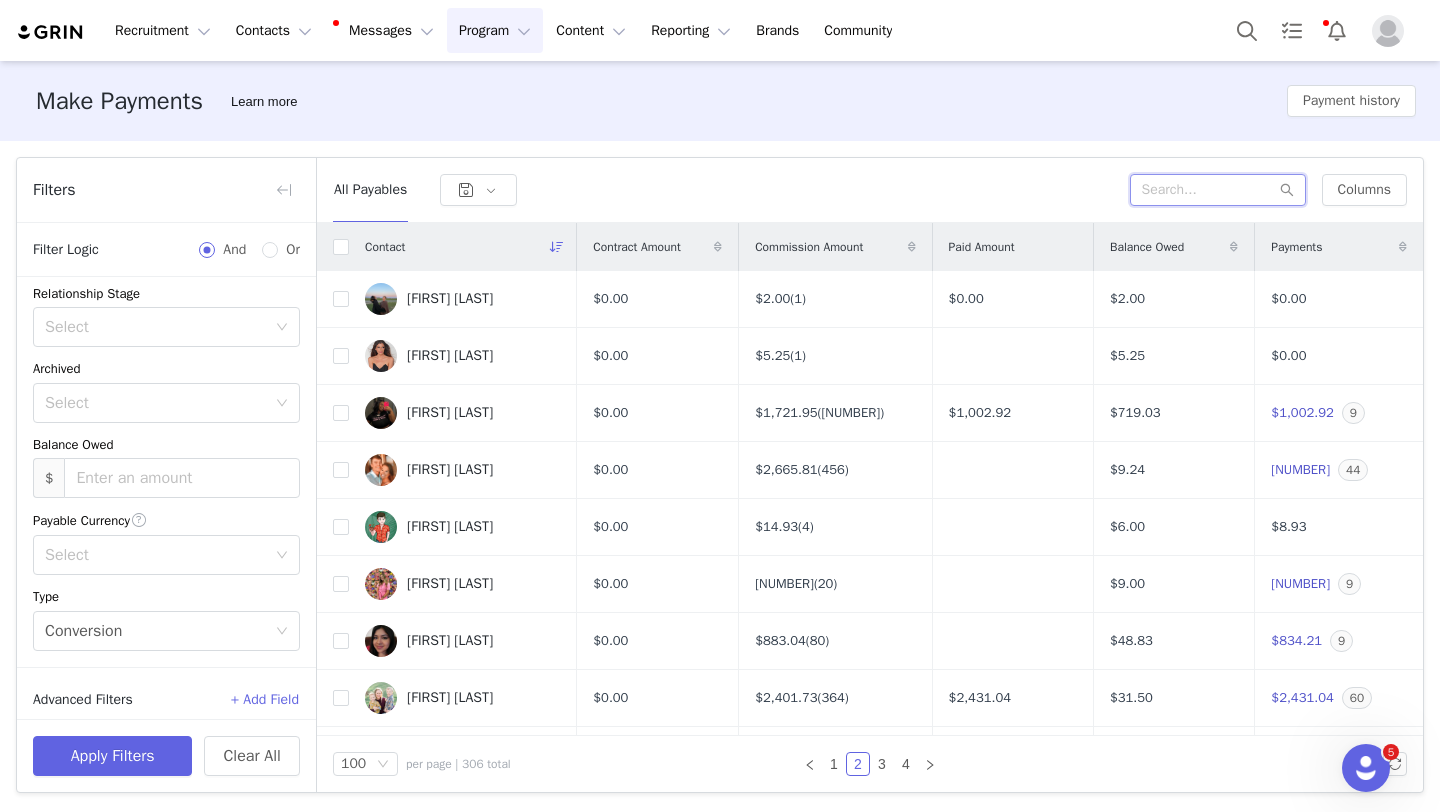 click at bounding box center [1218, 190] 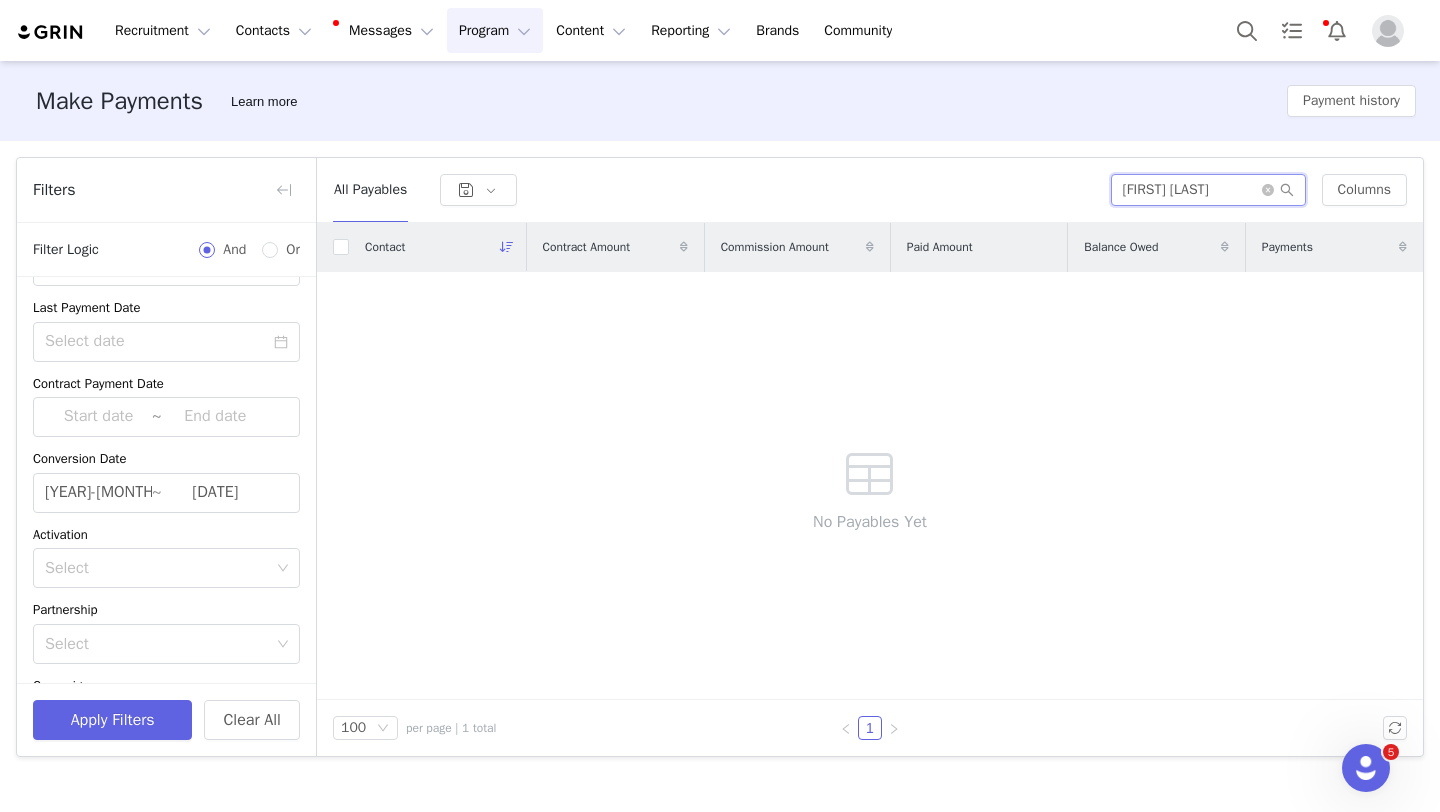 scroll, scrollTop: 144, scrollLeft: 0, axis: vertical 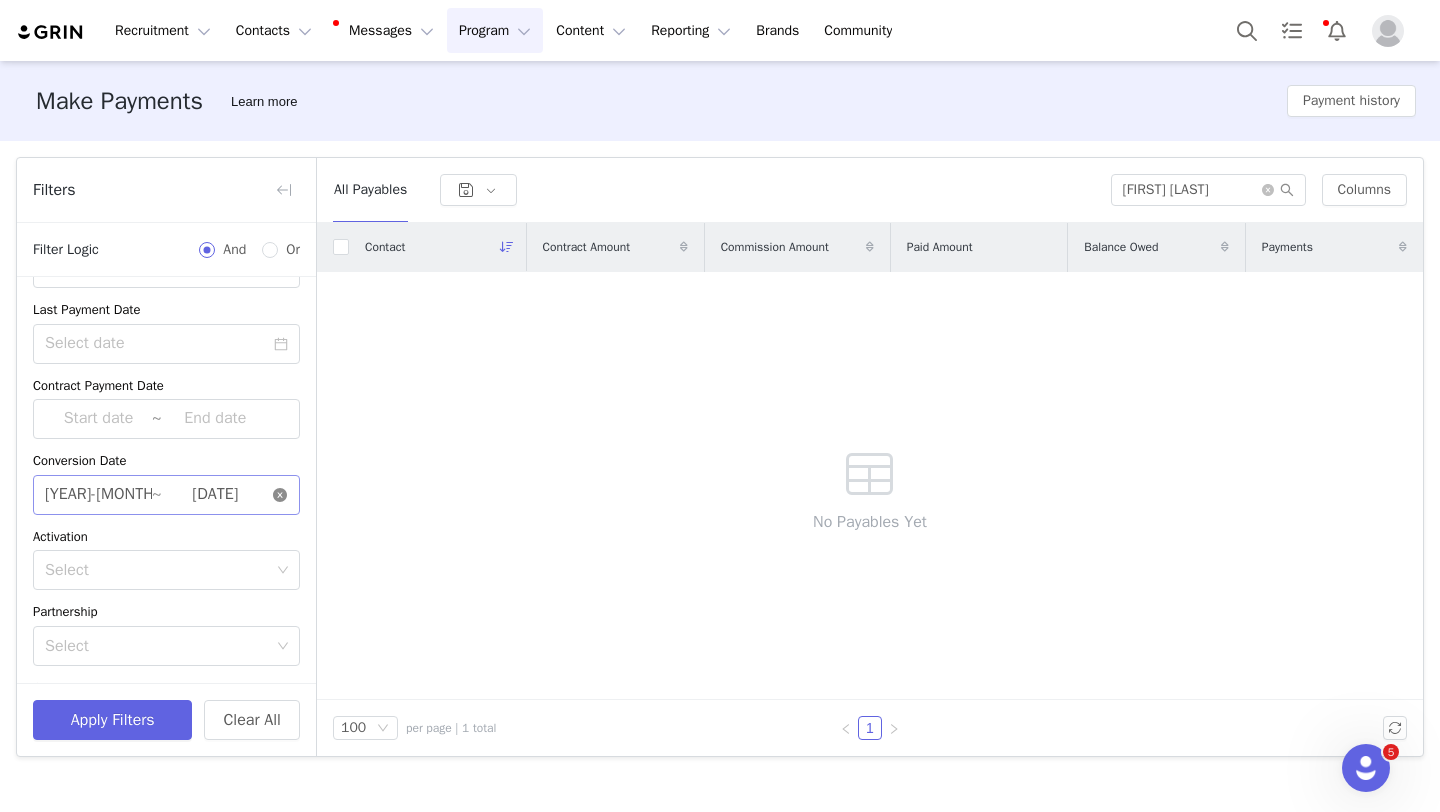 click 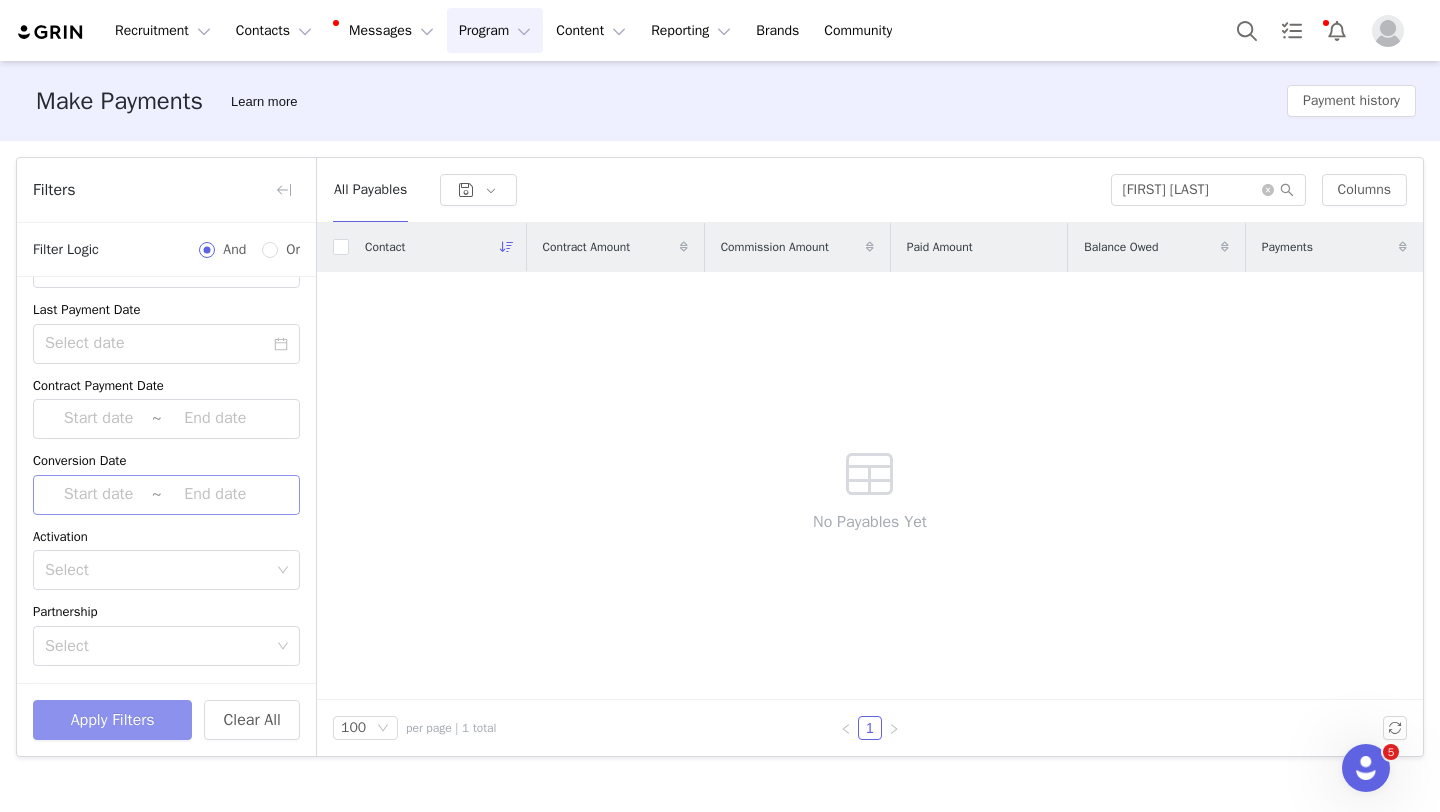 click on "Apply Filters" at bounding box center (112, 720) 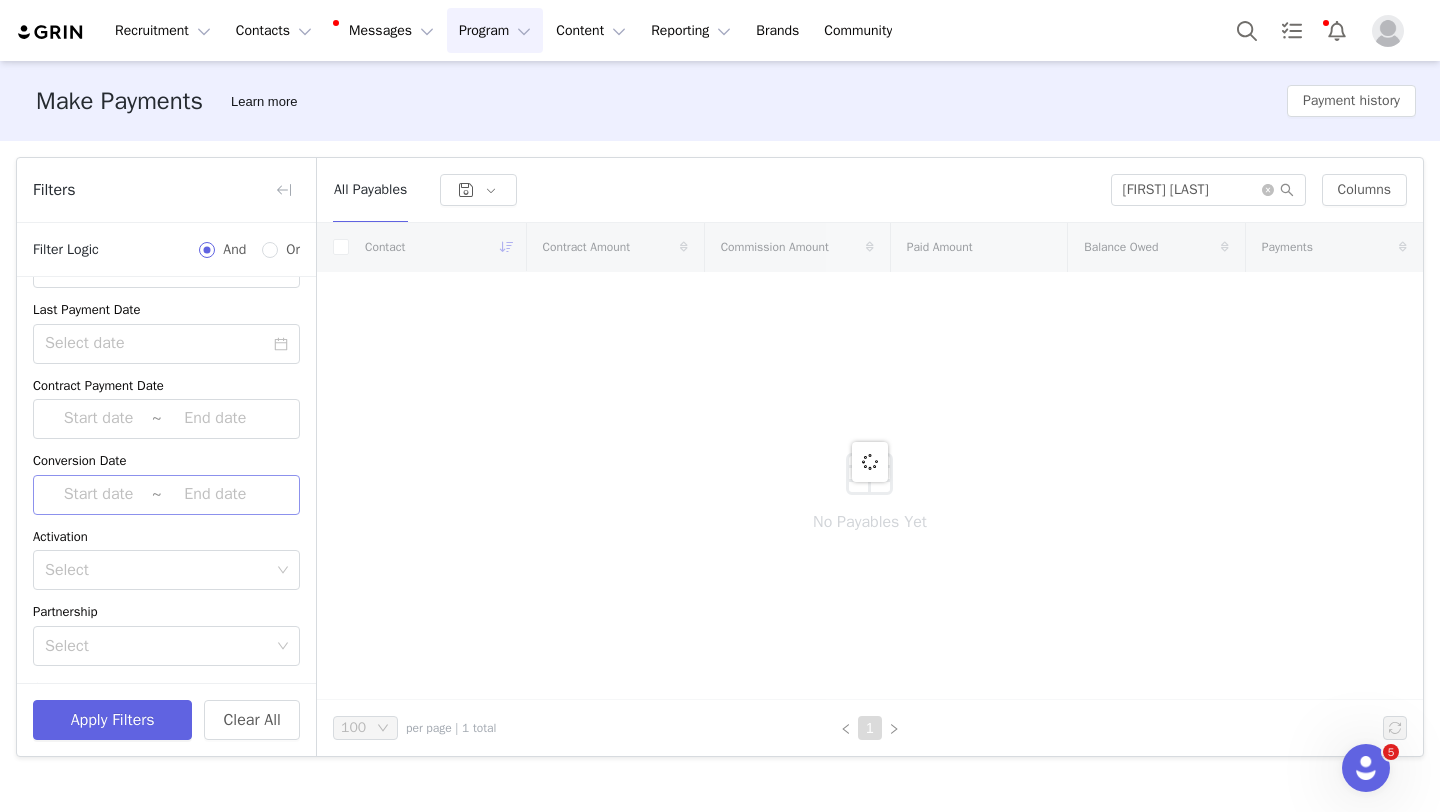 click at bounding box center [1388, 31] 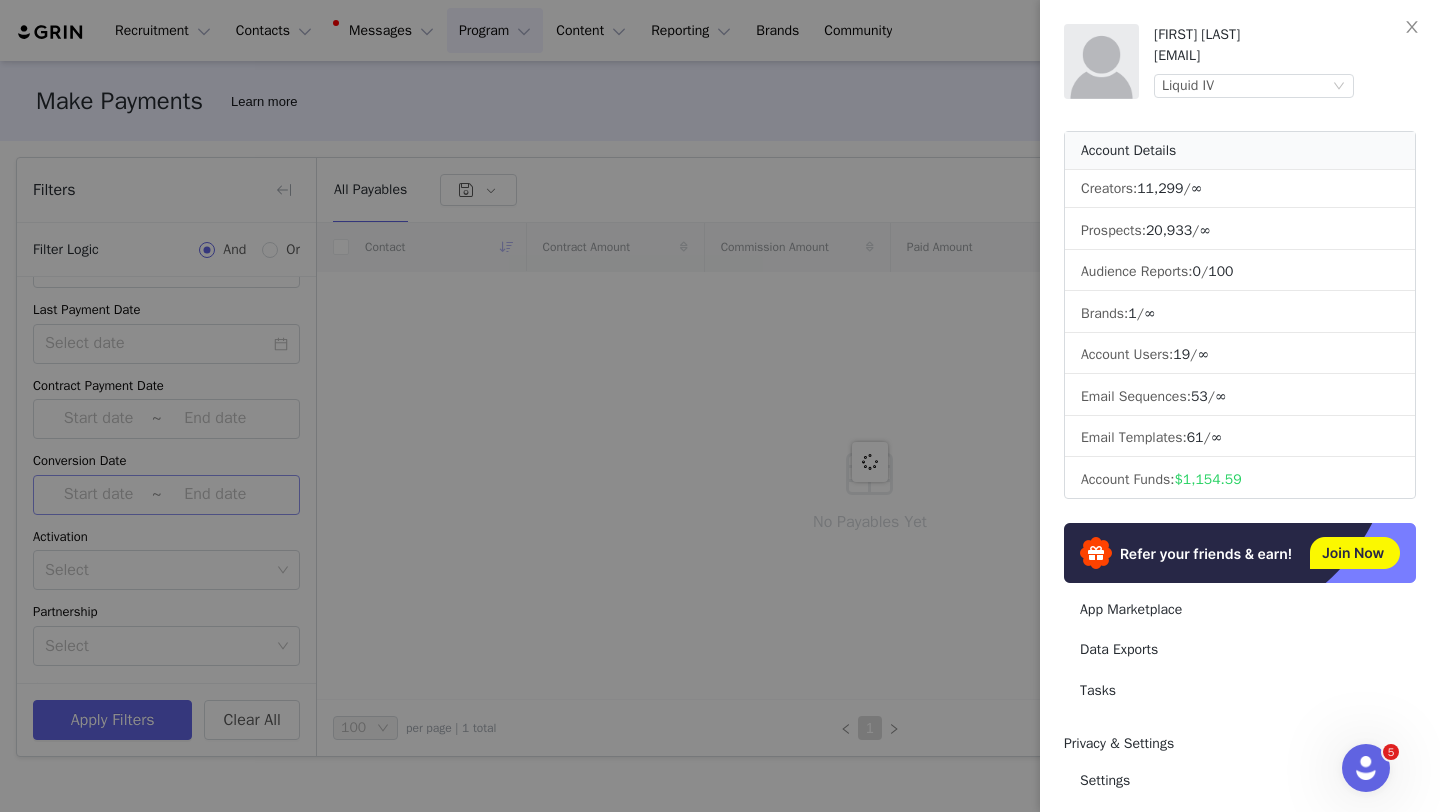 click at bounding box center [720, 406] 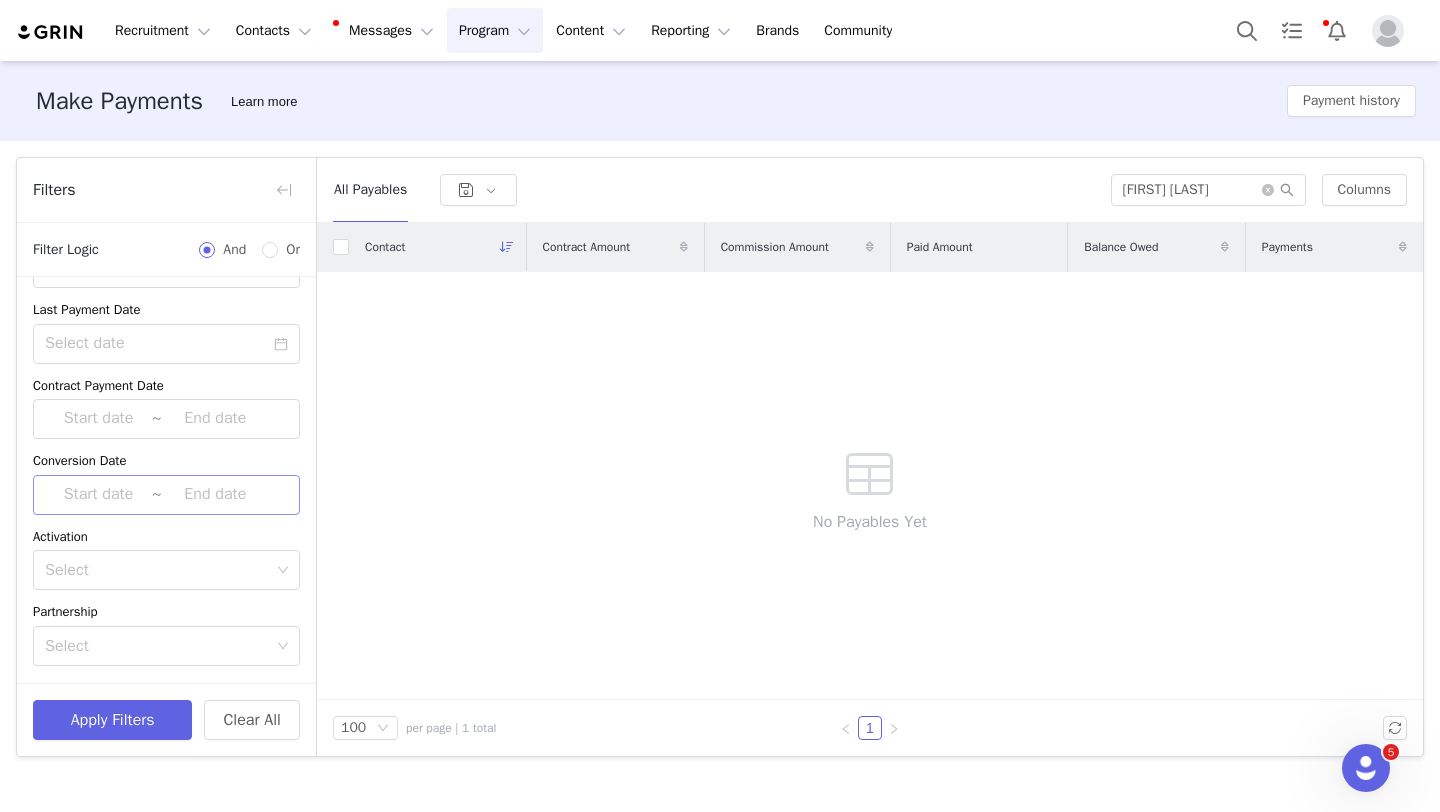 scroll, scrollTop: 991, scrollLeft: 0, axis: vertical 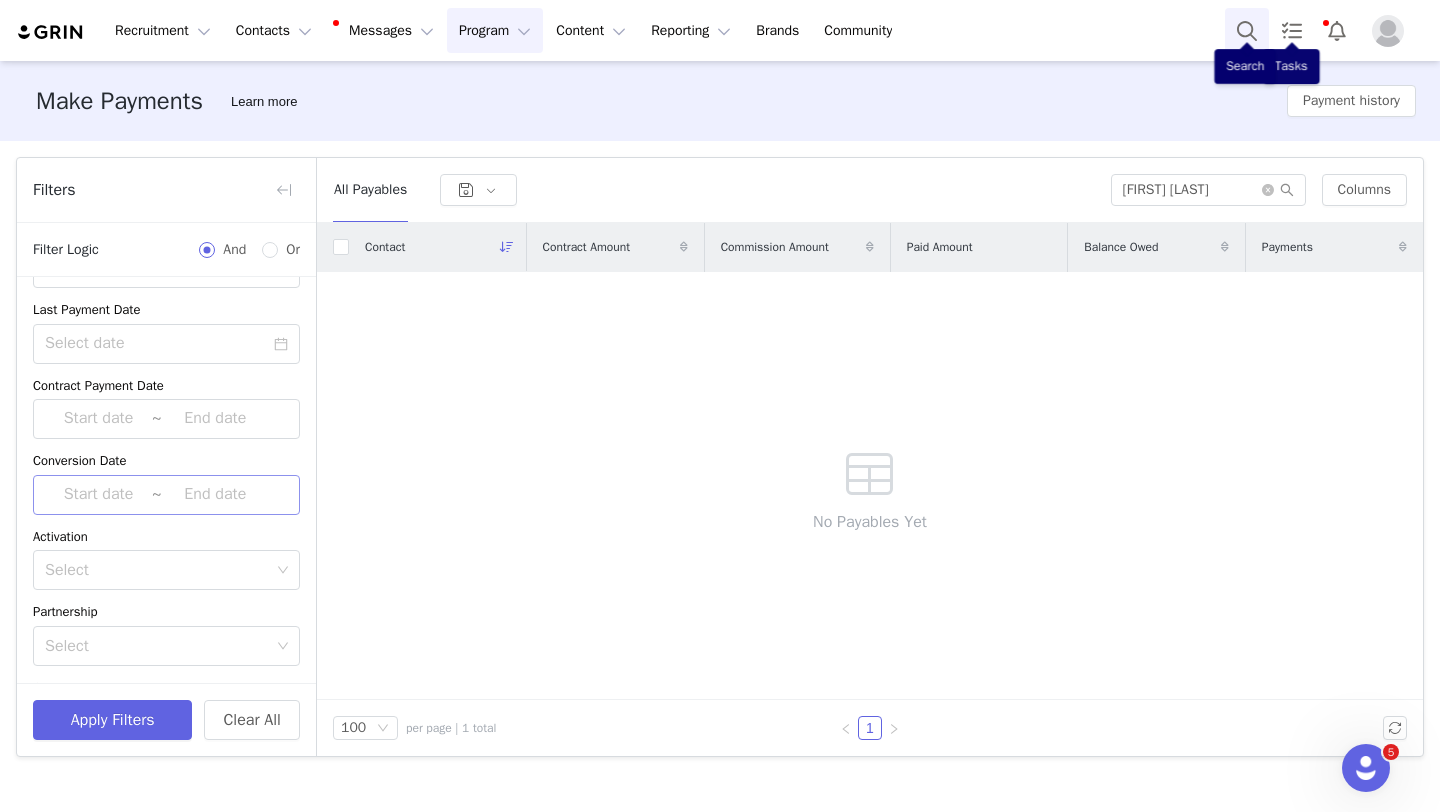 click at bounding box center [1247, 30] 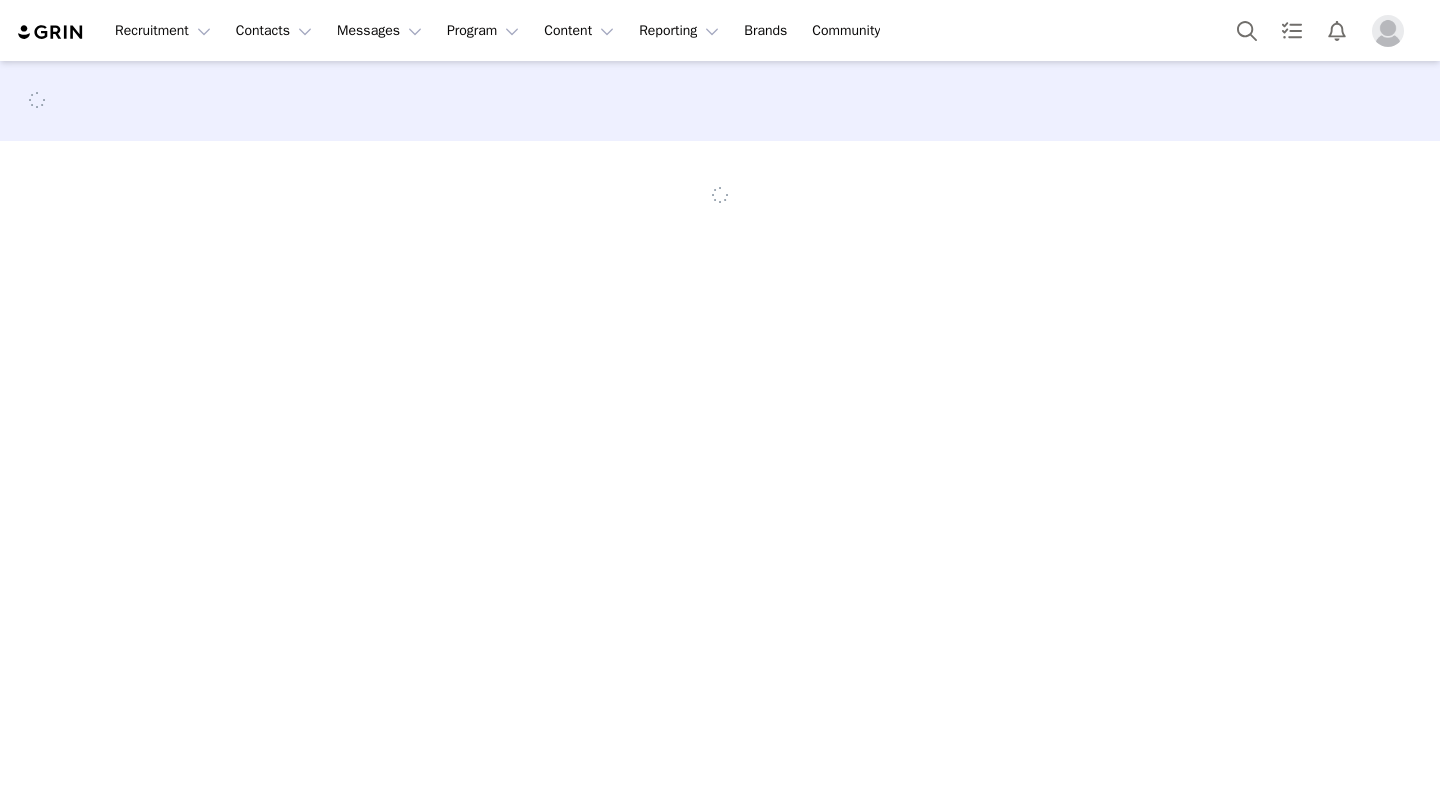 scroll, scrollTop: 0, scrollLeft: 0, axis: both 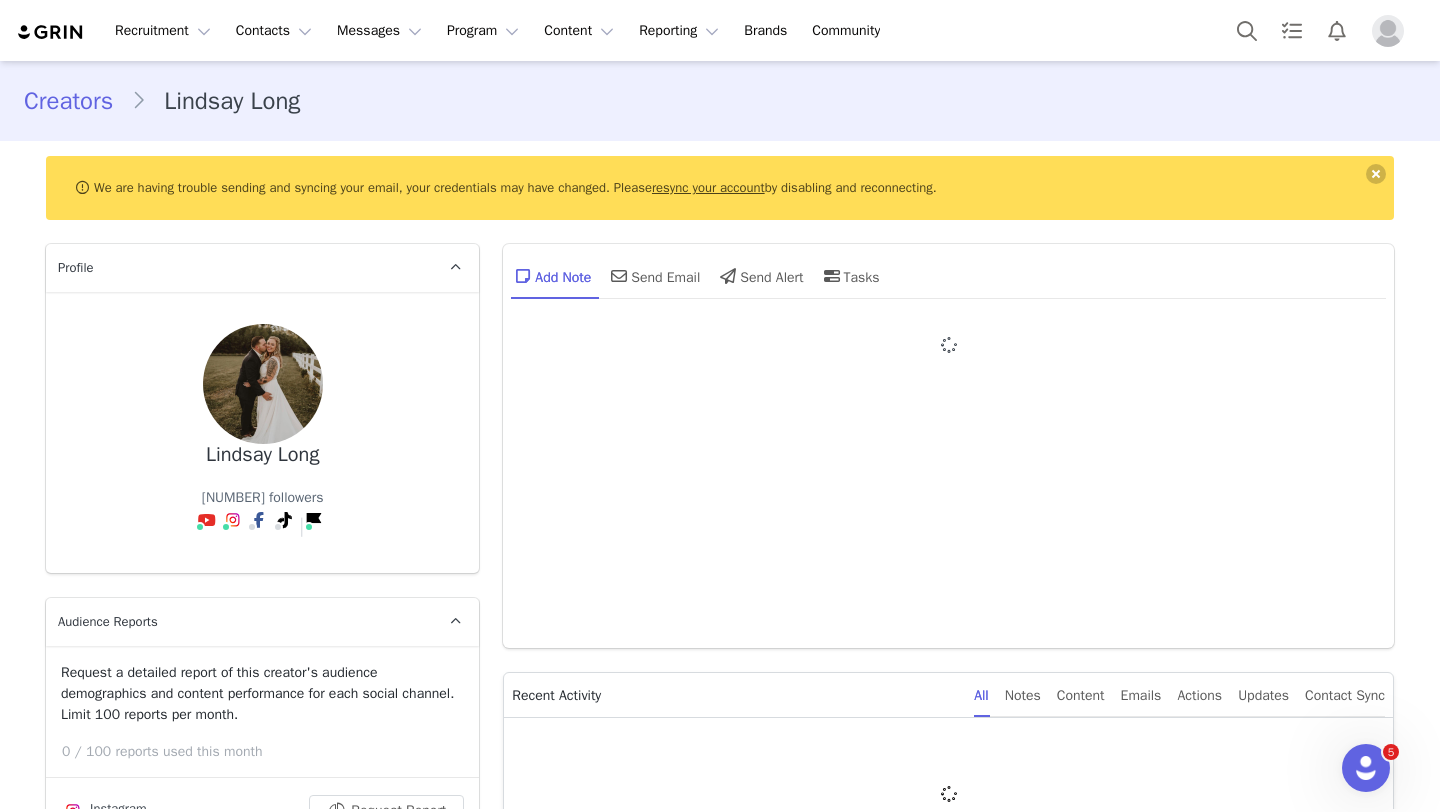 type on "+1 (United States)" 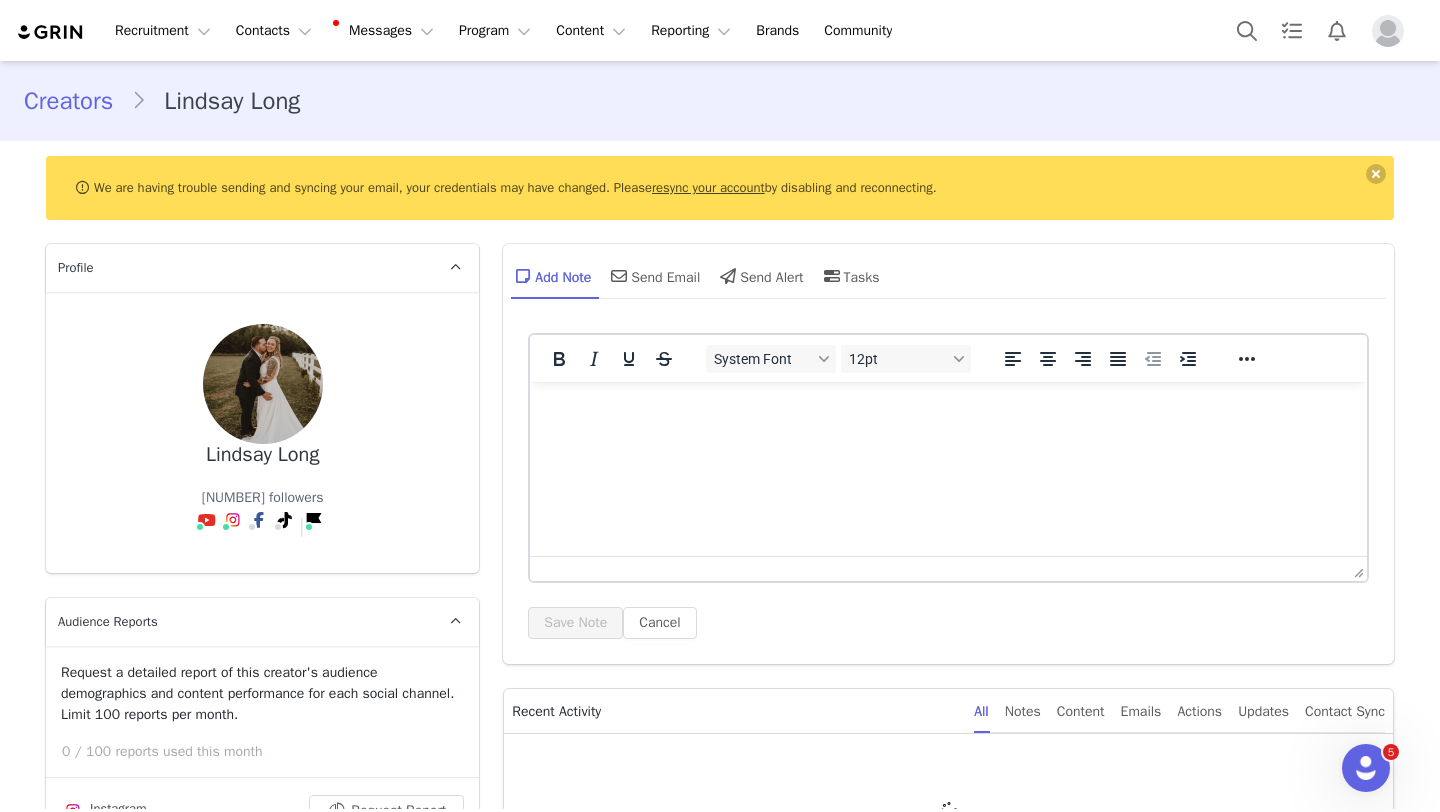 scroll, scrollTop: 0, scrollLeft: 0, axis: both 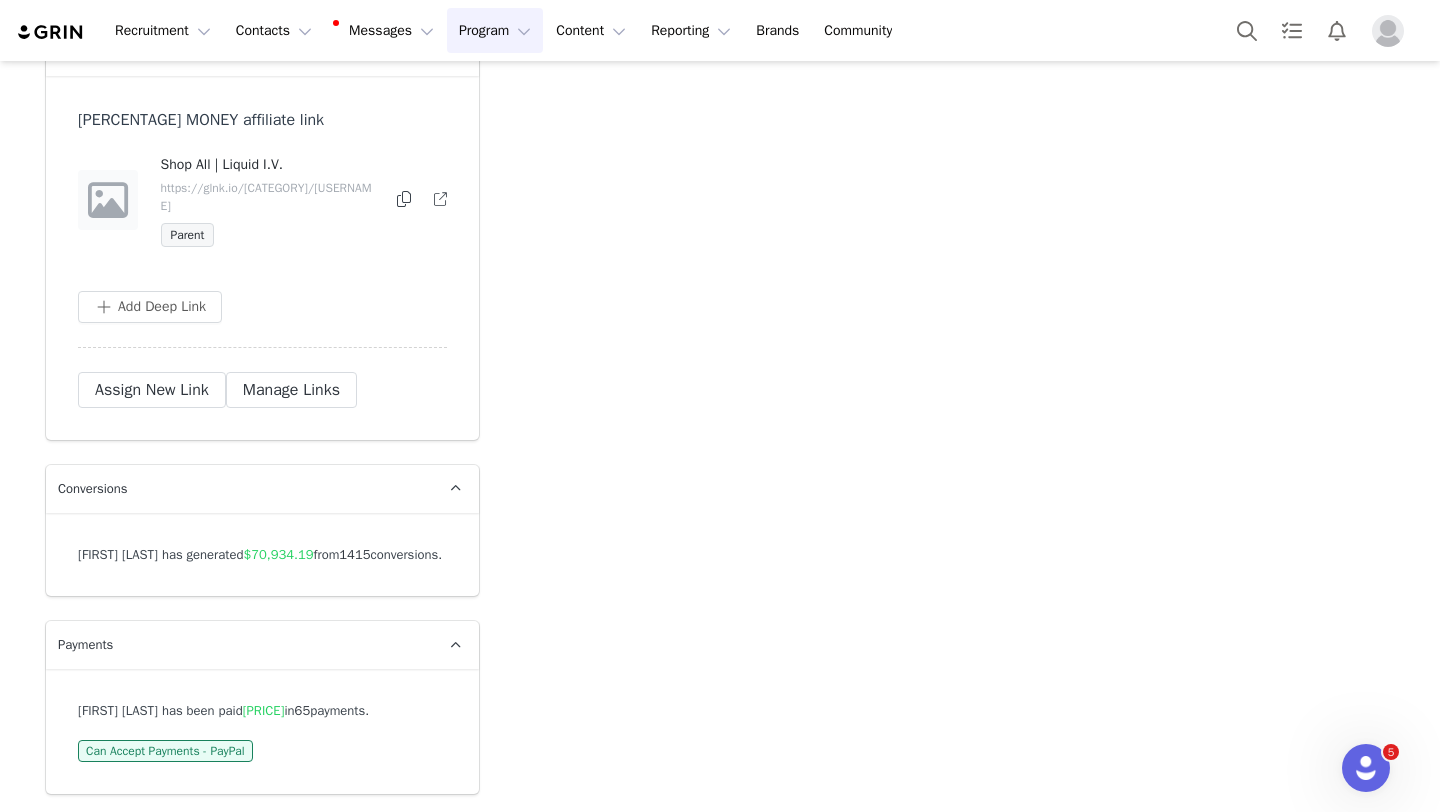 click on "Program Program" at bounding box center [495, 30] 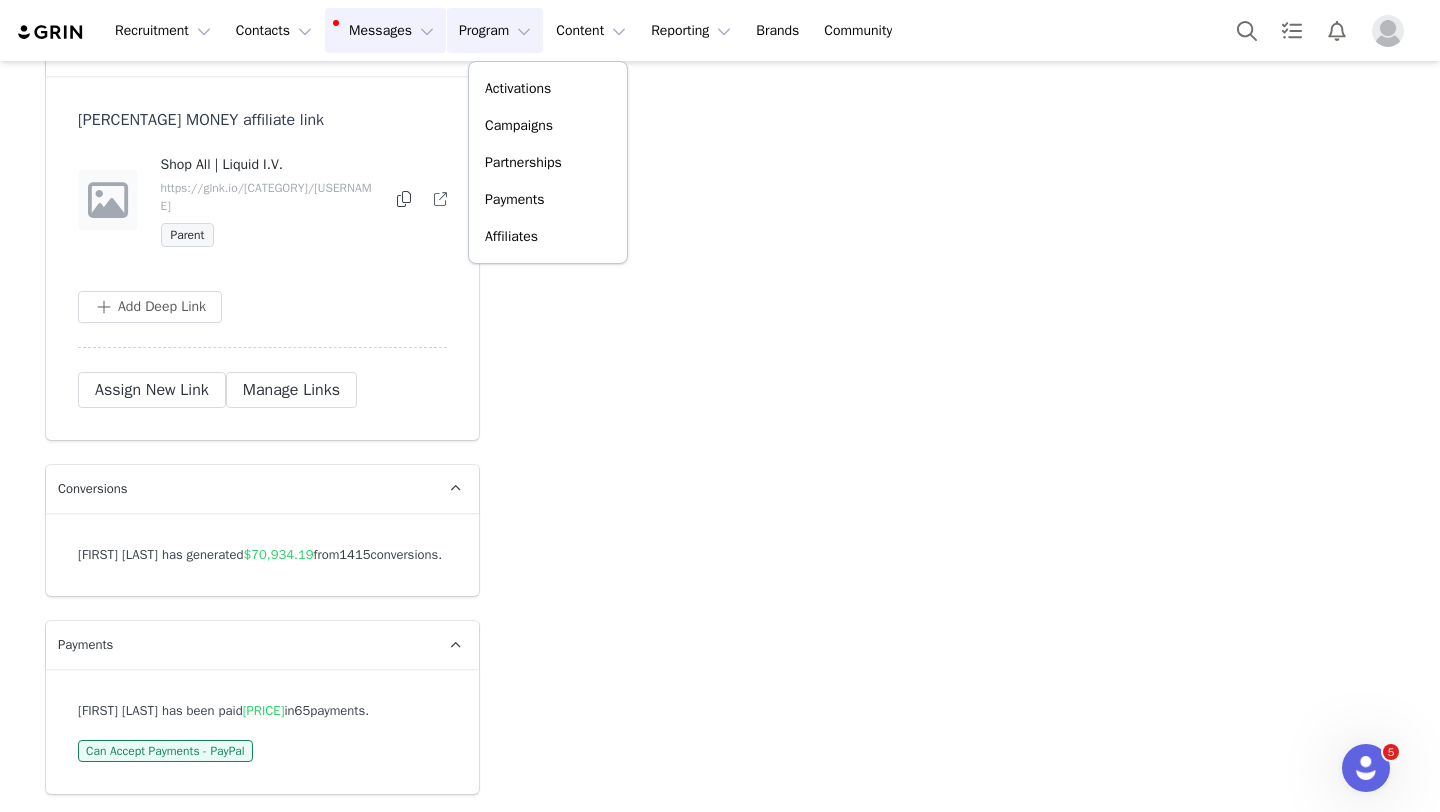 click on "Messages Messages" at bounding box center [385, 30] 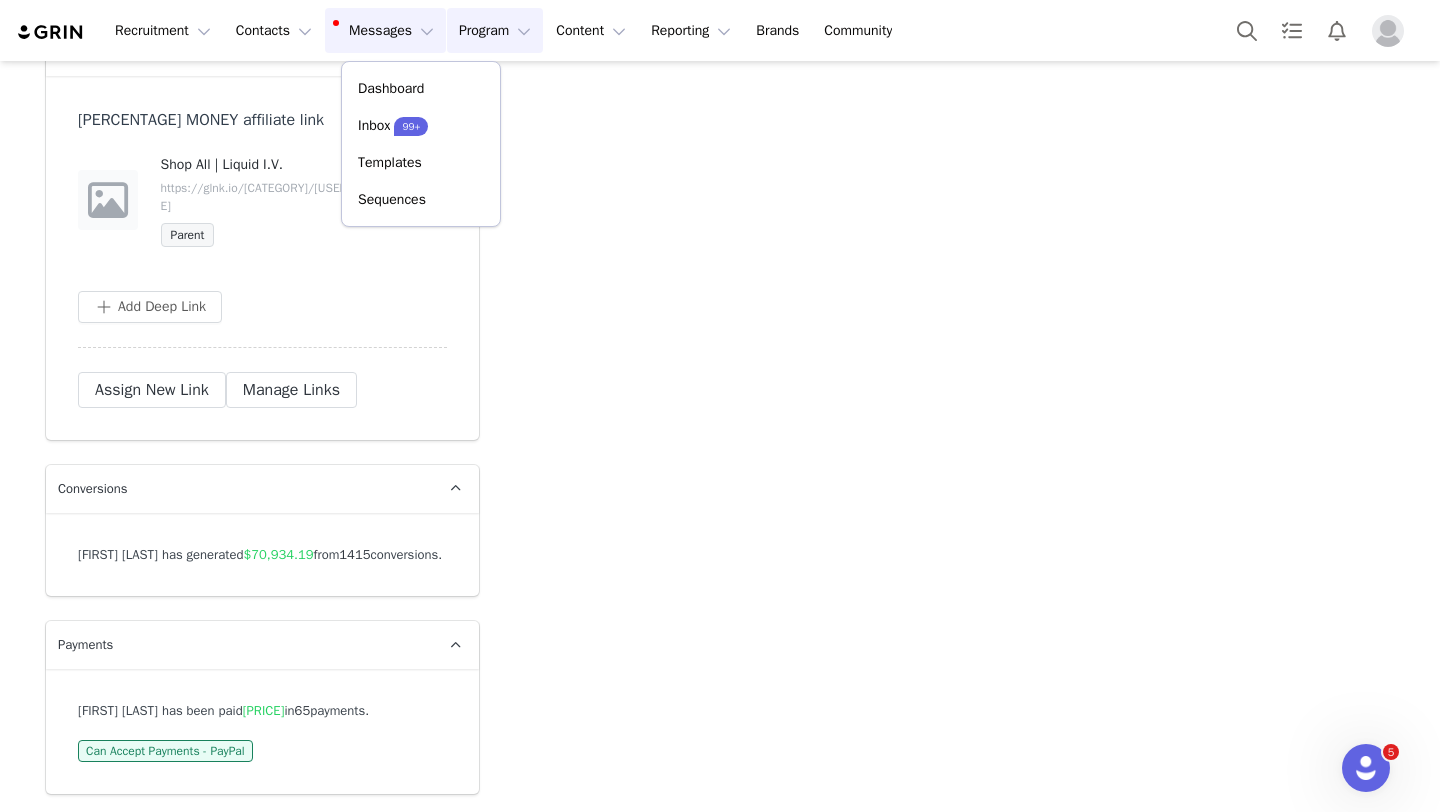 click on "Program Program" at bounding box center [495, 30] 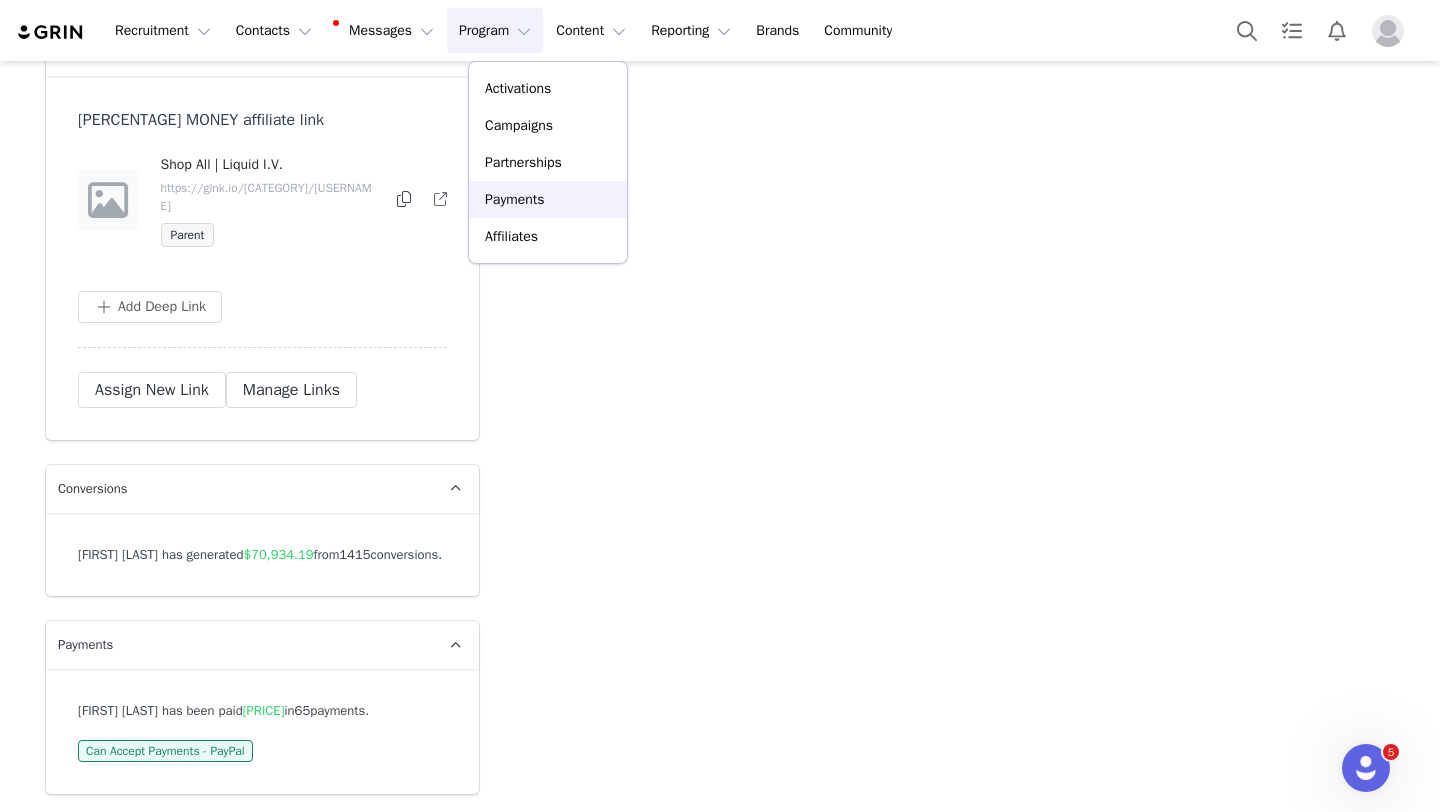click on "Payments" at bounding box center (515, 199) 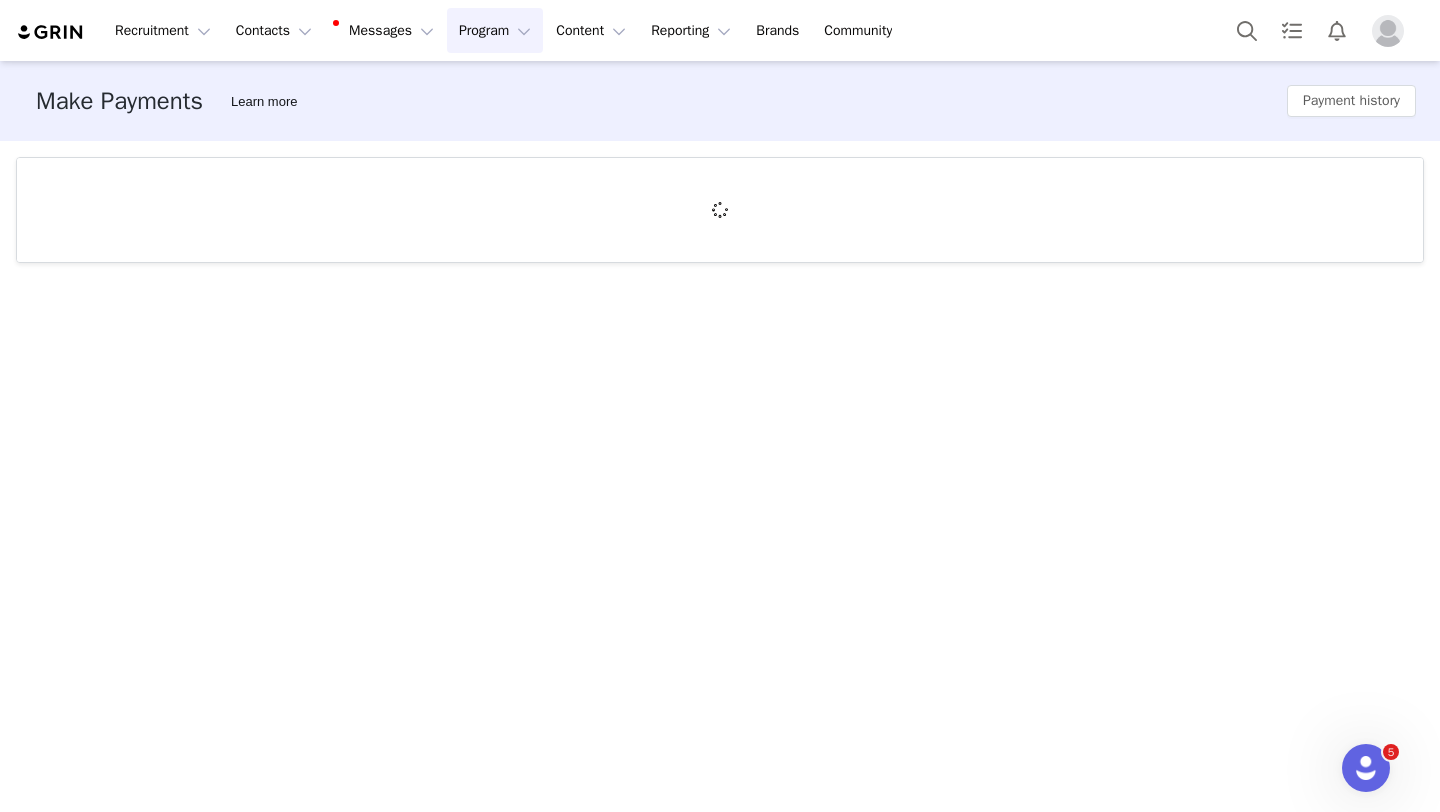 scroll, scrollTop: 0, scrollLeft: 0, axis: both 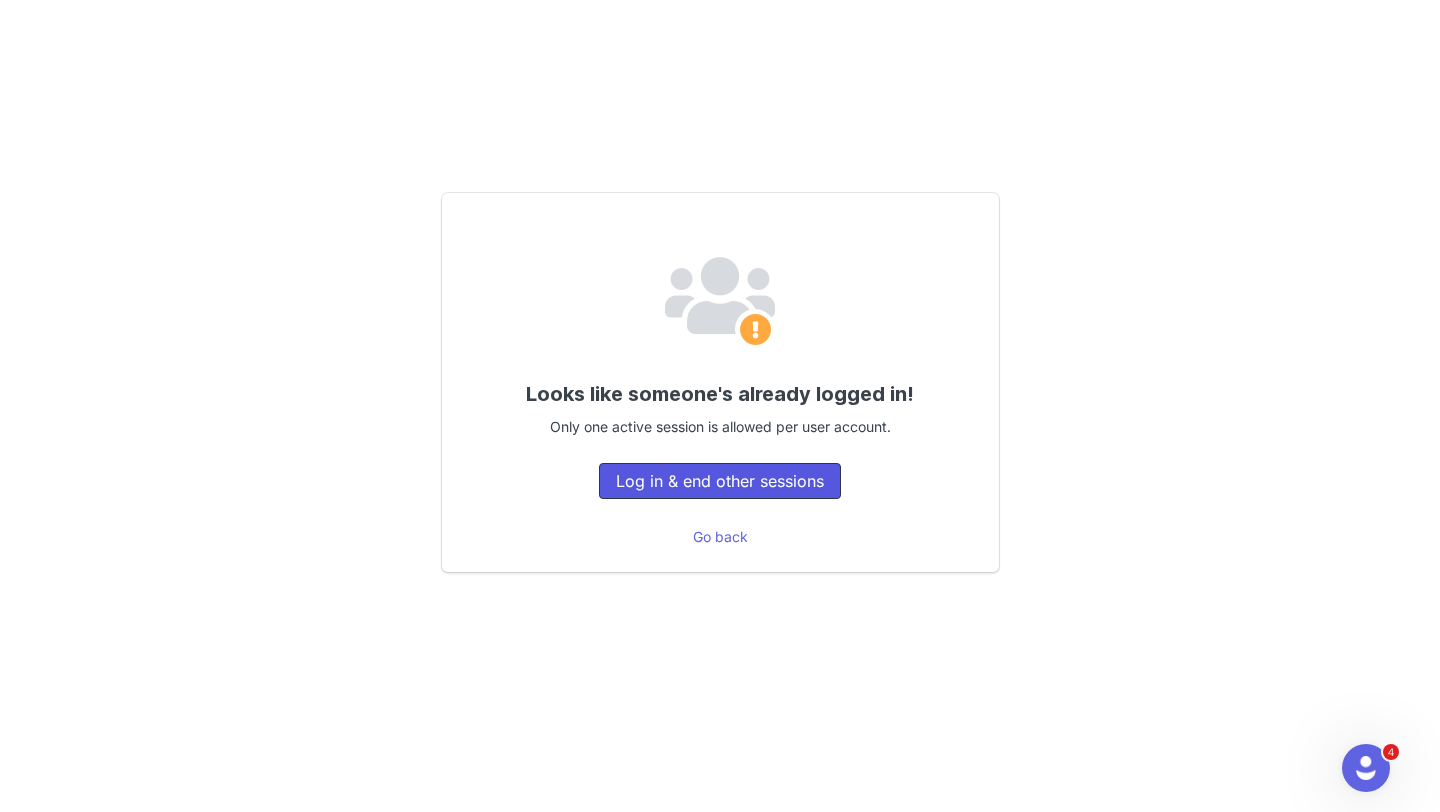 click on "Log in & end other sessions" at bounding box center [720, 481] 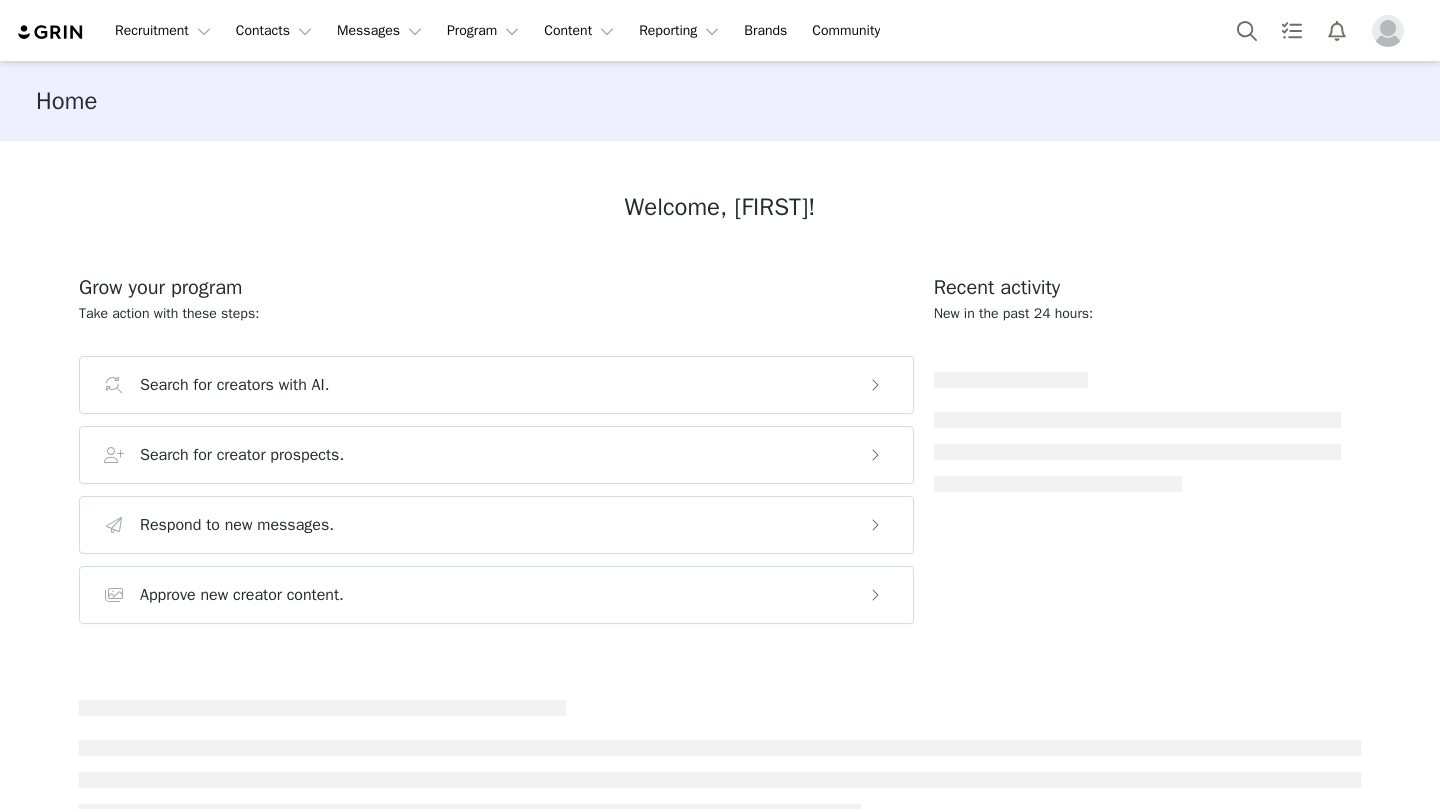 scroll, scrollTop: 0, scrollLeft: 0, axis: both 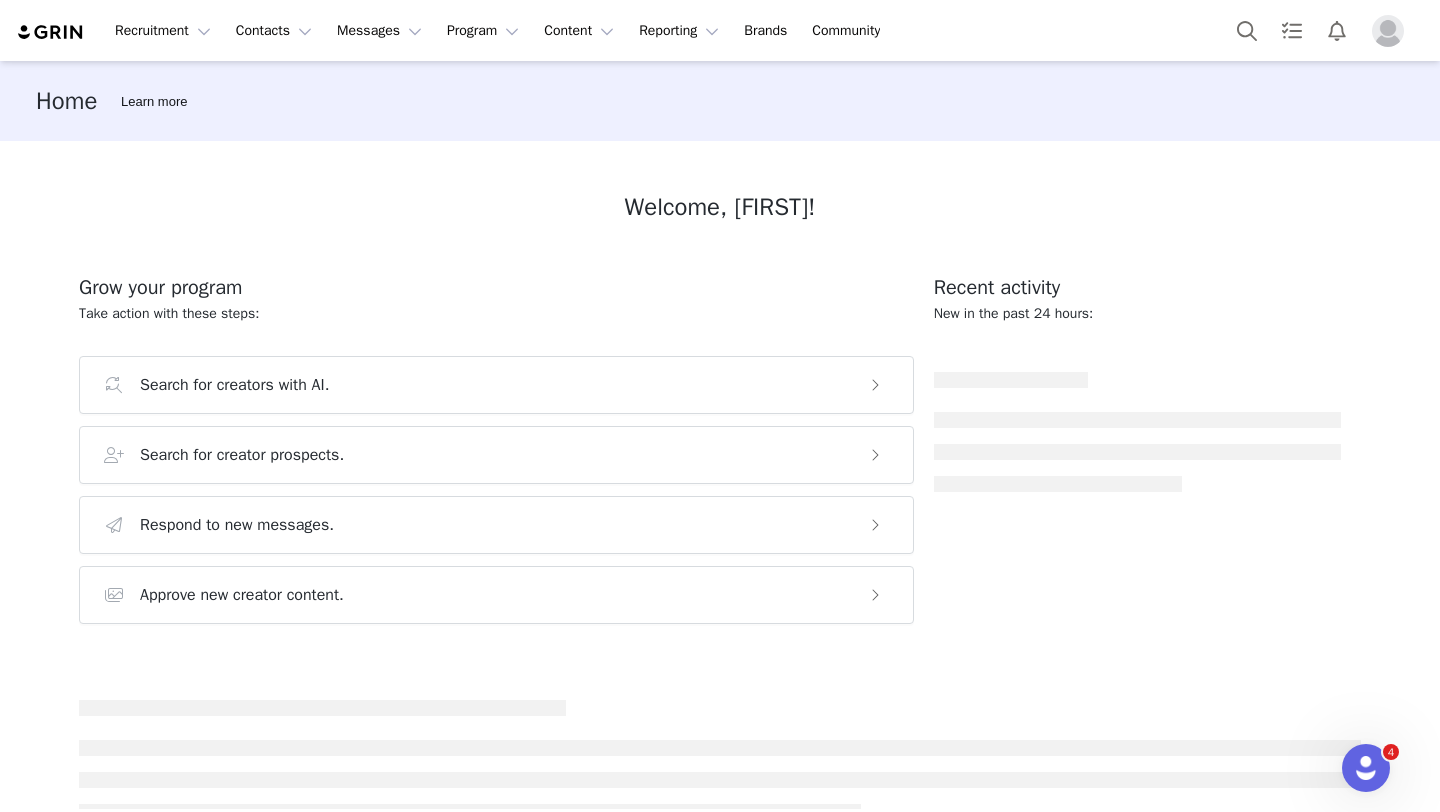 click at bounding box center (1388, 31) 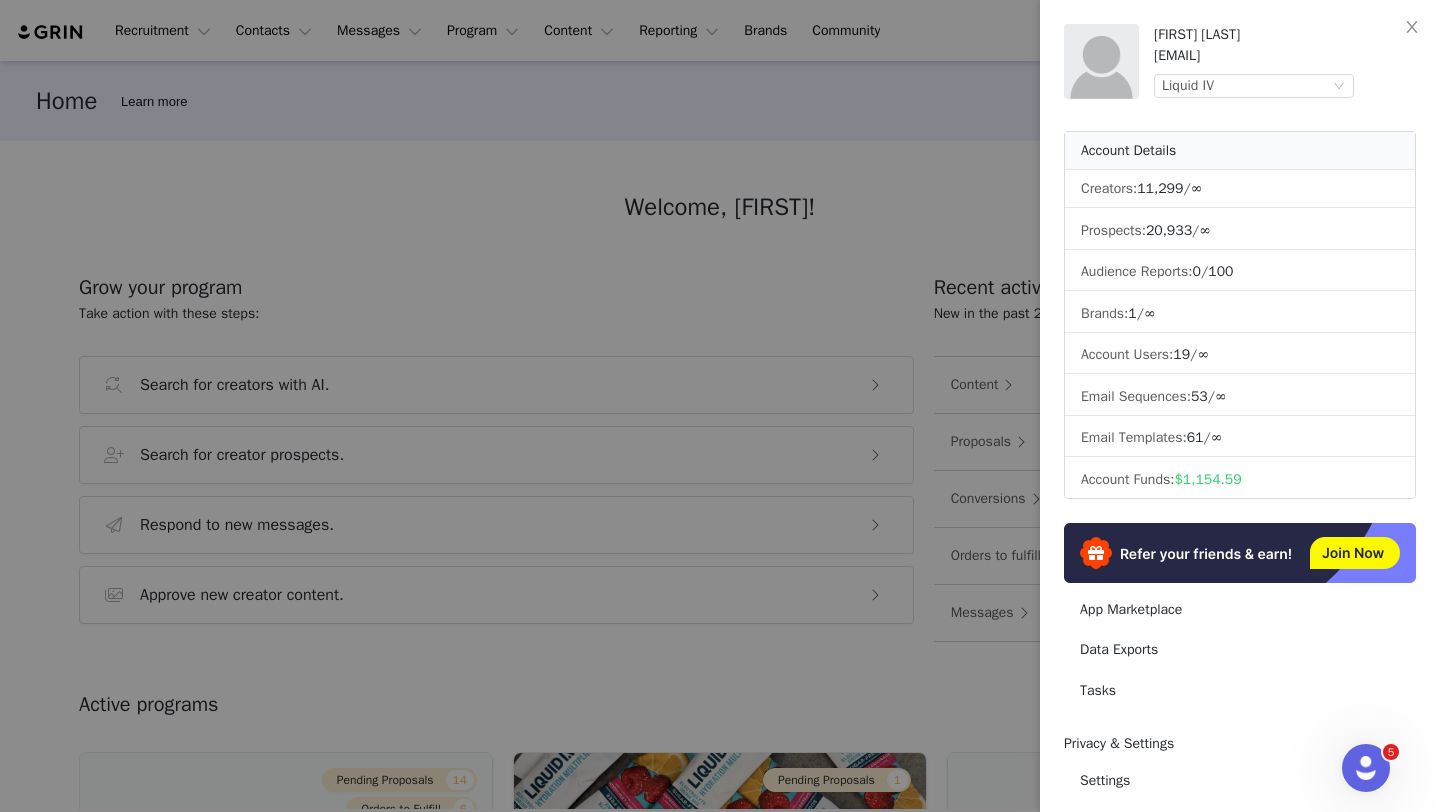 click at bounding box center (720, 406) 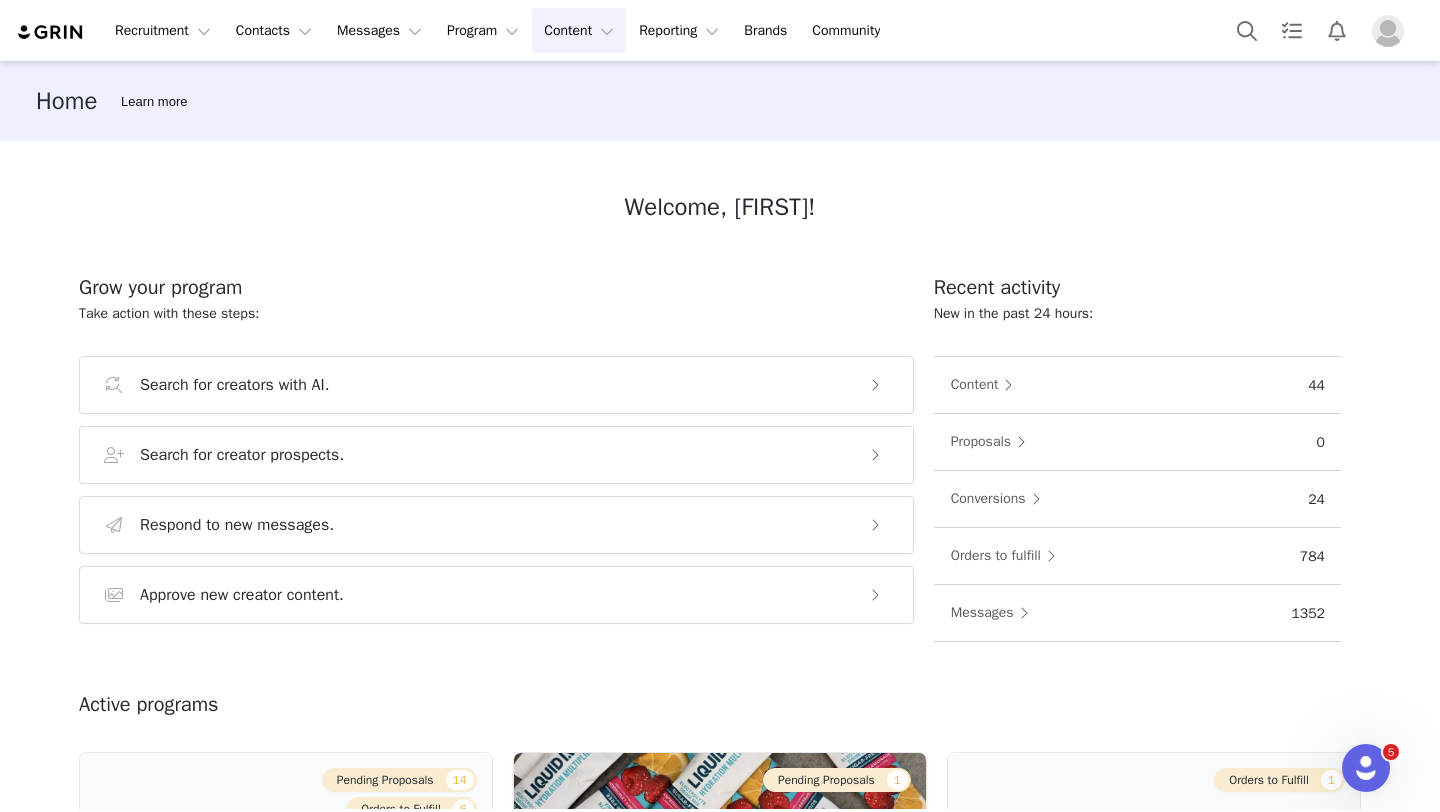 click on "Content Content" at bounding box center [579, 30] 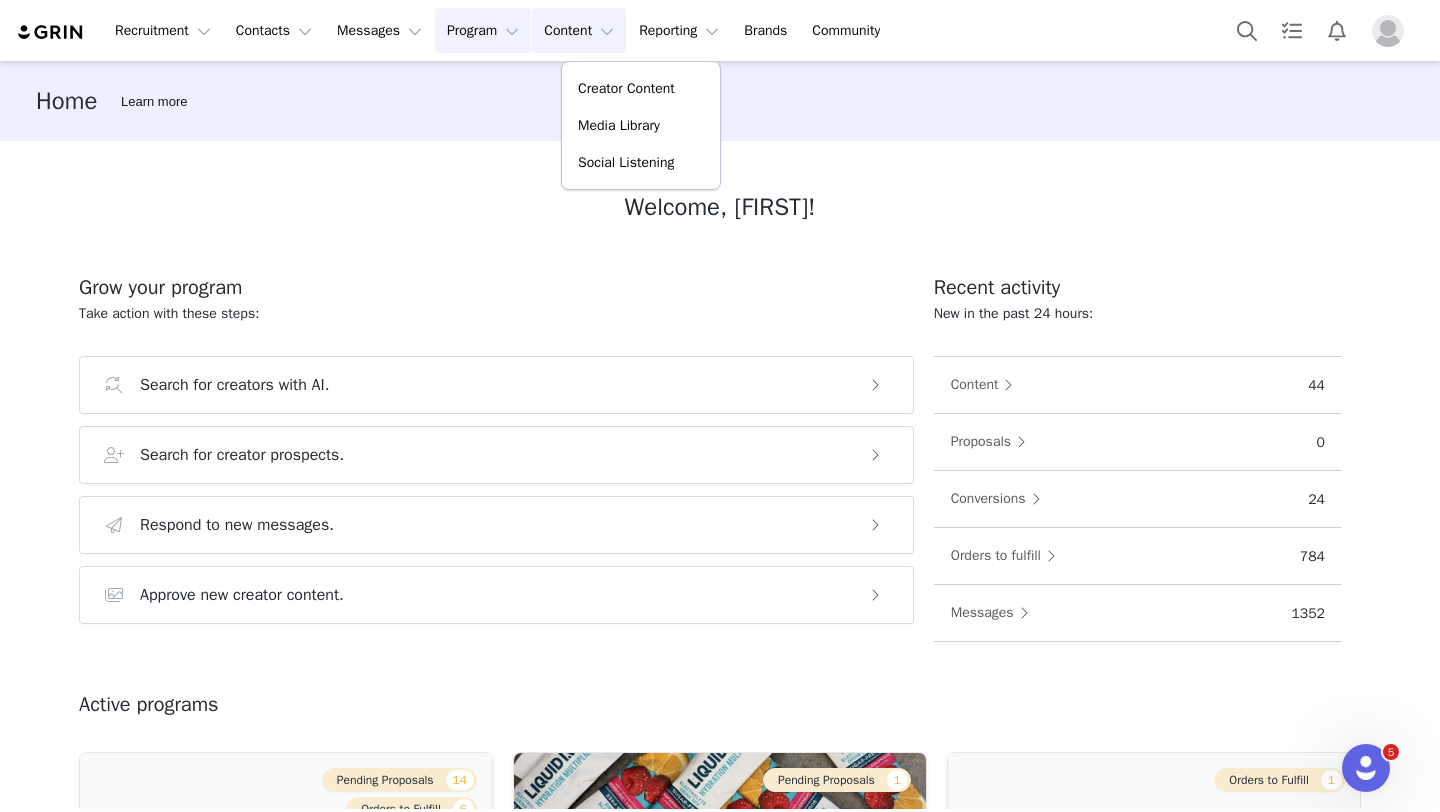 click on "Program Program" at bounding box center (483, 30) 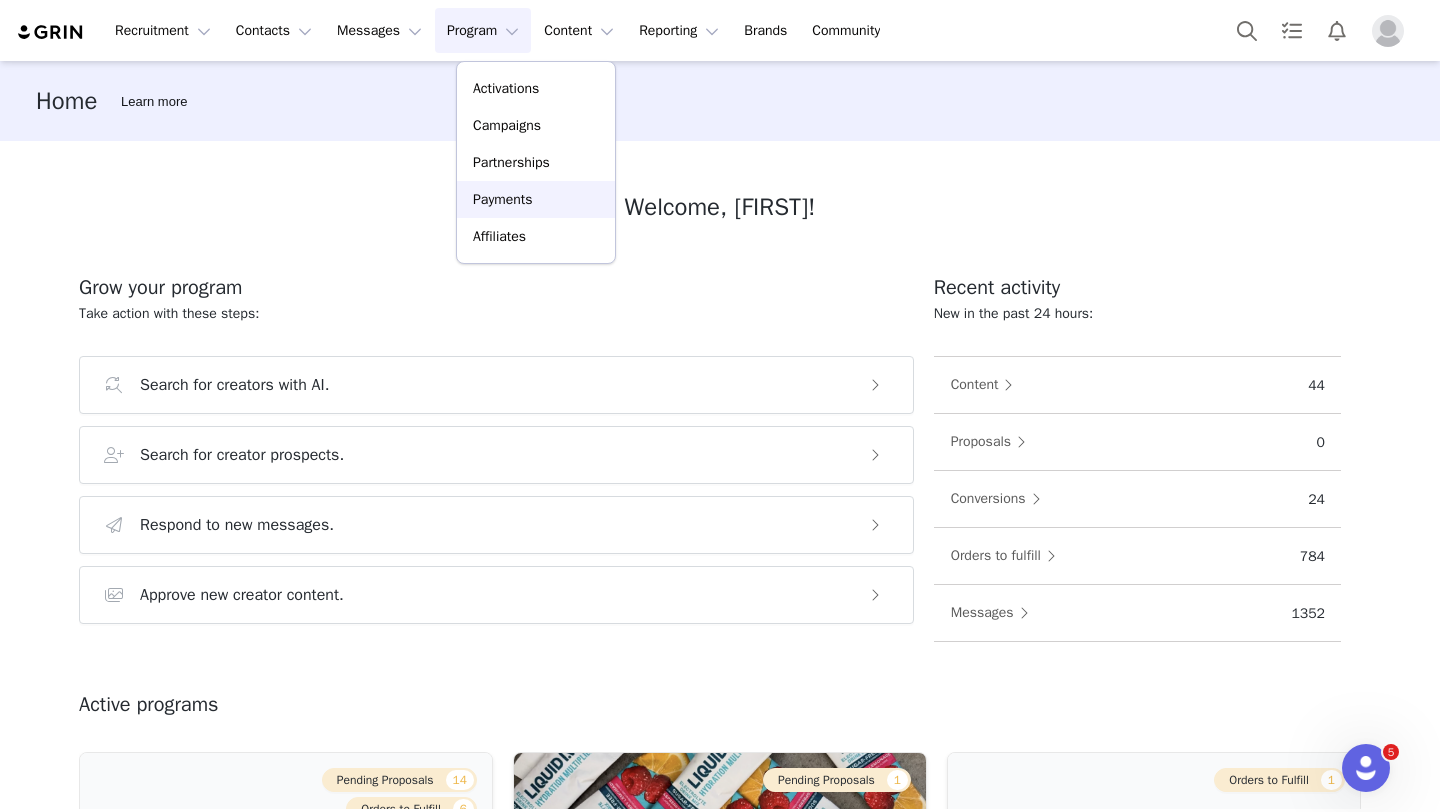 click on "Payments" at bounding box center [503, 199] 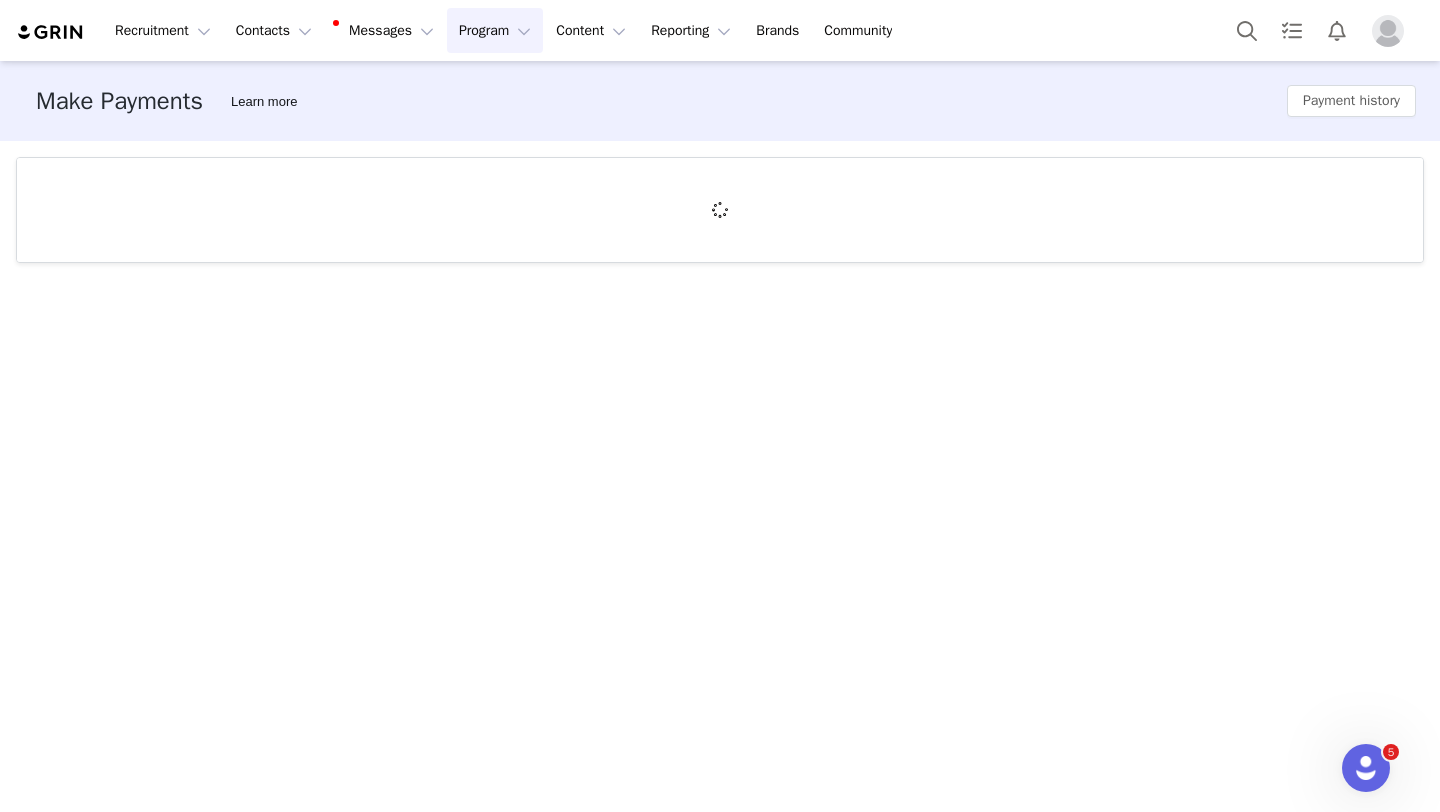 click on "Program Program" at bounding box center (495, 30) 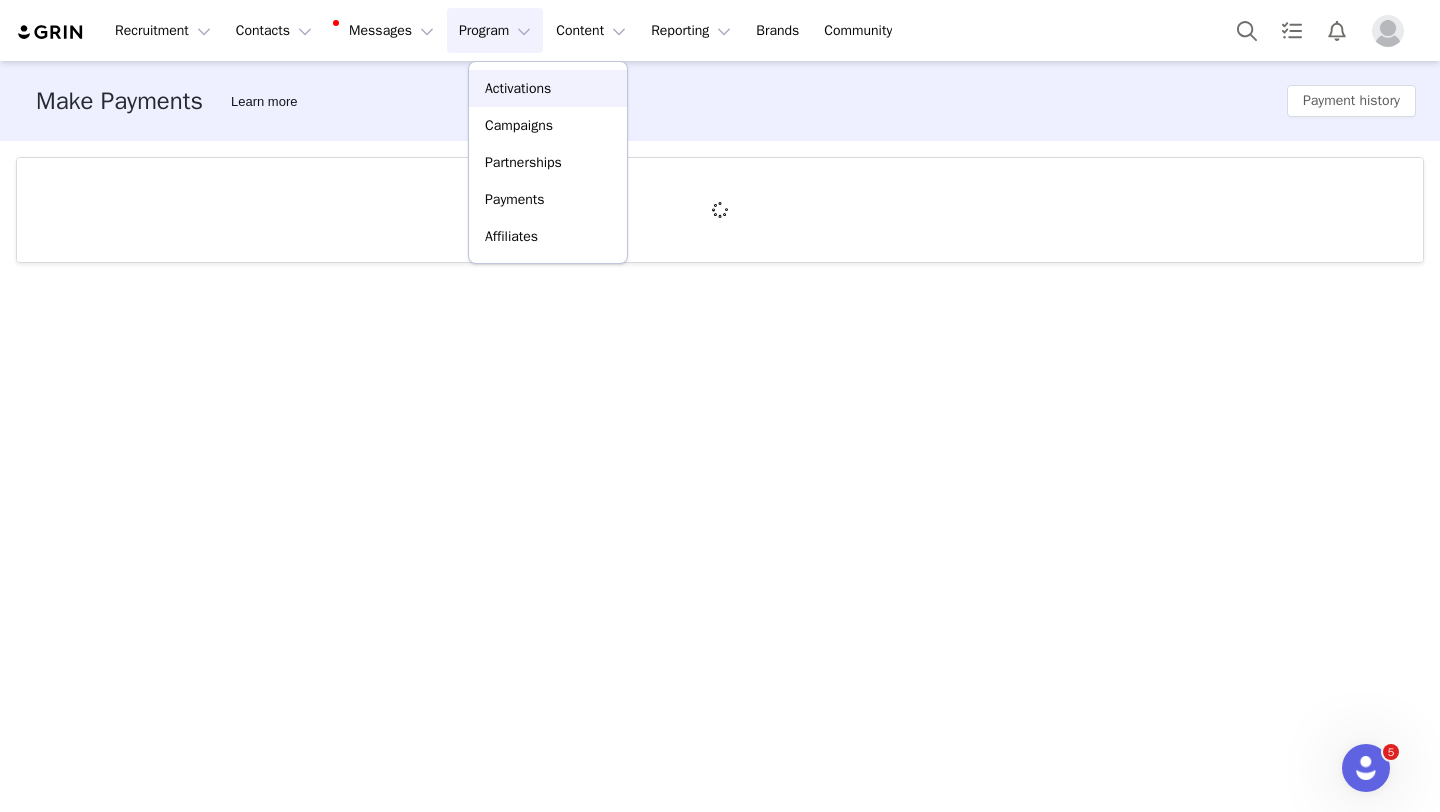 click on "Activations" at bounding box center (518, 88) 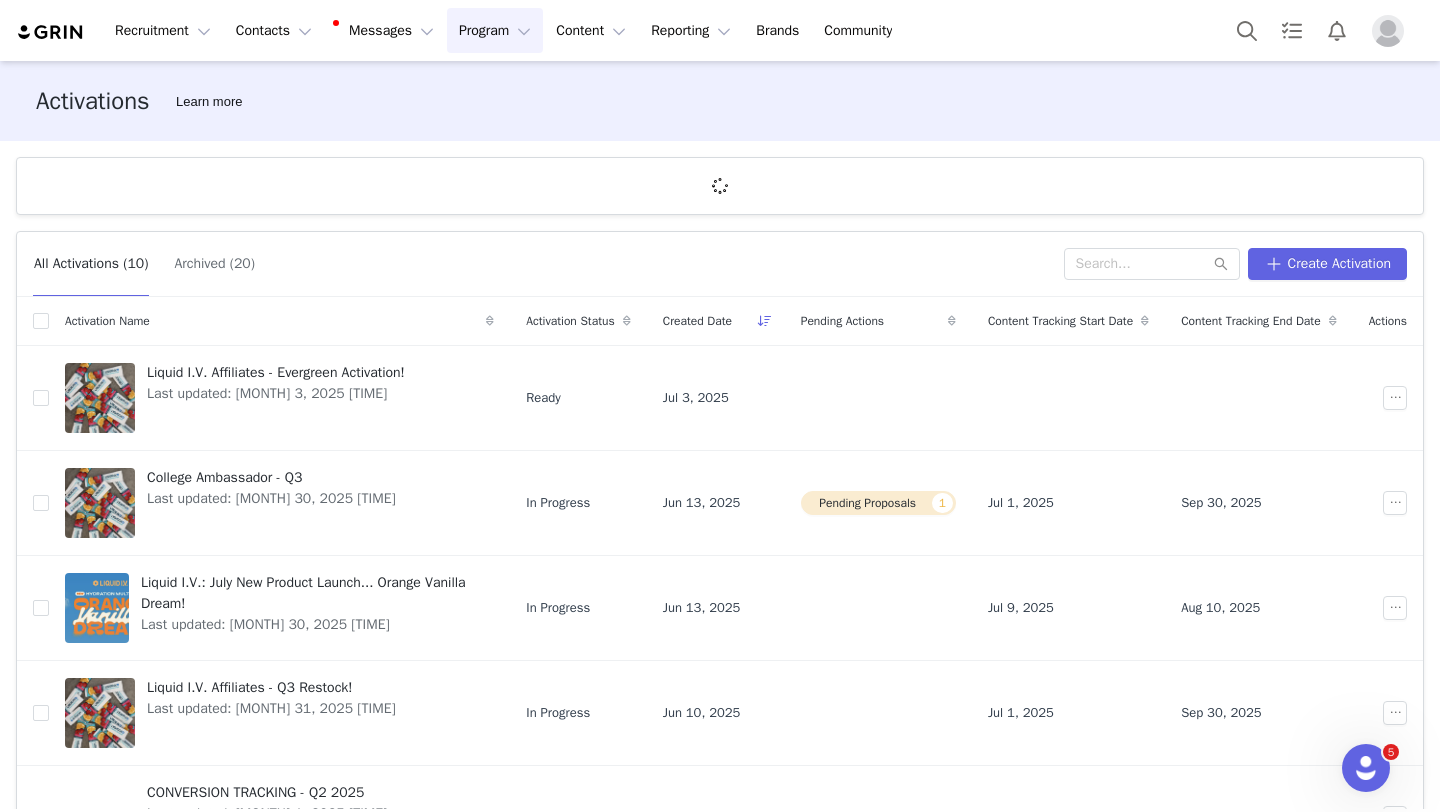 click on "Program Program" at bounding box center [495, 30] 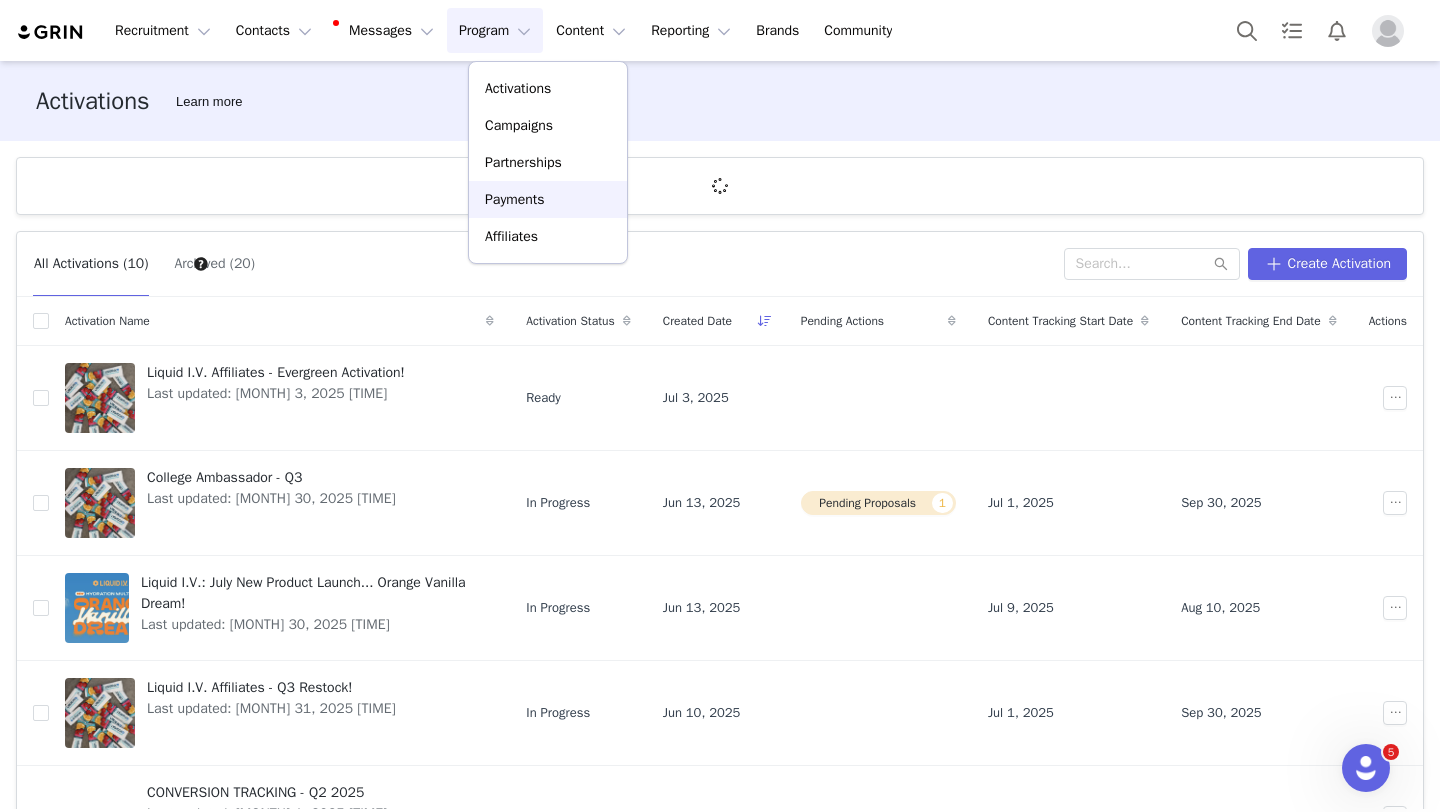 click on "Payments" at bounding box center [515, 199] 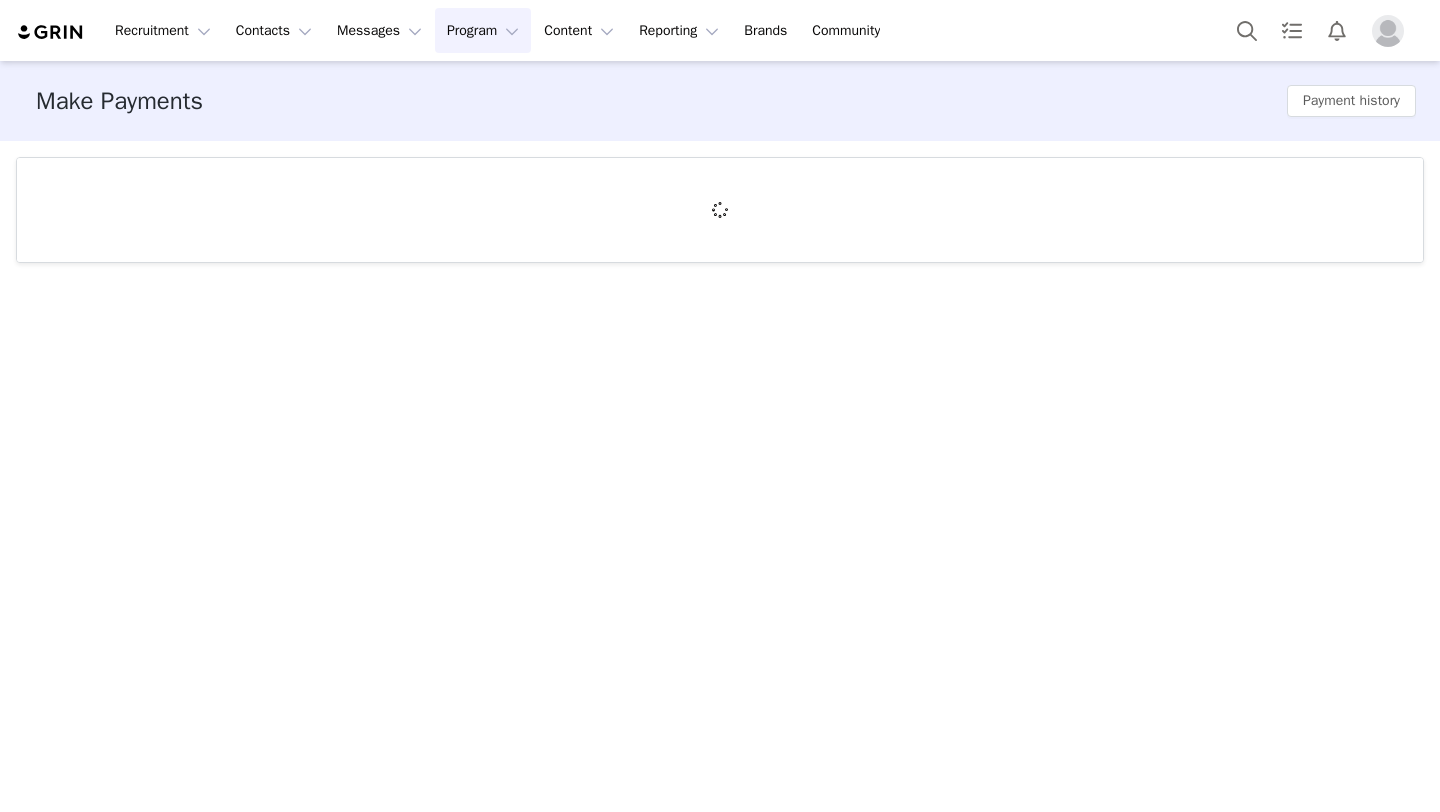 scroll, scrollTop: 0, scrollLeft: 0, axis: both 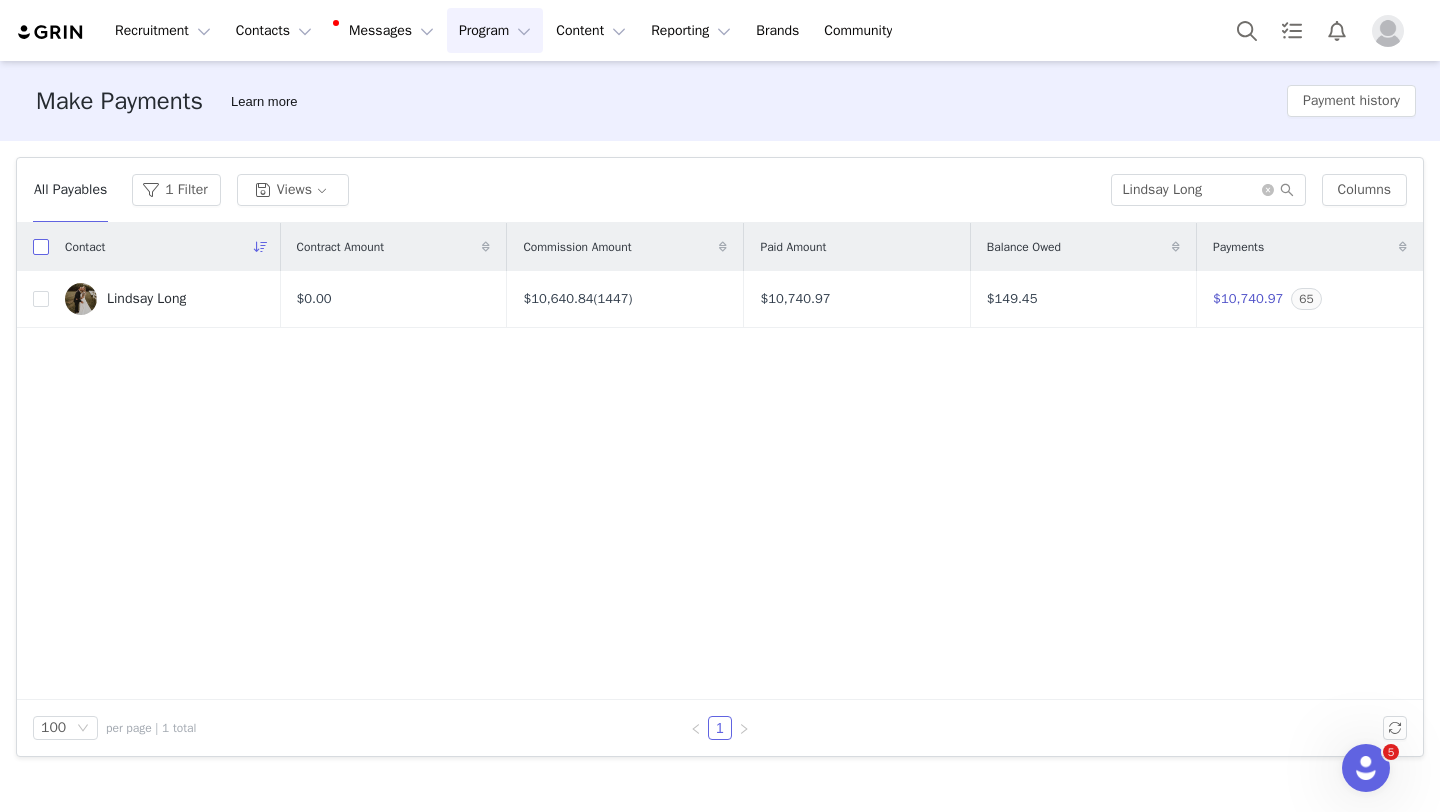 click at bounding box center (41, 247) 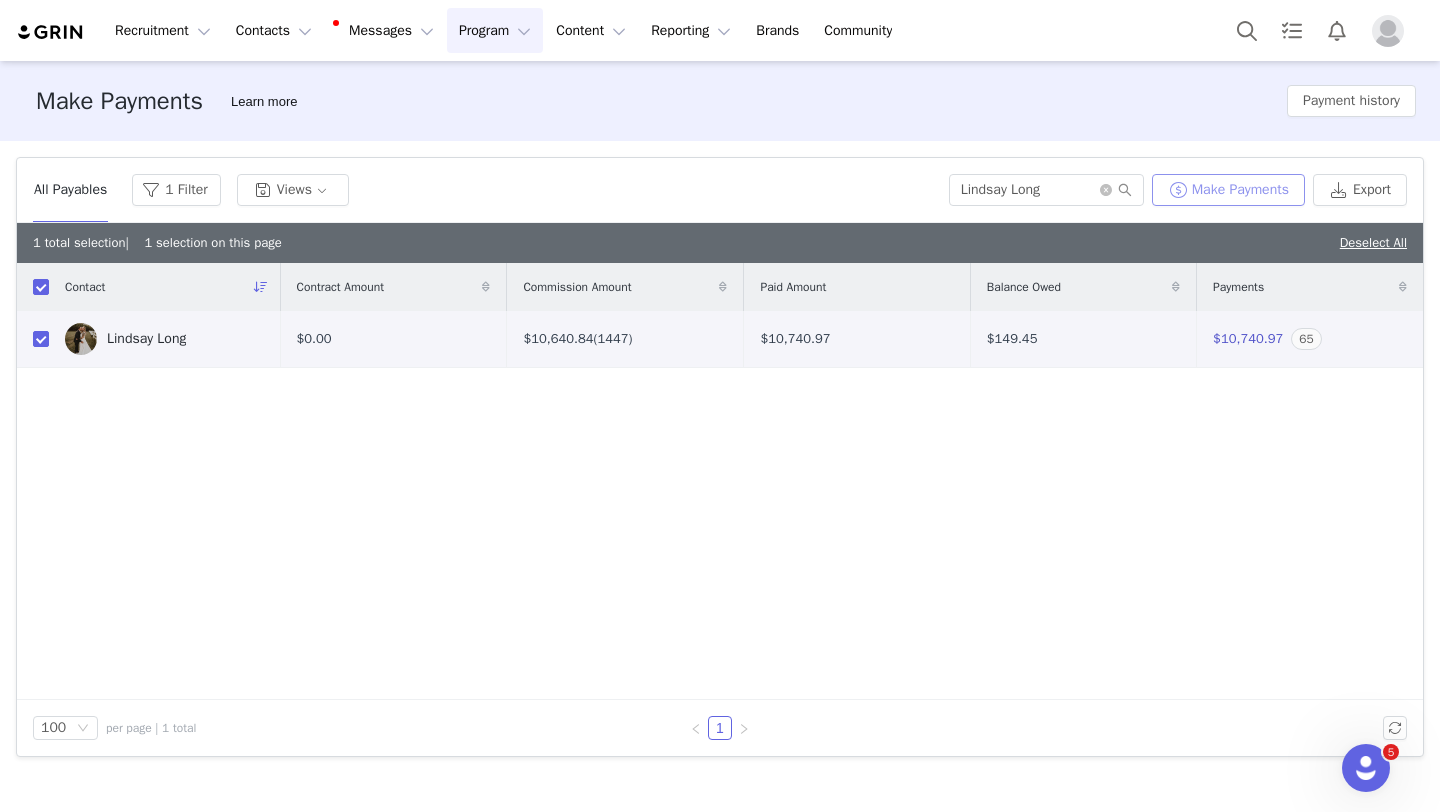 click on "Make Payments" at bounding box center [1228, 190] 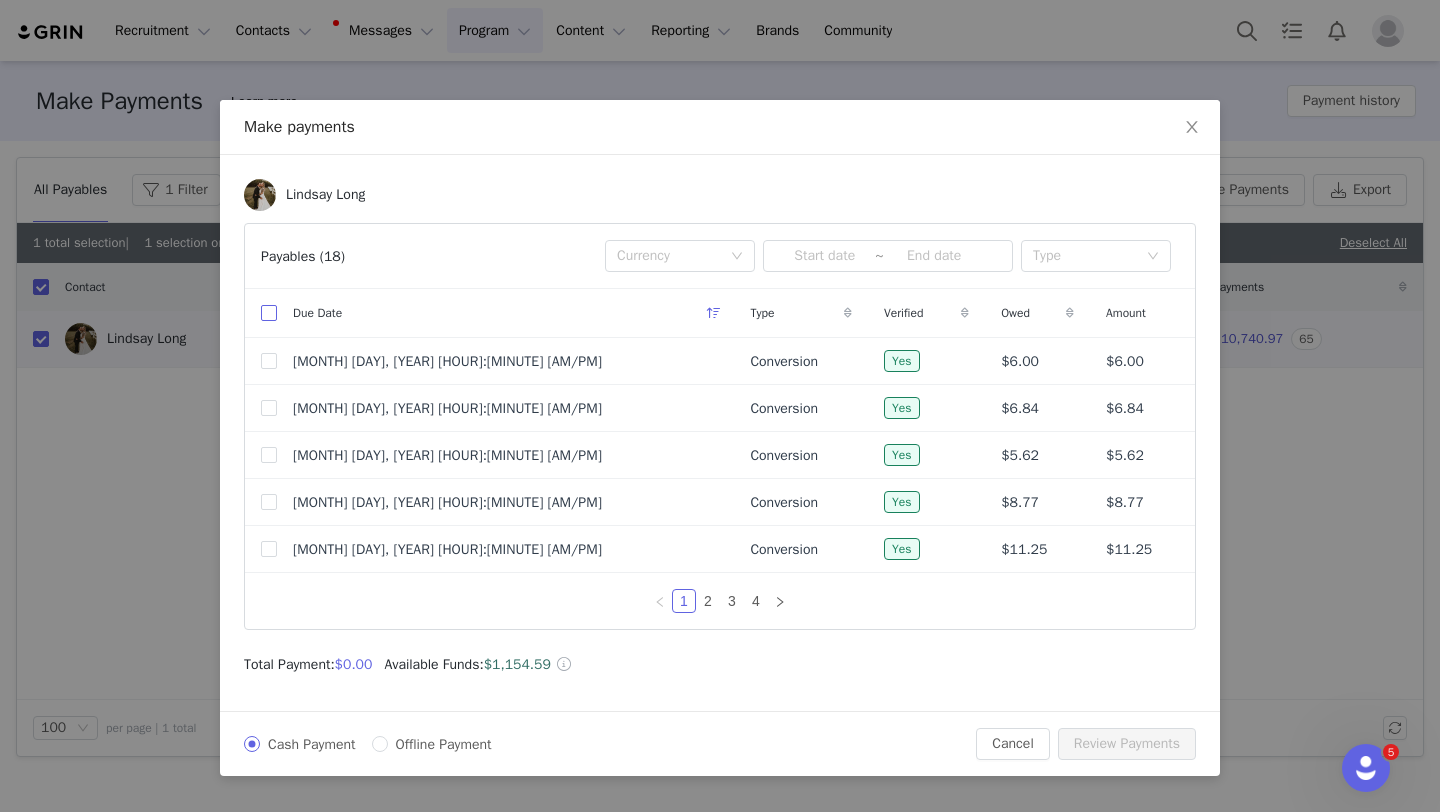 click at bounding box center (269, 313) 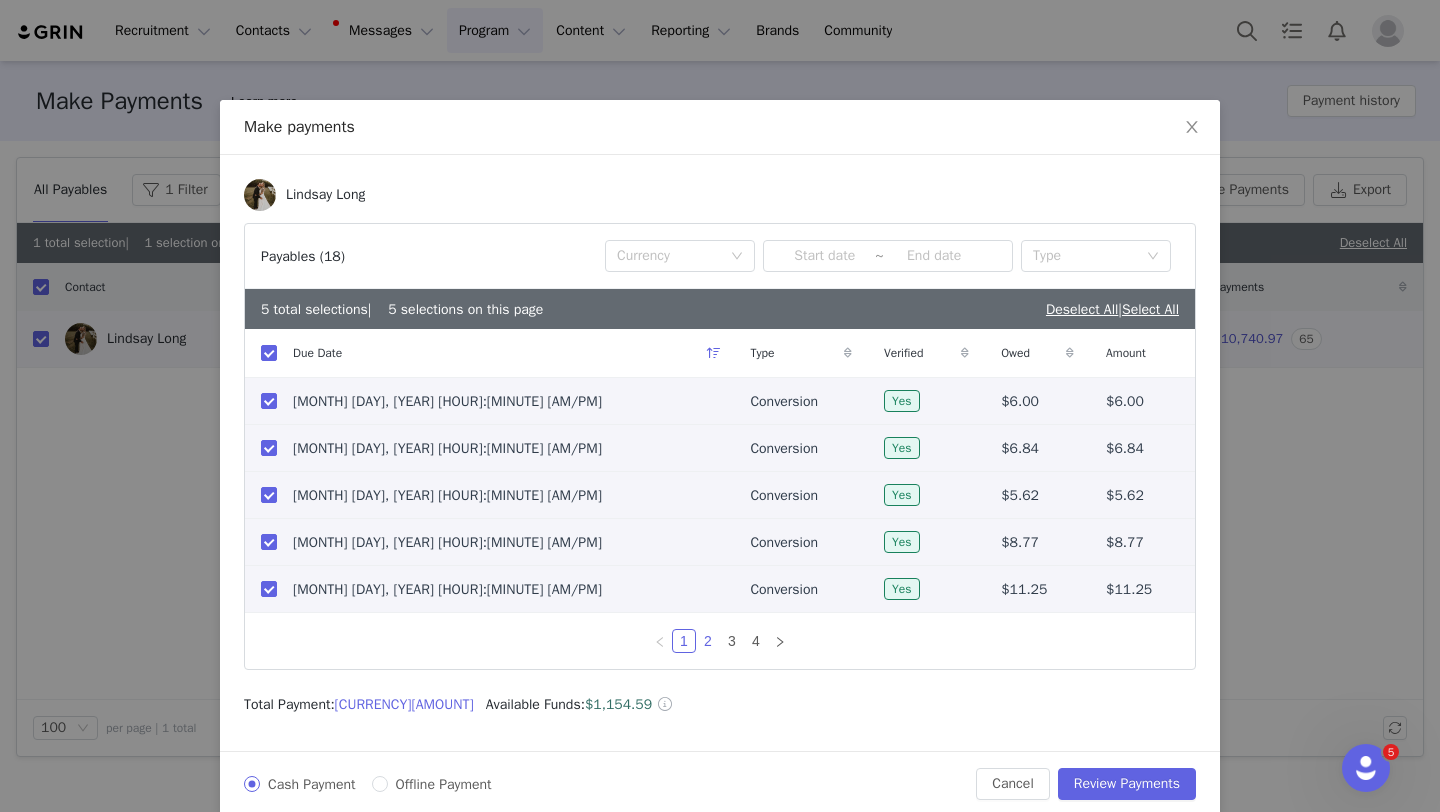click on "2" at bounding box center (708, 641) 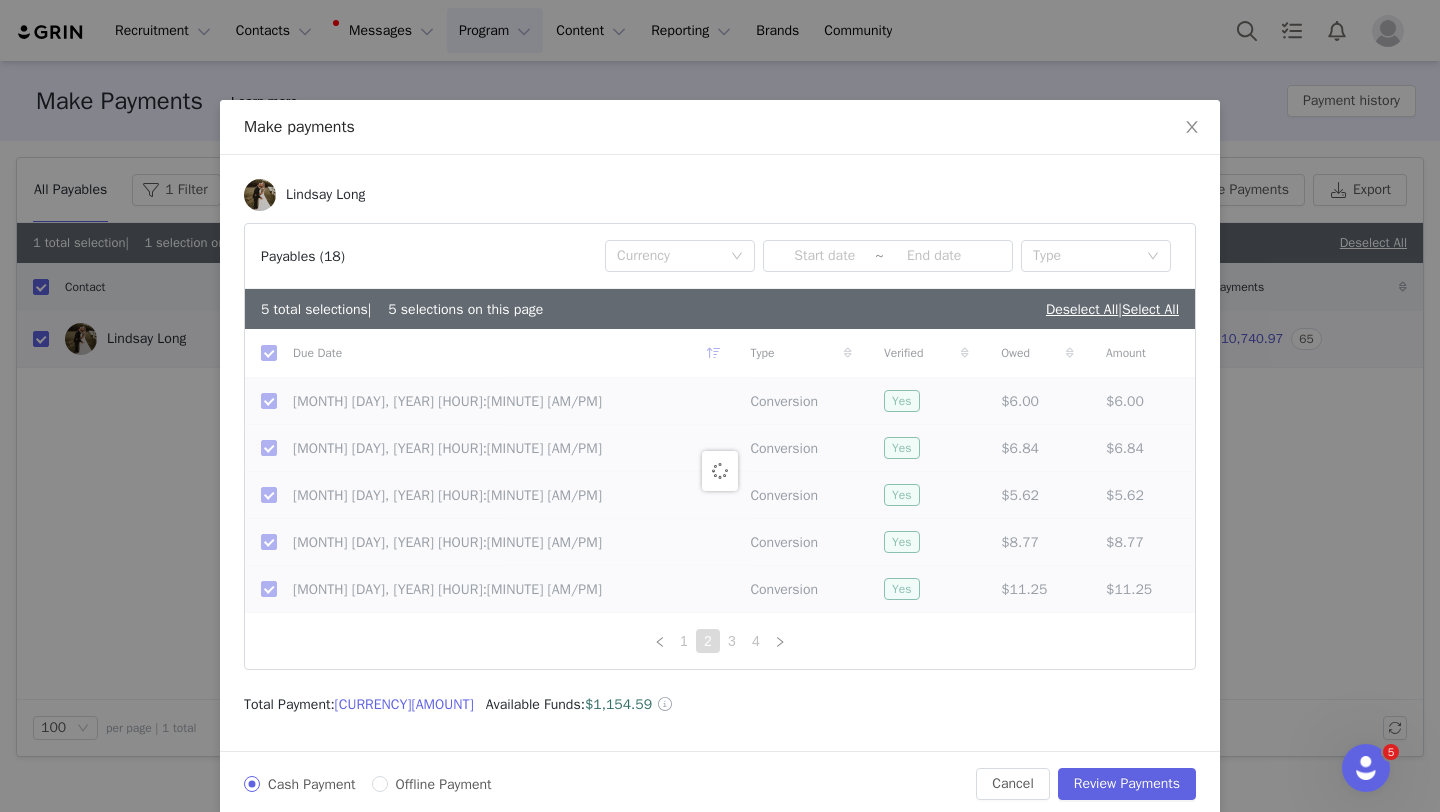 checkbox on "false" 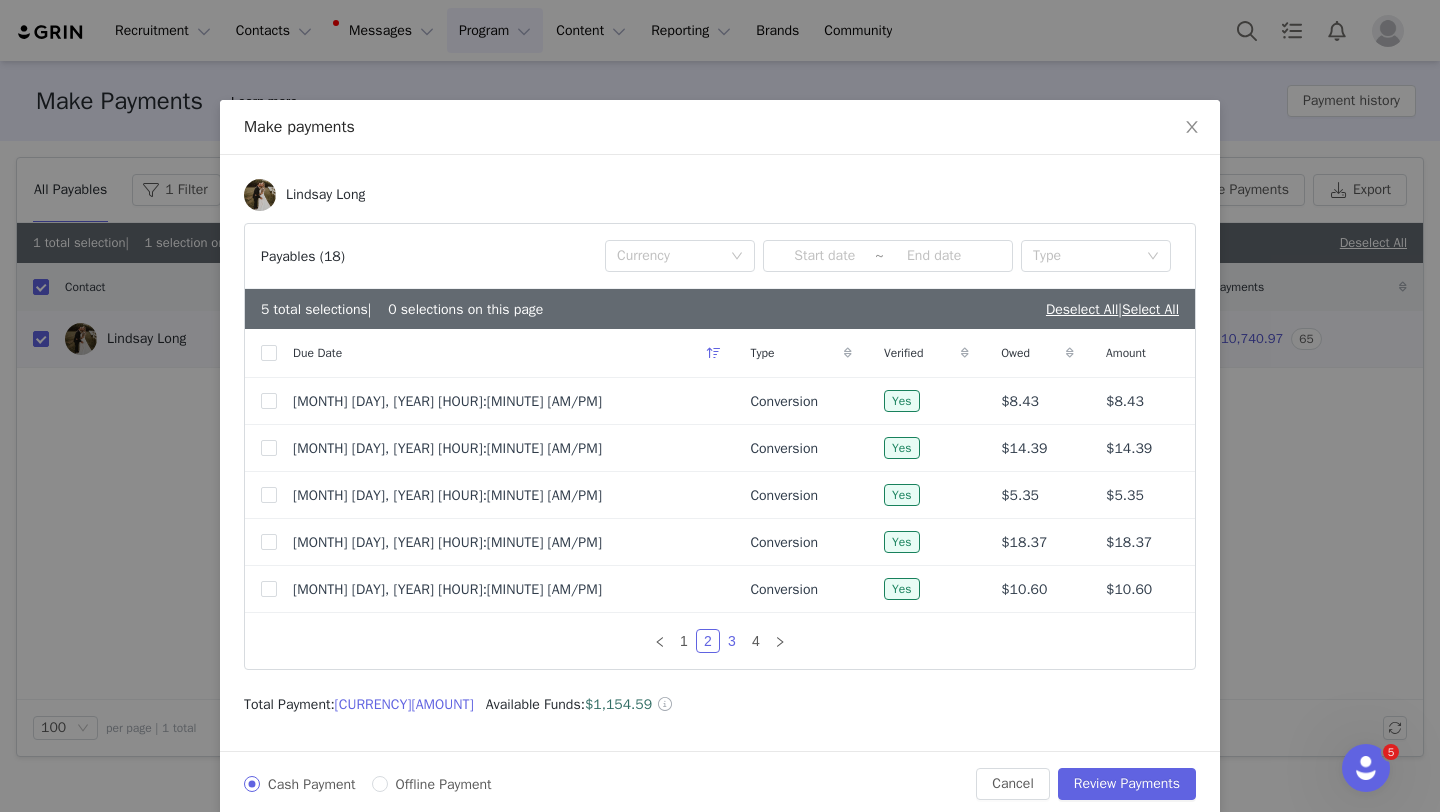 click on "3" at bounding box center (732, 641) 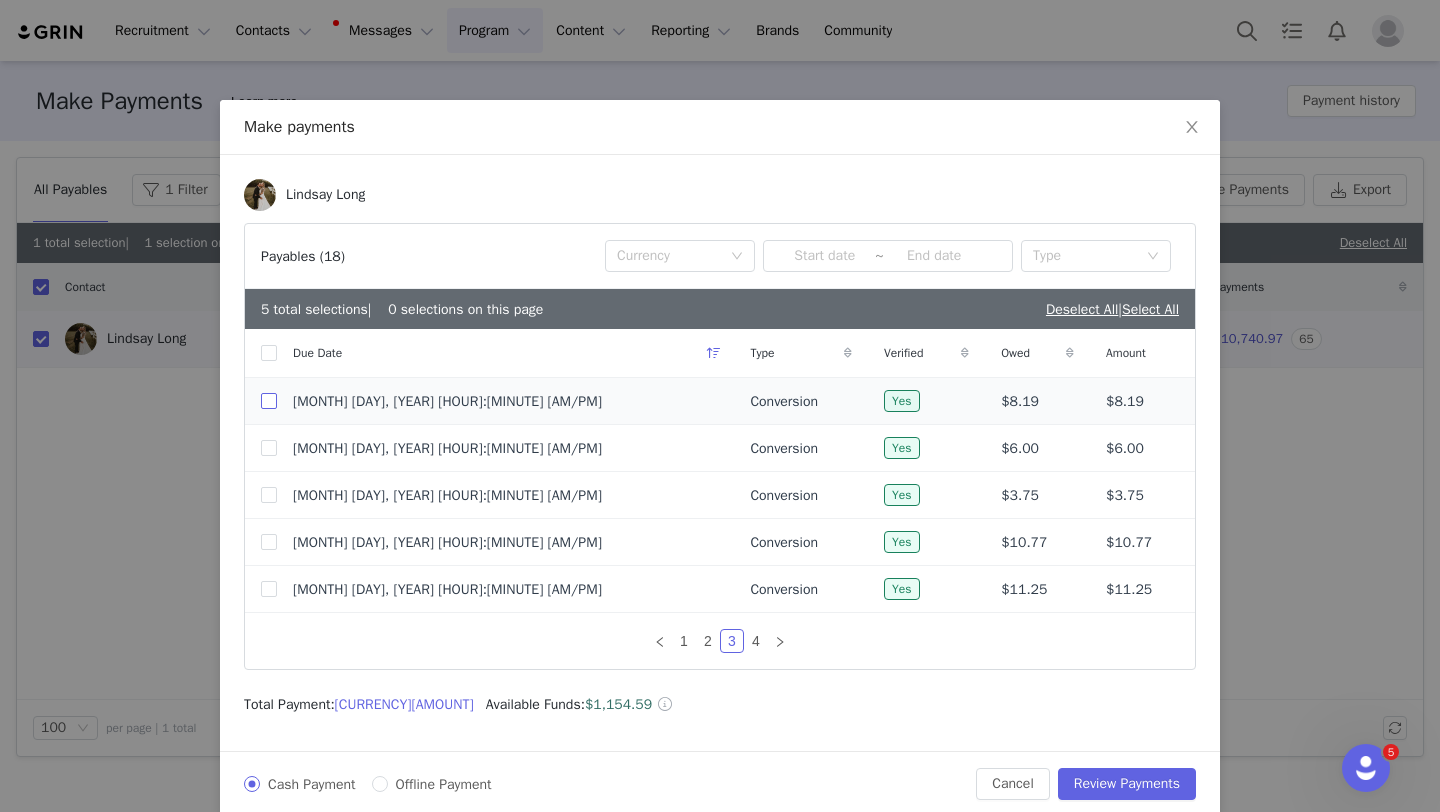 click at bounding box center [269, 401] 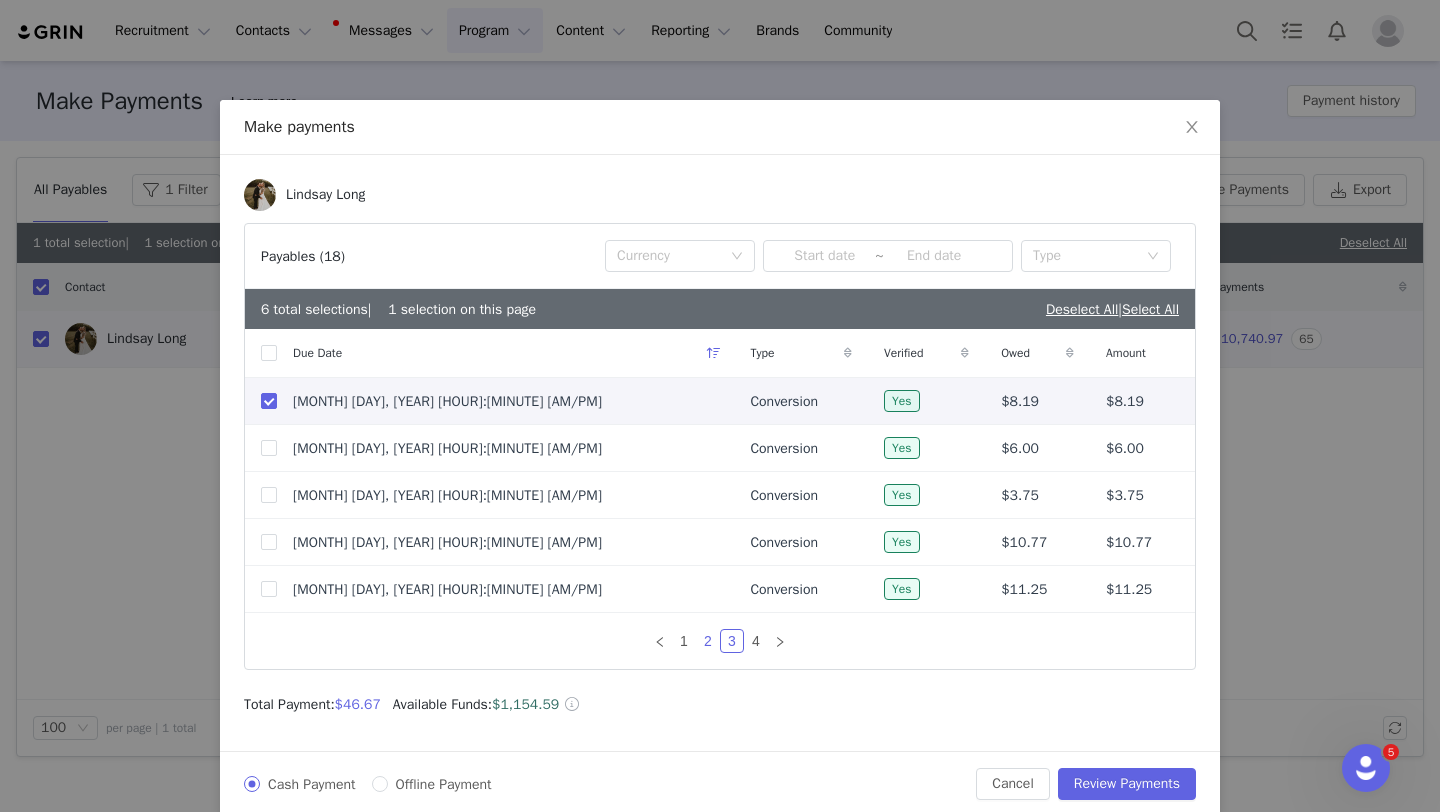 click on "2" at bounding box center (708, 641) 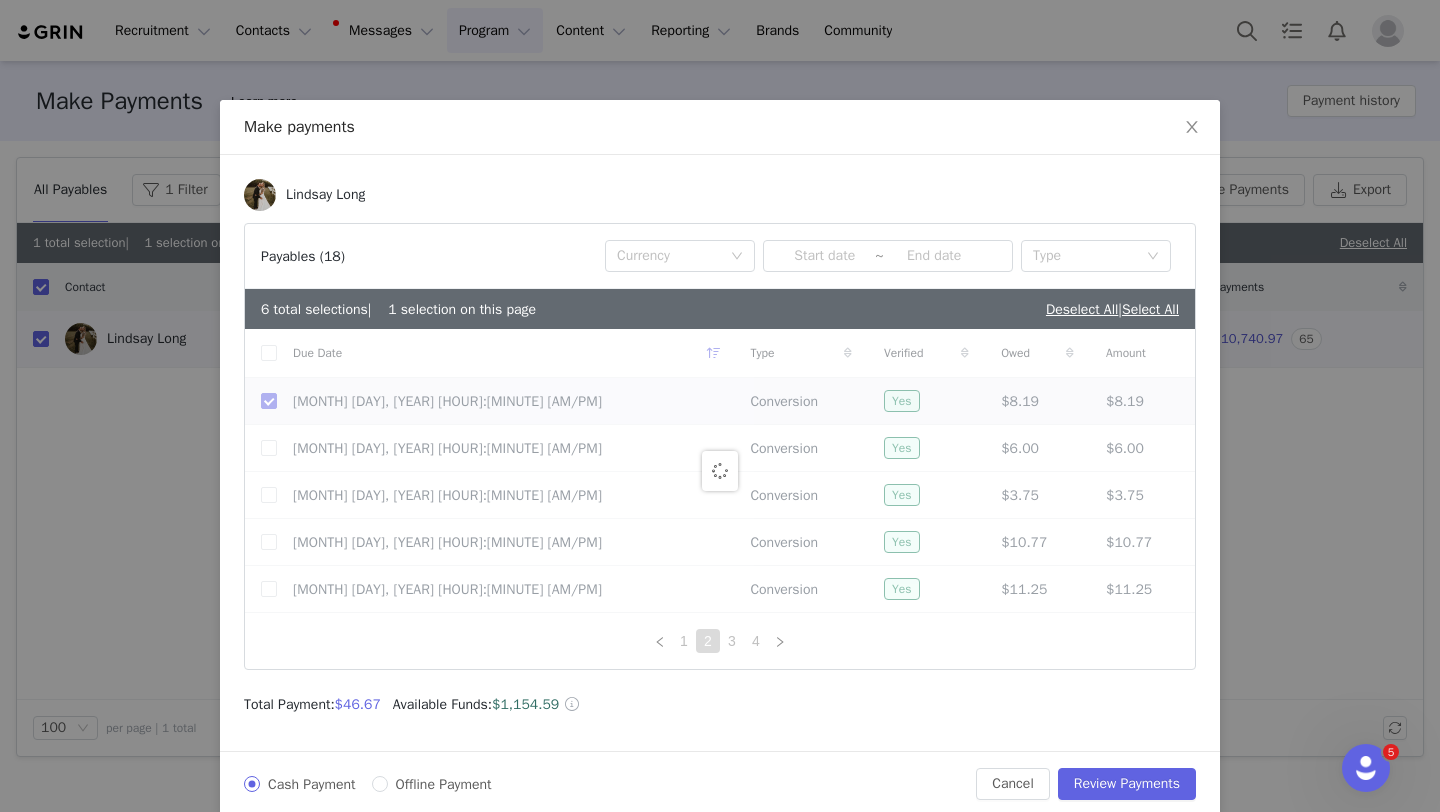 checkbox on "false" 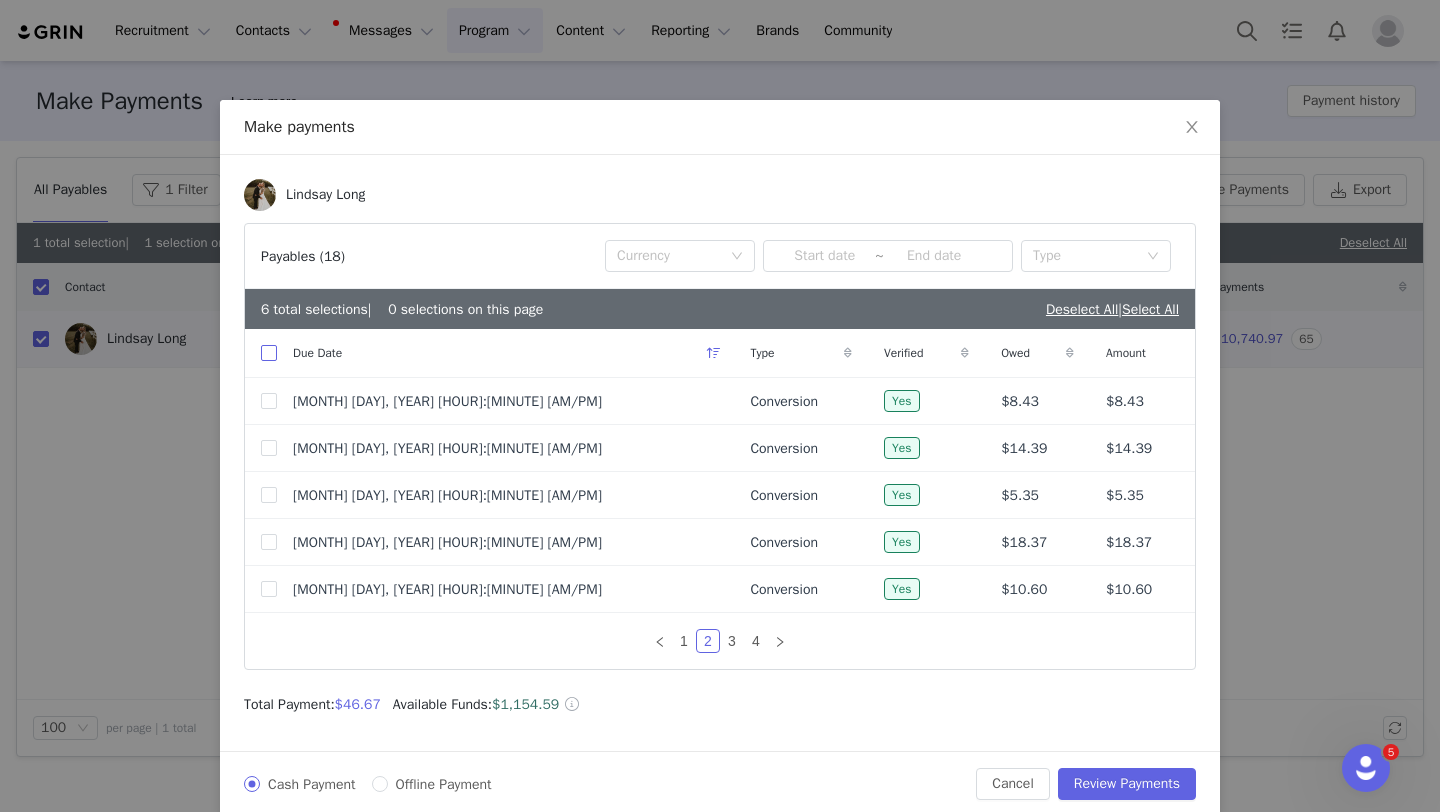 click at bounding box center [269, 353] 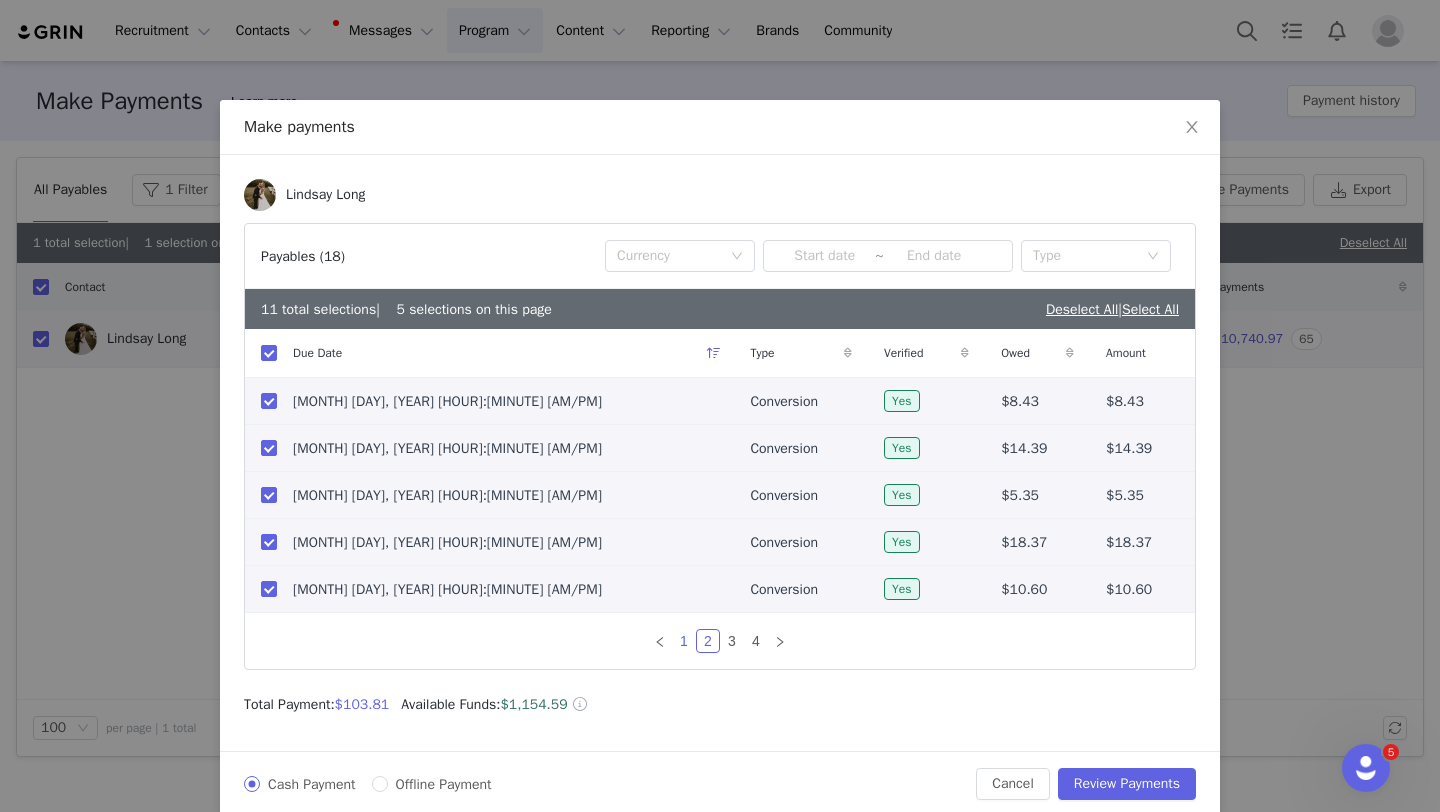 click on "1" at bounding box center (684, 641) 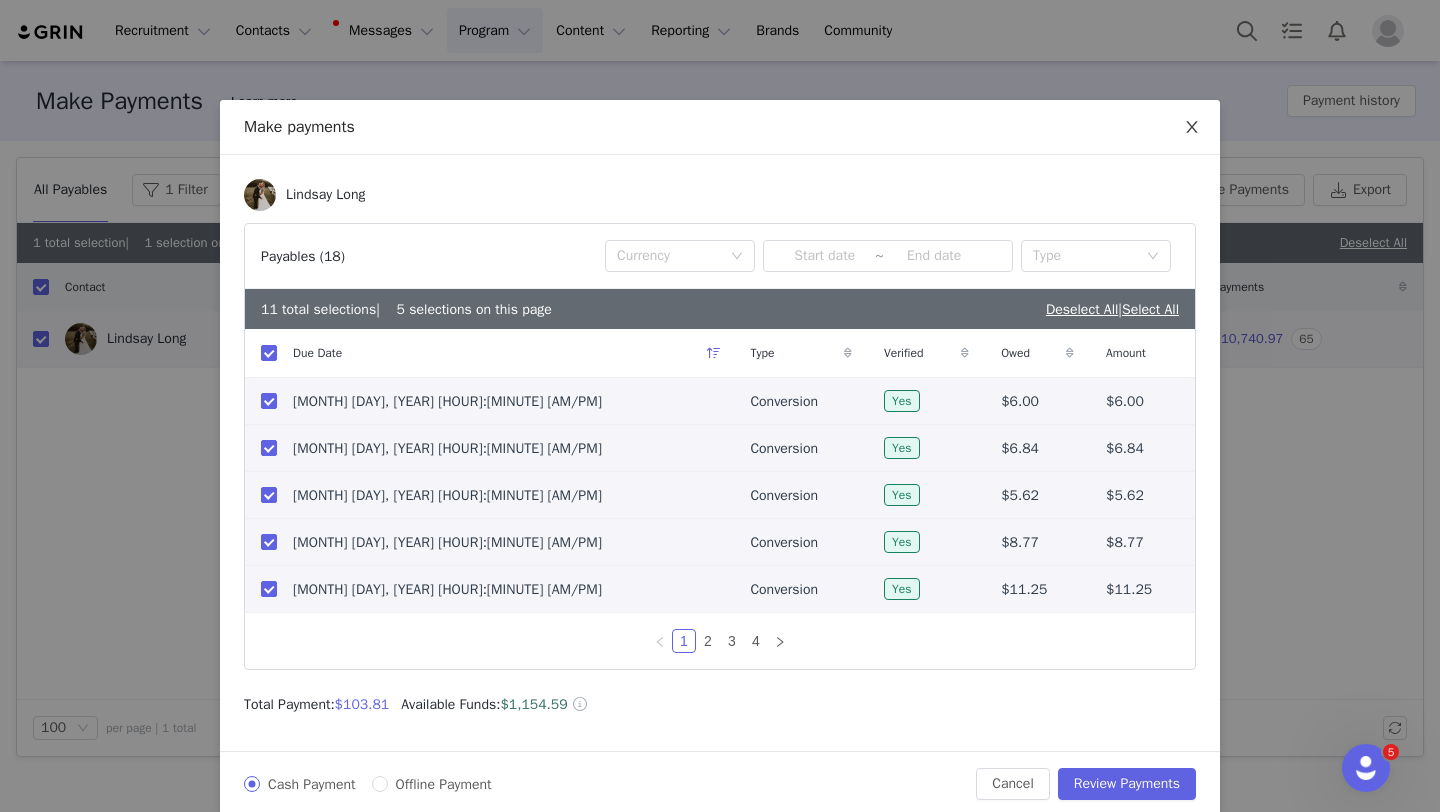 click 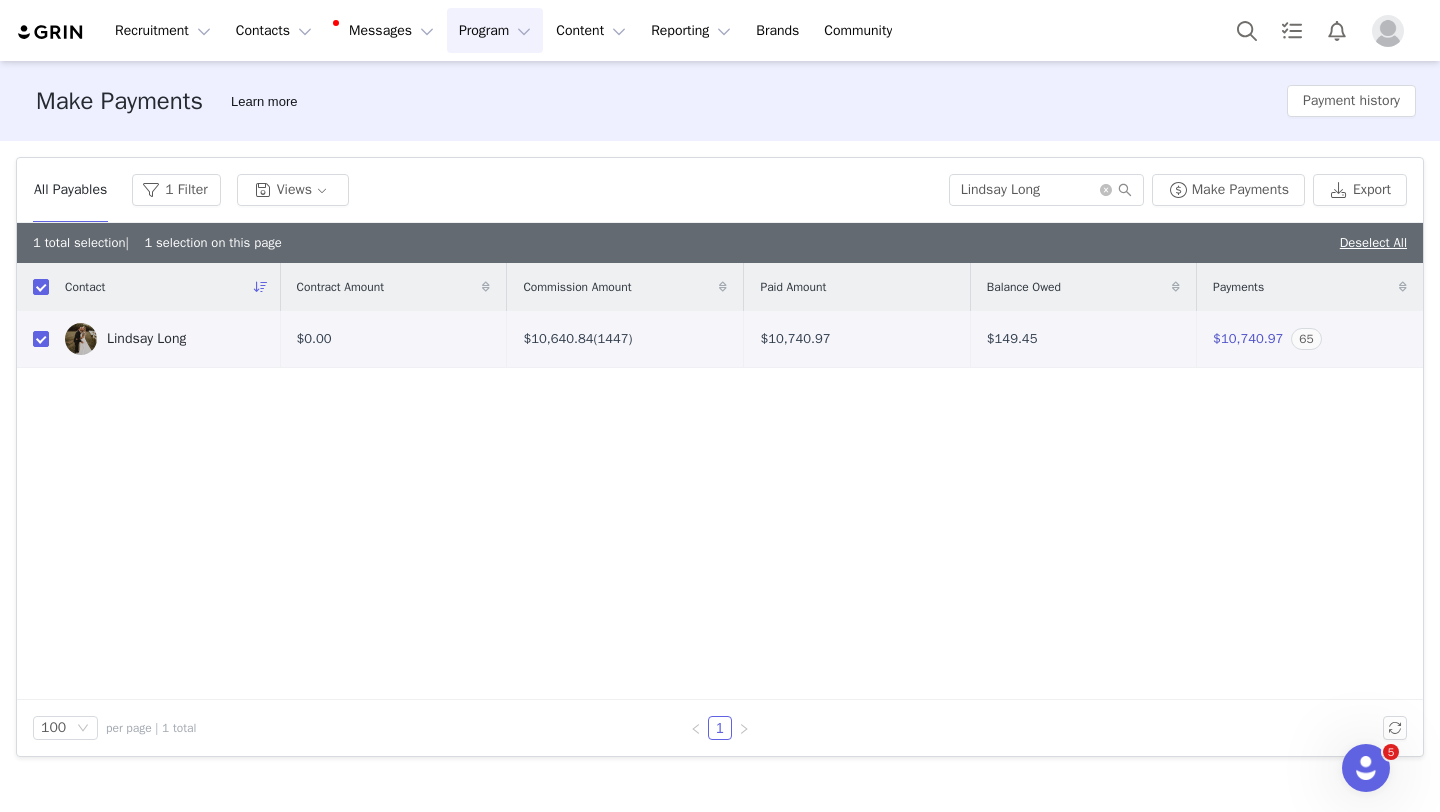 click on "Lindsay Long" at bounding box center [146, 339] 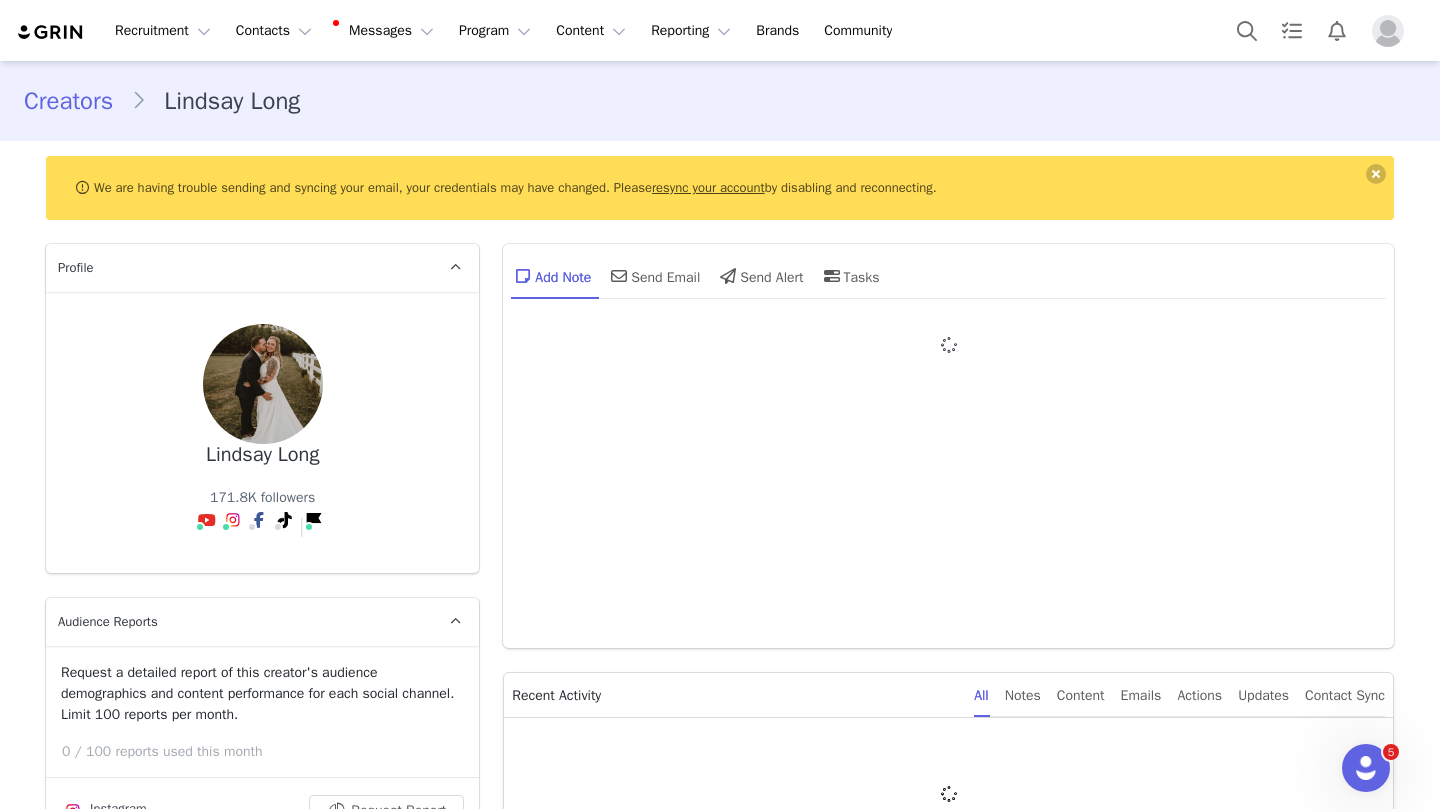 type on "+1 (United States)" 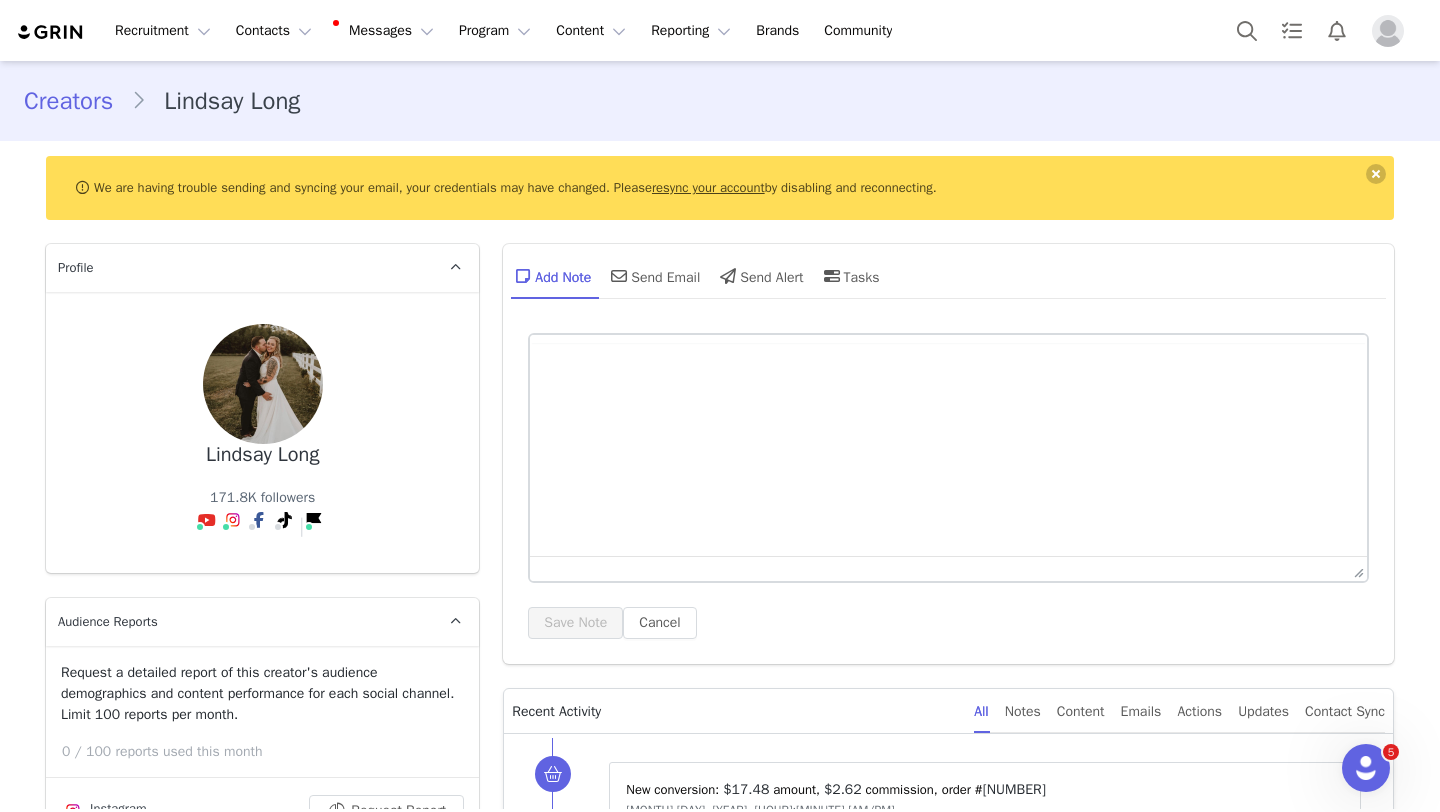 scroll, scrollTop: 0, scrollLeft: 0, axis: both 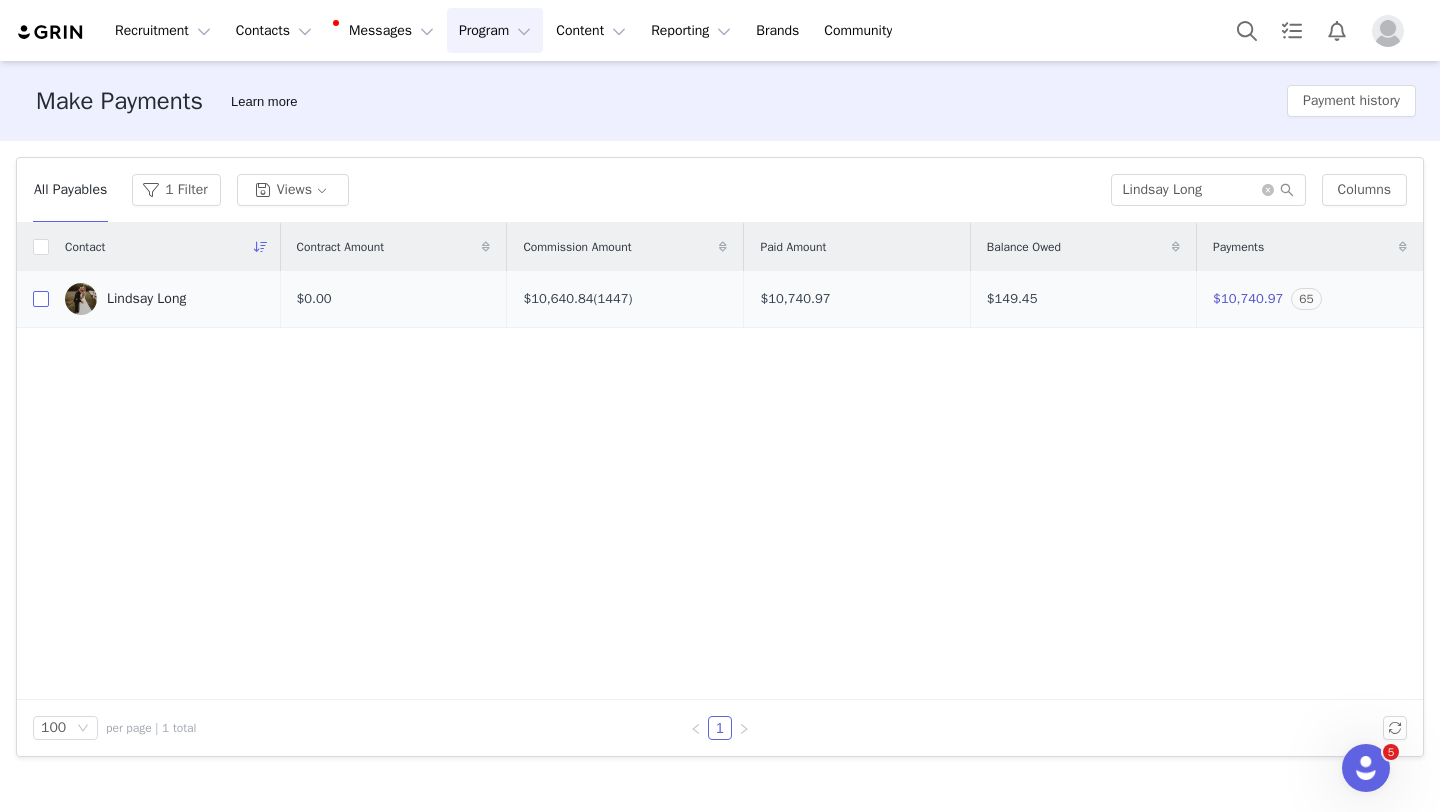 click at bounding box center (41, 299) 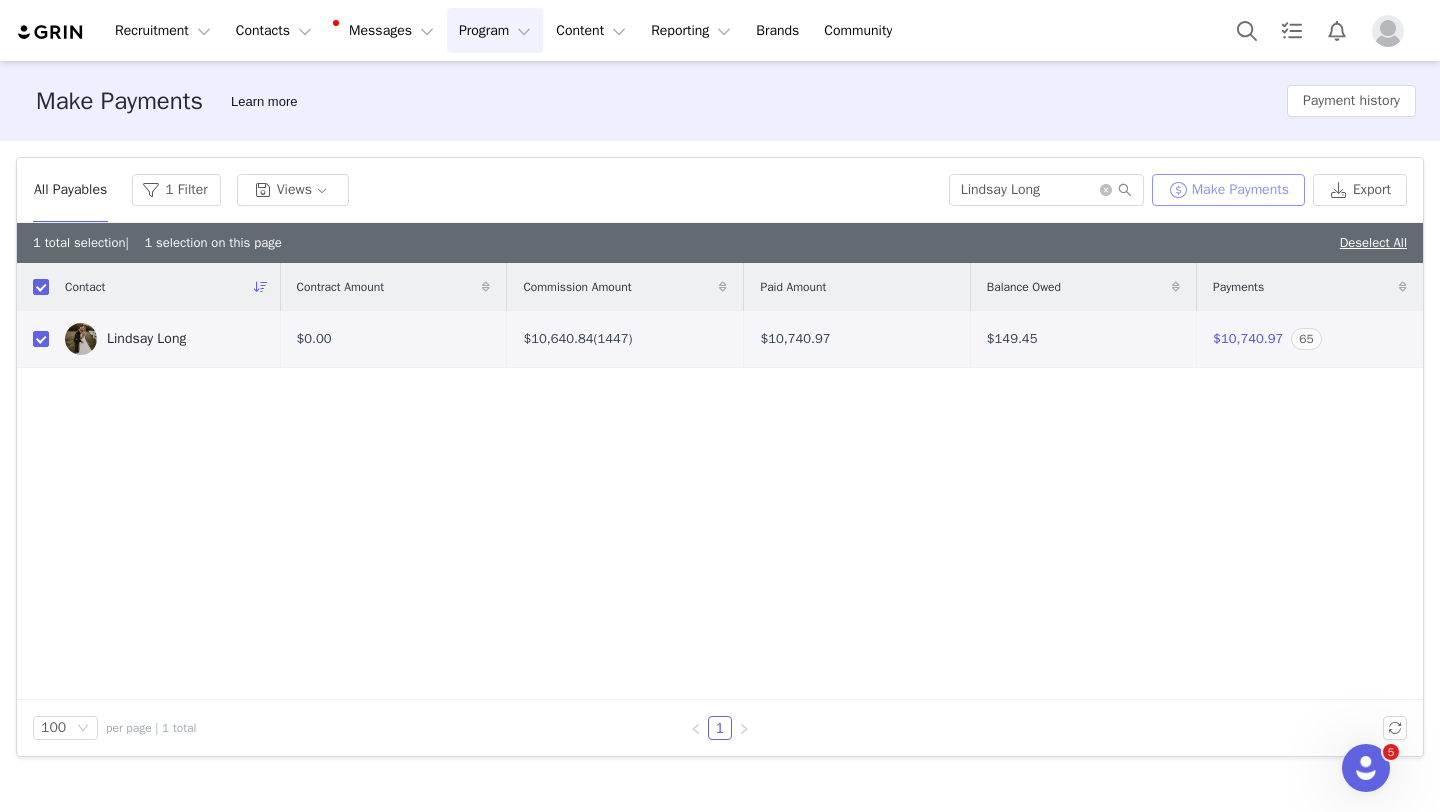 click on "Make Payments" at bounding box center [1228, 190] 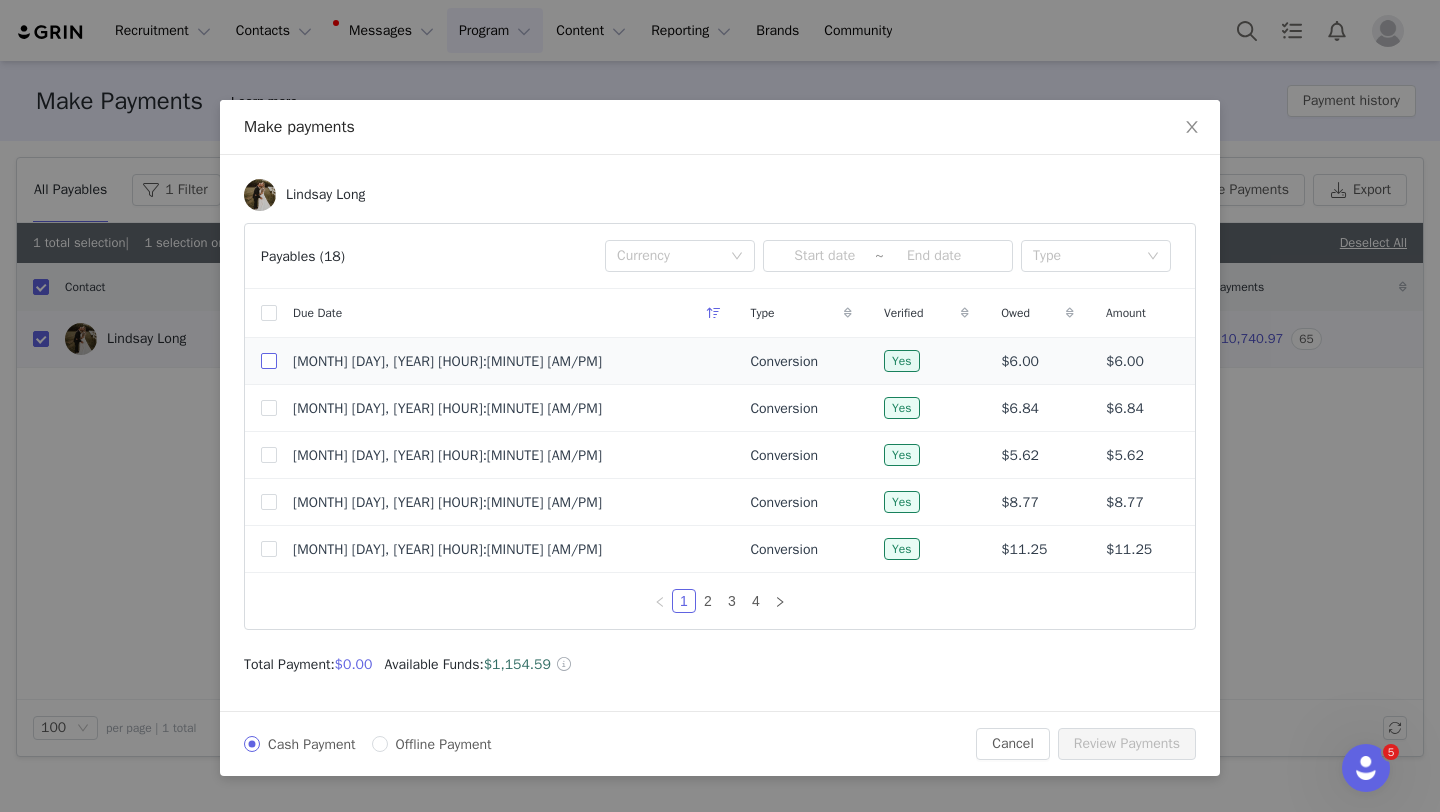 click at bounding box center (269, 361) 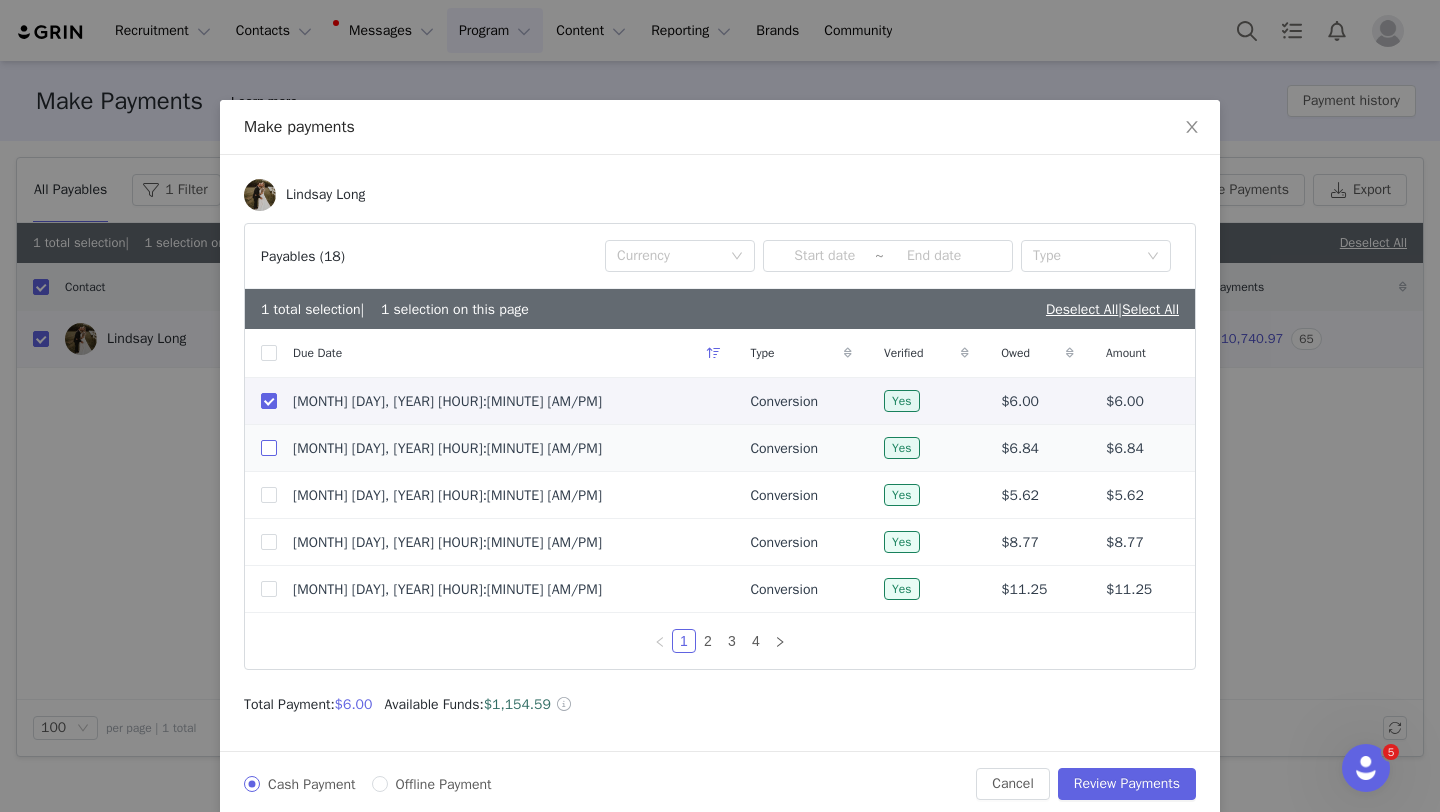 click at bounding box center [269, 448] 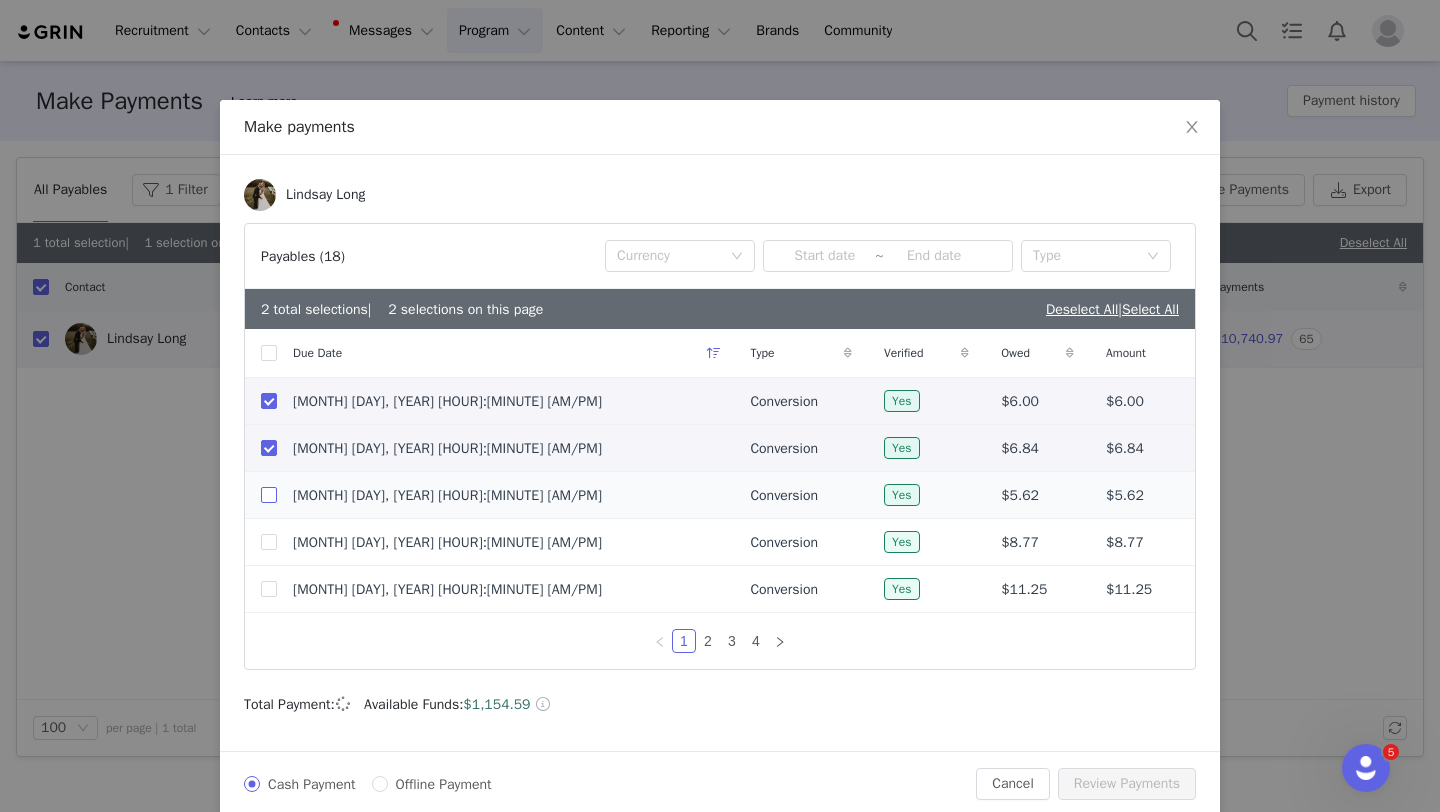 click at bounding box center (269, 495) 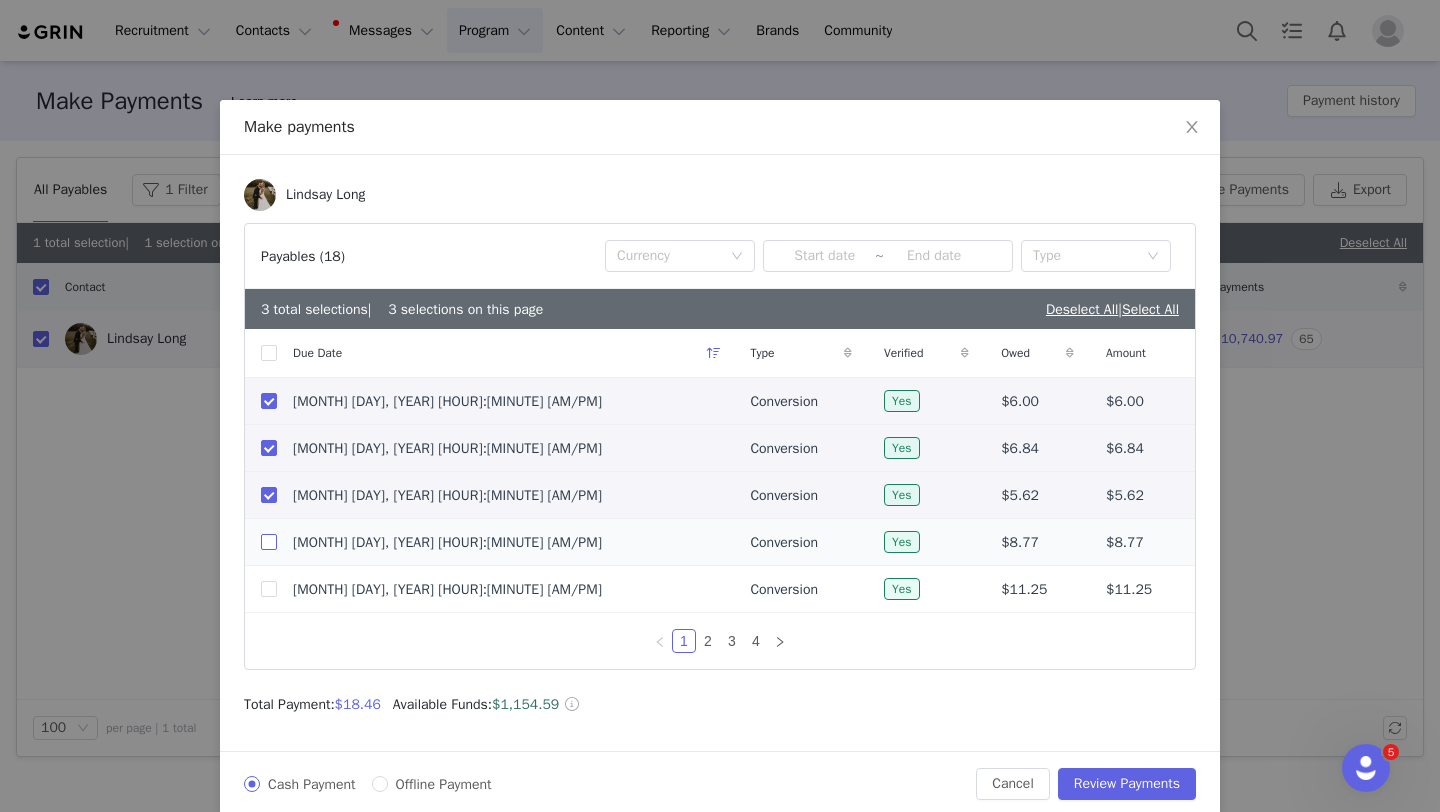 click at bounding box center (269, 542) 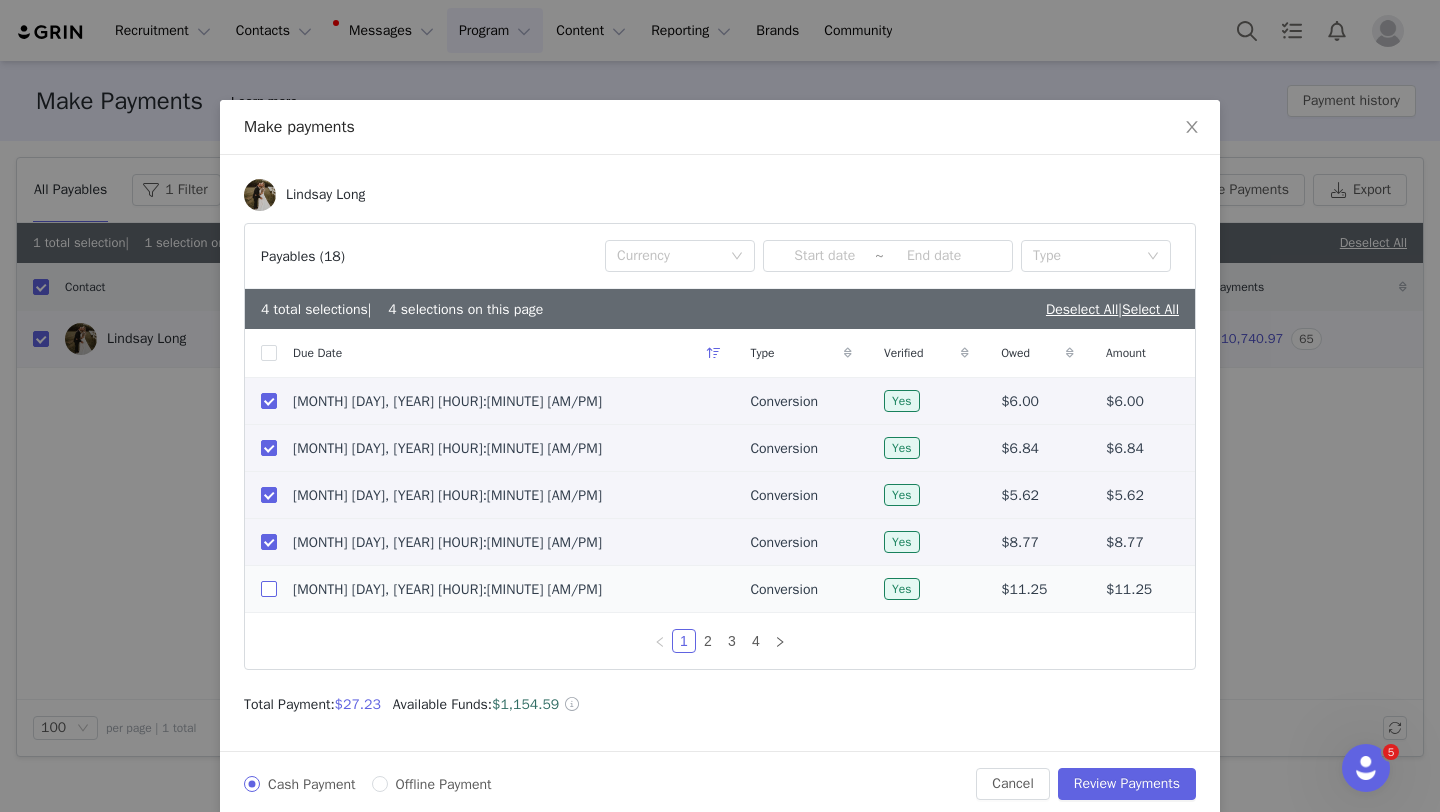 click at bounding box center (269, 589) 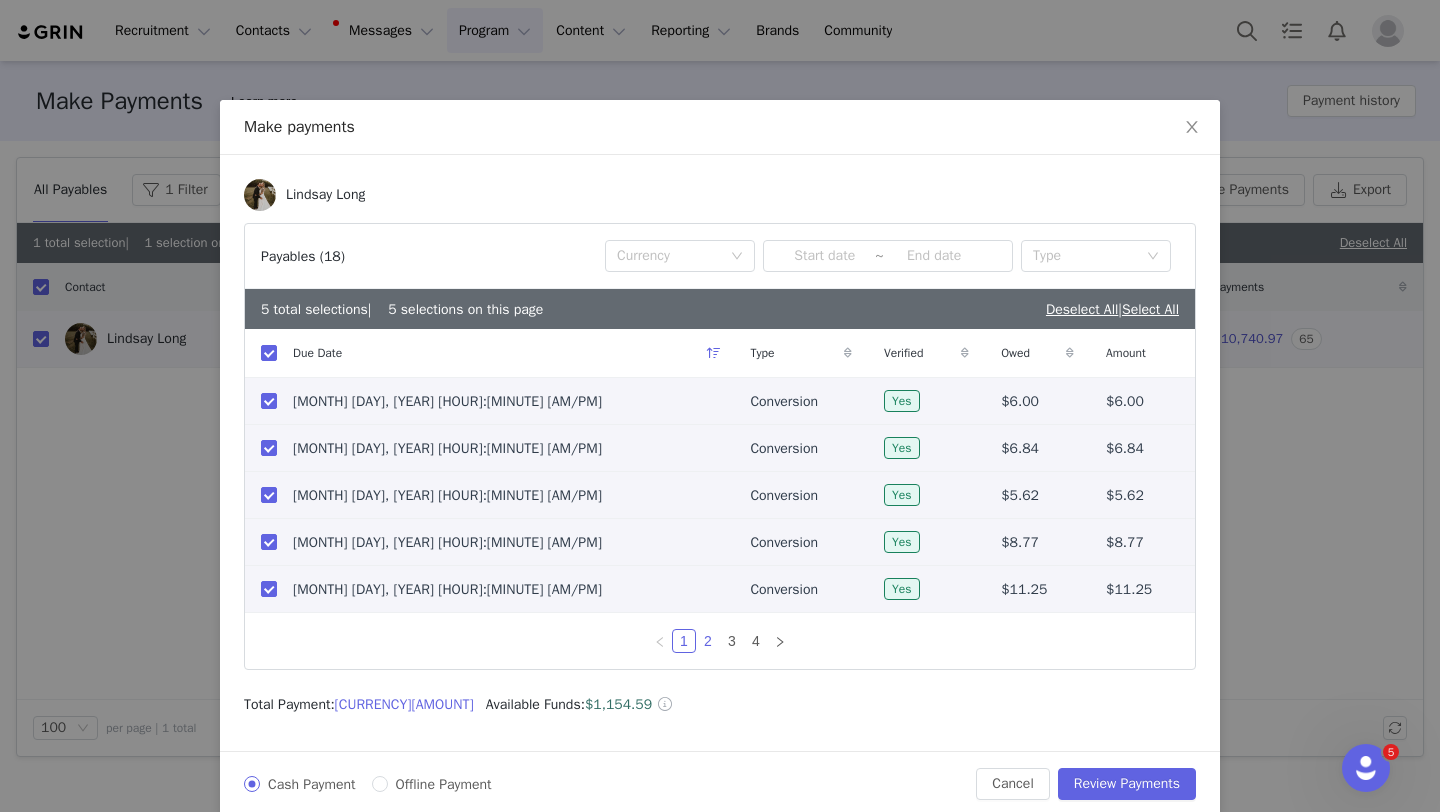 click on "2" at bounding box center [708, 641] 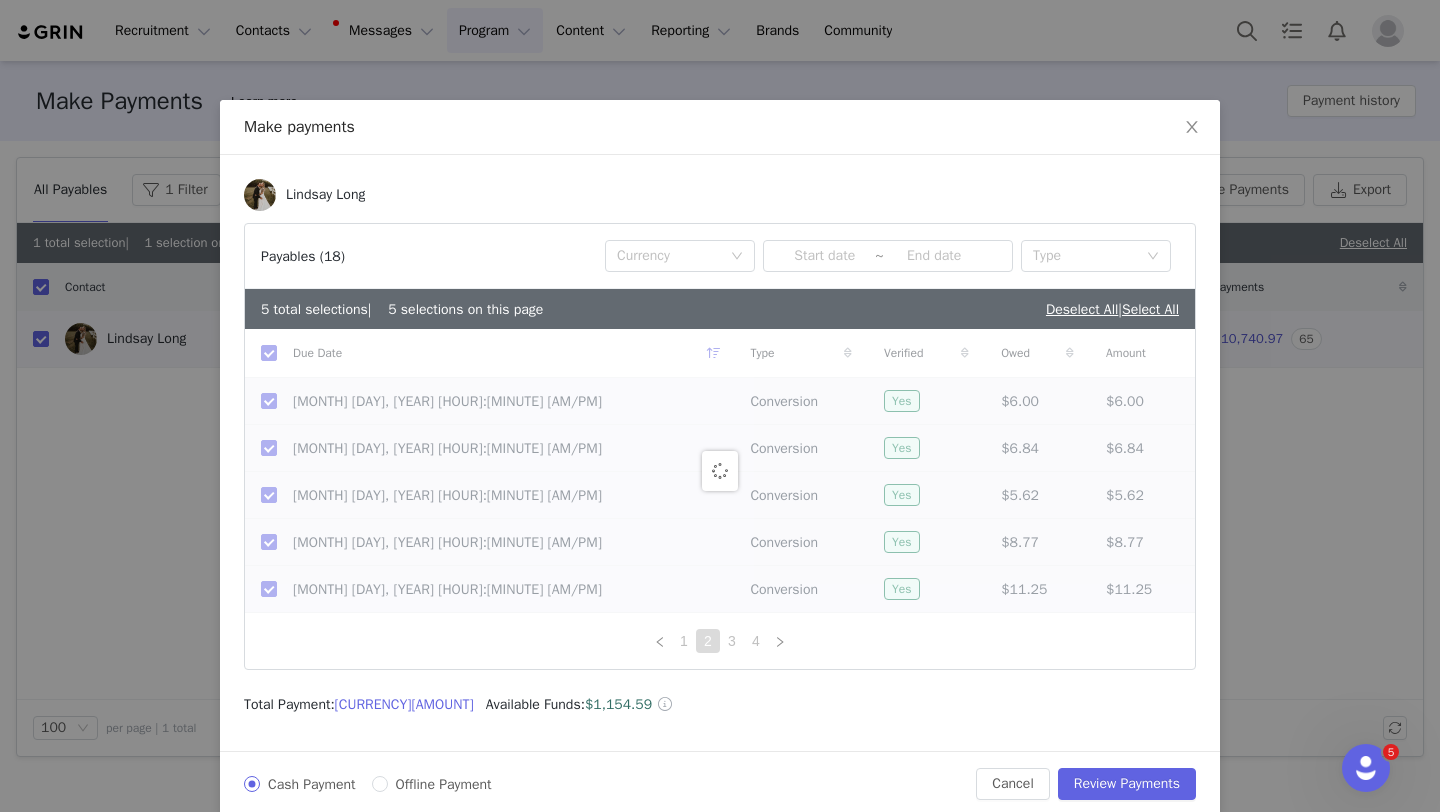 checkbox on "false" 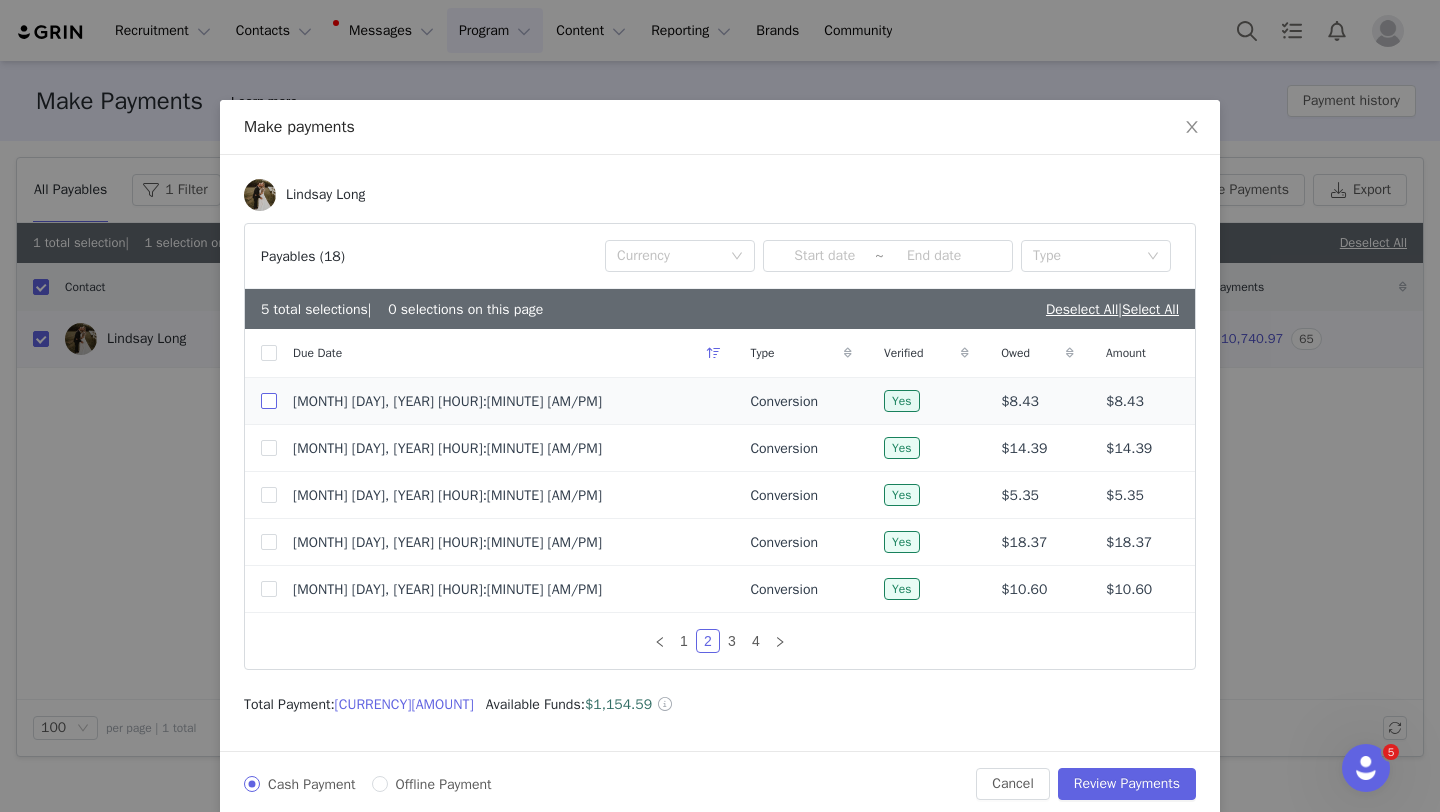 click at bounding box center [269, 401] 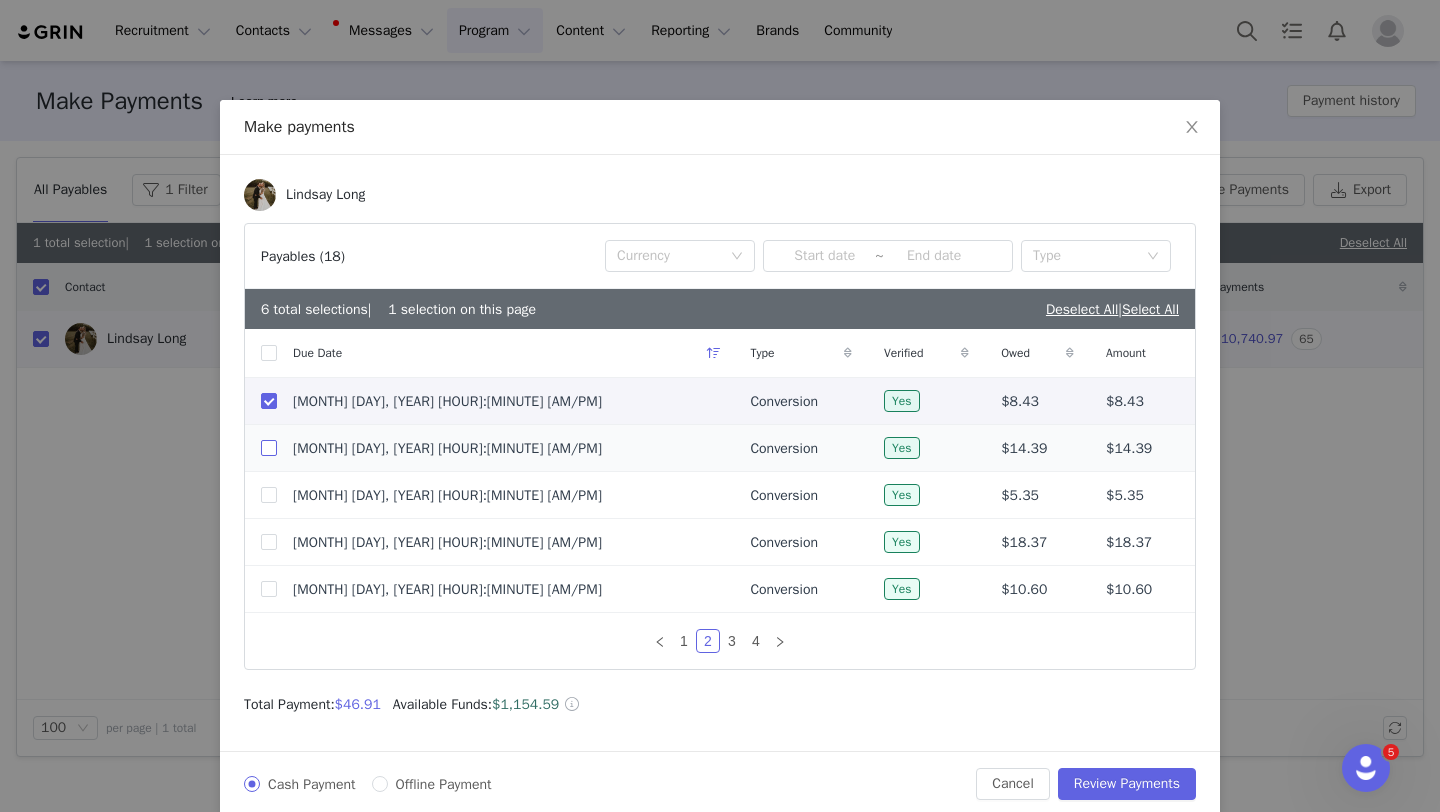 click at bounding box center (269, 448) 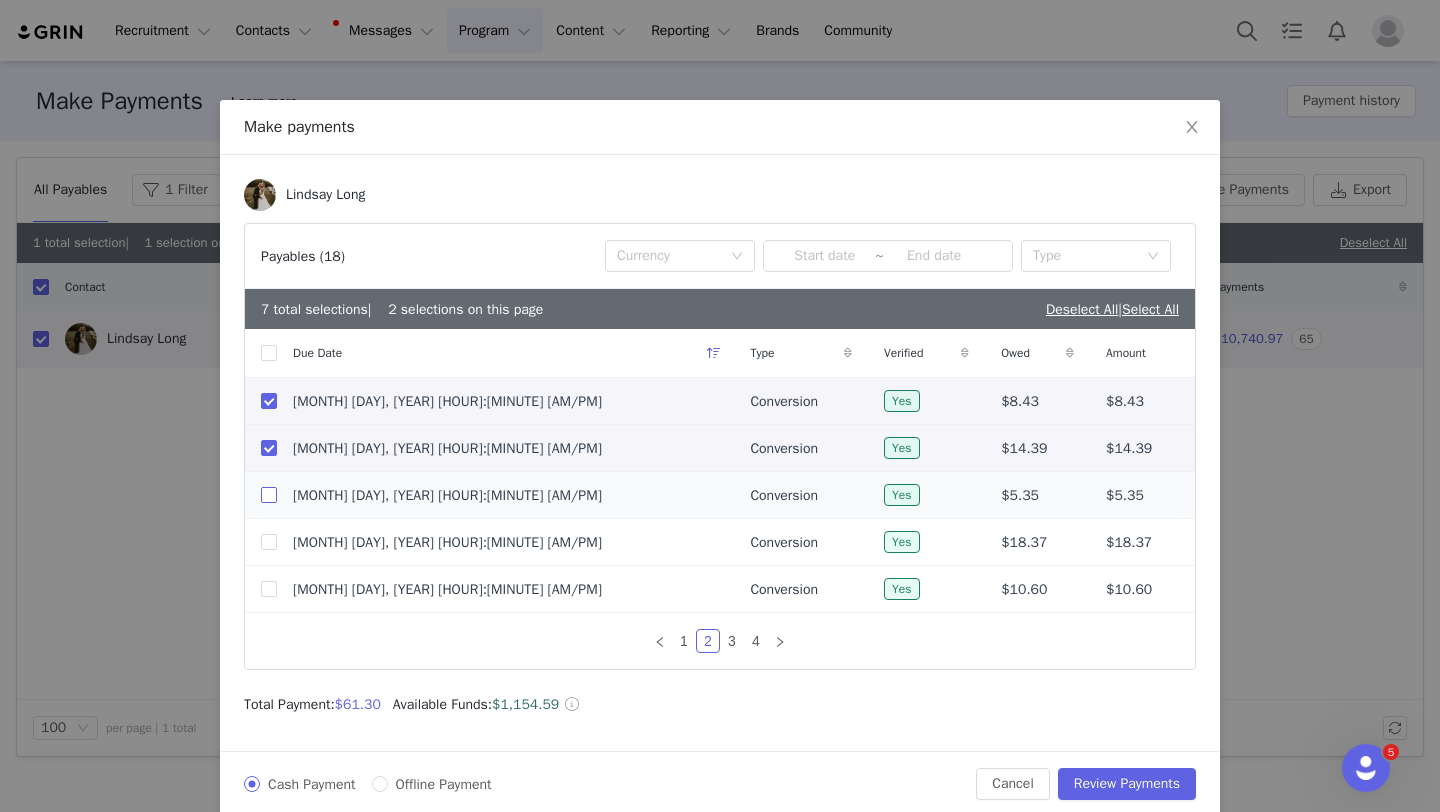 click at bounding box center [269, 495] 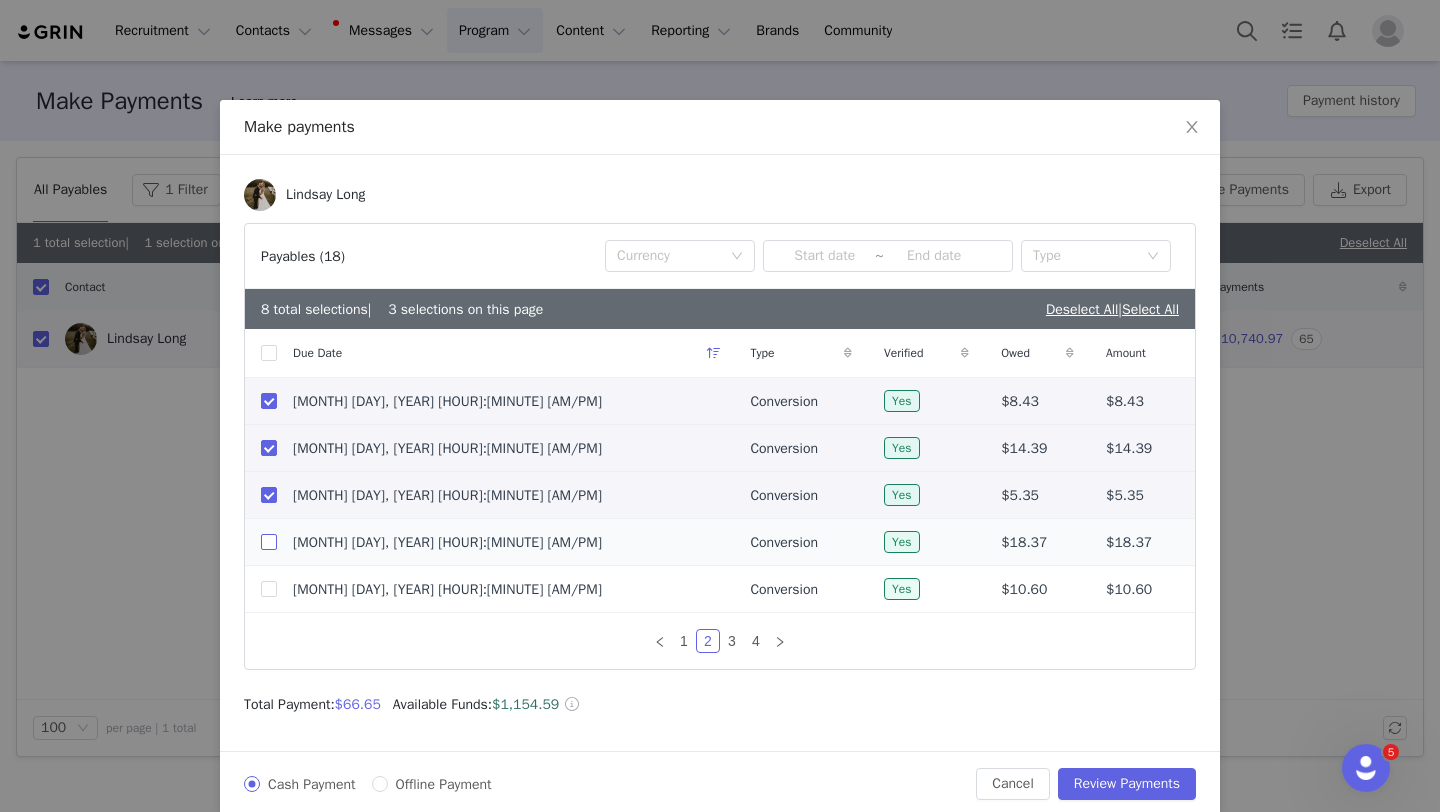 click at bounding box center [269, 542] 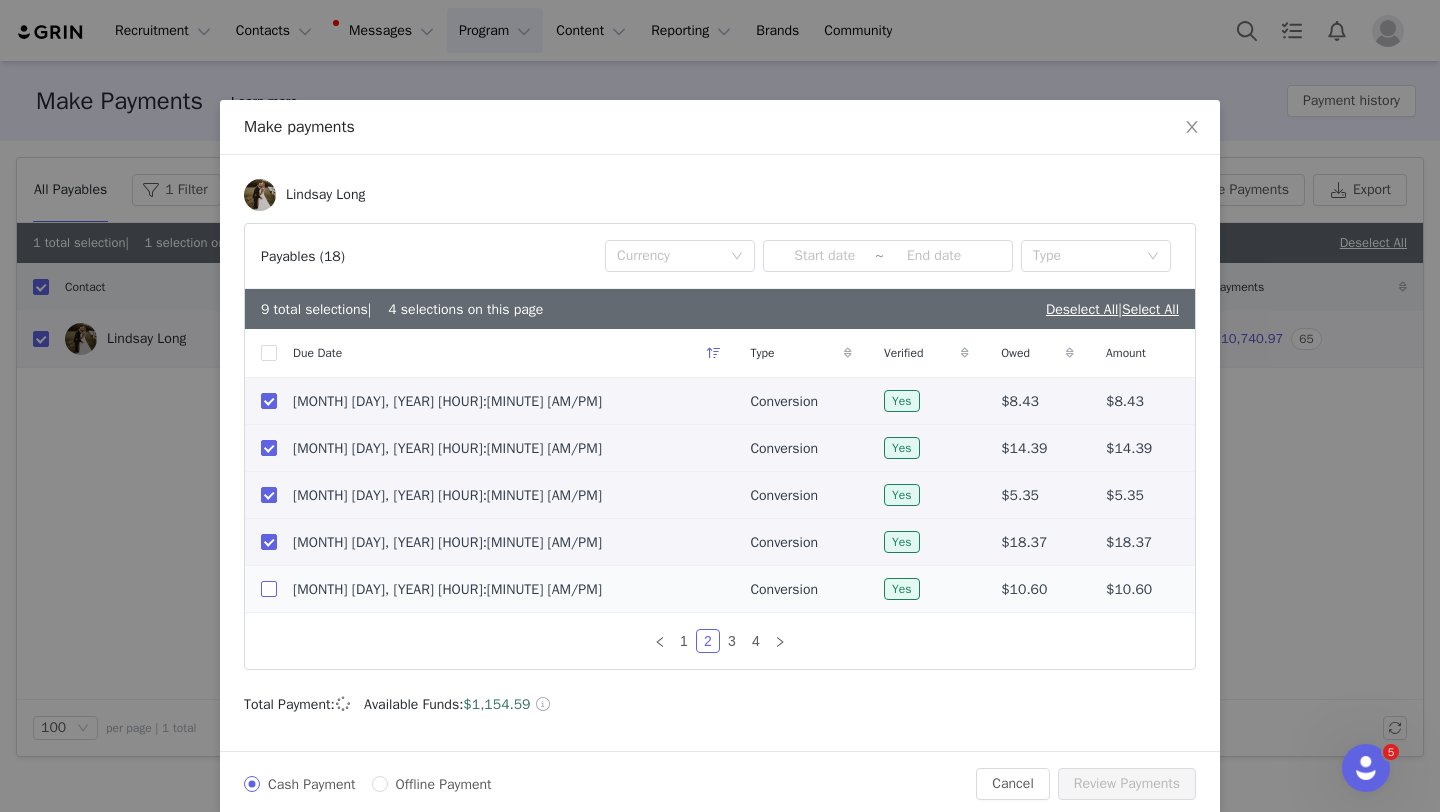 click at bounding box center [269, 589] 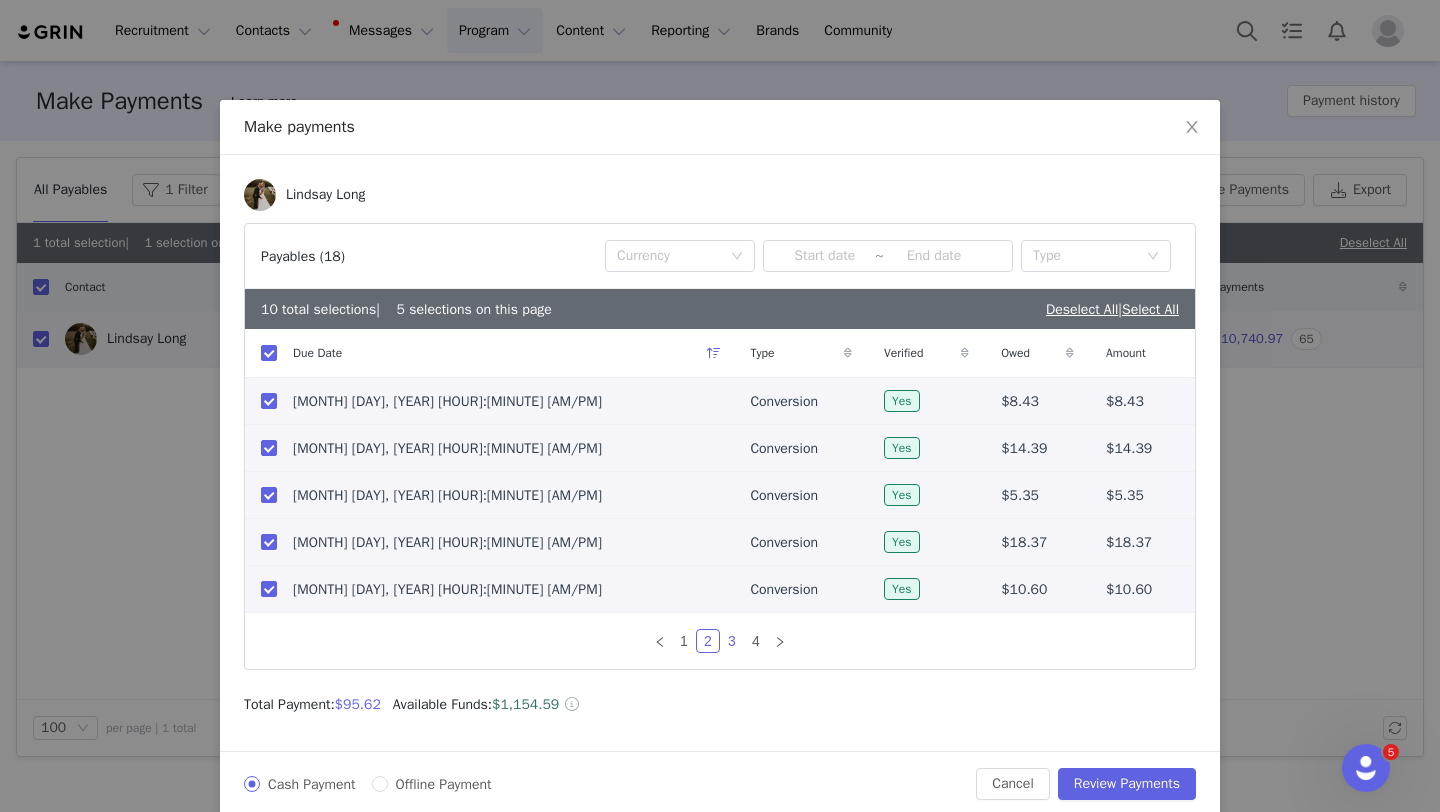 click on "3" at bounding box center (732, 641) 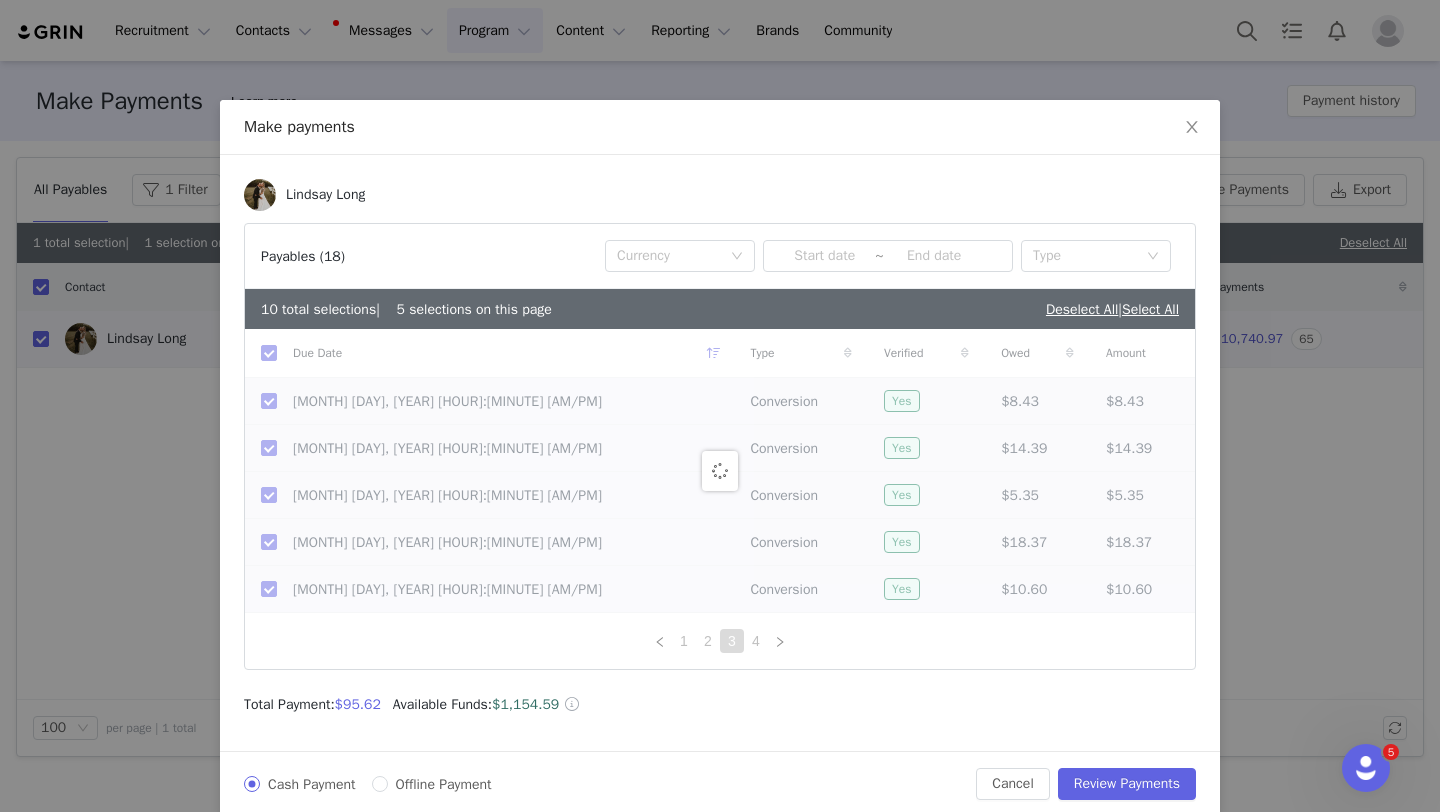 checkbox on "false" 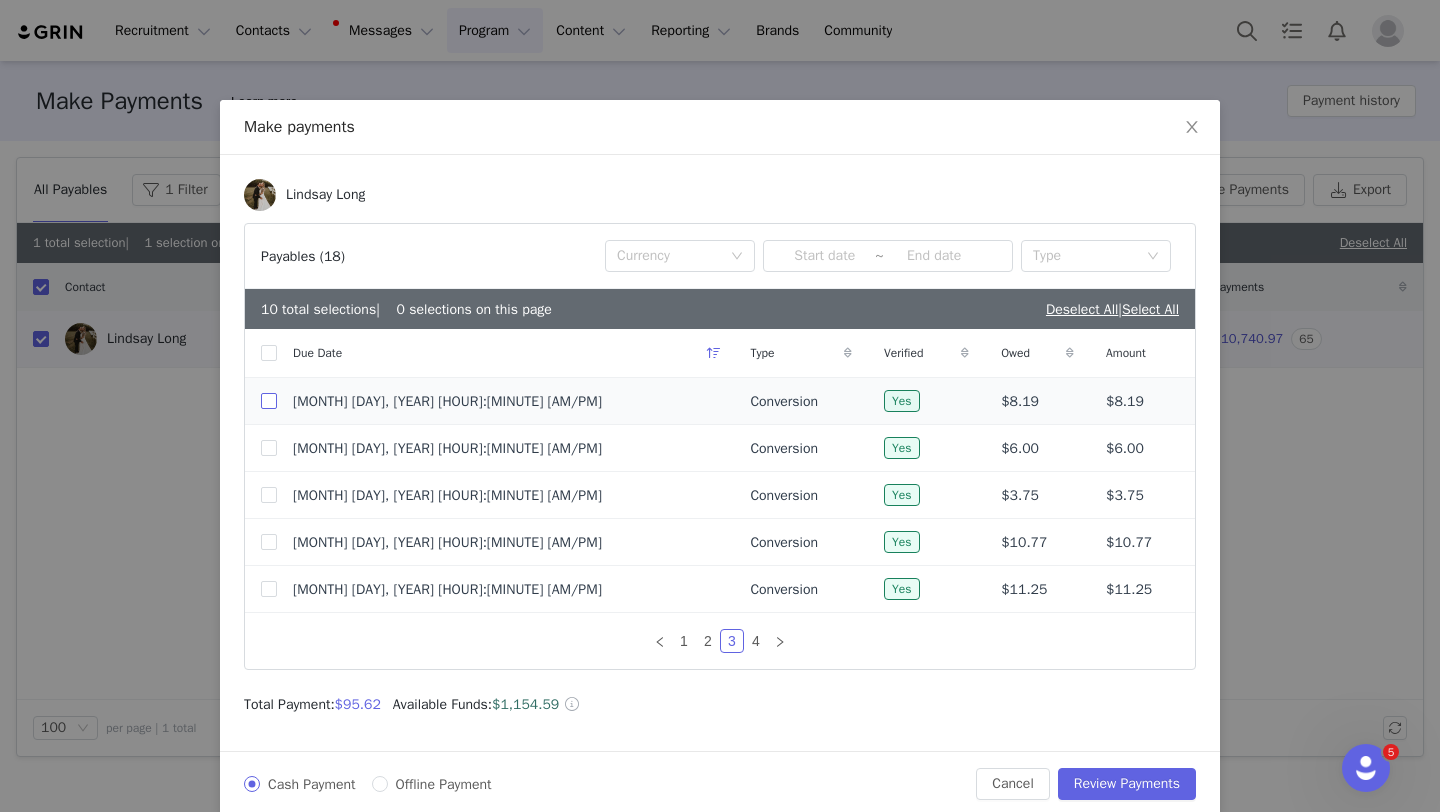 click at bounding box center [269, 401] 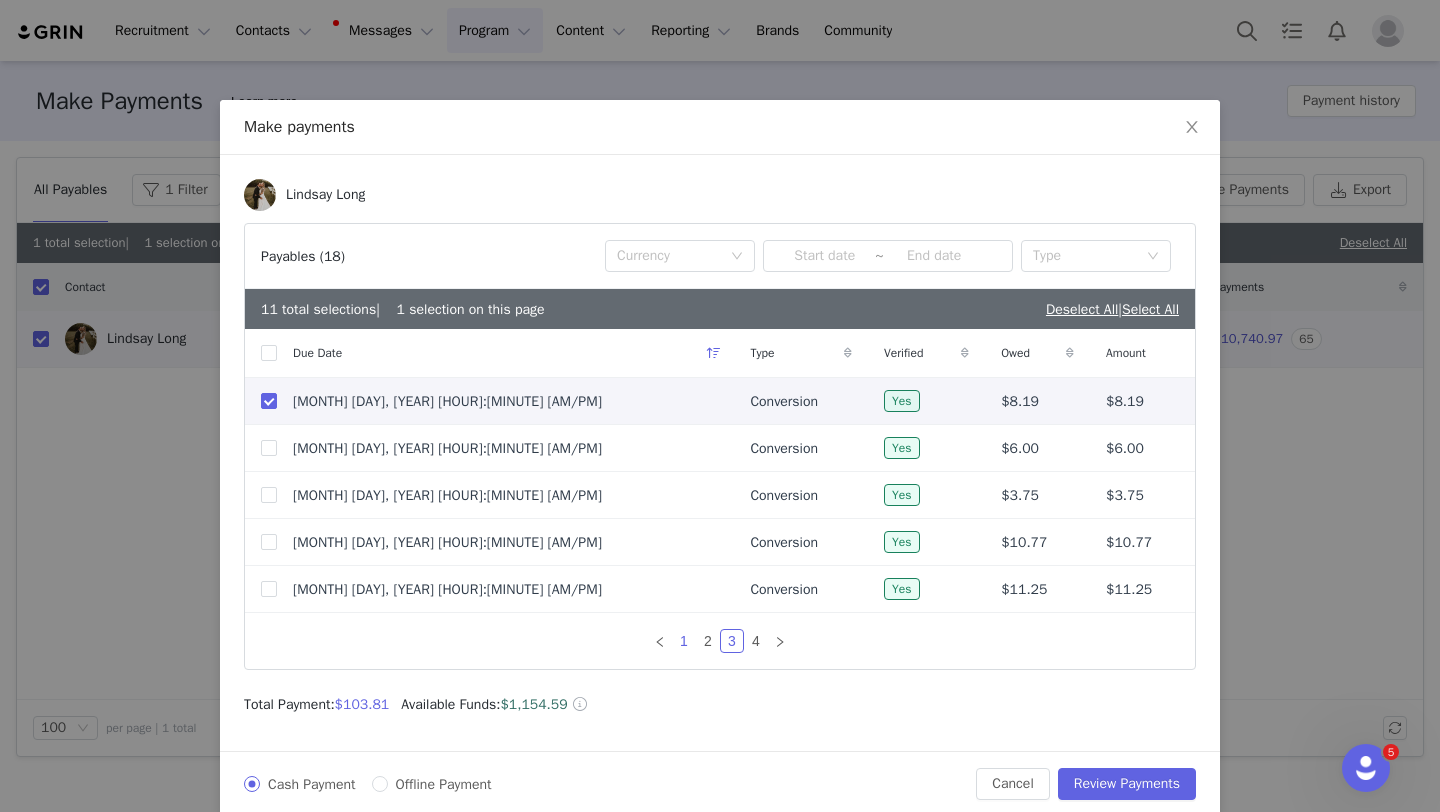 click on "1" at bounding box center (684, 641) 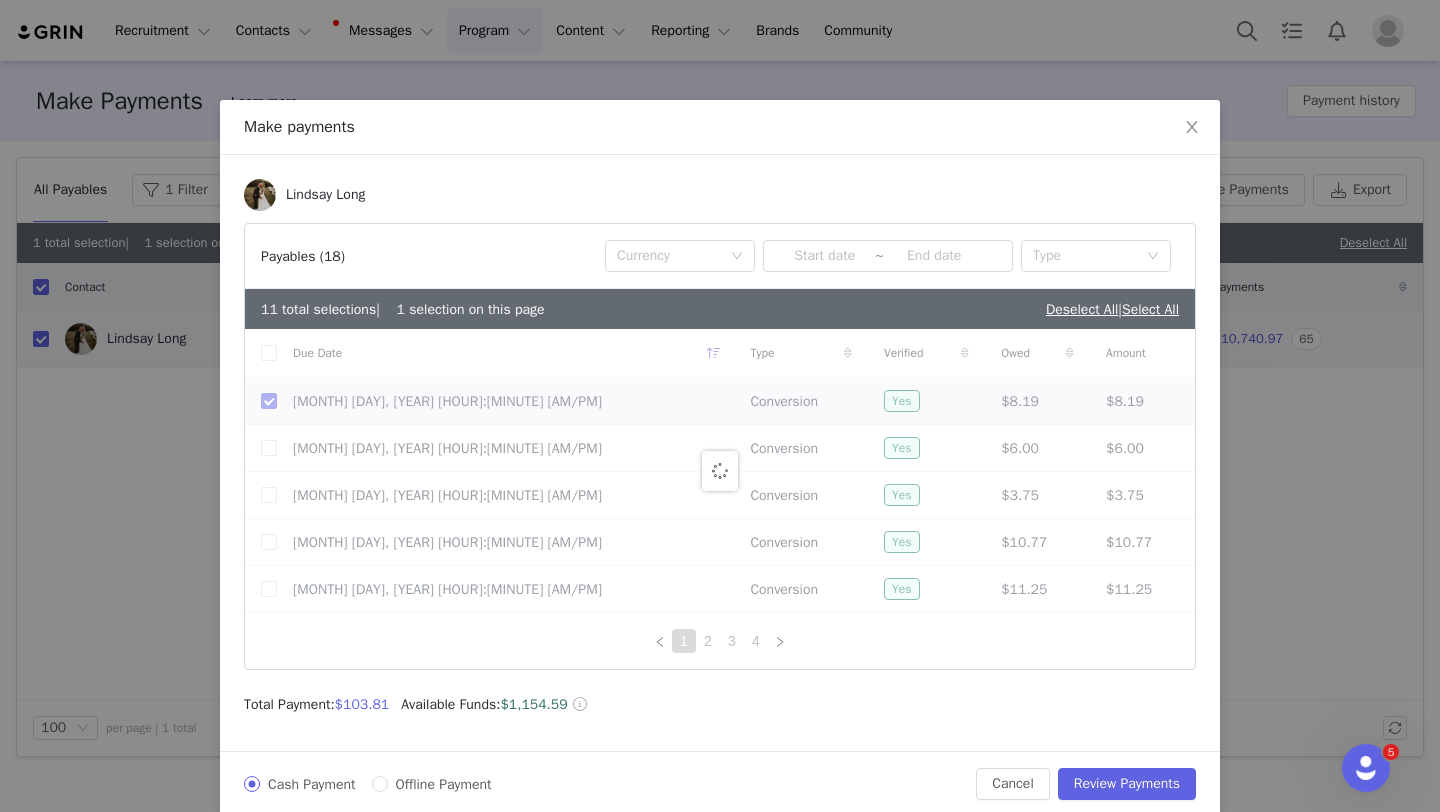 checkbox on "true" 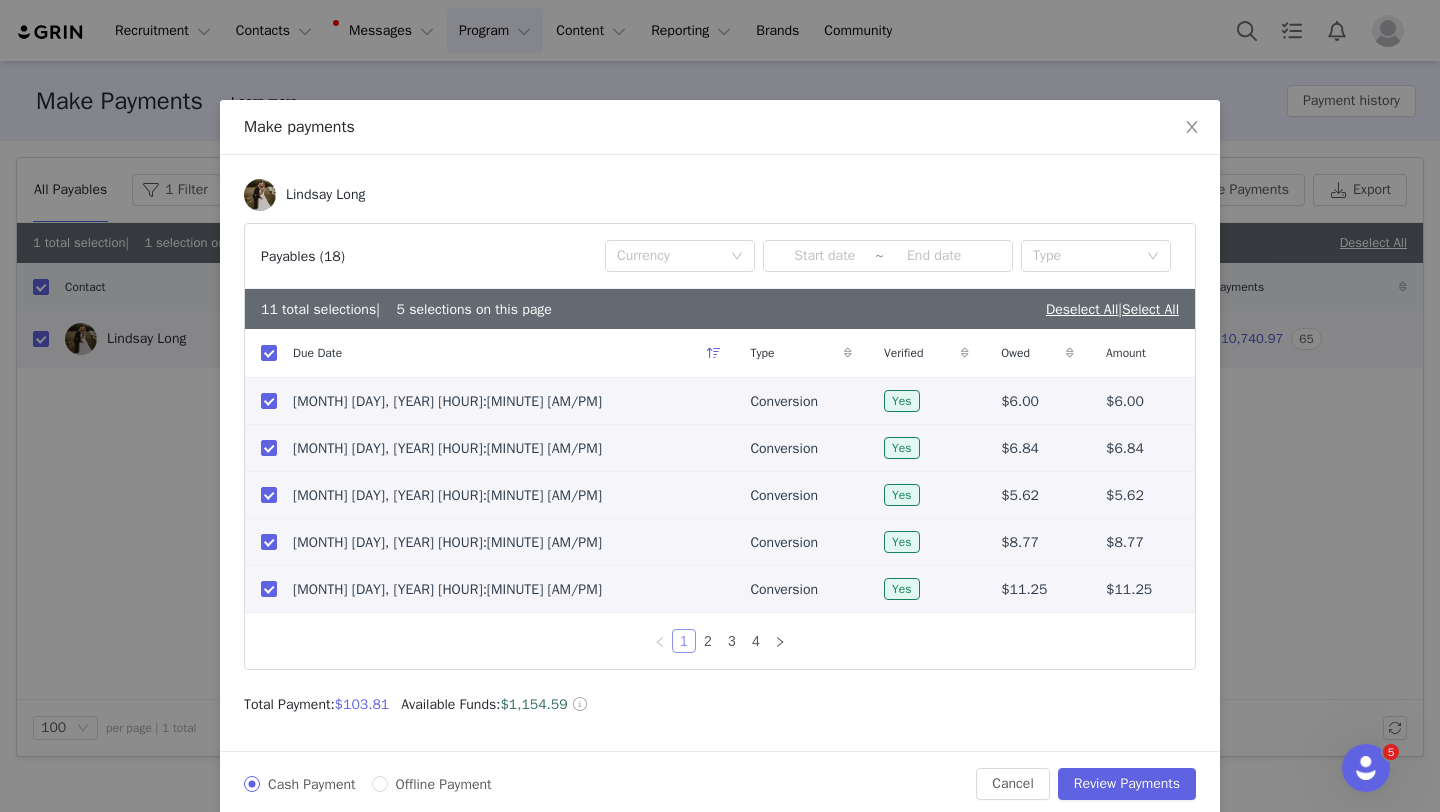 type 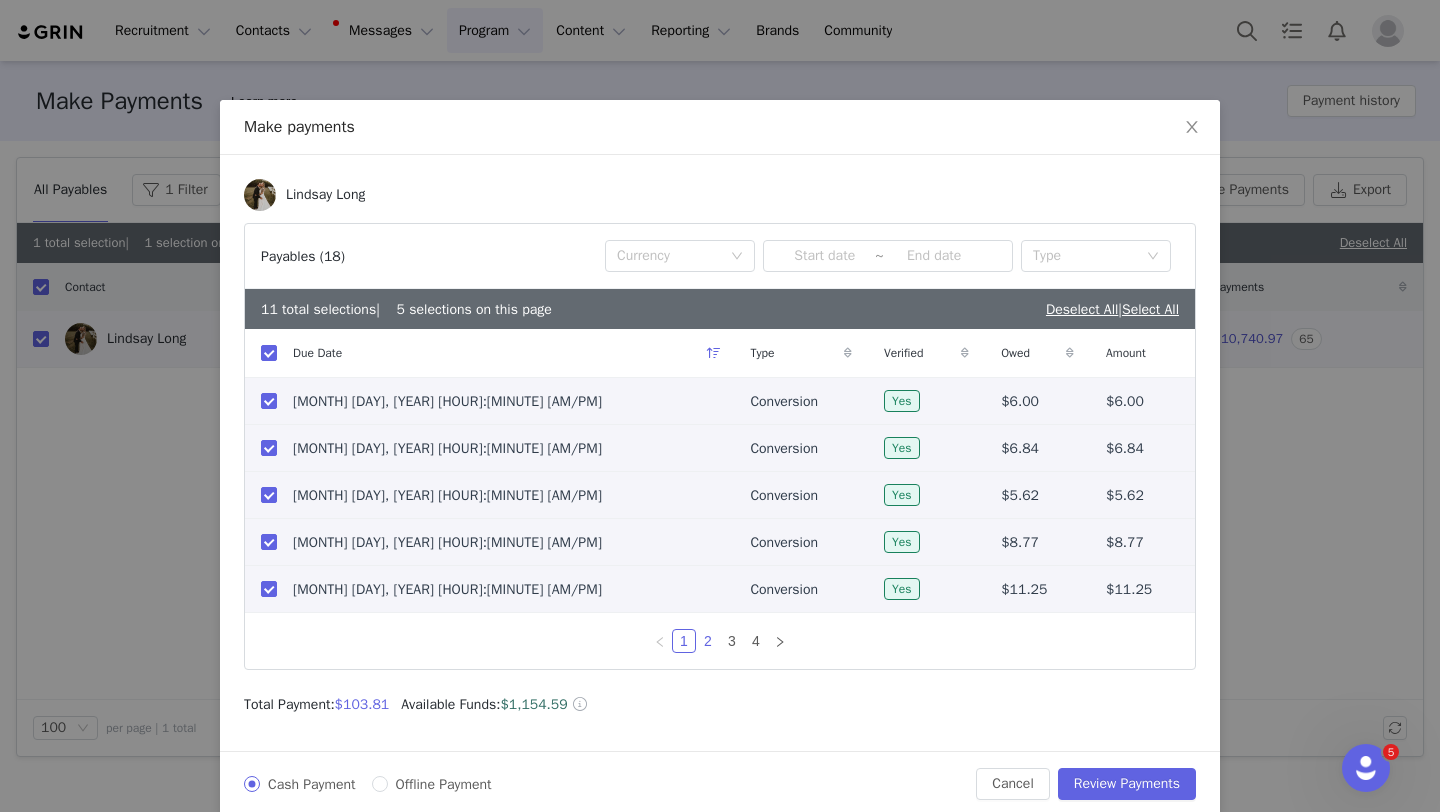 click on "2" at bounding box center [708, 641] 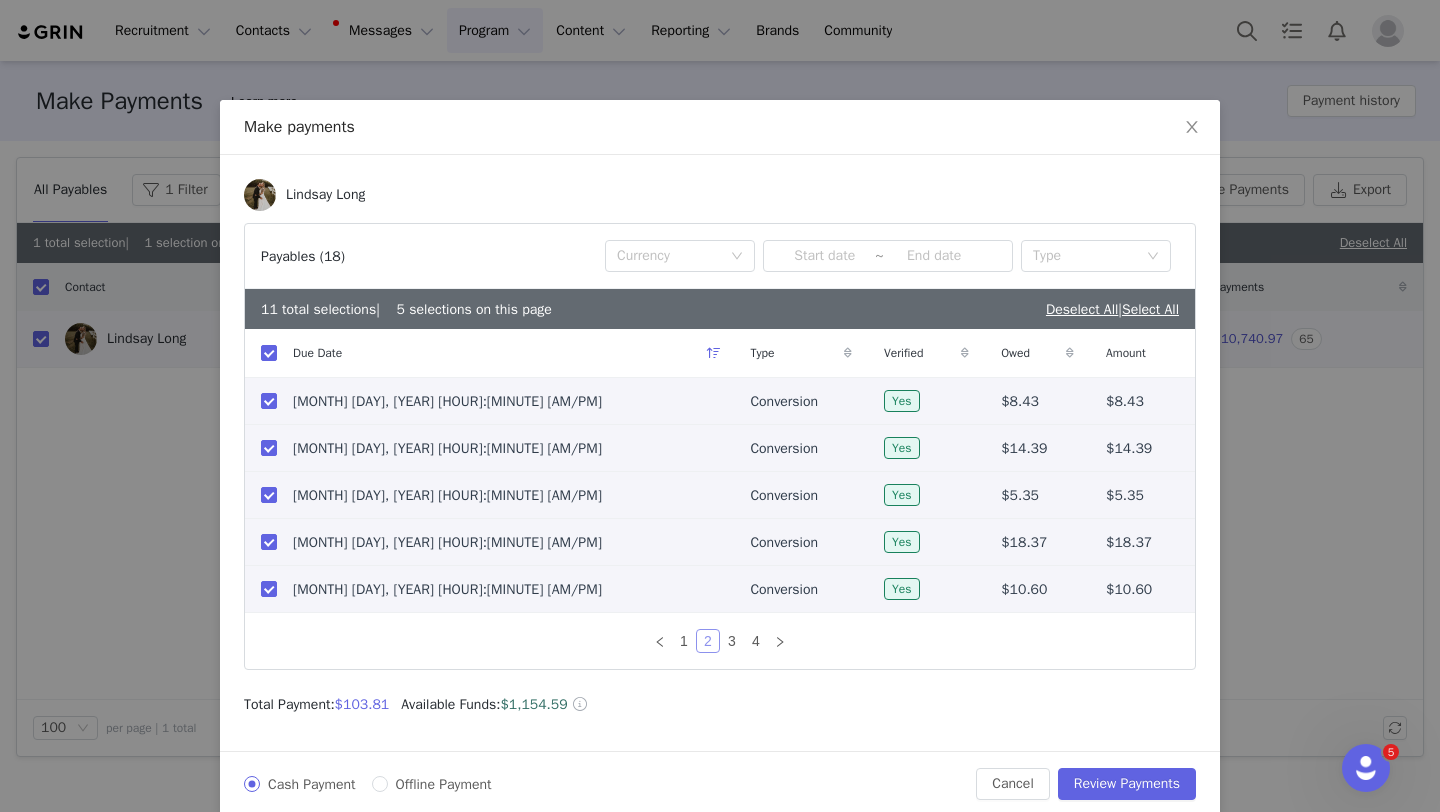 type 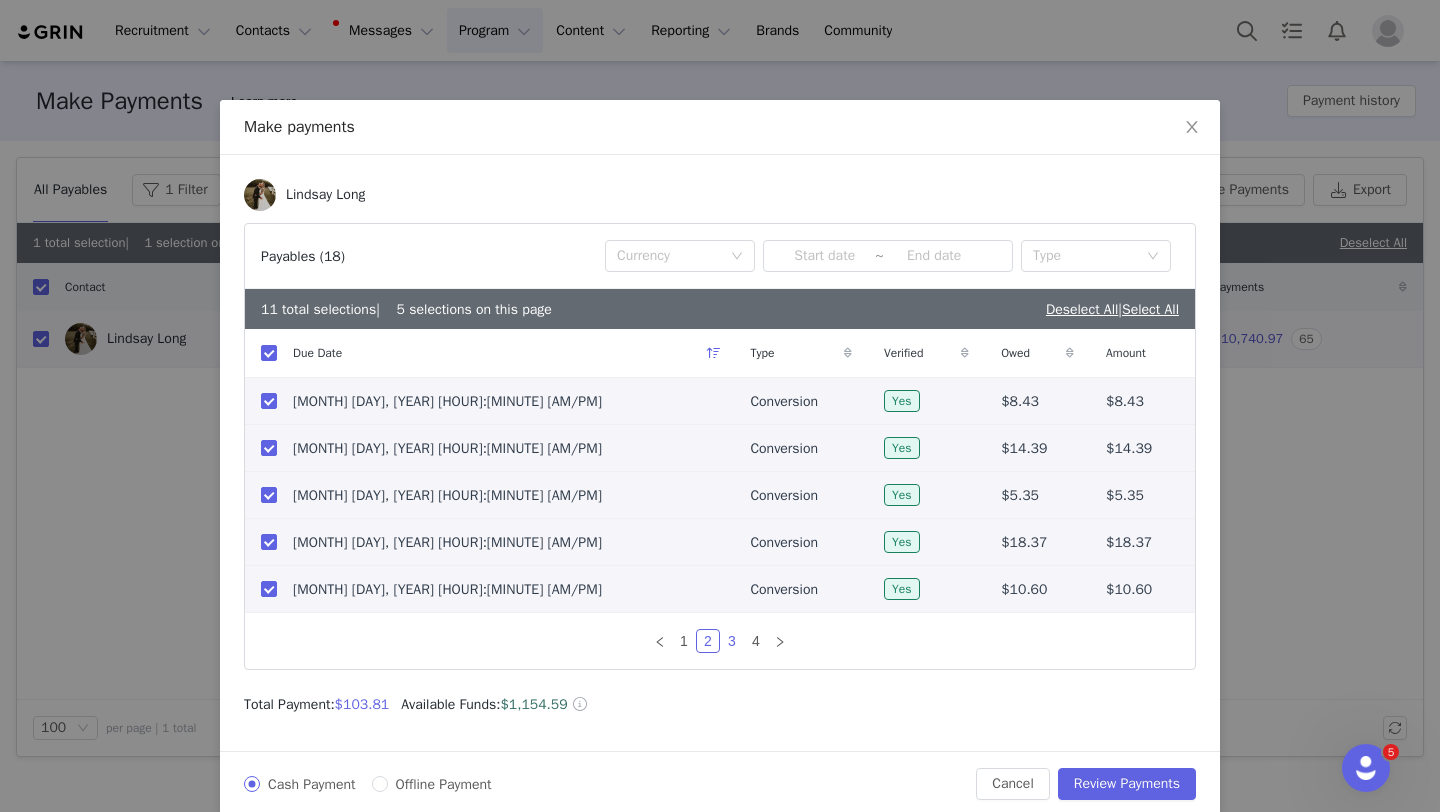 click on "3" at bounding box center [732, 641] 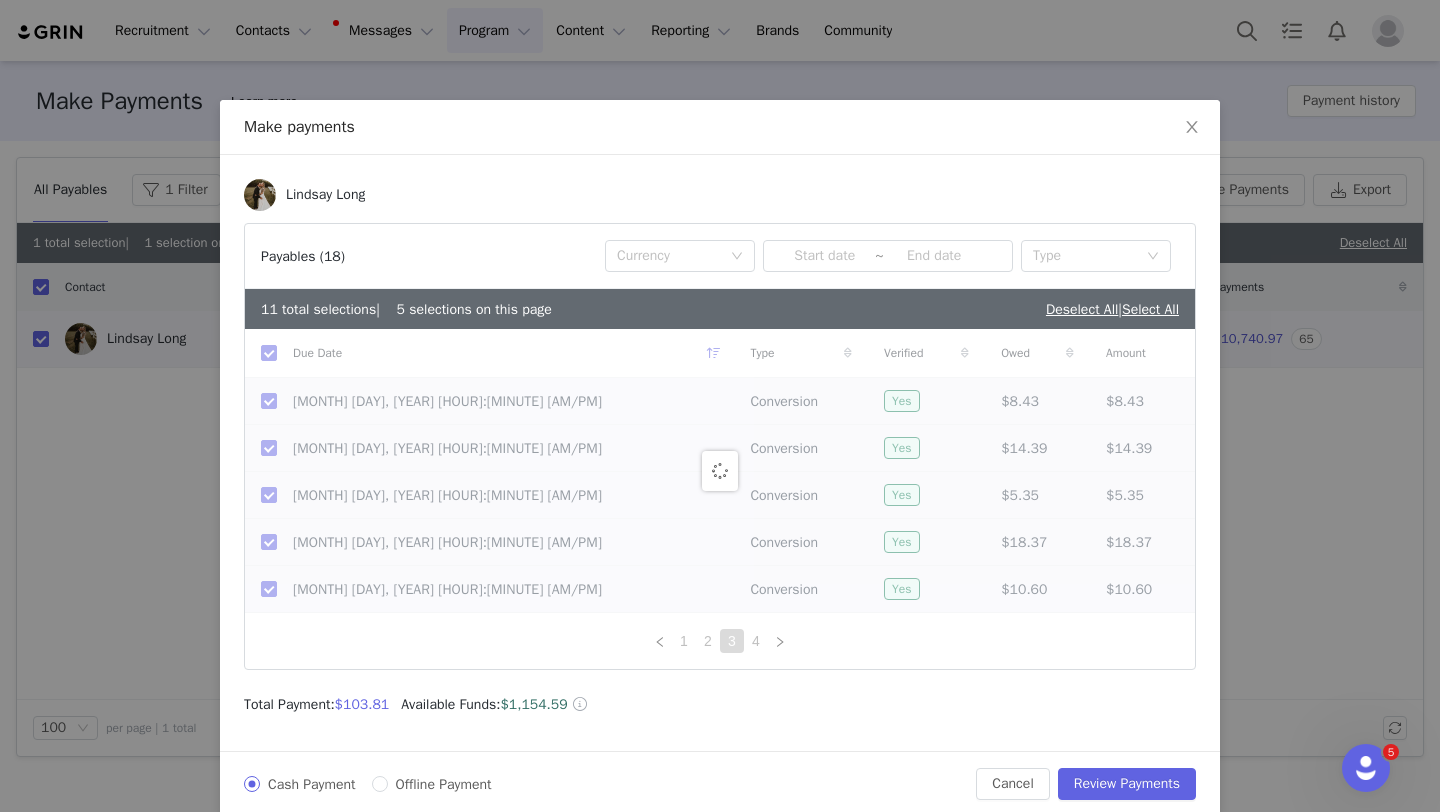 checkbox on "false" 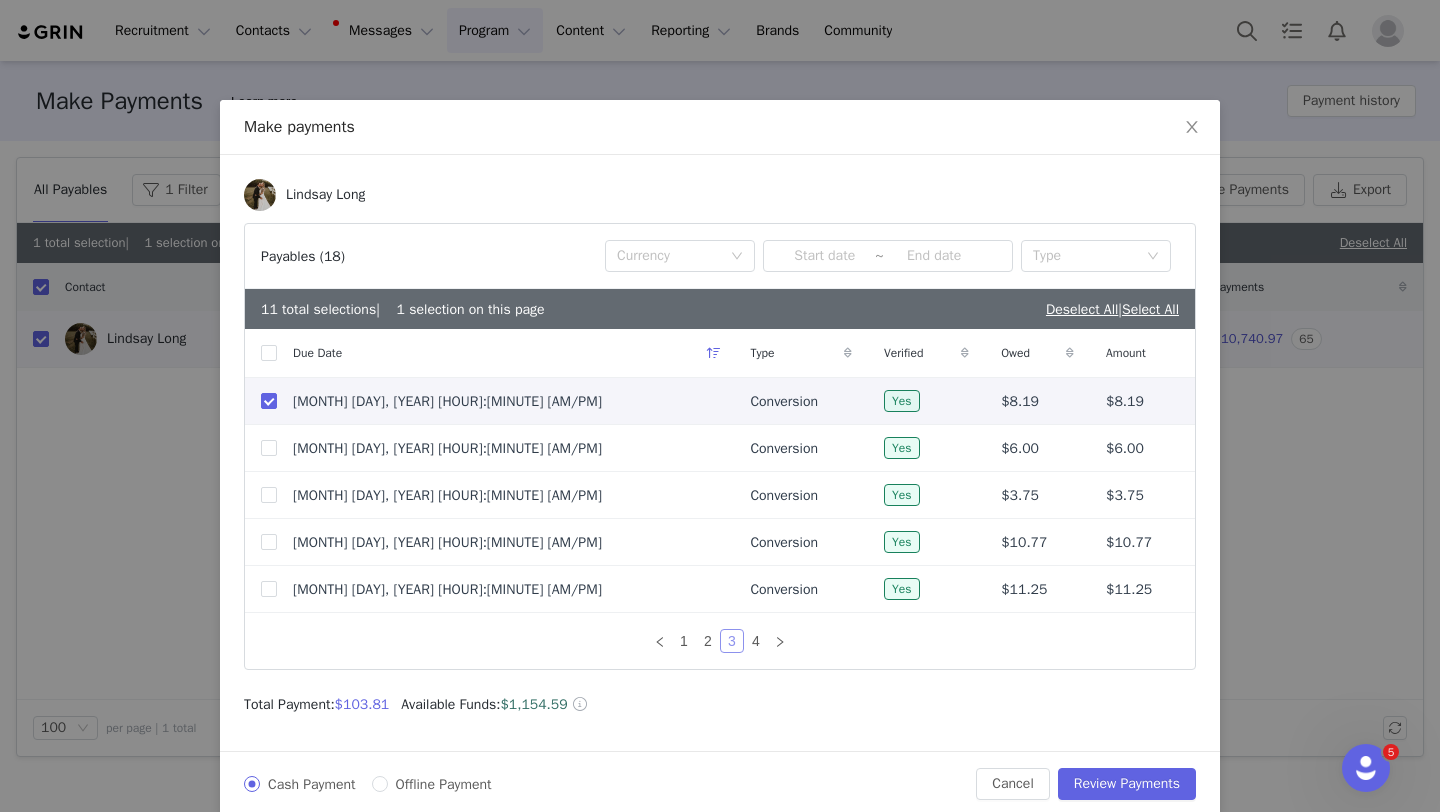 type 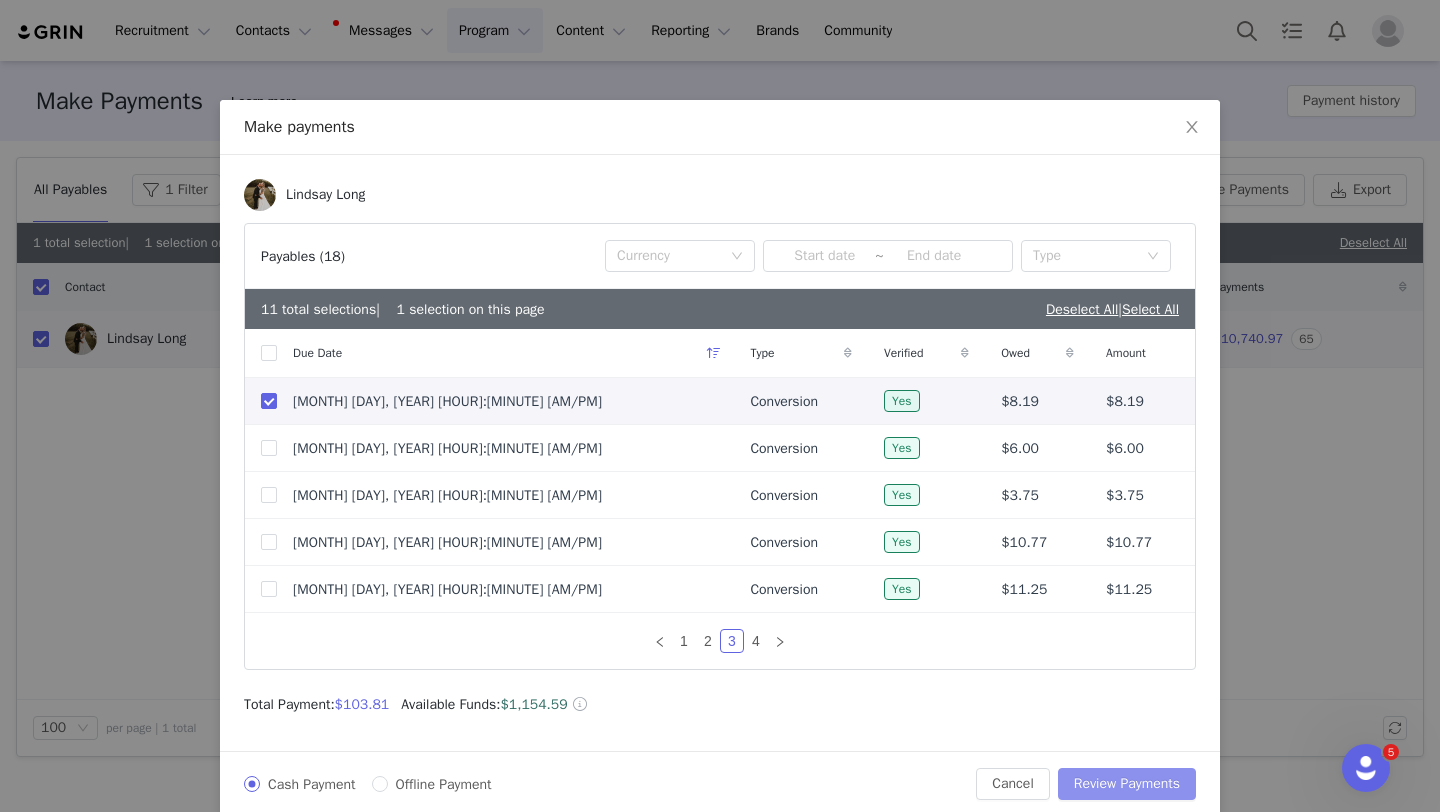 click on "Review Payments" at bounding box center (1127, 784) 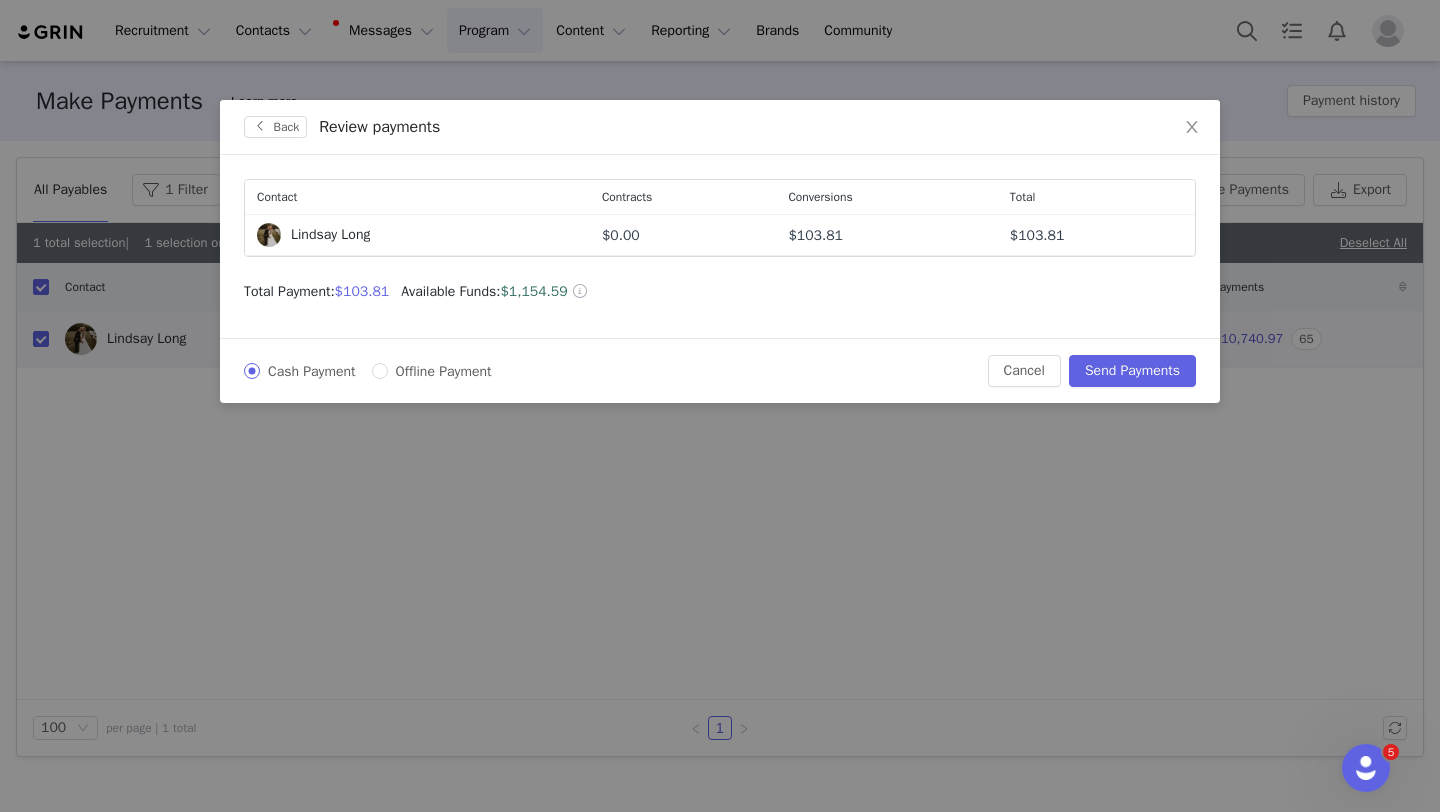 click on "Back Review payments      Contact   Contracts   Conversions   Total   Lindsay Long  $0.00 $103.81 $103.81  Total Payment:   $103.81  Available Funds:   $1,154.59                Cash Payment   Offline Payment      Cancel Send Payments" at bounding box center (720, 406) 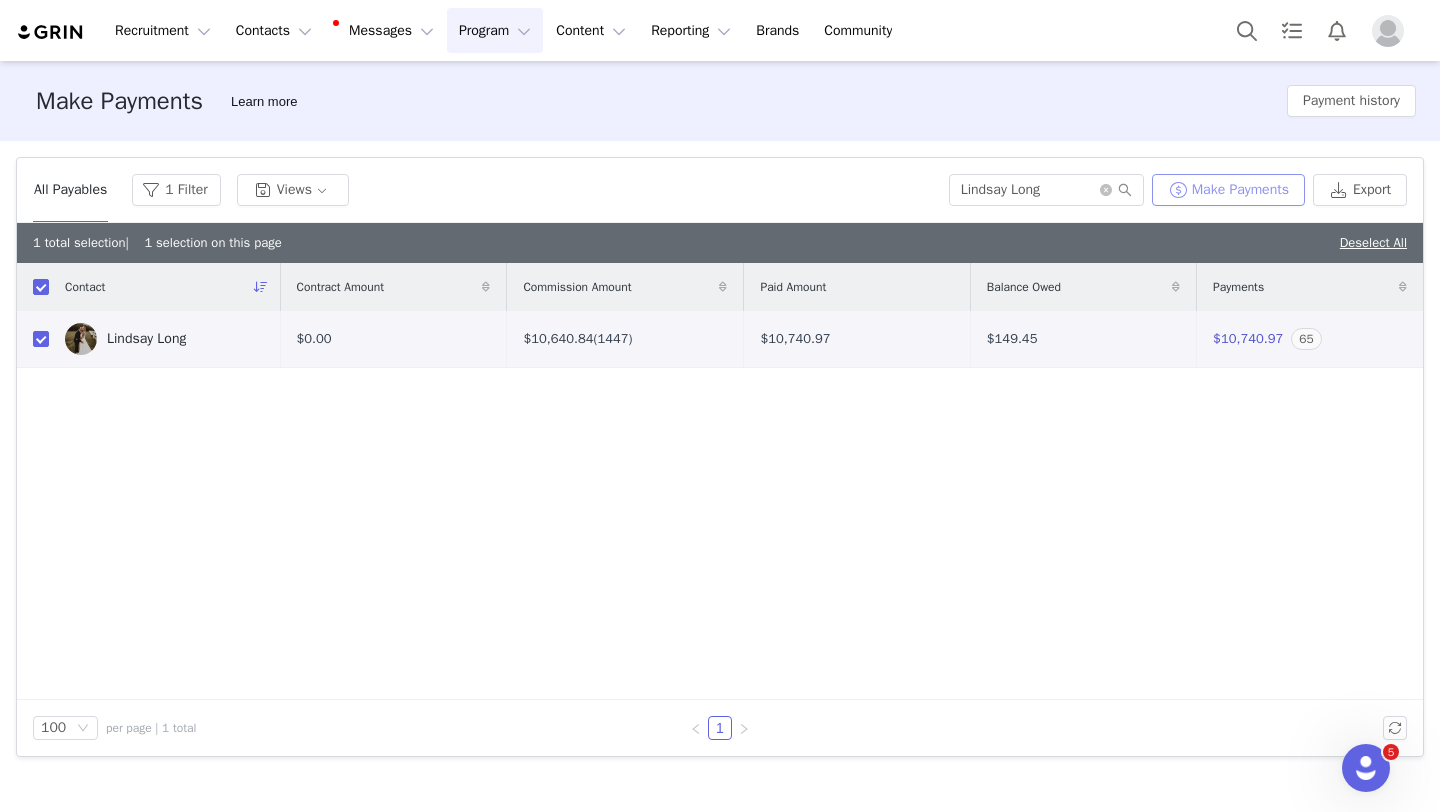 click on "Make Payments" at bounding box center [1228, 190] 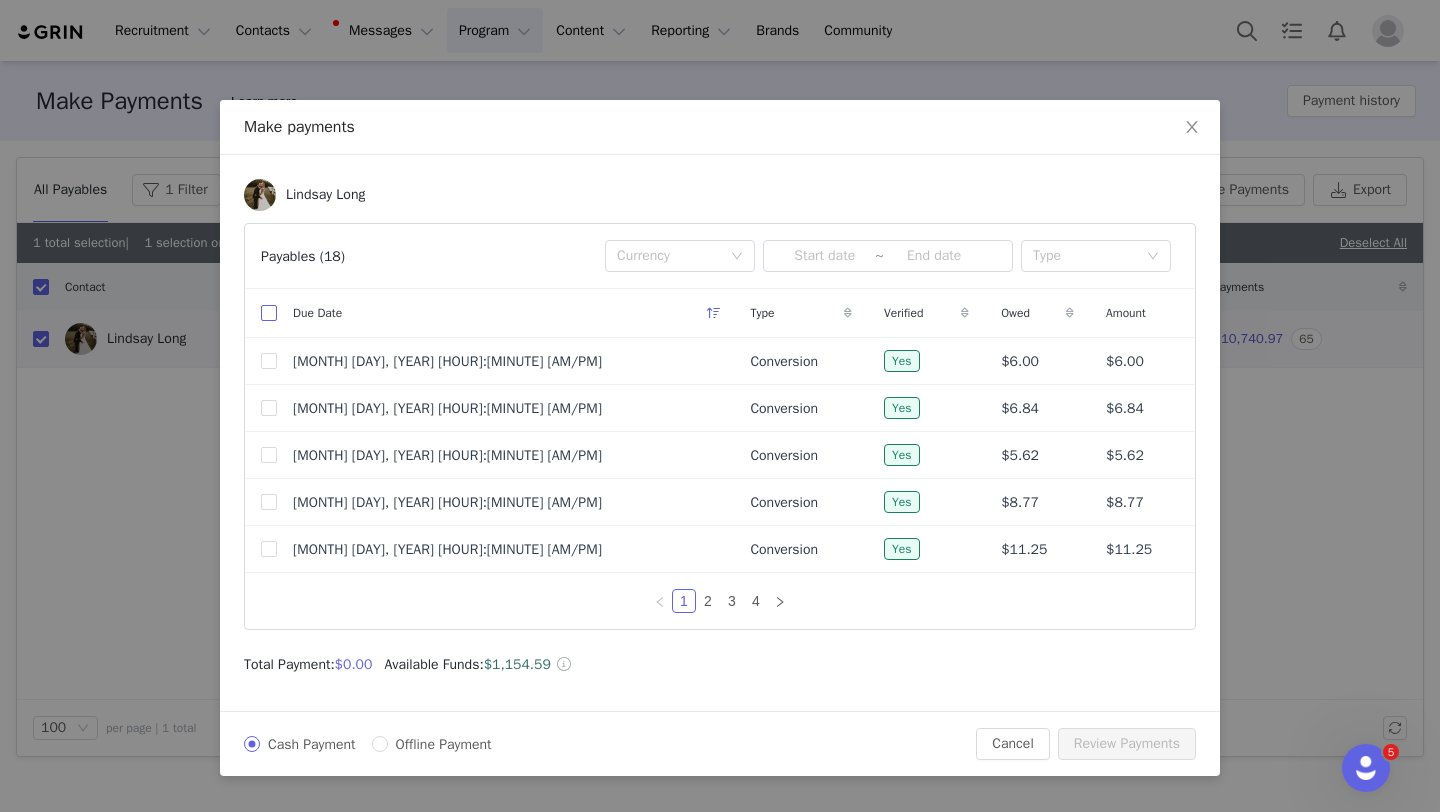 click at bounding box center [269, 313] 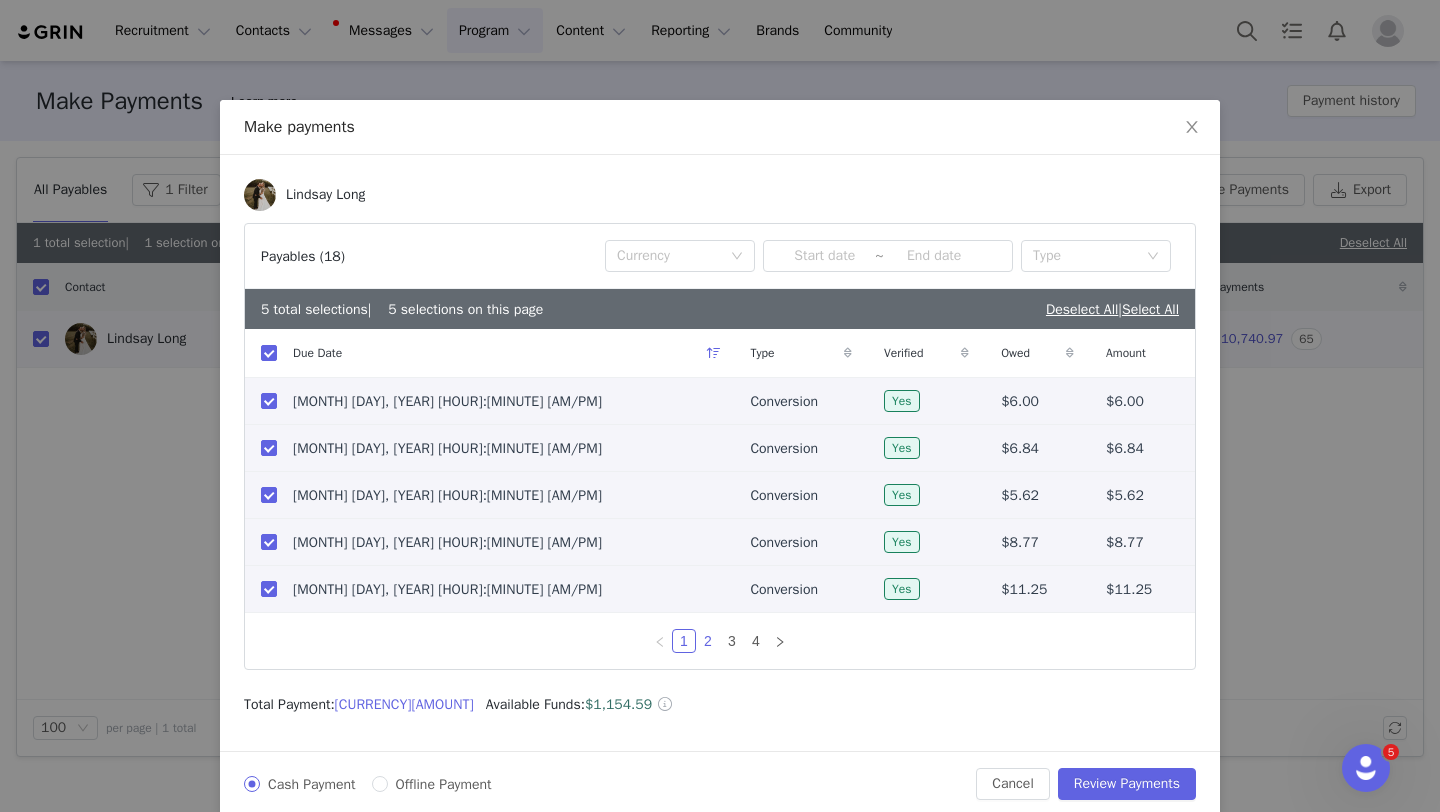 click on "2" at bounding box center (708, 641) 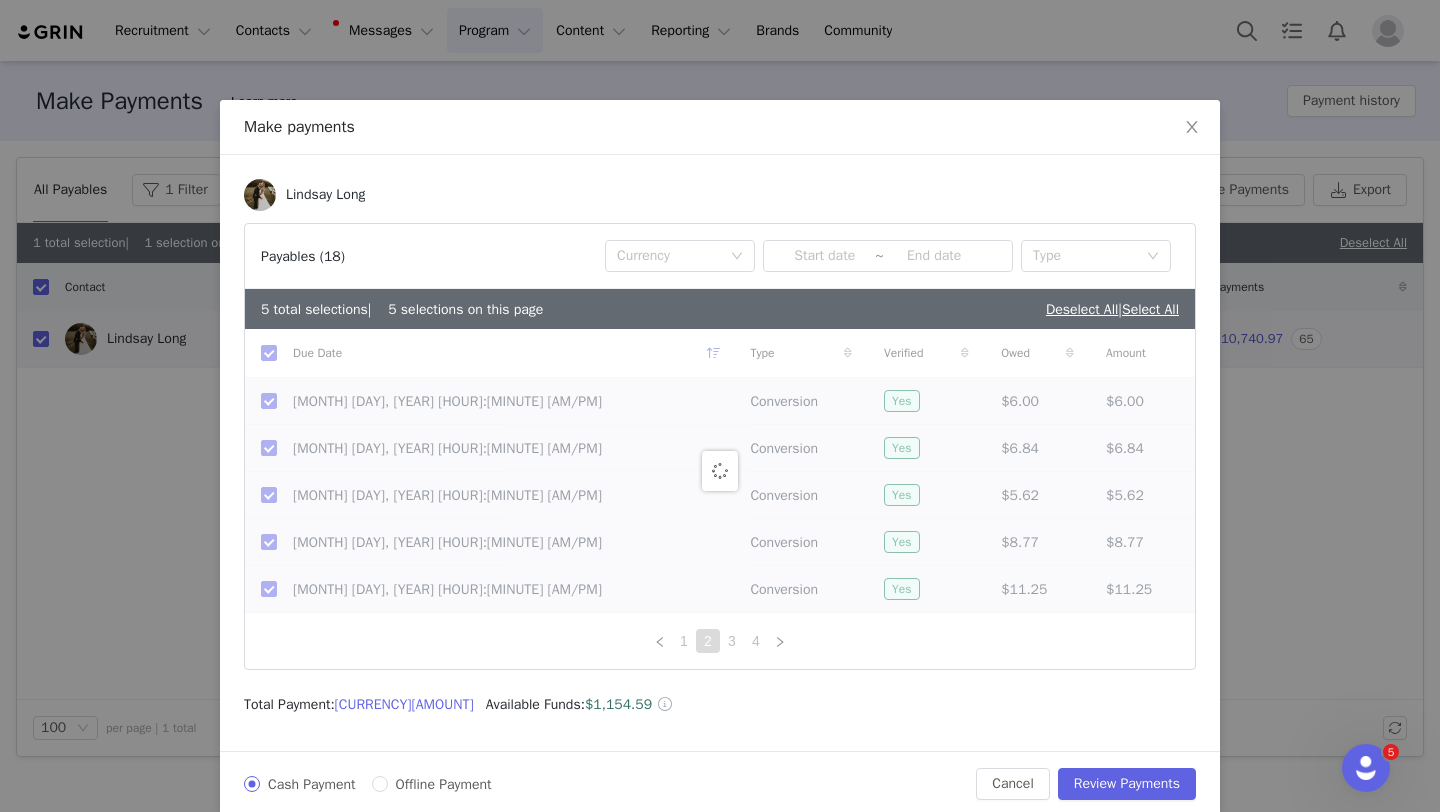 checkbox on "false" 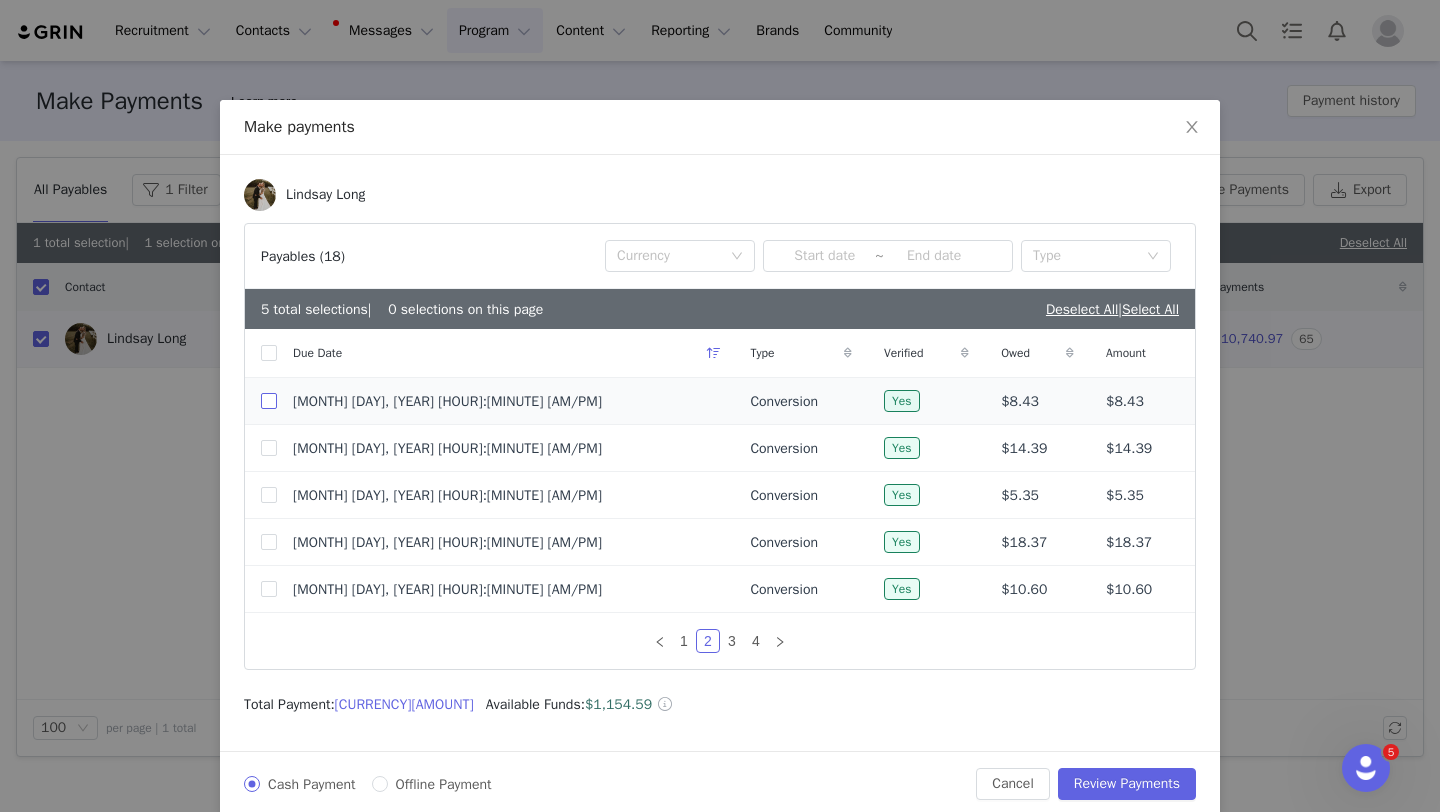 click at bounding box center (269, 401) 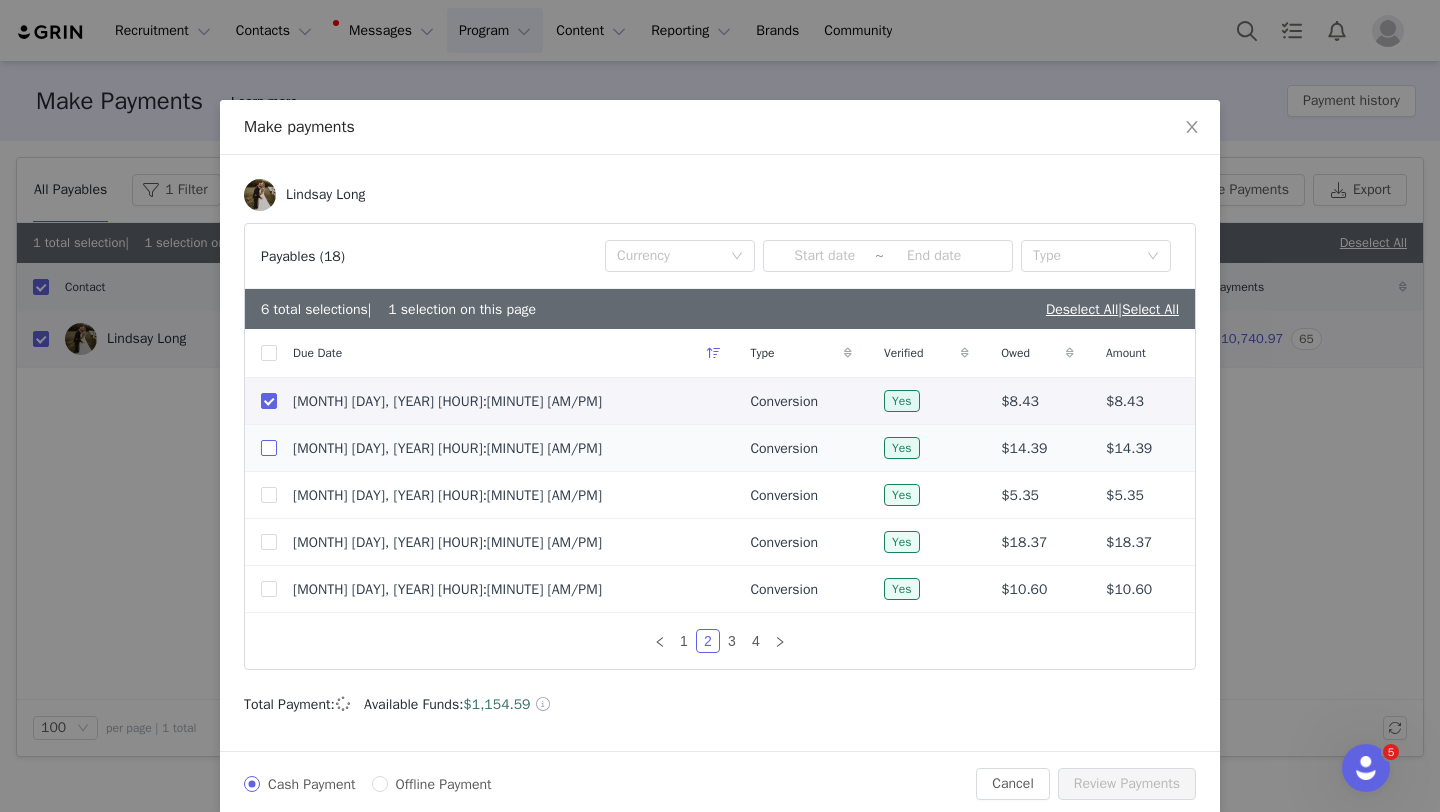 click at bounding box center [269, 448] 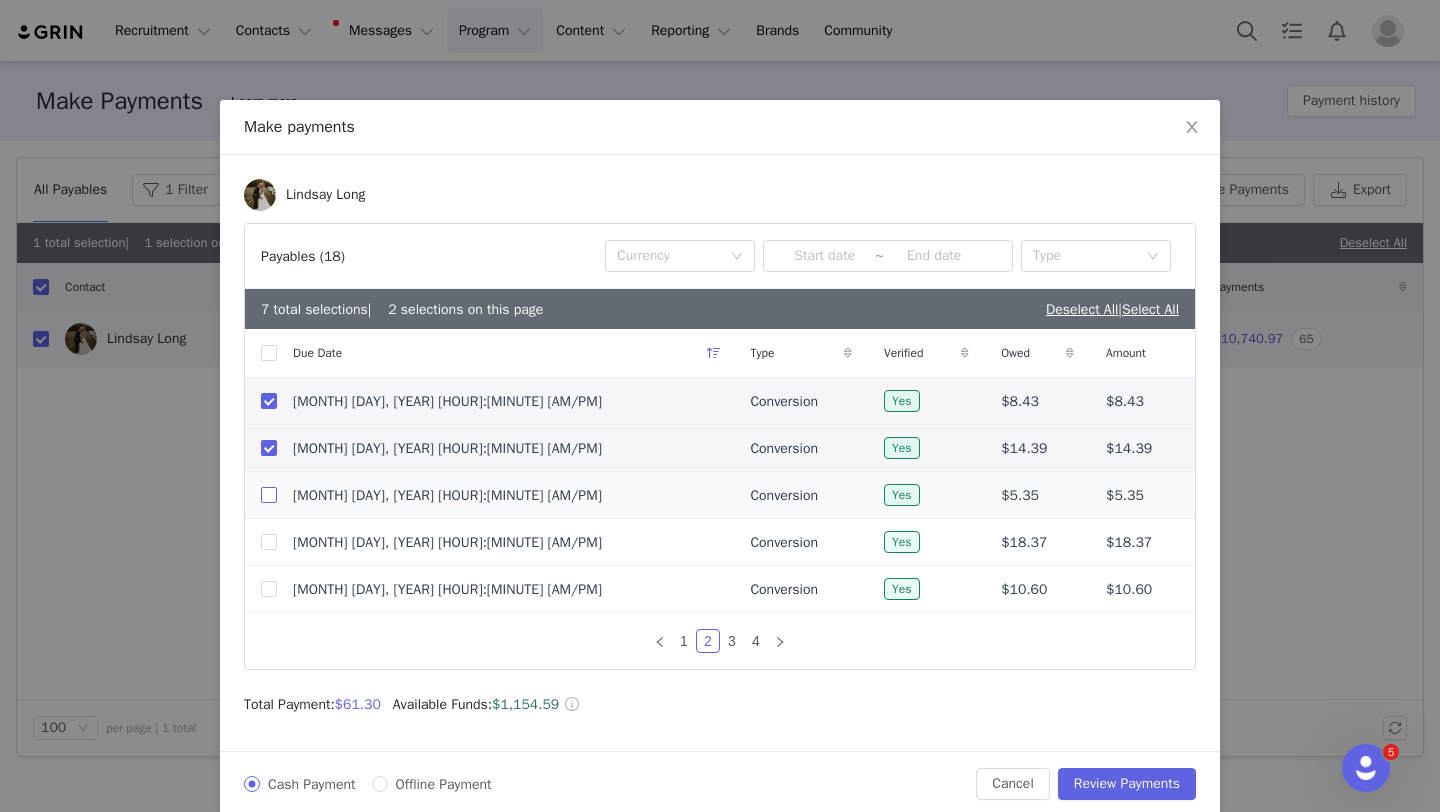 click at bounding box center [269, 495] 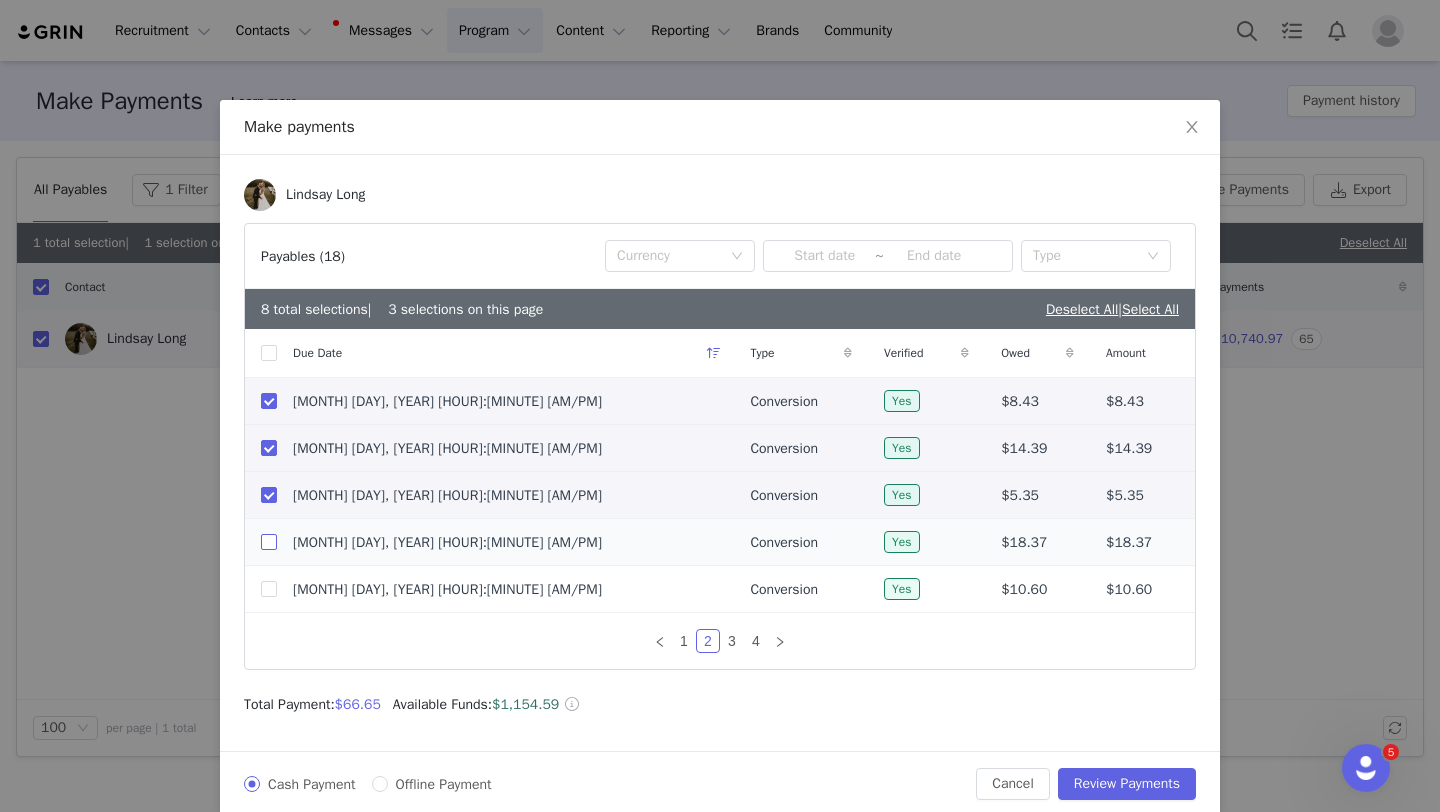 click at bounding box center [269, 542] 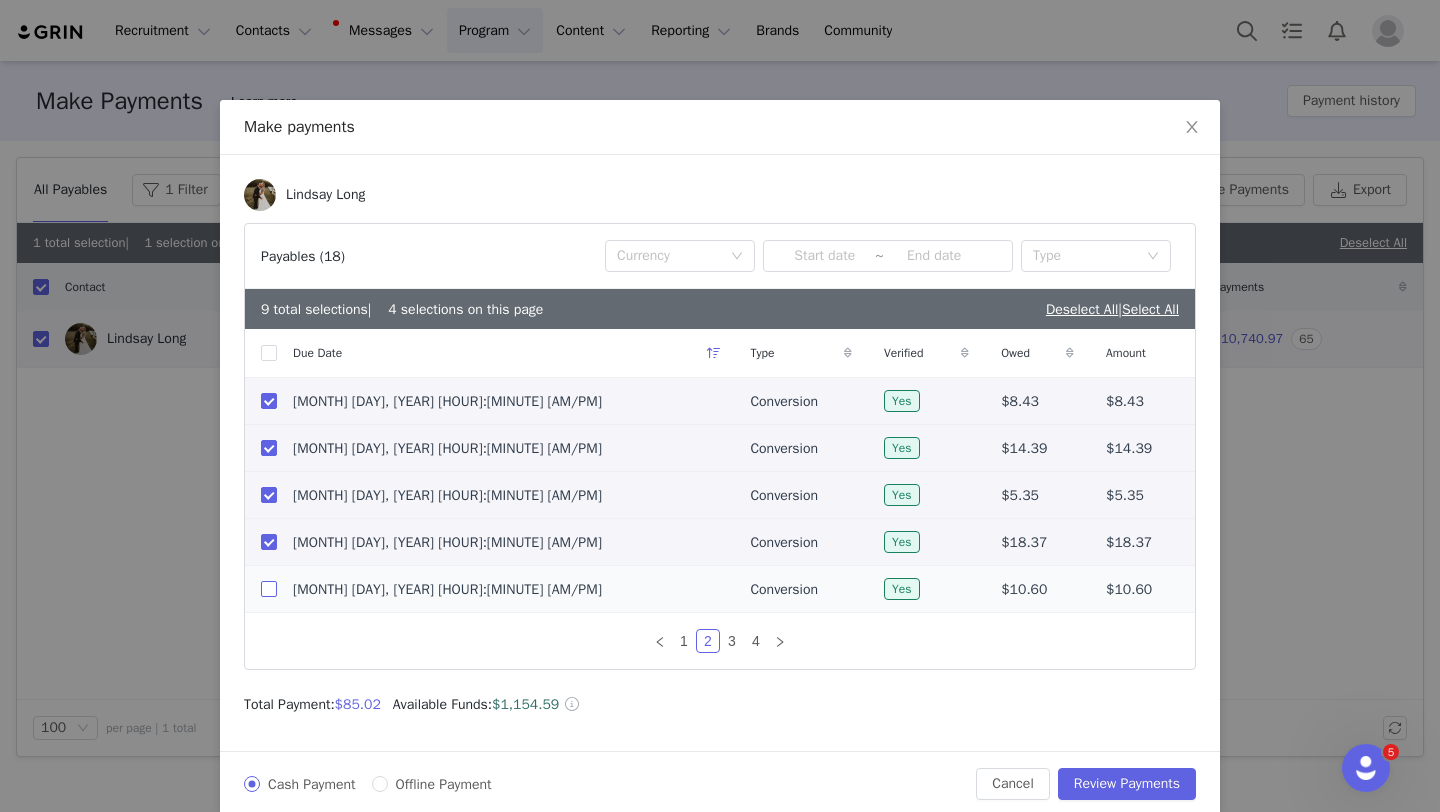 click at bounding box center (269, 589) 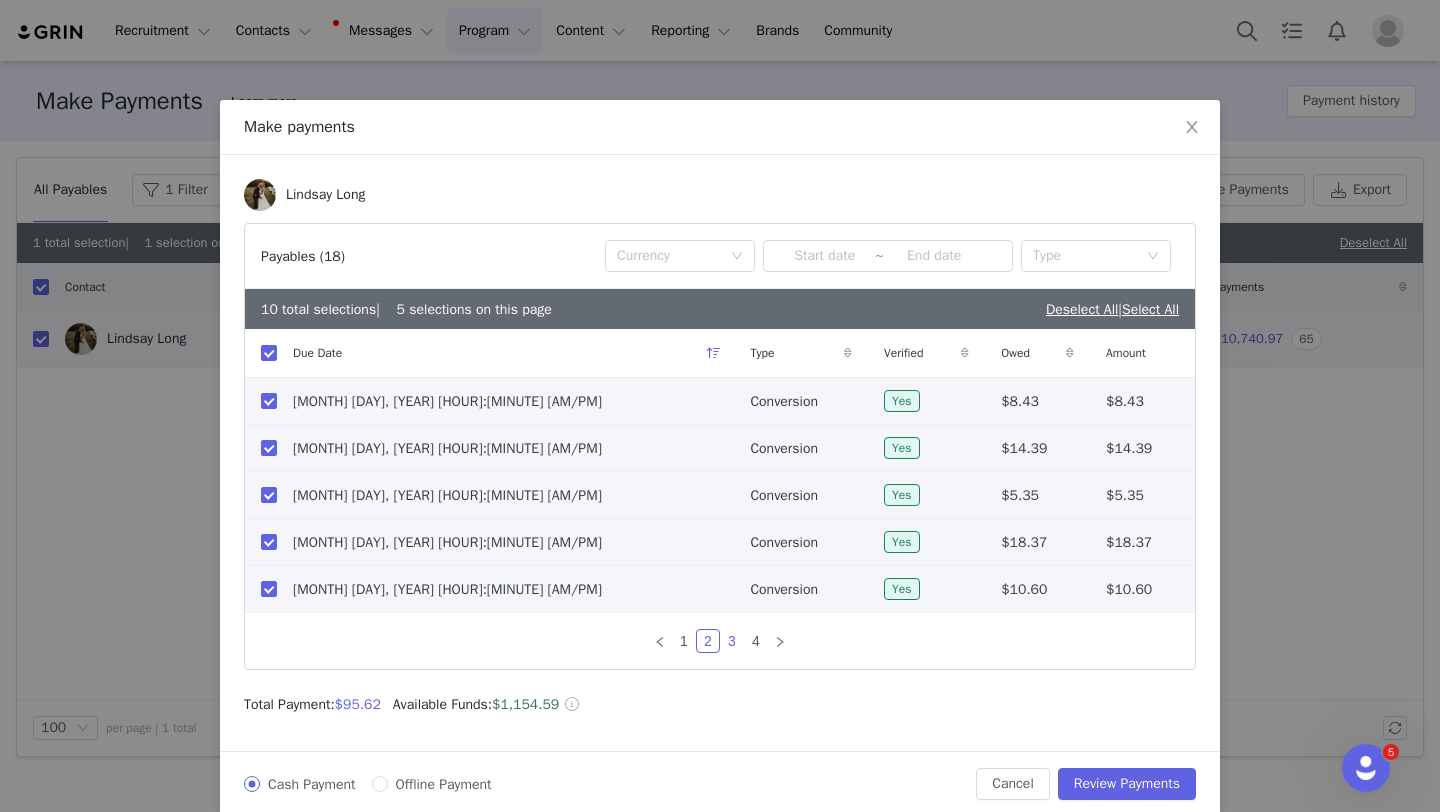 click on "3" at bounding box center (732, 641) 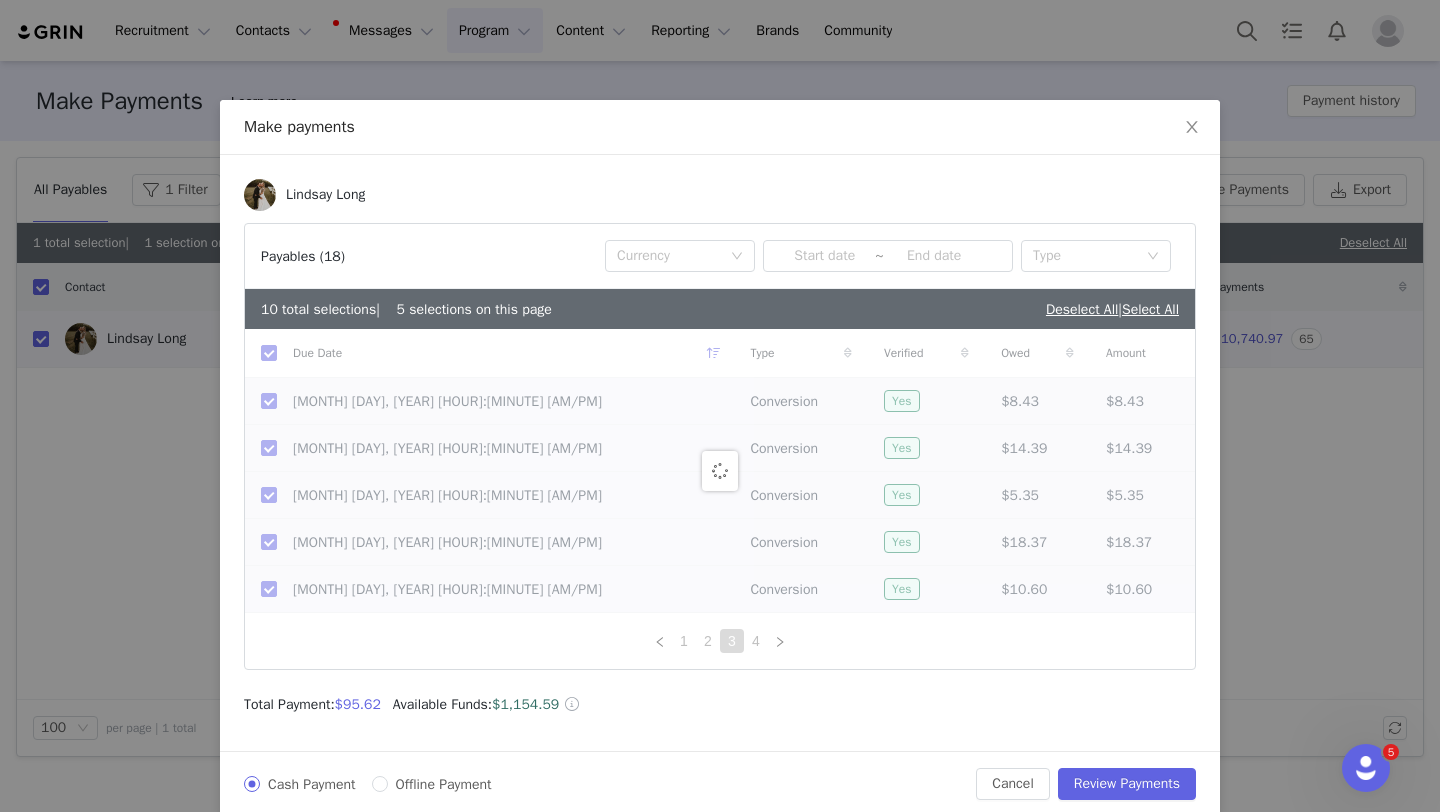 checkbox on "false" 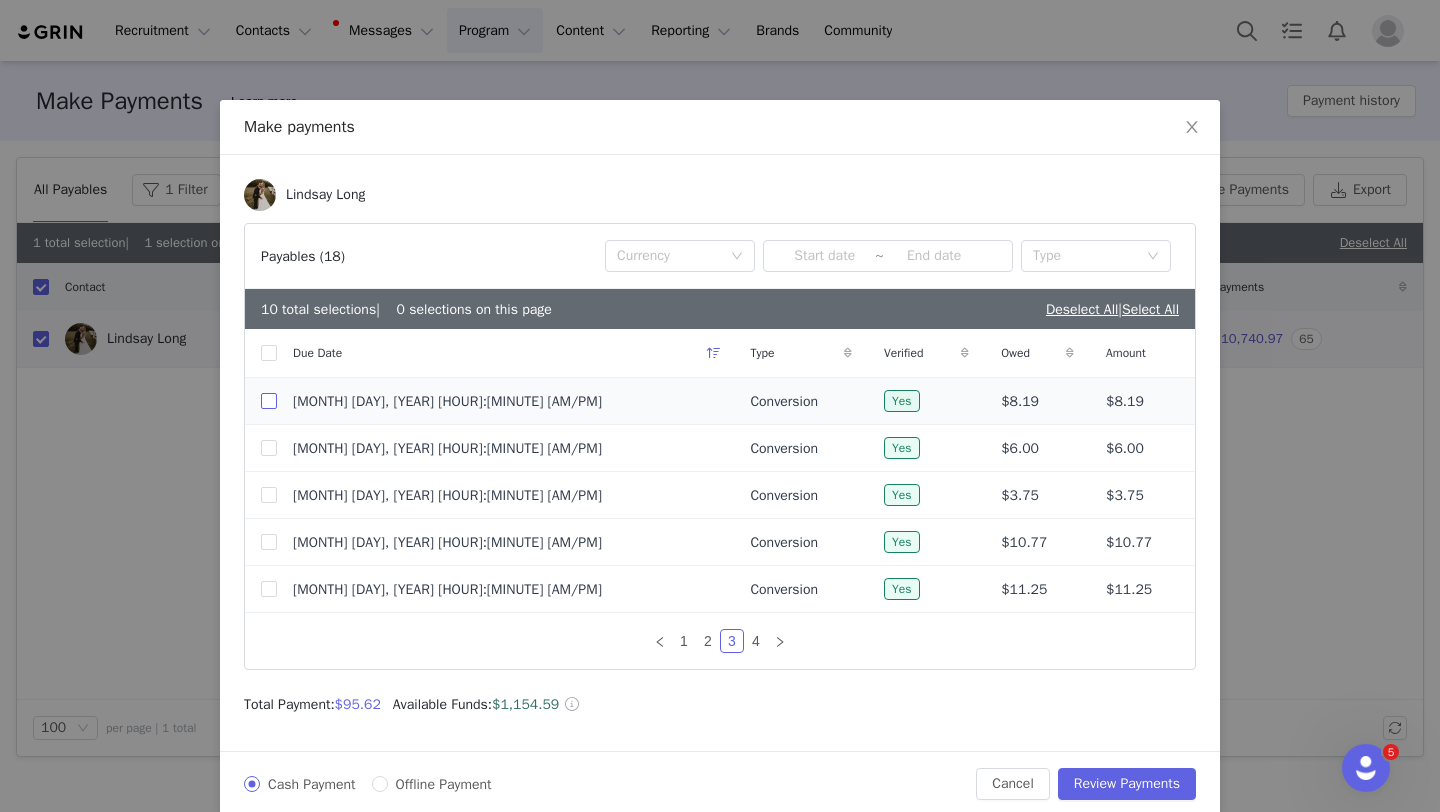 click at bounding box center [269, 401] 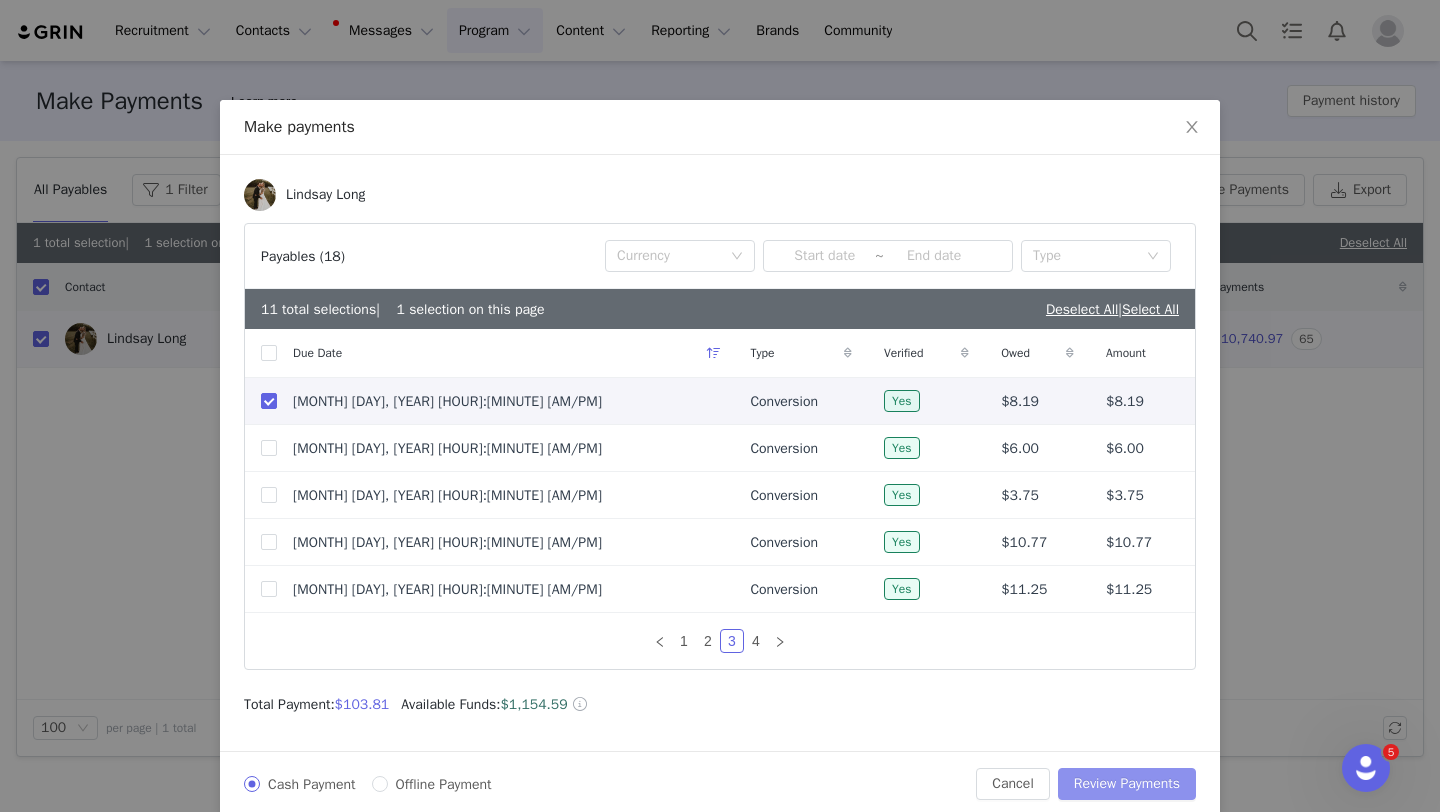 click on "Review Payments" at bounding box center [1127, 784] 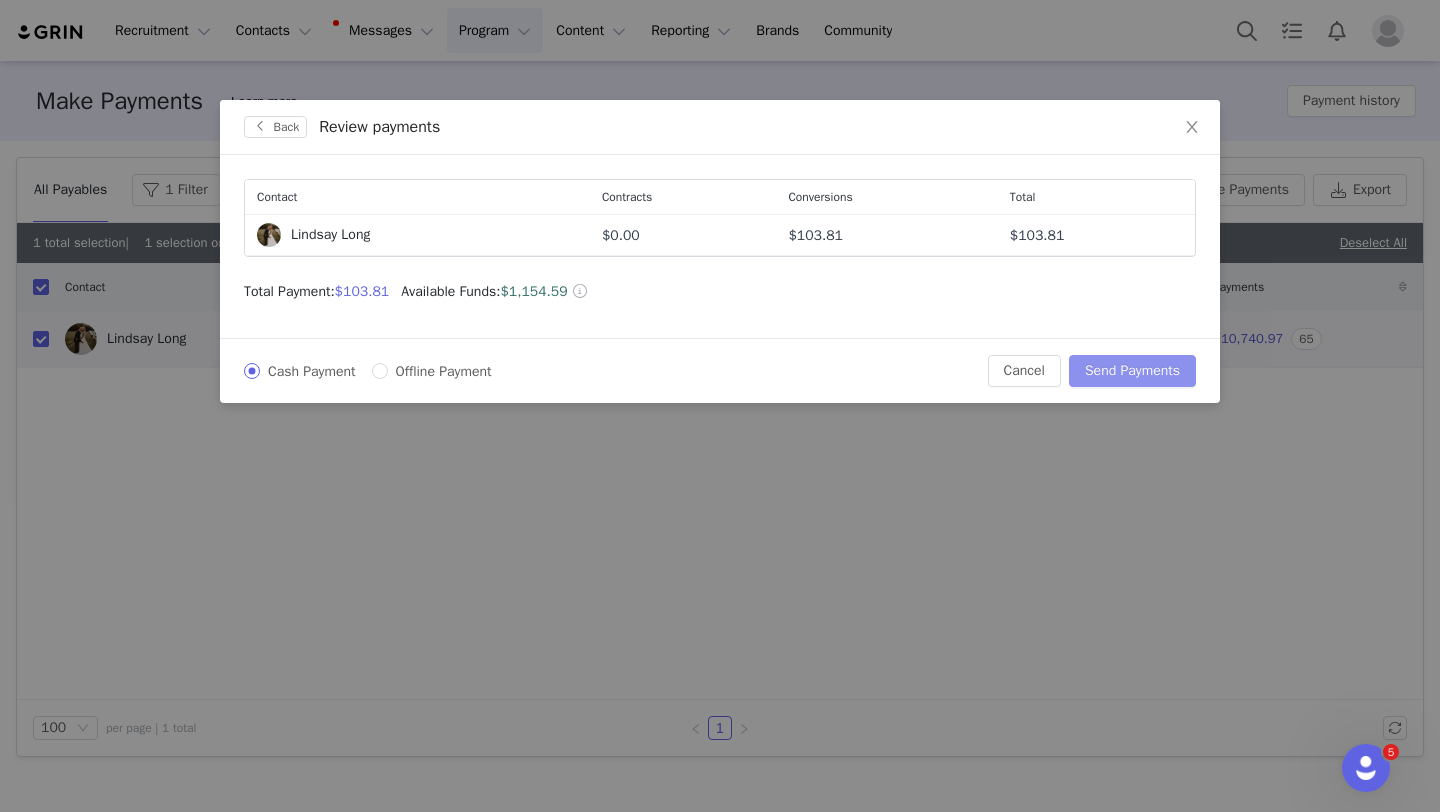 click on "Send Payments" at bounding box center [1132, 371] 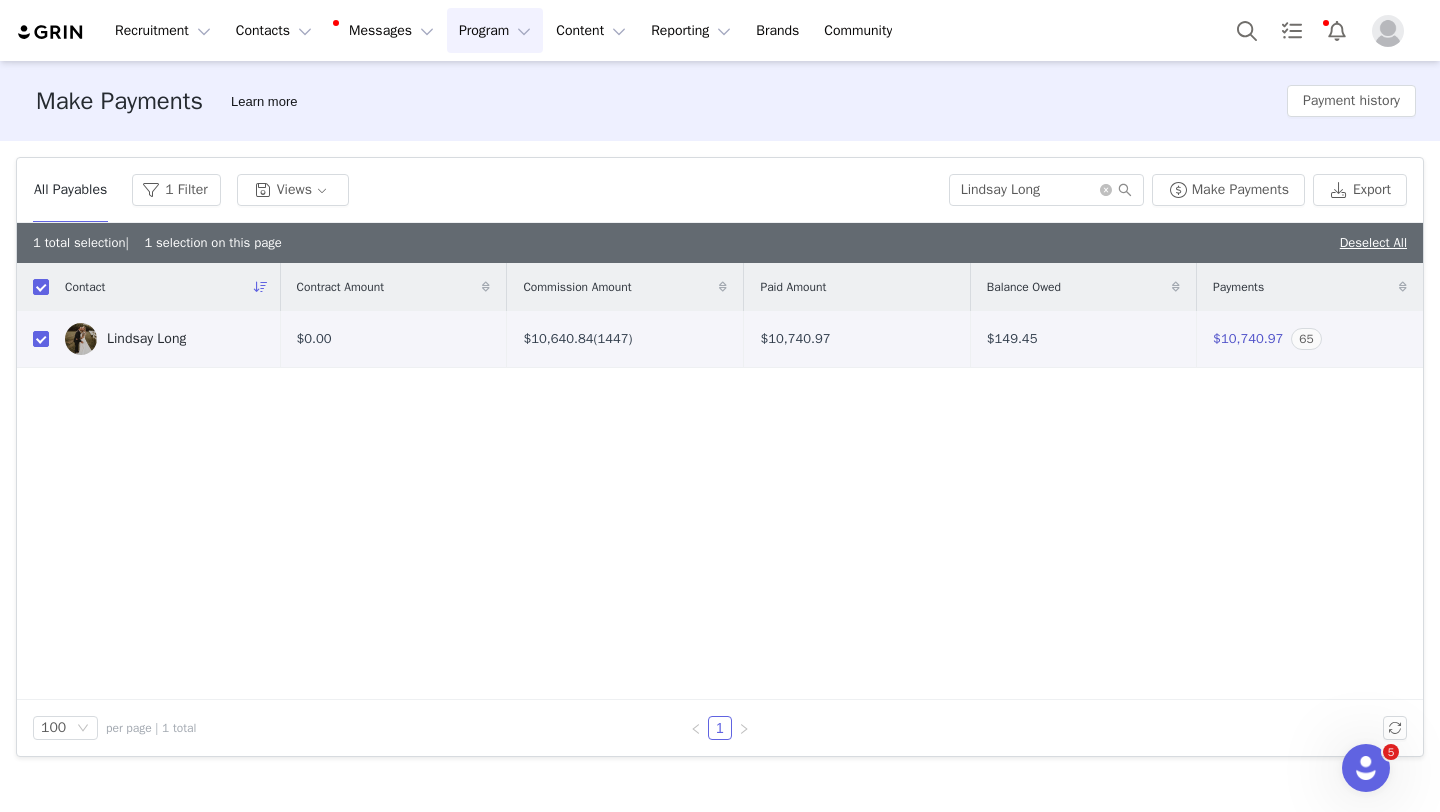 click at bounding box center (1388, 31) 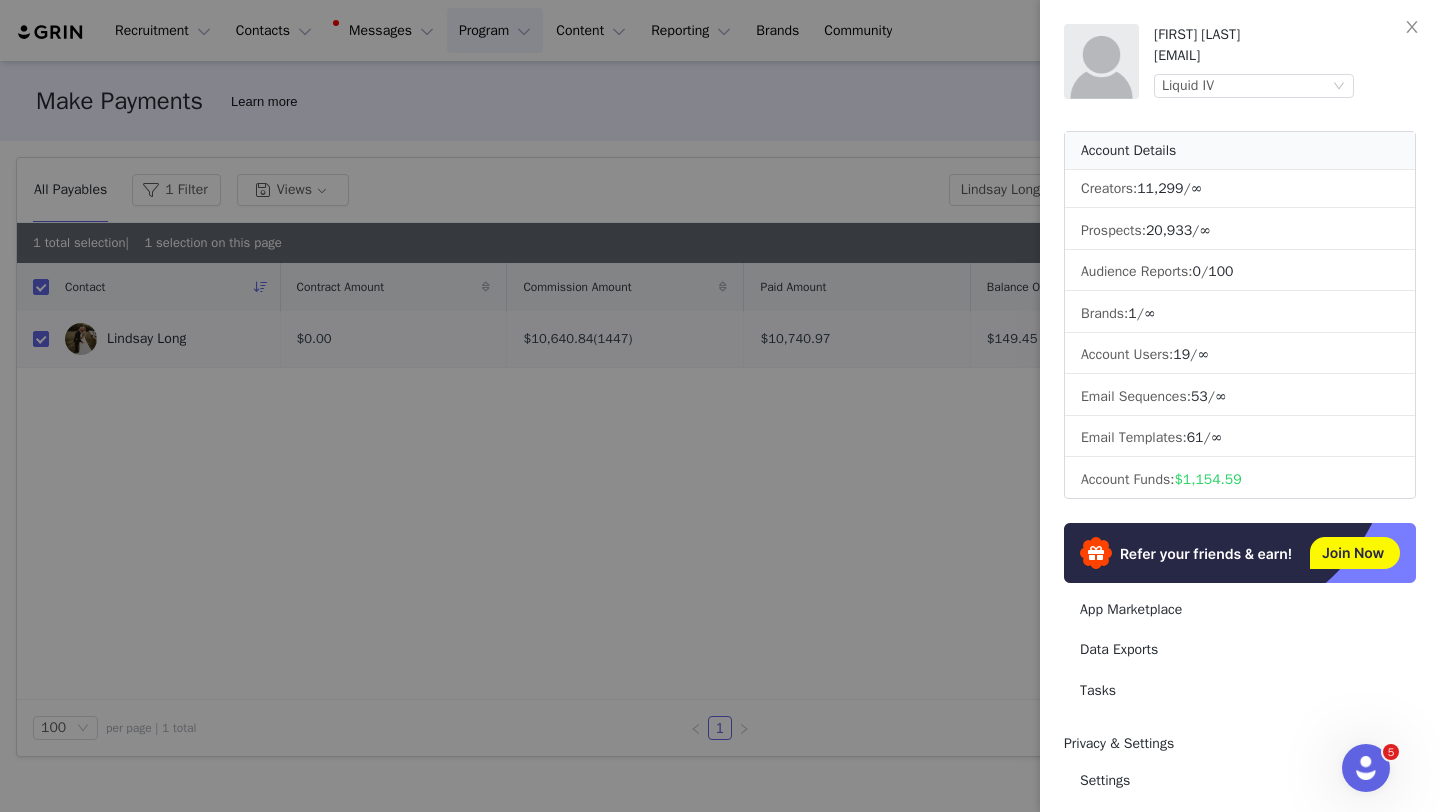 click at bounding box center (720, 406) 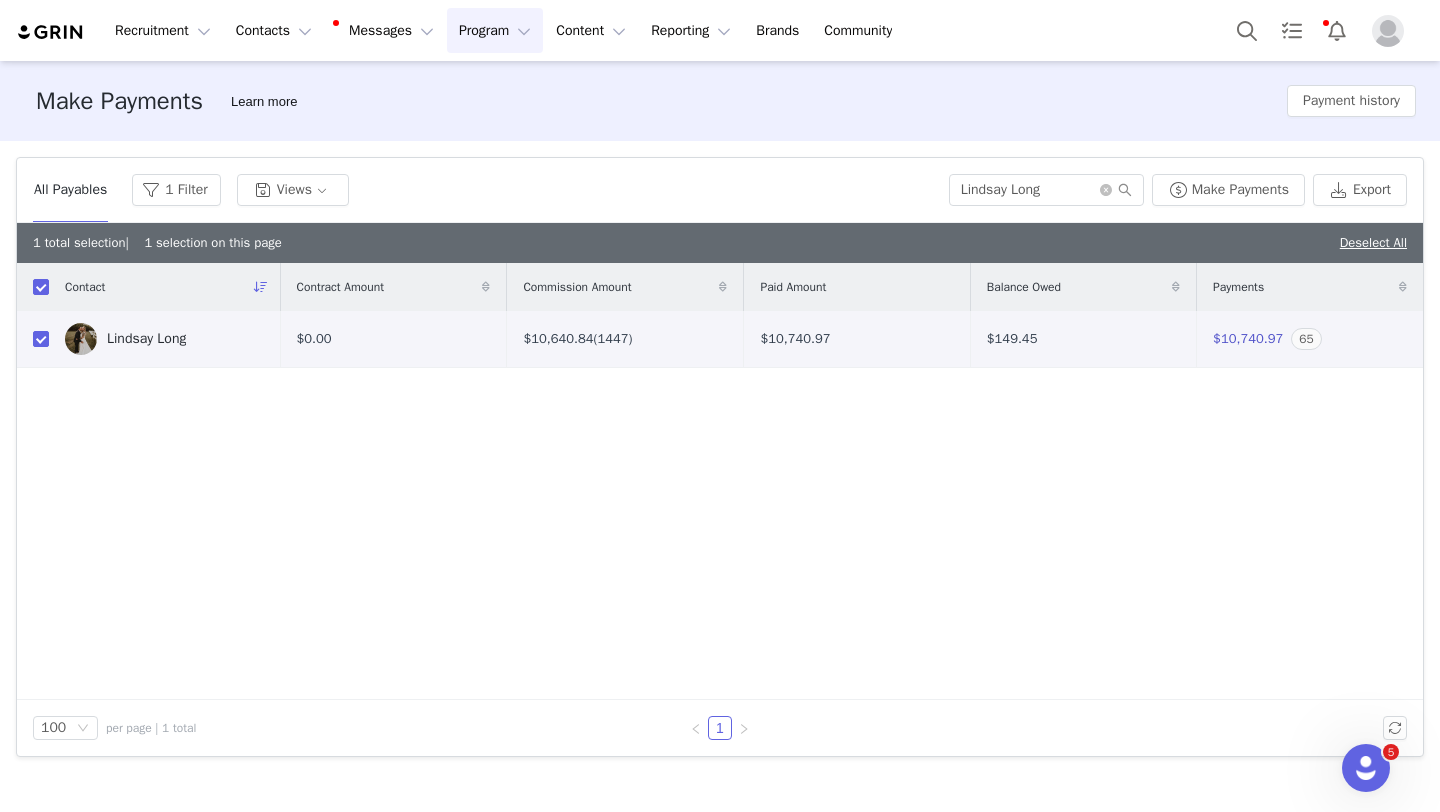click at bounding box center [1388, 31] 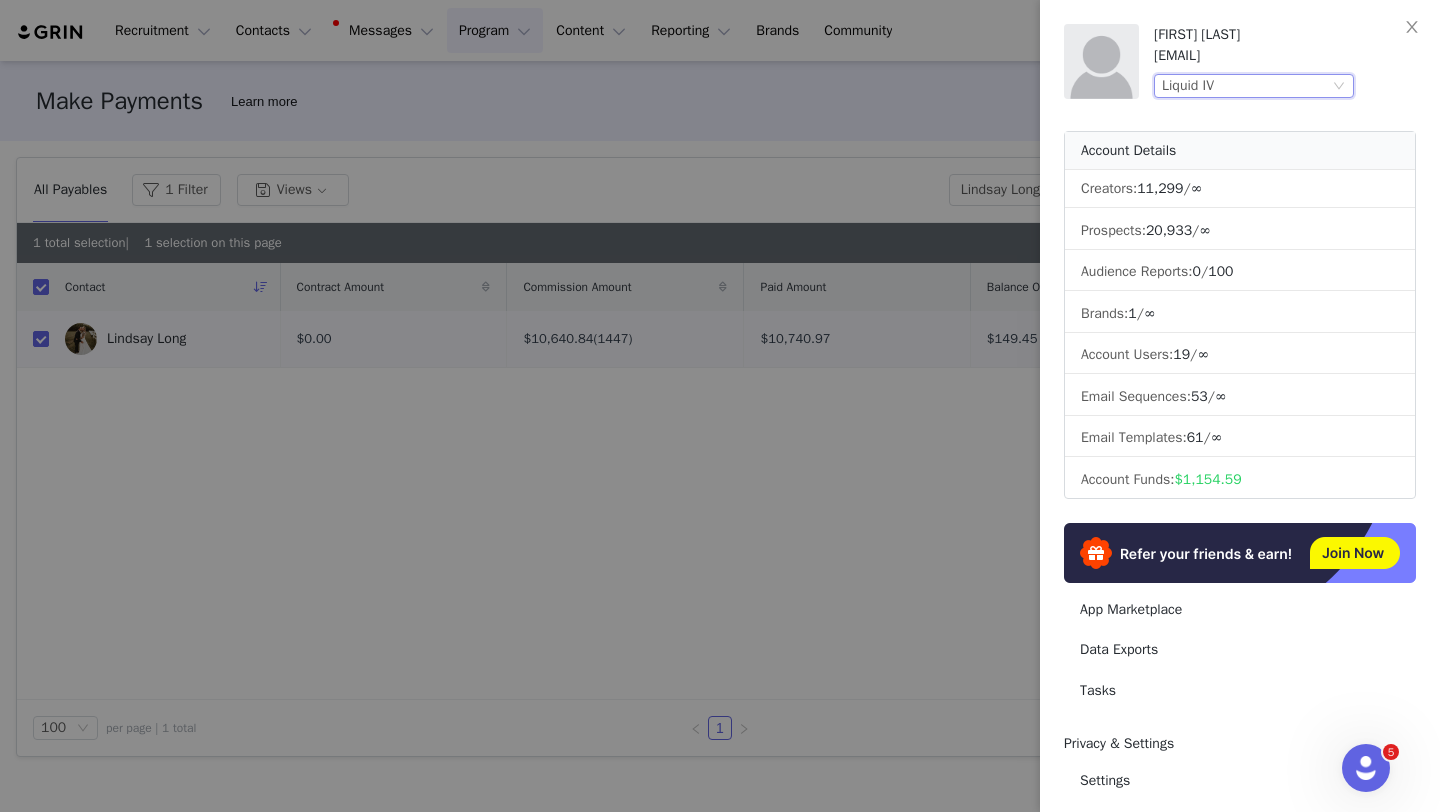 click on "Liquid IV" at bounding box center [1245, 86] 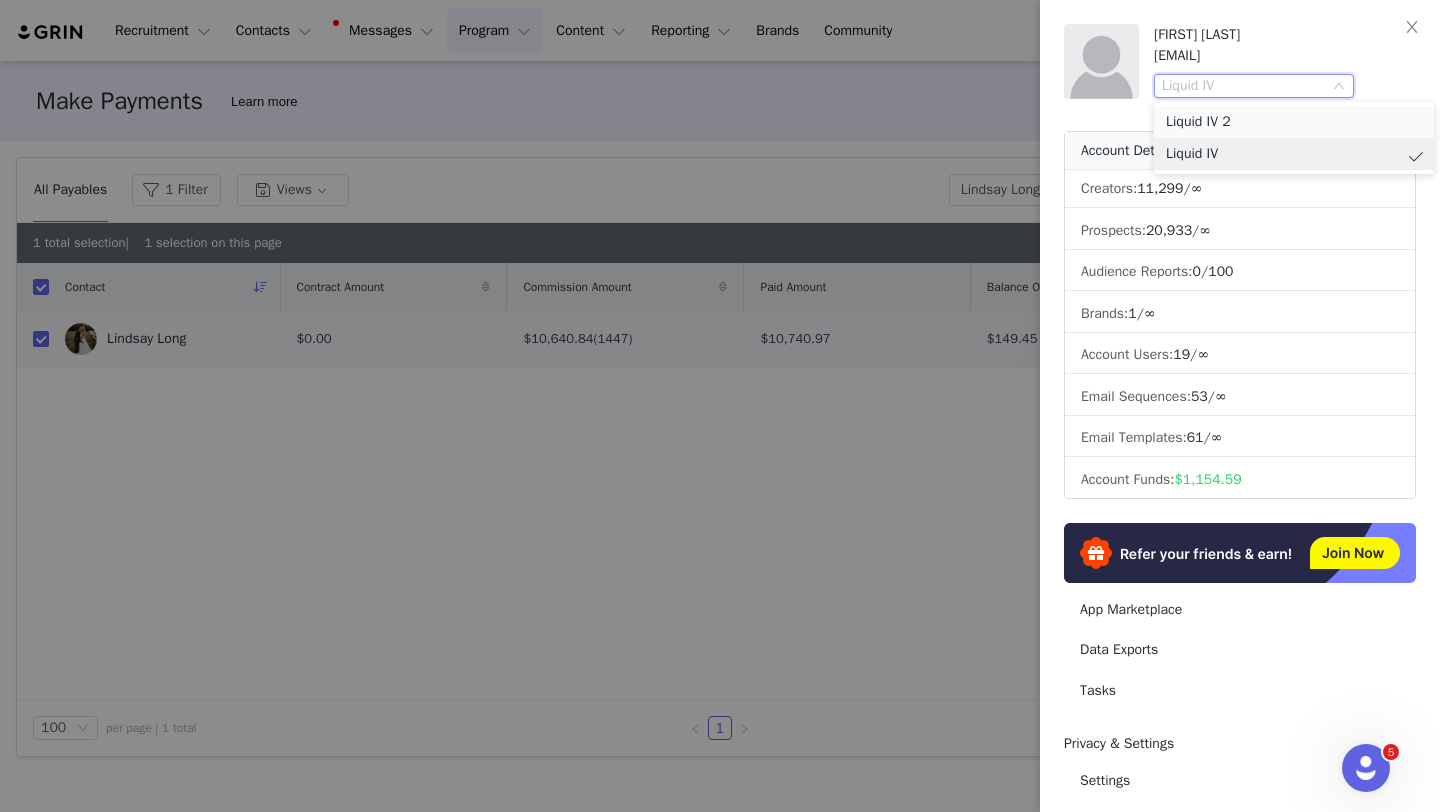 click on "Liquid IV 2" at bounding box center (1294, 122) 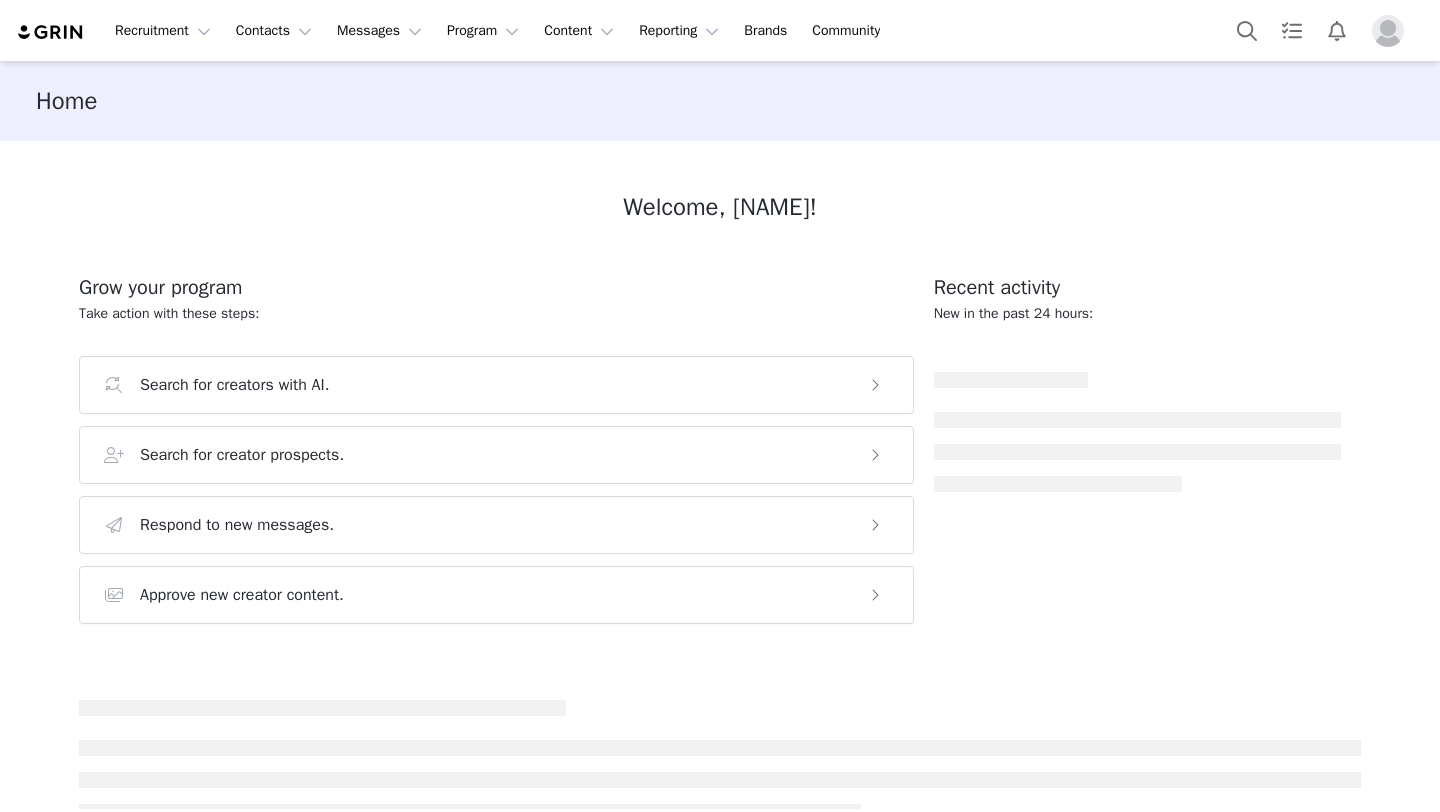 scroll, scrollTop: 0, scrollLeft: 0, axis: both 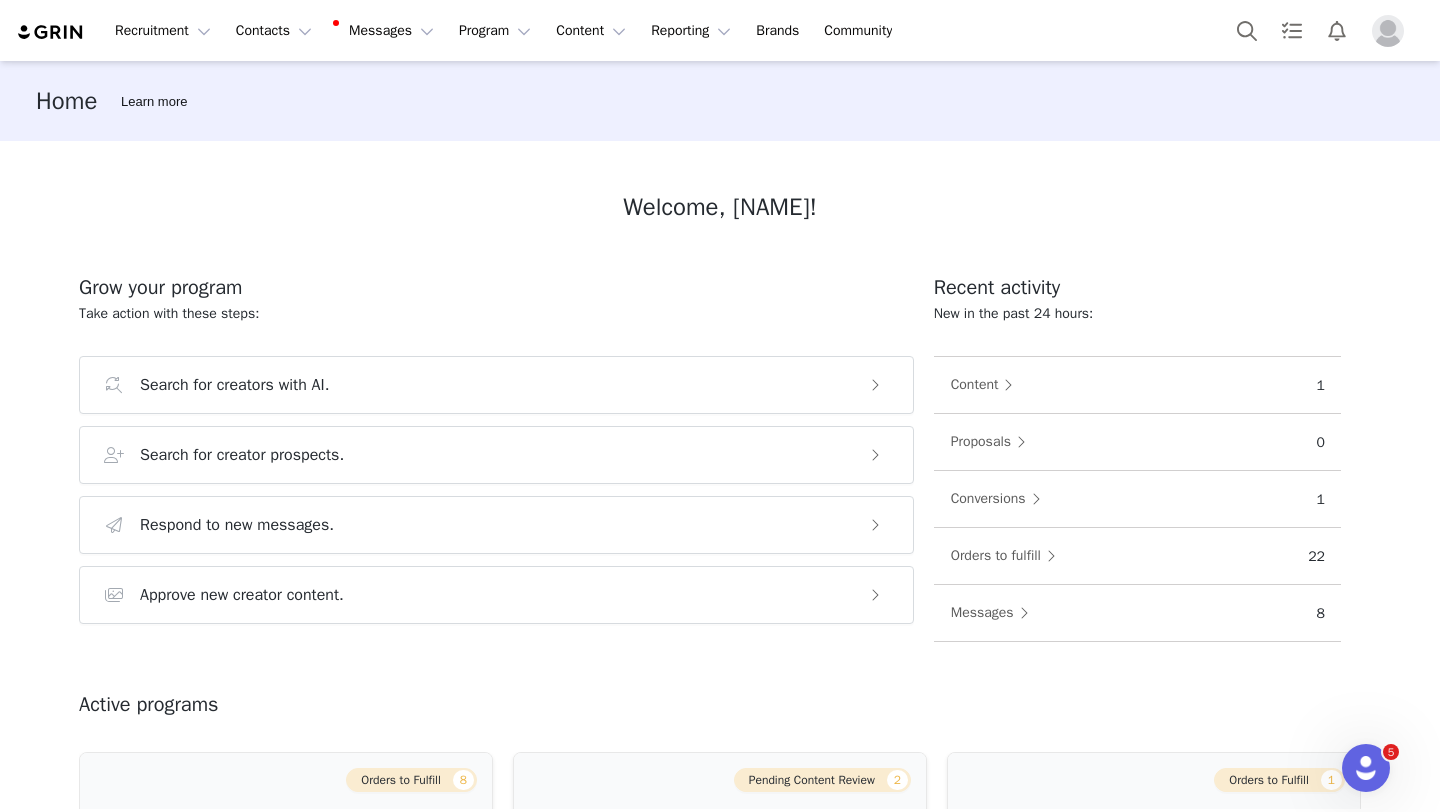 click at bounding box center [1388, 31] 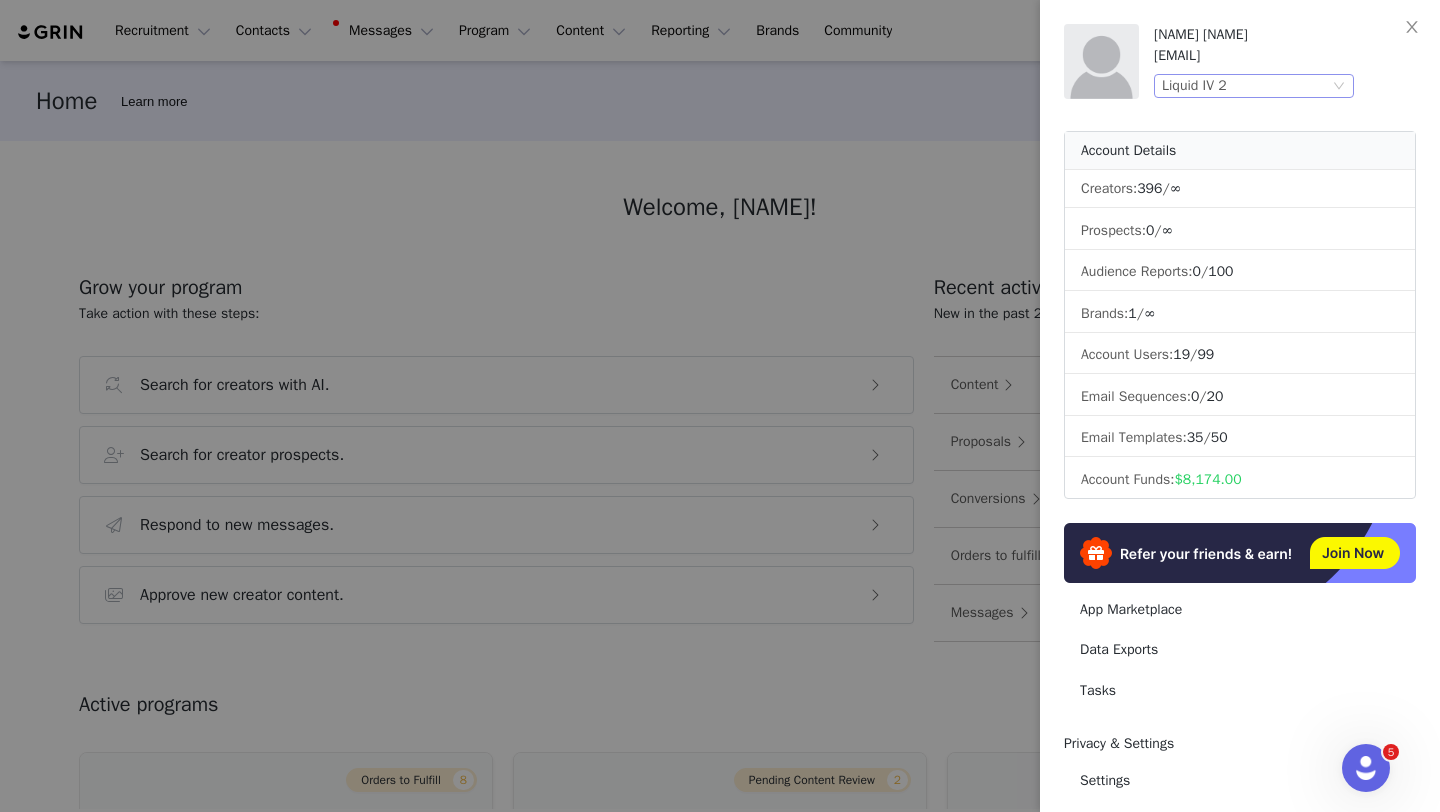 click on "Liquid IV 2" at bounding box center [1245, 86] 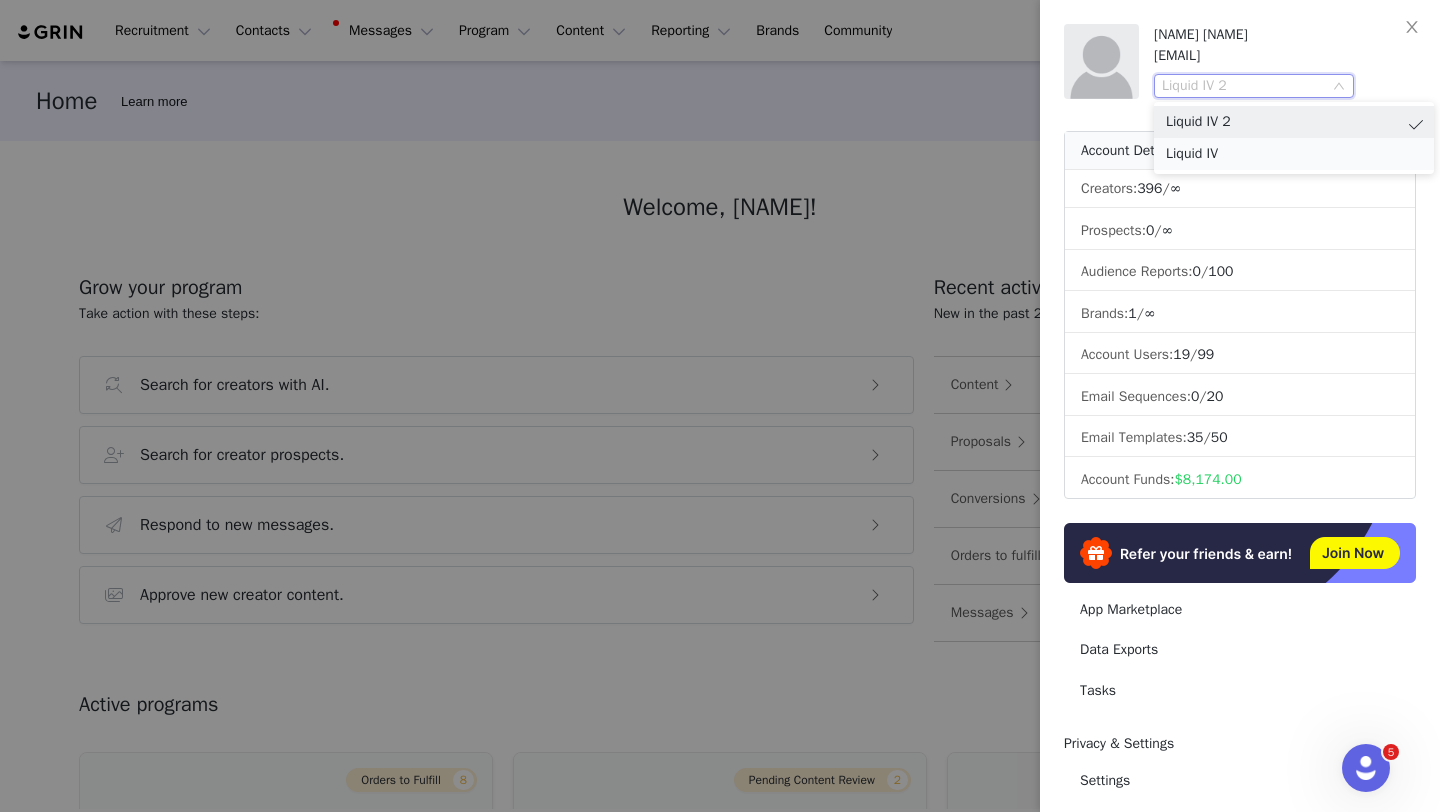 click on "Liquid IV" at bounding box center (1294, 154) 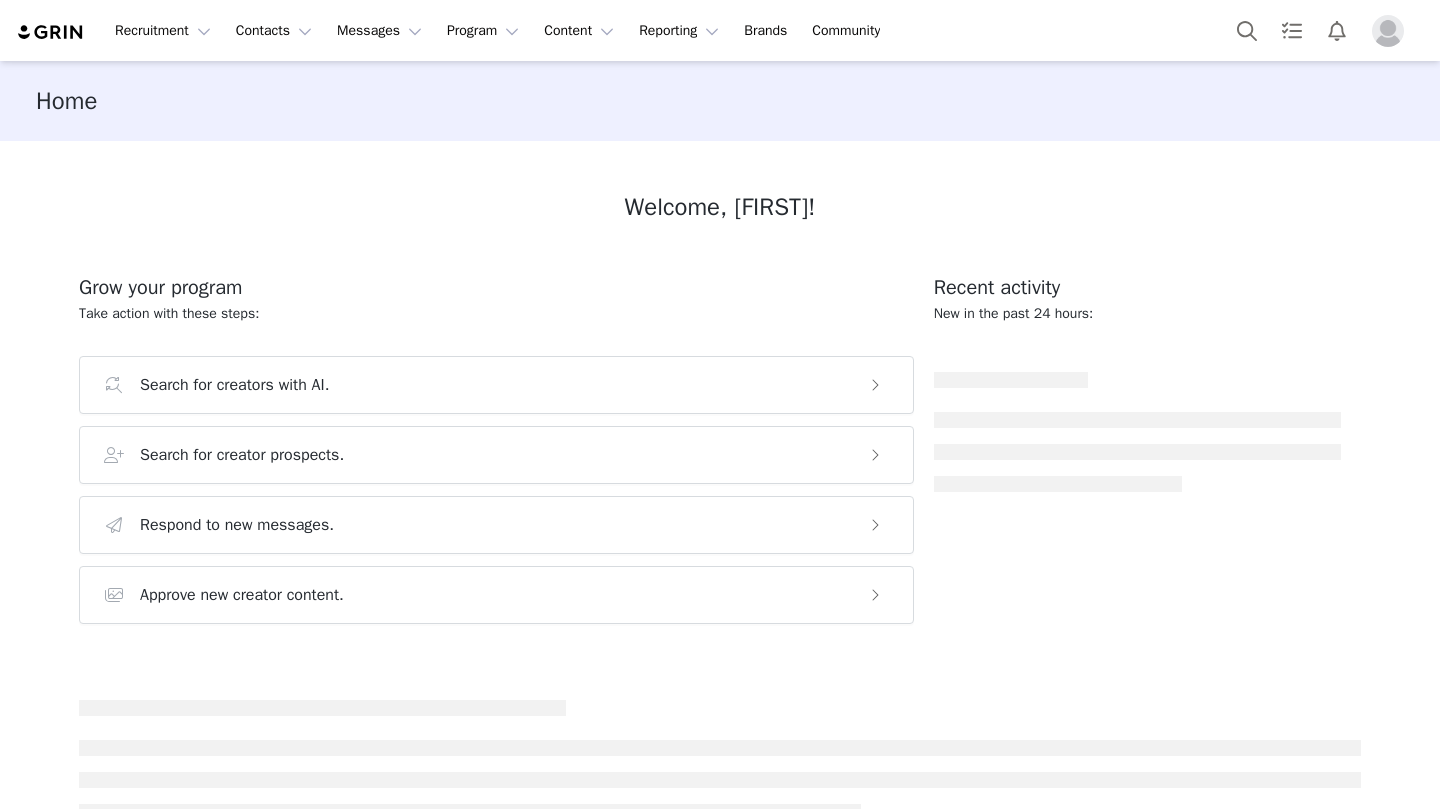 scroll, scrollTop: 0, scrollLeft: 0, axis: both 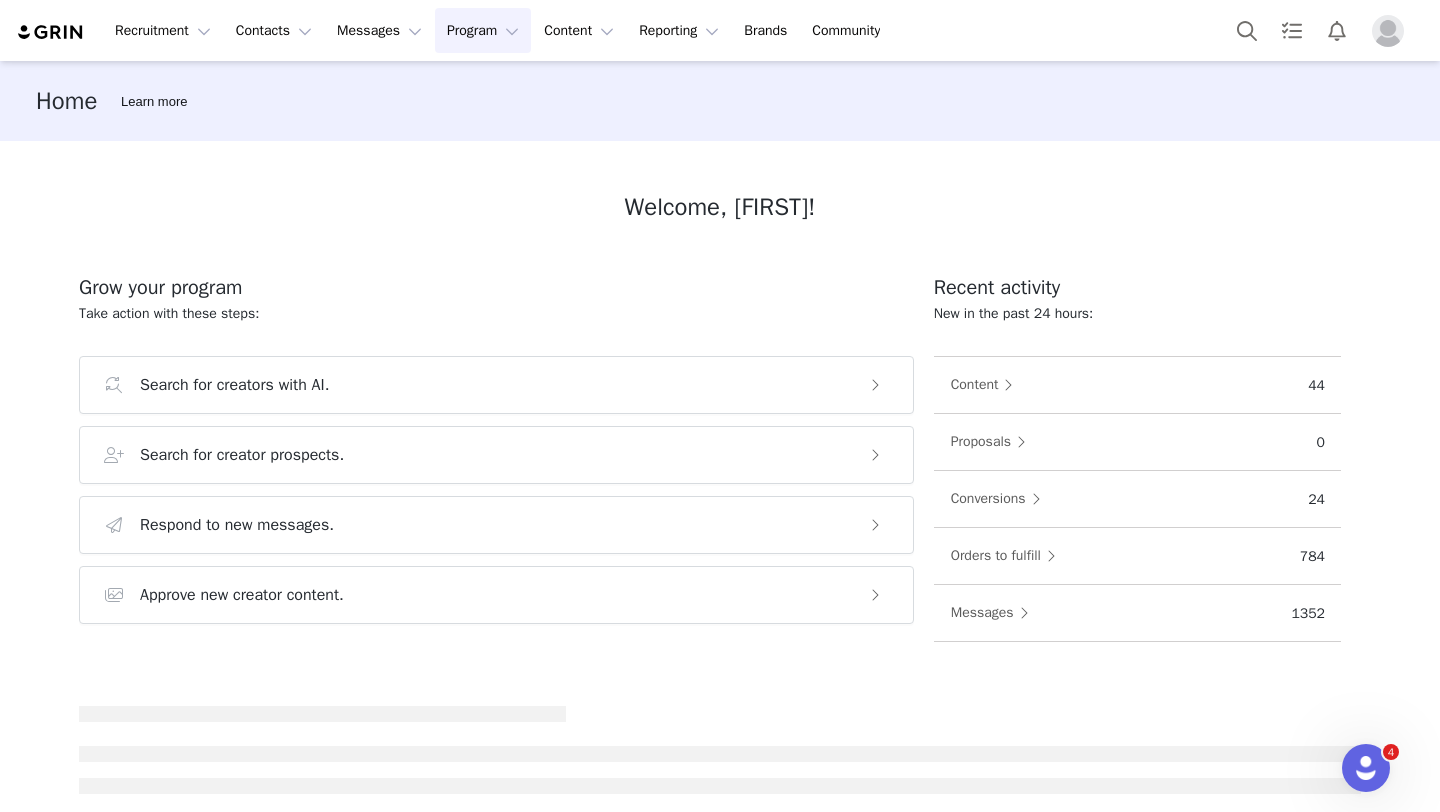 click on "Program Program" at bounding box center [483, 30] 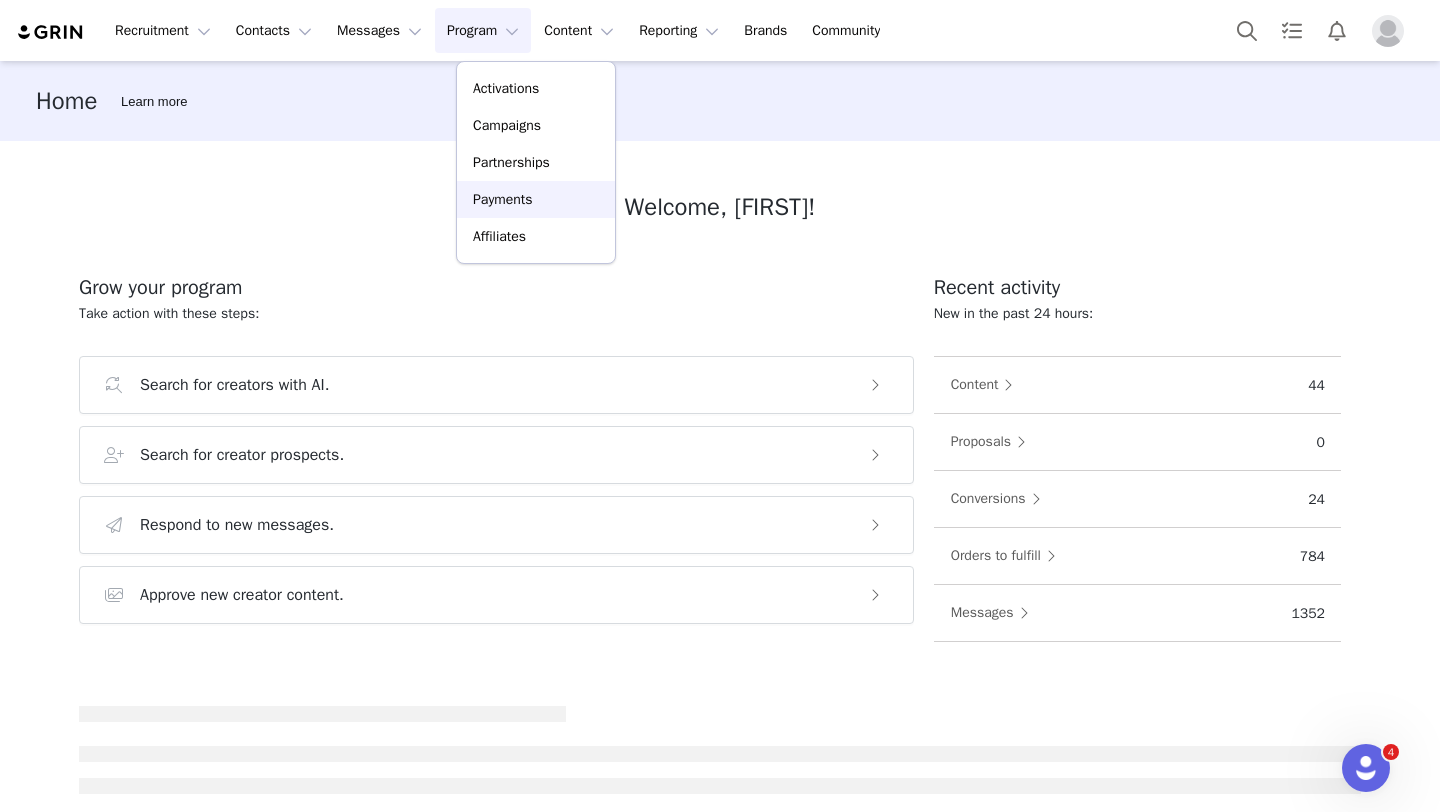 click on "Payments" at bounding box center (503, 199) 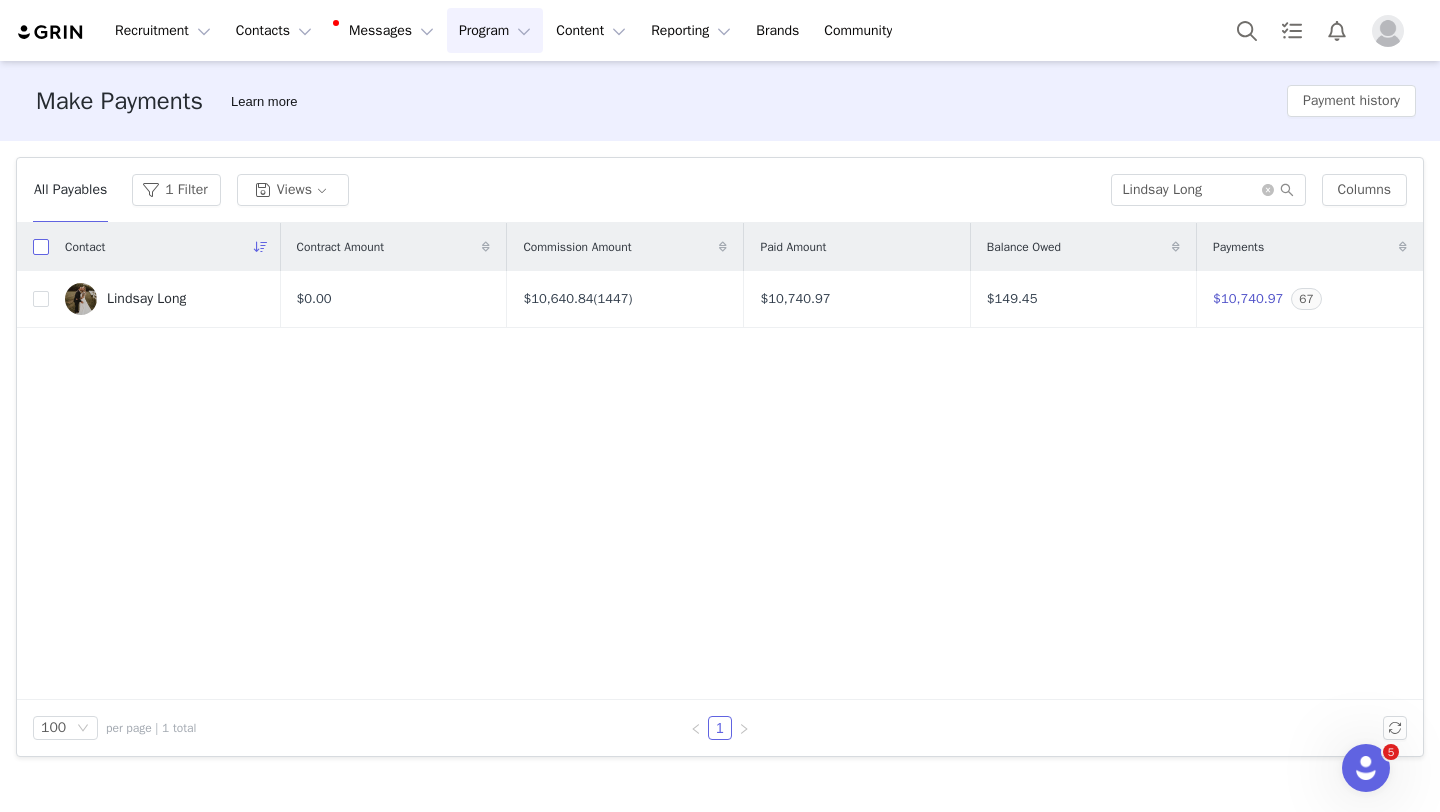 click at bounding box center (41, 247) 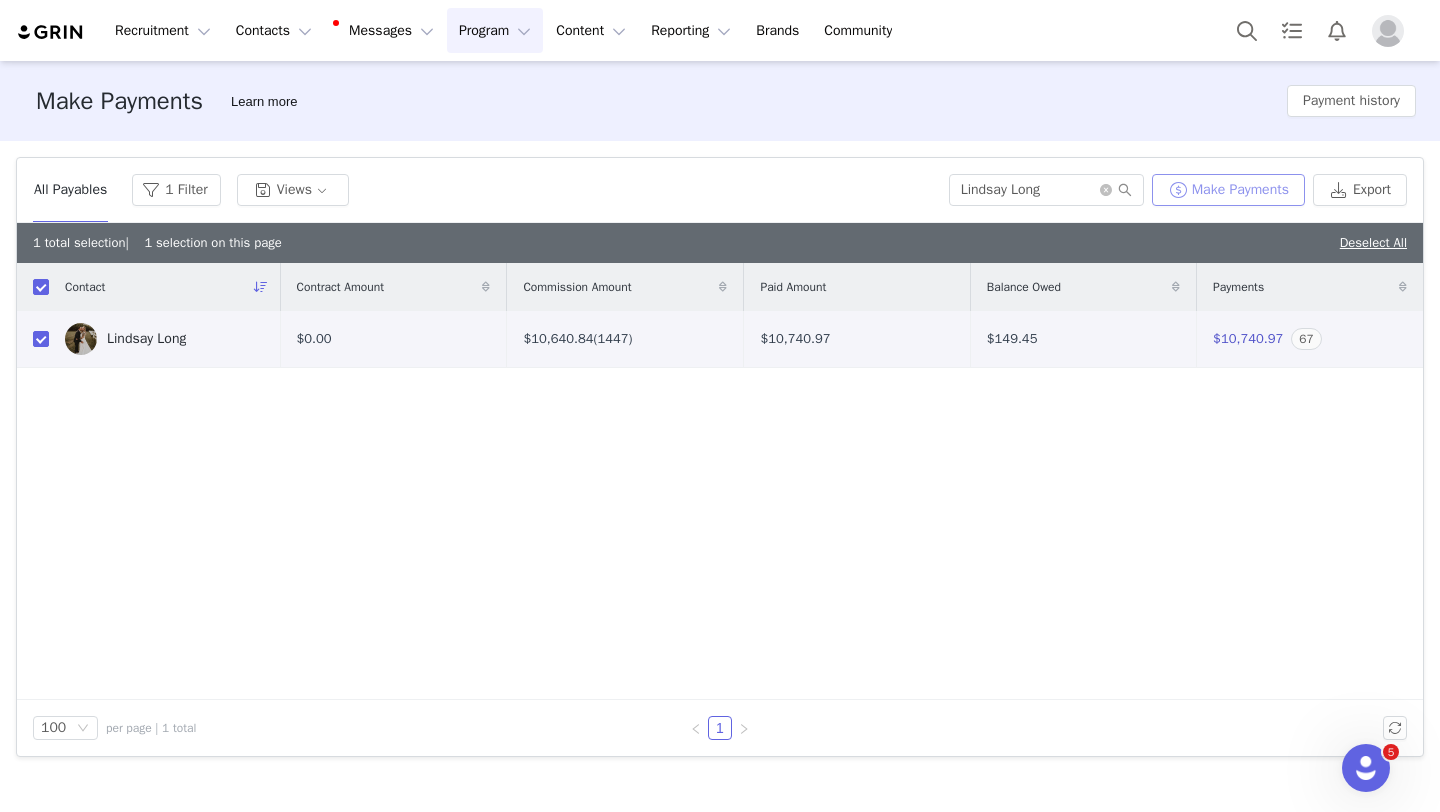 click on "Make Payments" at bounding box center [1228, 190] 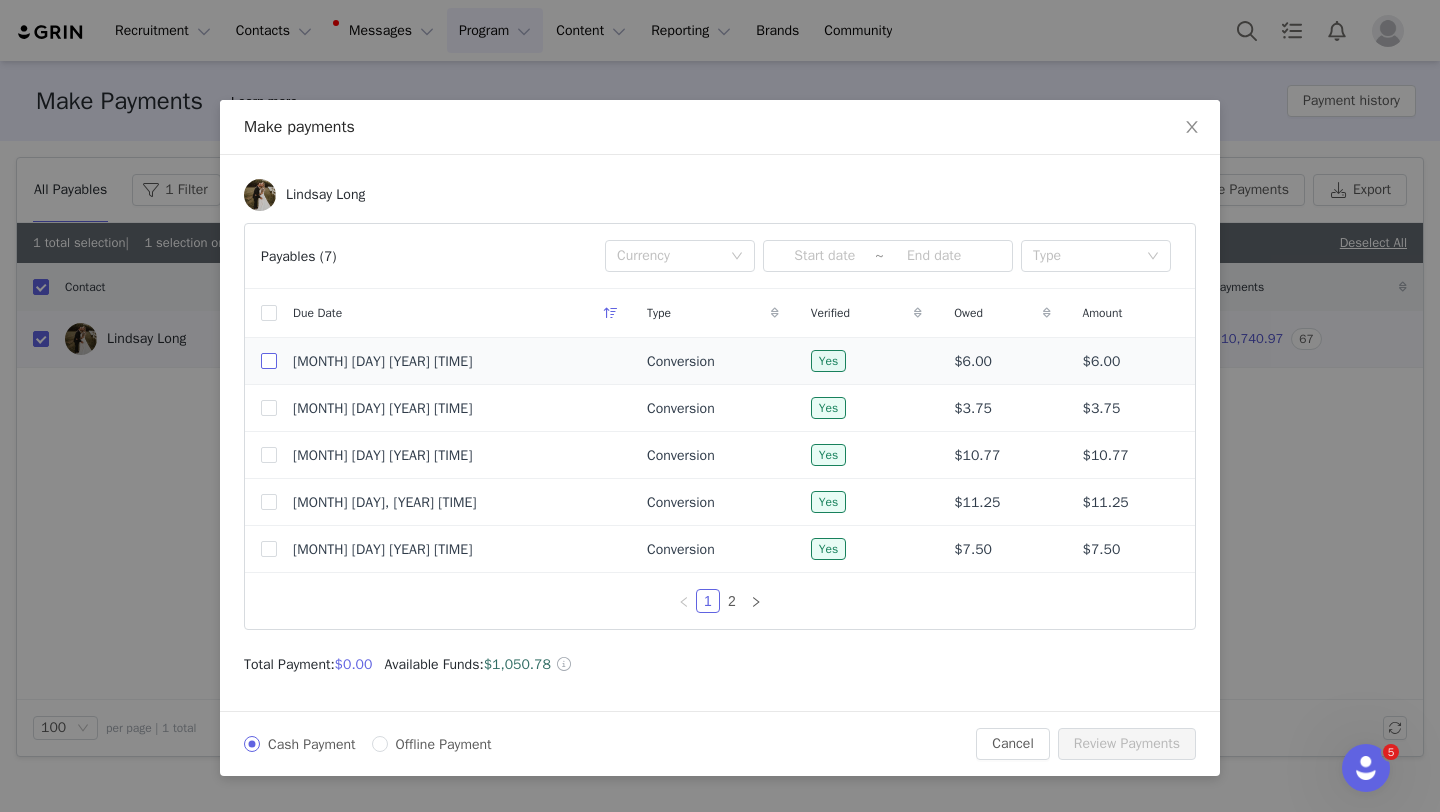 click at bounding box center (269, 361) 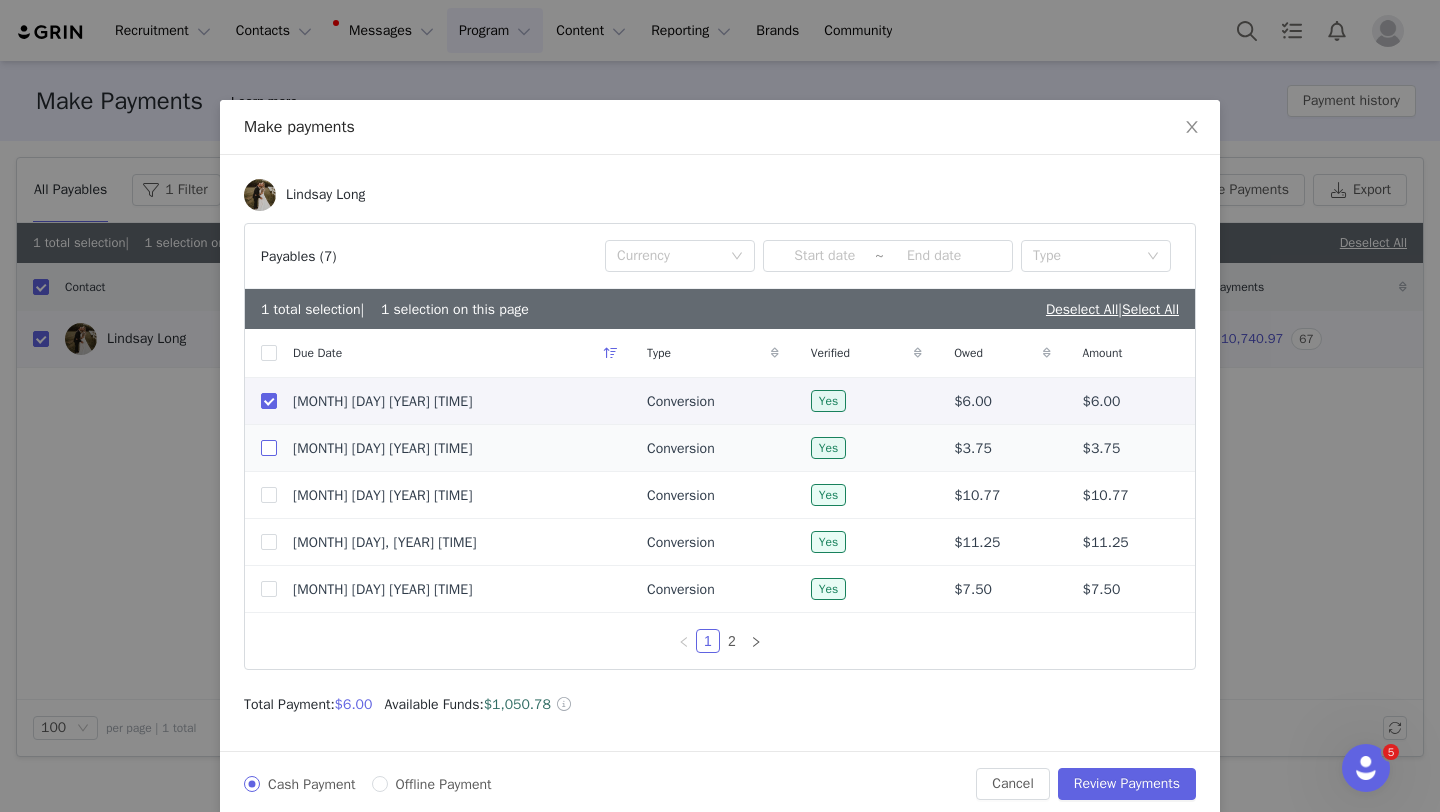 click at bounding box center (269, 448) 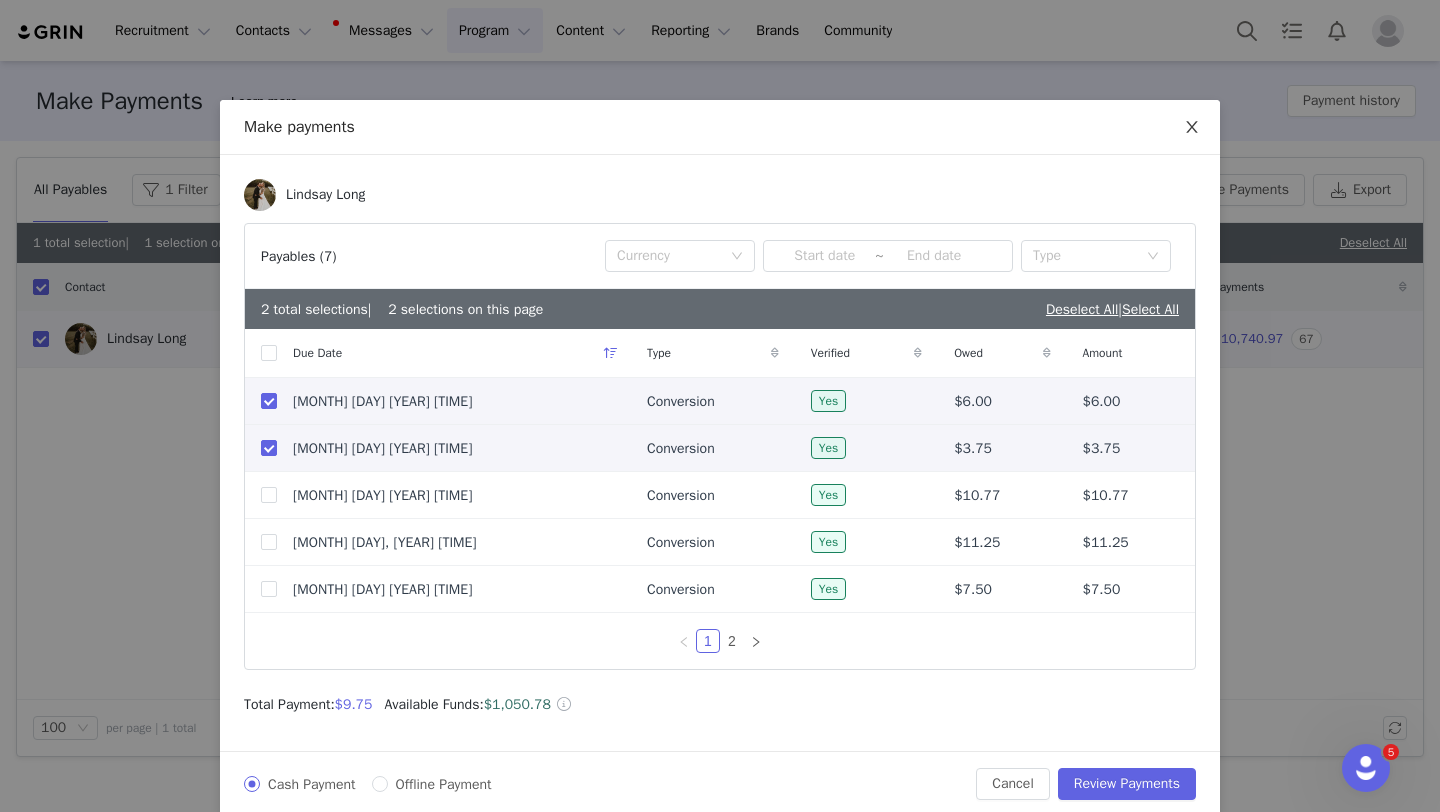 click 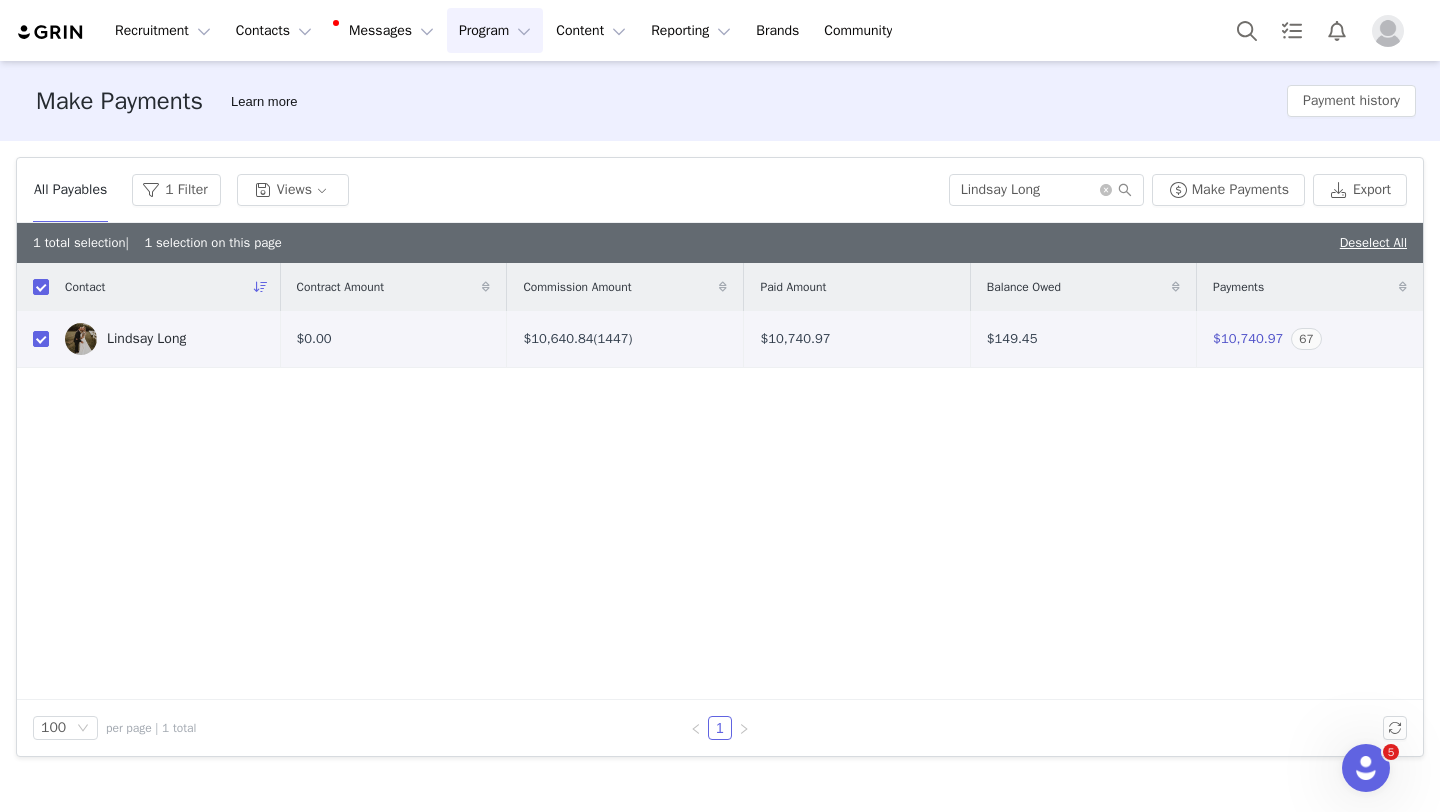 click on "Lindsay Long" at bounding box center [146, 339] 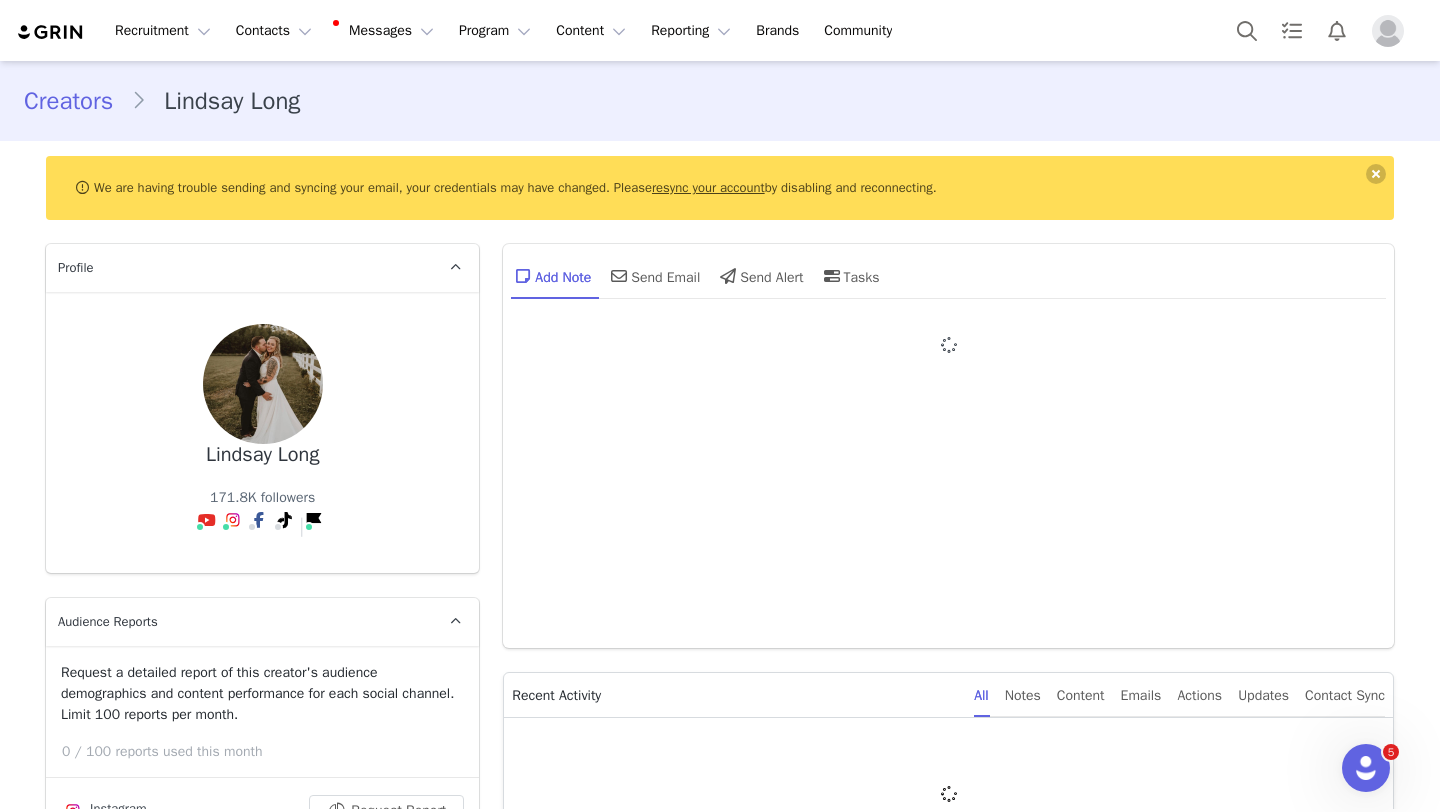 type on "+1 (United States)" 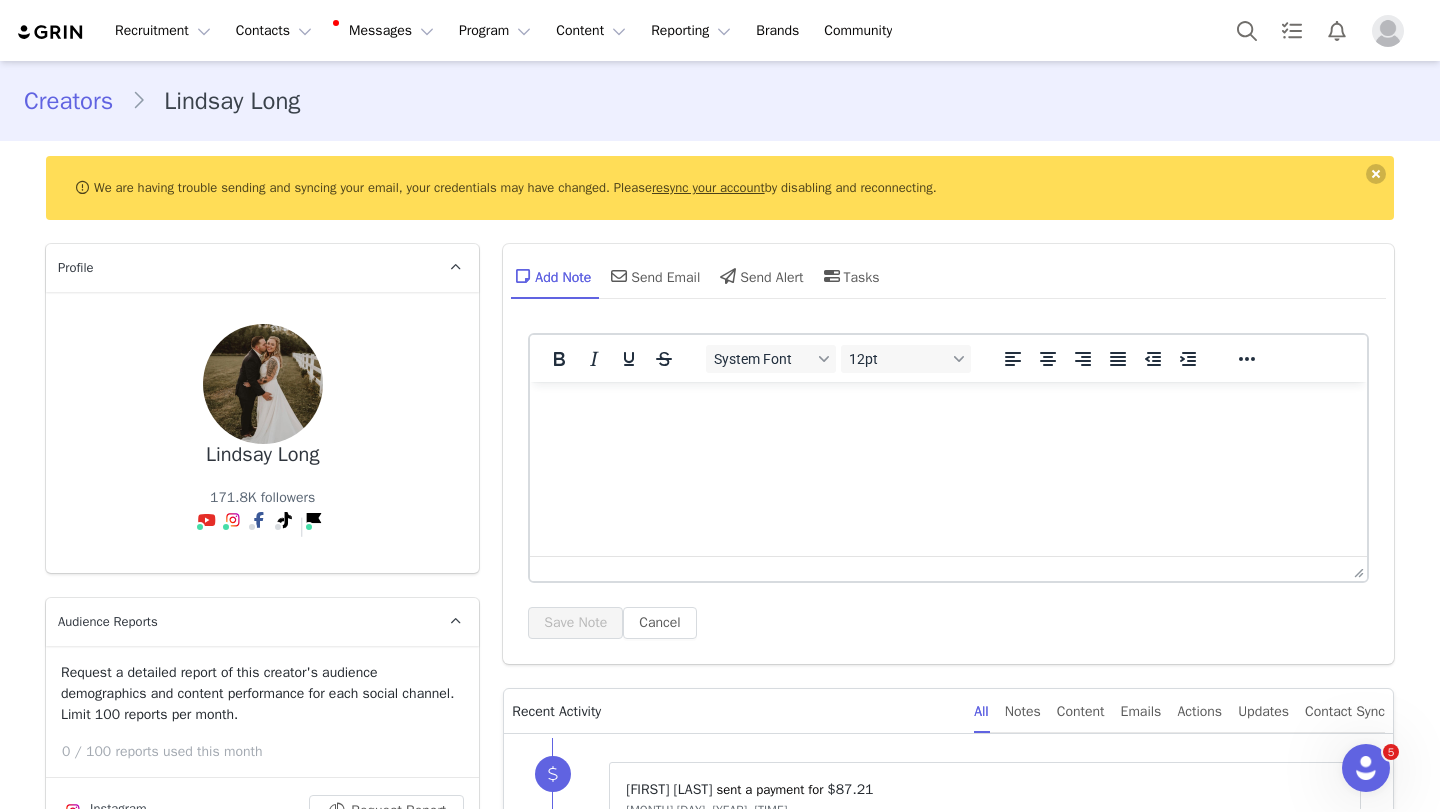 scroll, scrollTop: 0, scrollLeft: 0, axis: both 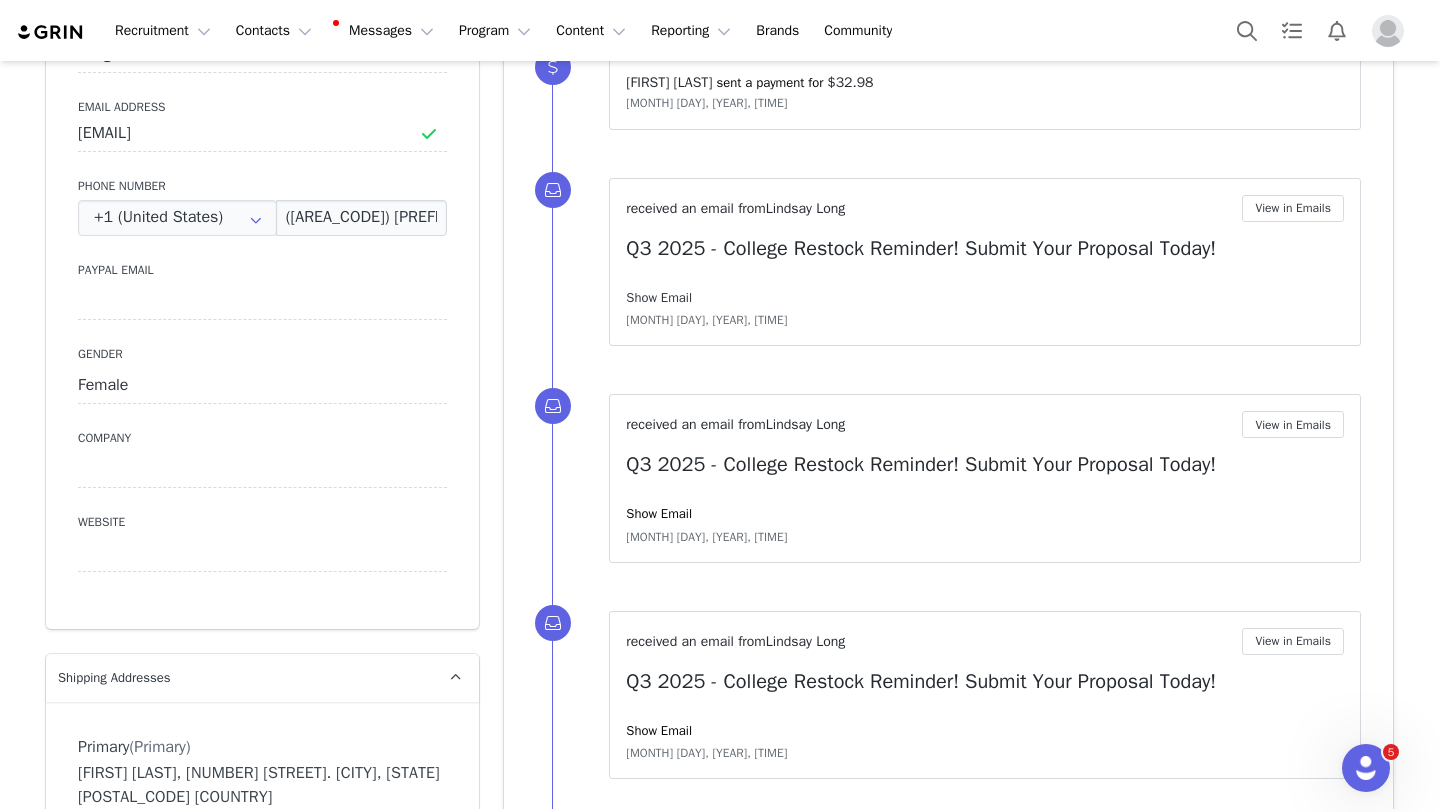 click on "Show Email" at bounding box center [659, 297] 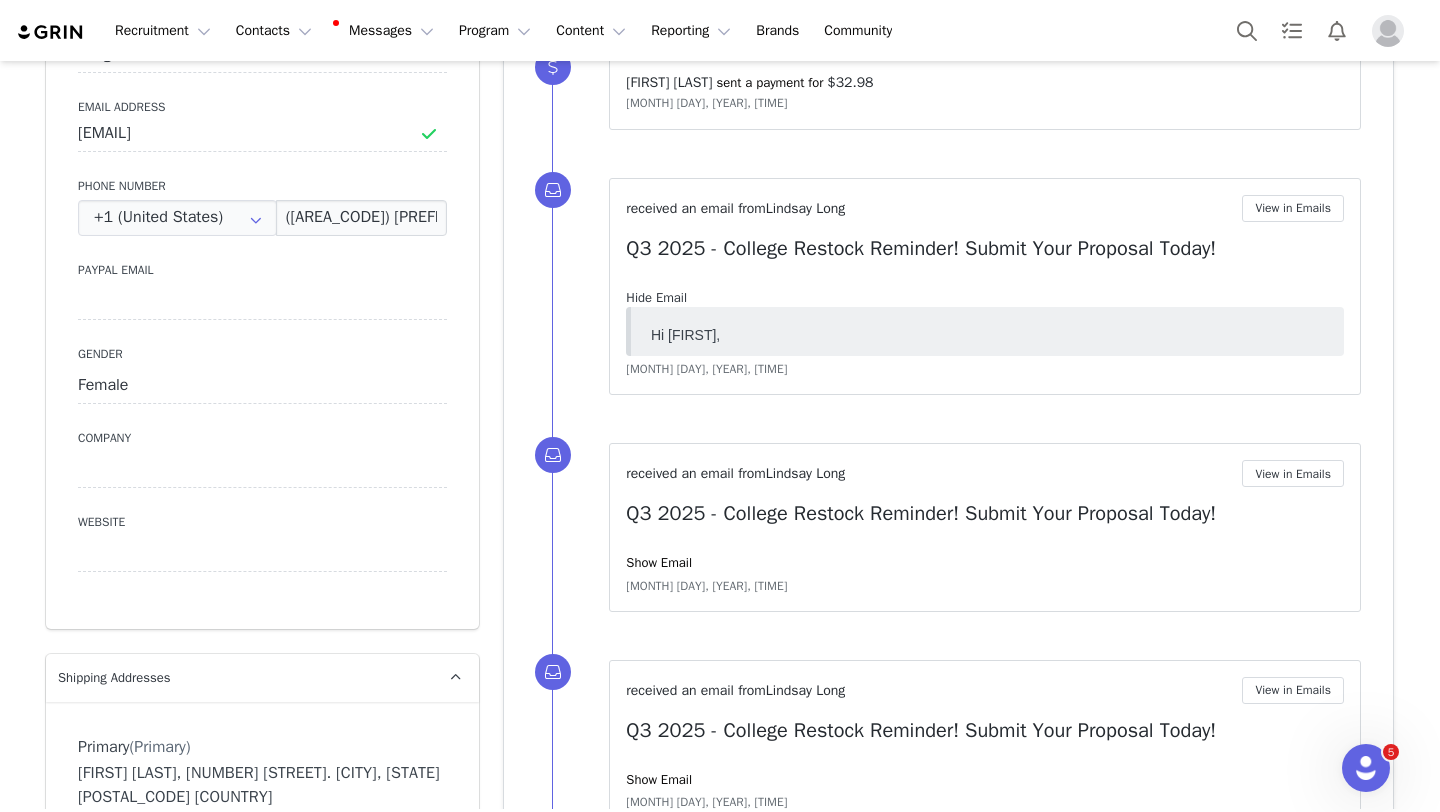 scroll, scrollTop: 0, scrollLeft: 0, axis: both 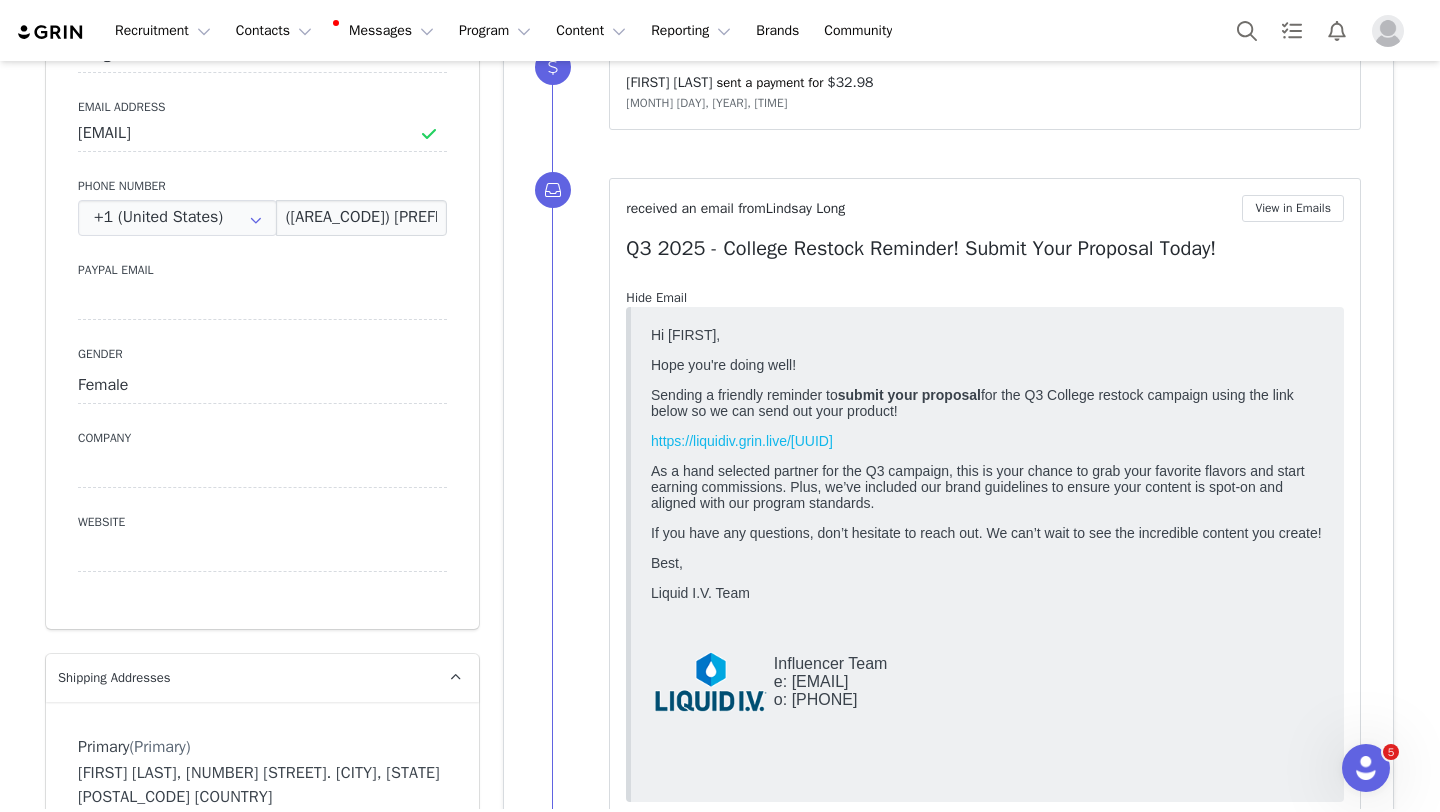 click on "Hide Email" at bounding box center (656, 297) 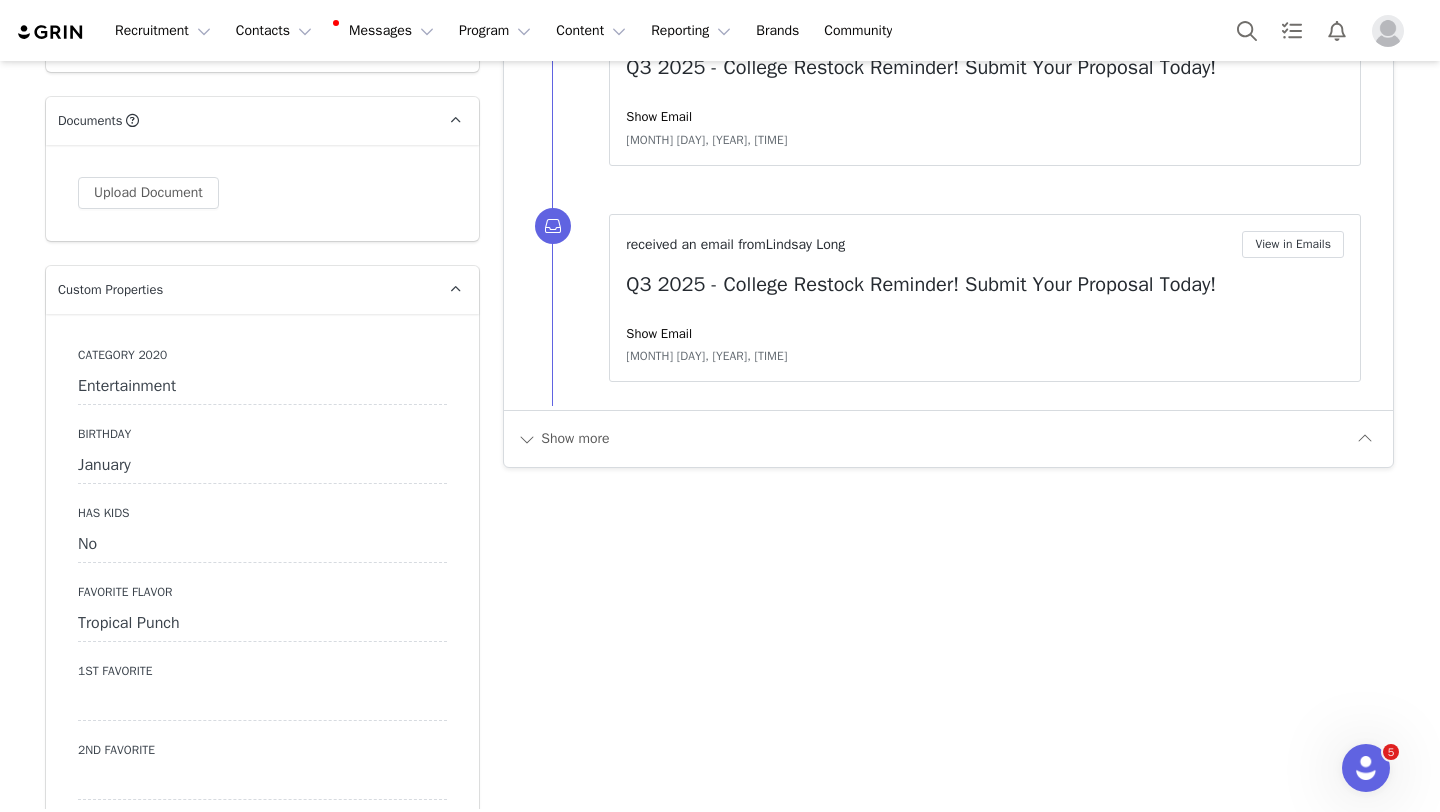 scroll, scrollTop: 2178, scrollLeft: 0, axis: vertical 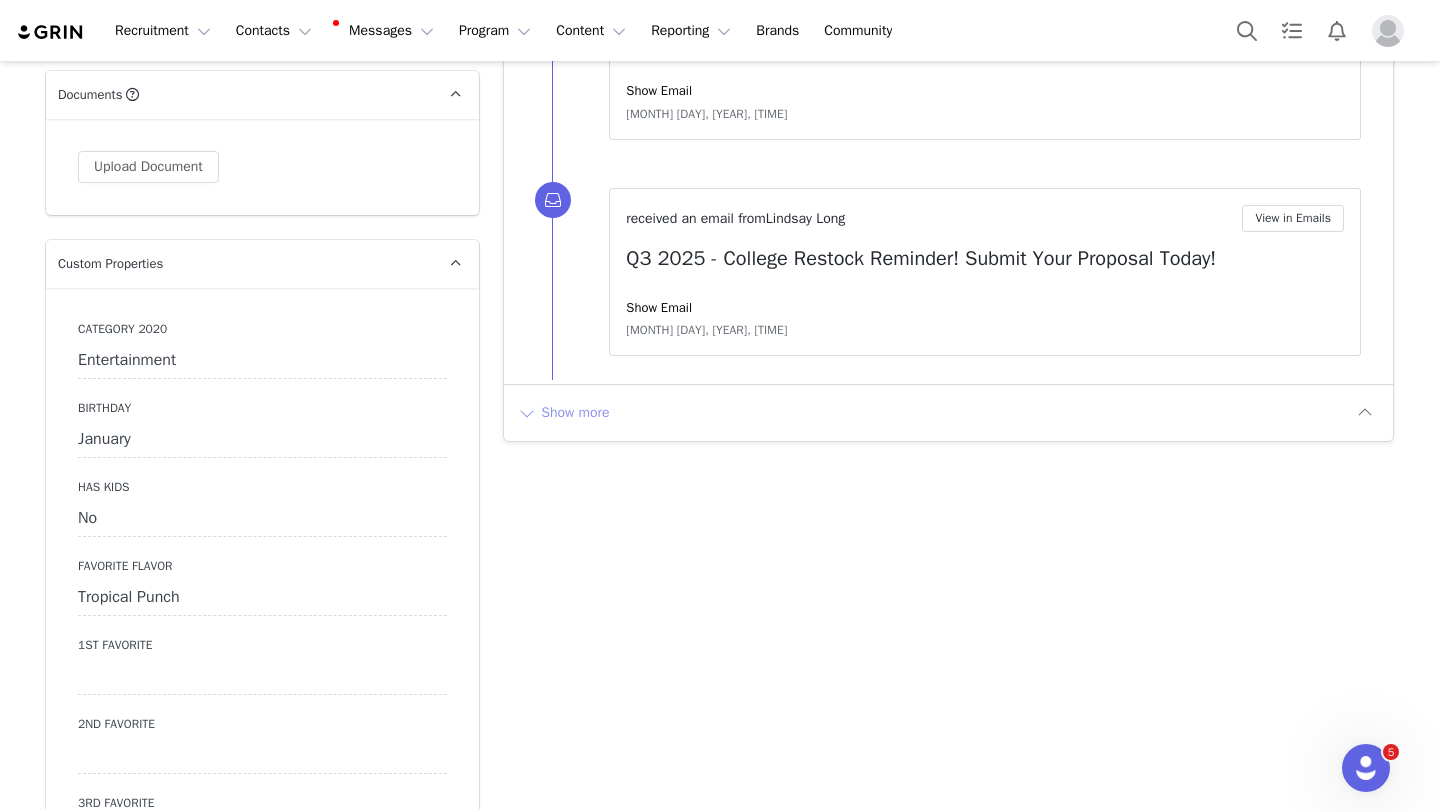 click on "Show more" at bounding box center (563, 413) 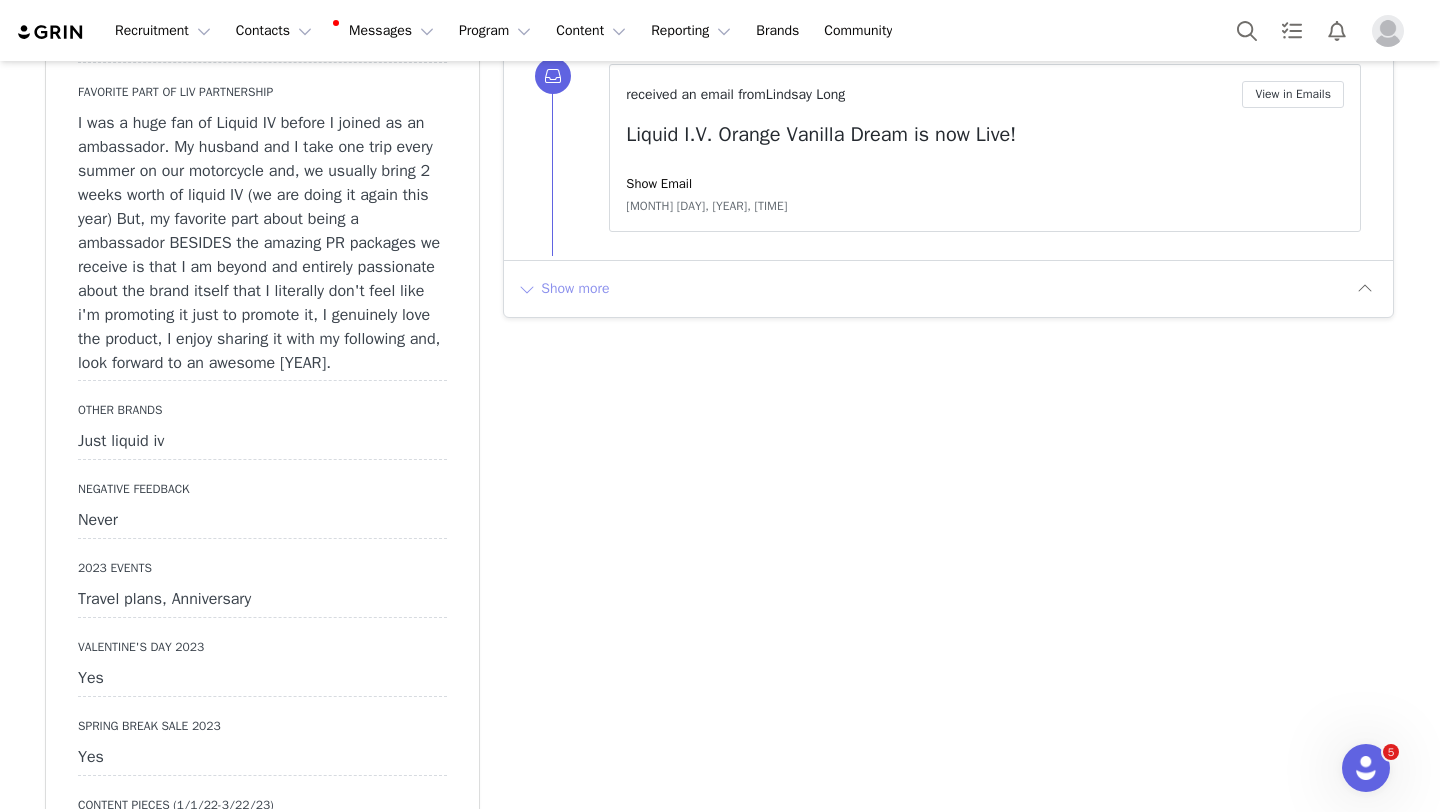 scroll, scrollTop: 4288, scrollLeft: 0, axis: vertical 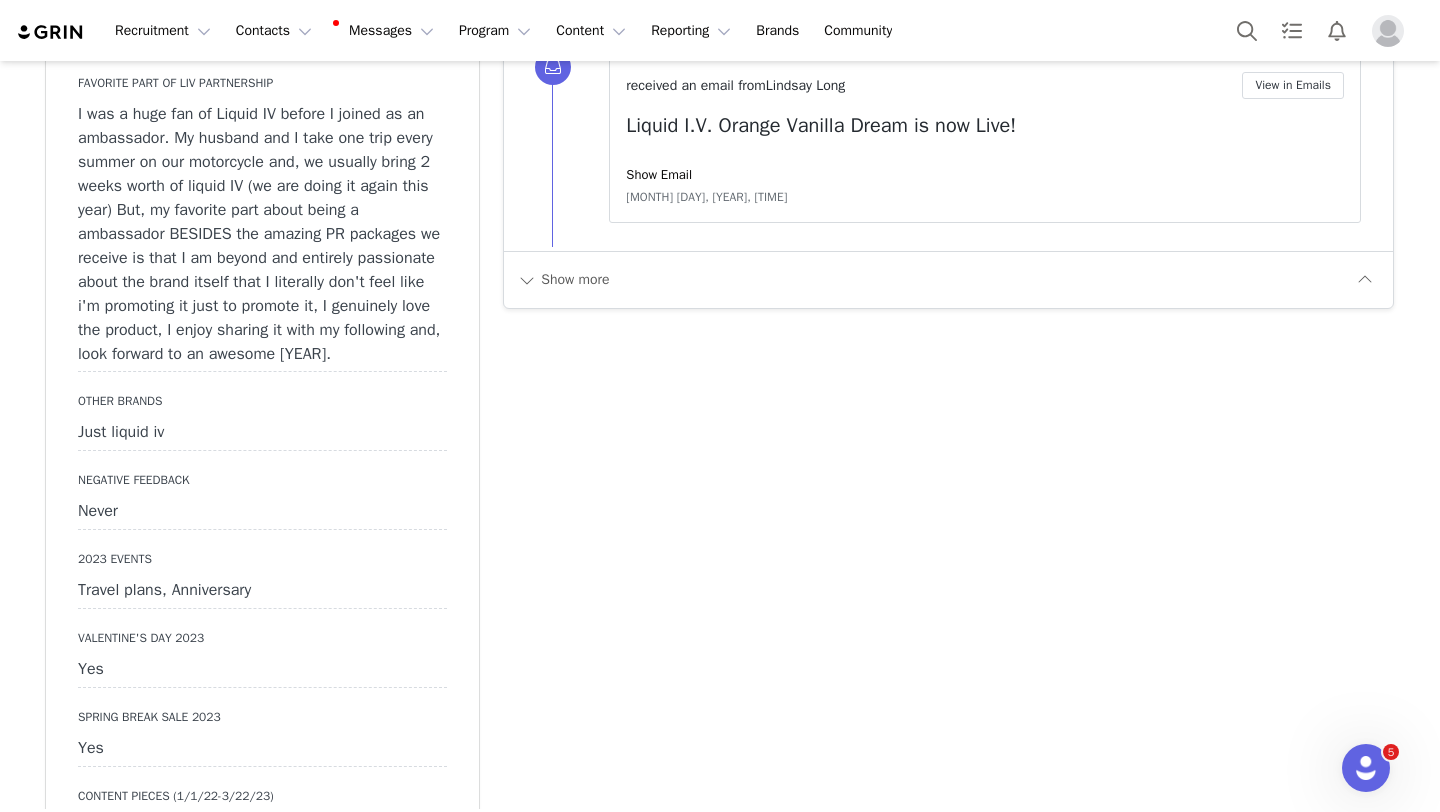 click at bounding box center [1388, 31] 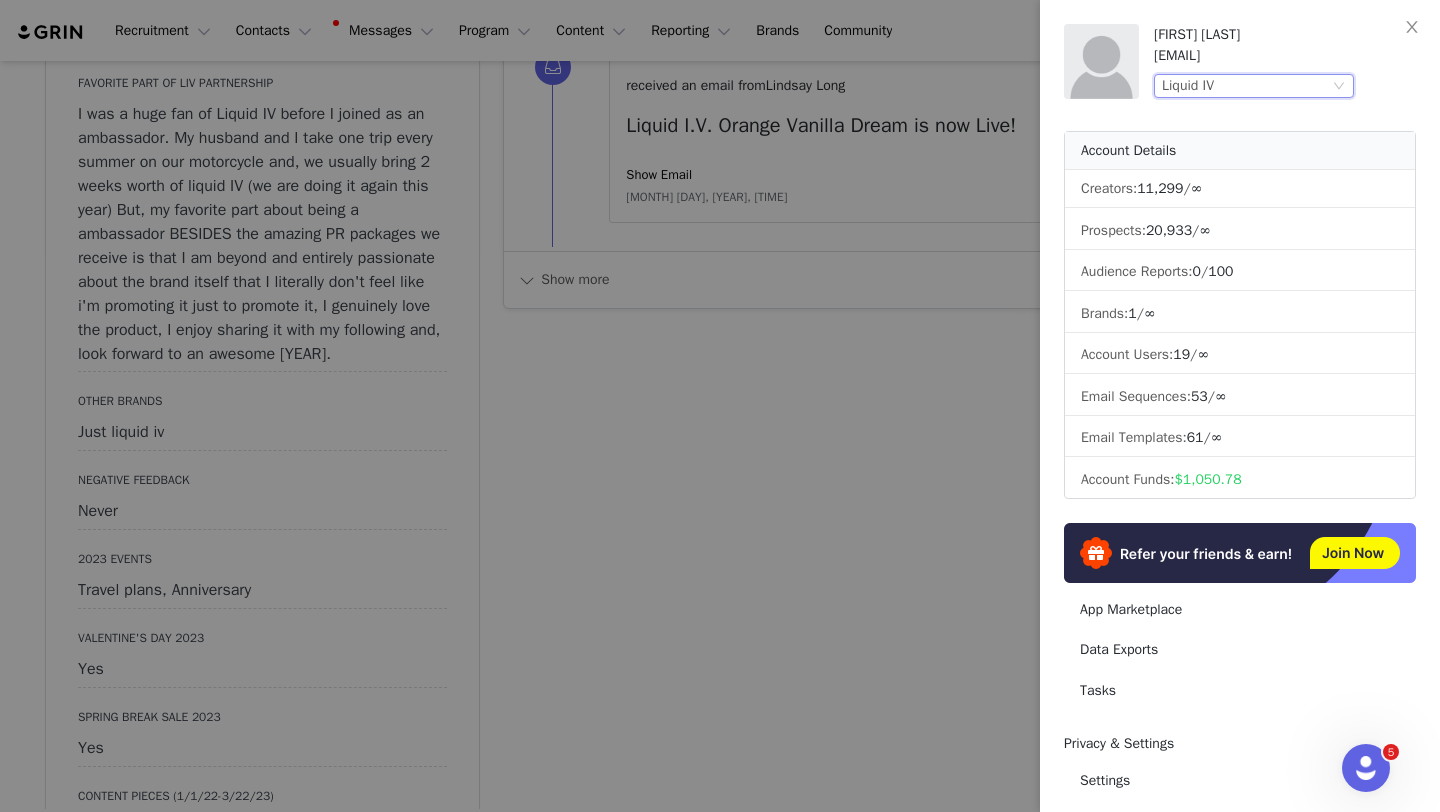 click on "Liquid IV" at bounding box center (1245, 86) 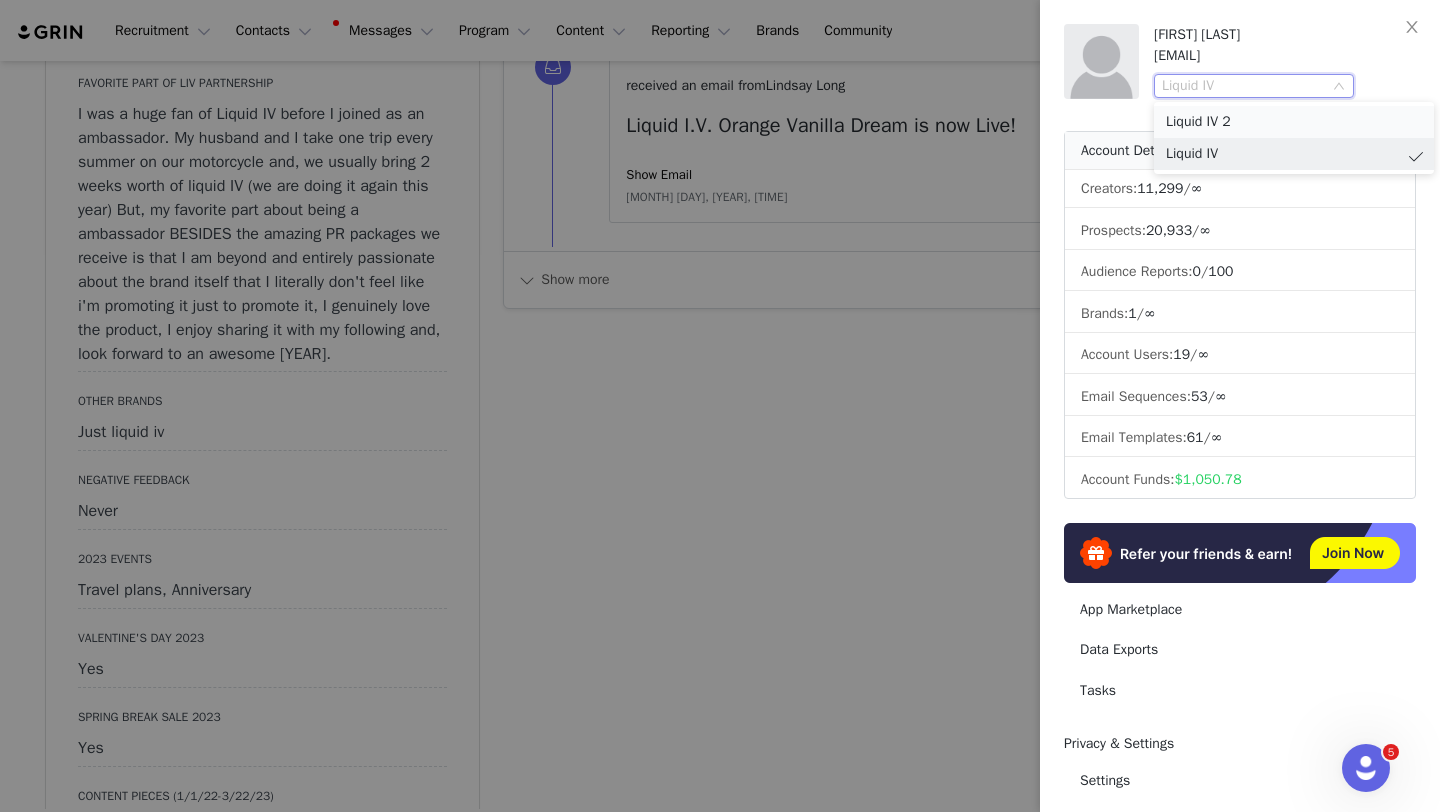 click on "Liquid IV 2" at bounding box center (1294, 122) 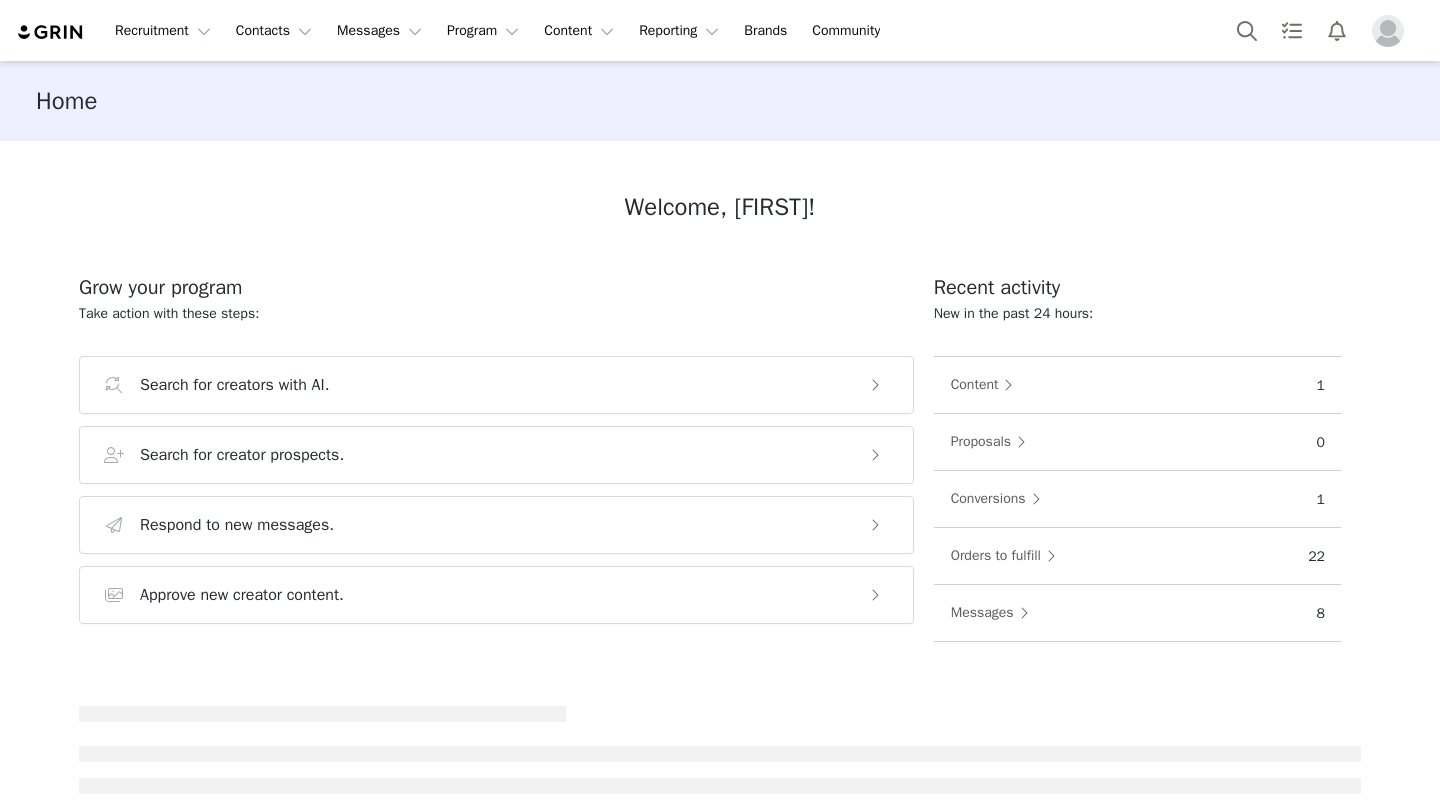 scroll, scrollTop: 0, scrollLeft: 0, axis: both 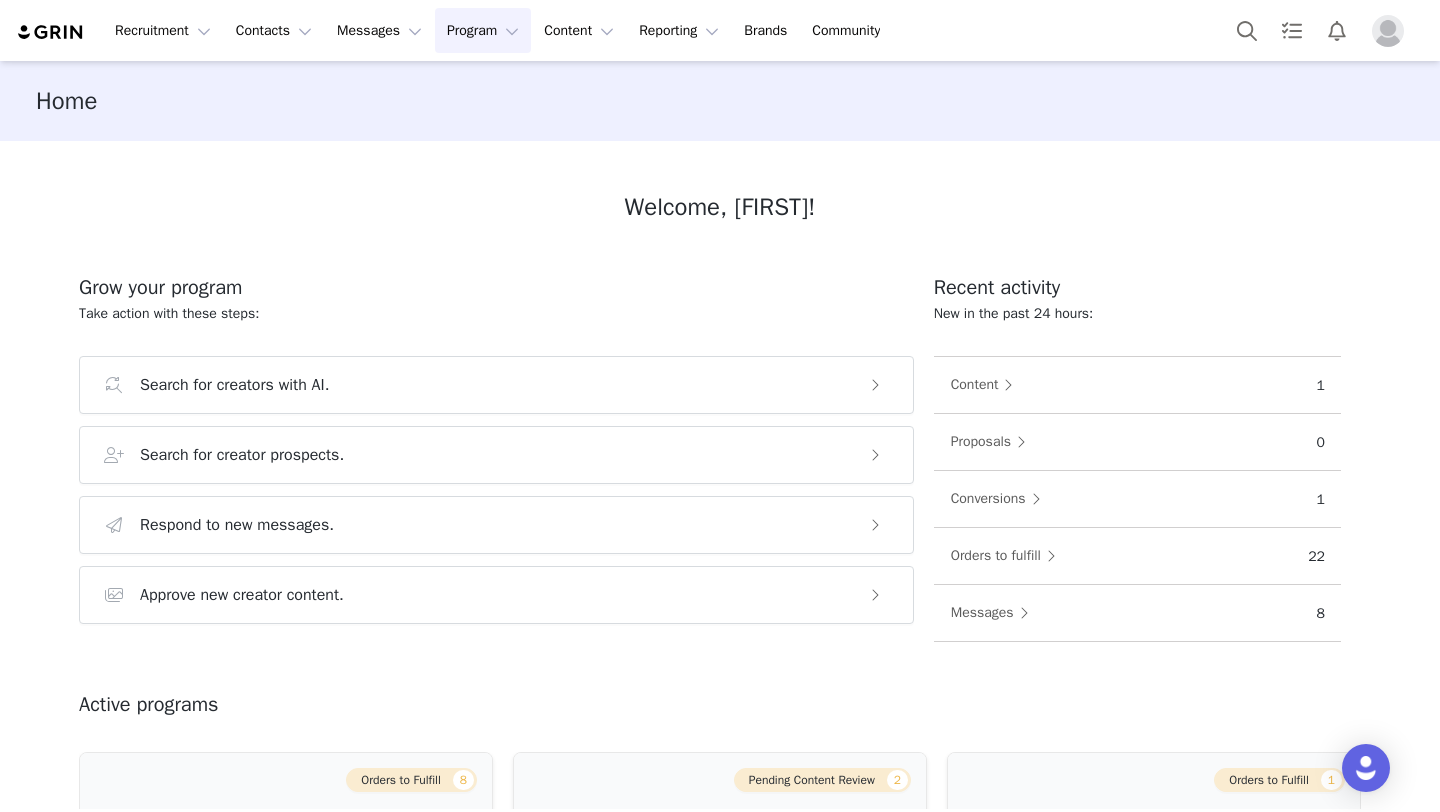 click on "Program Program" at bounding box center [483, 30] 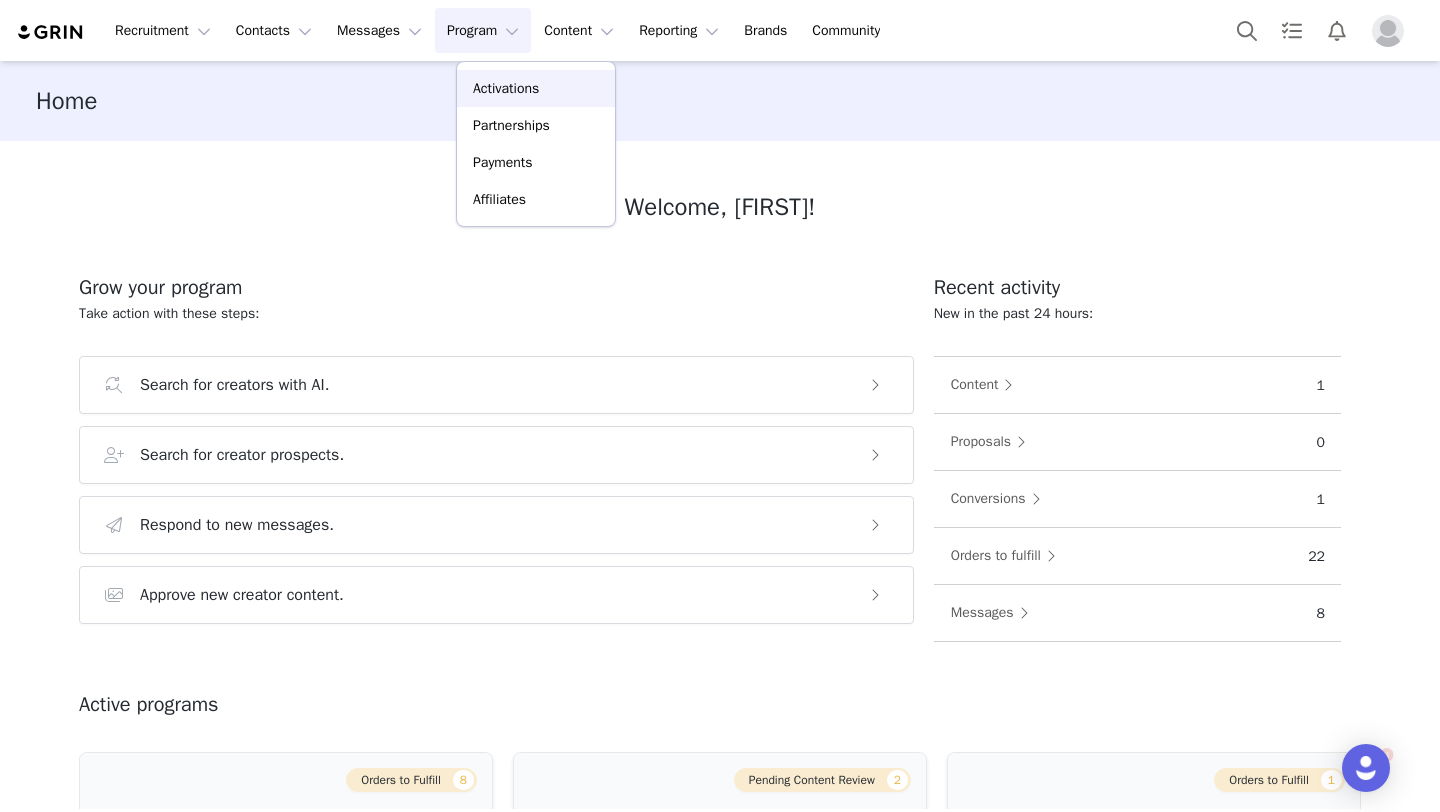 scroll, scrollTop: 0, scrollLeft: 0, axis: both 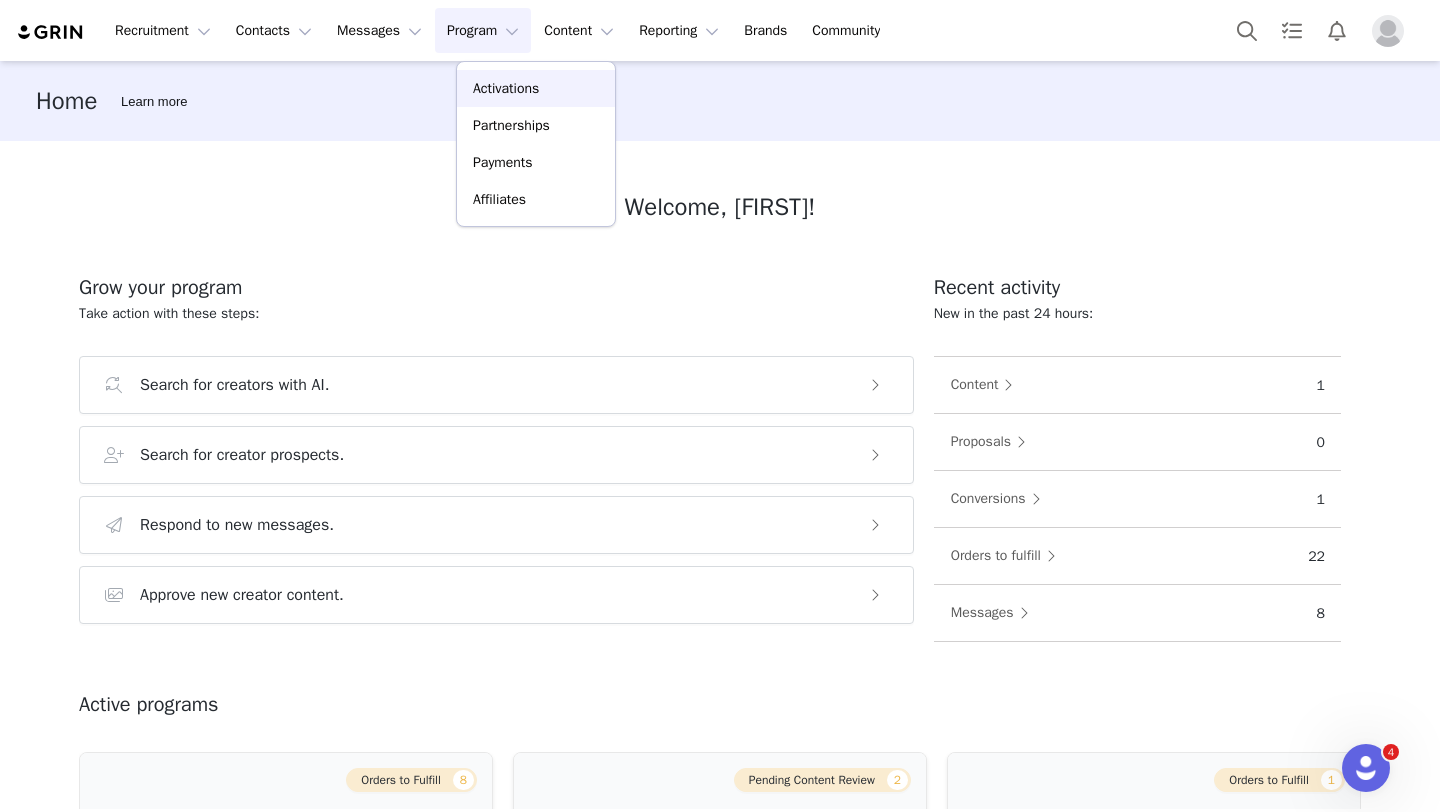 click on "Activations" at bounding box center [506, 88] 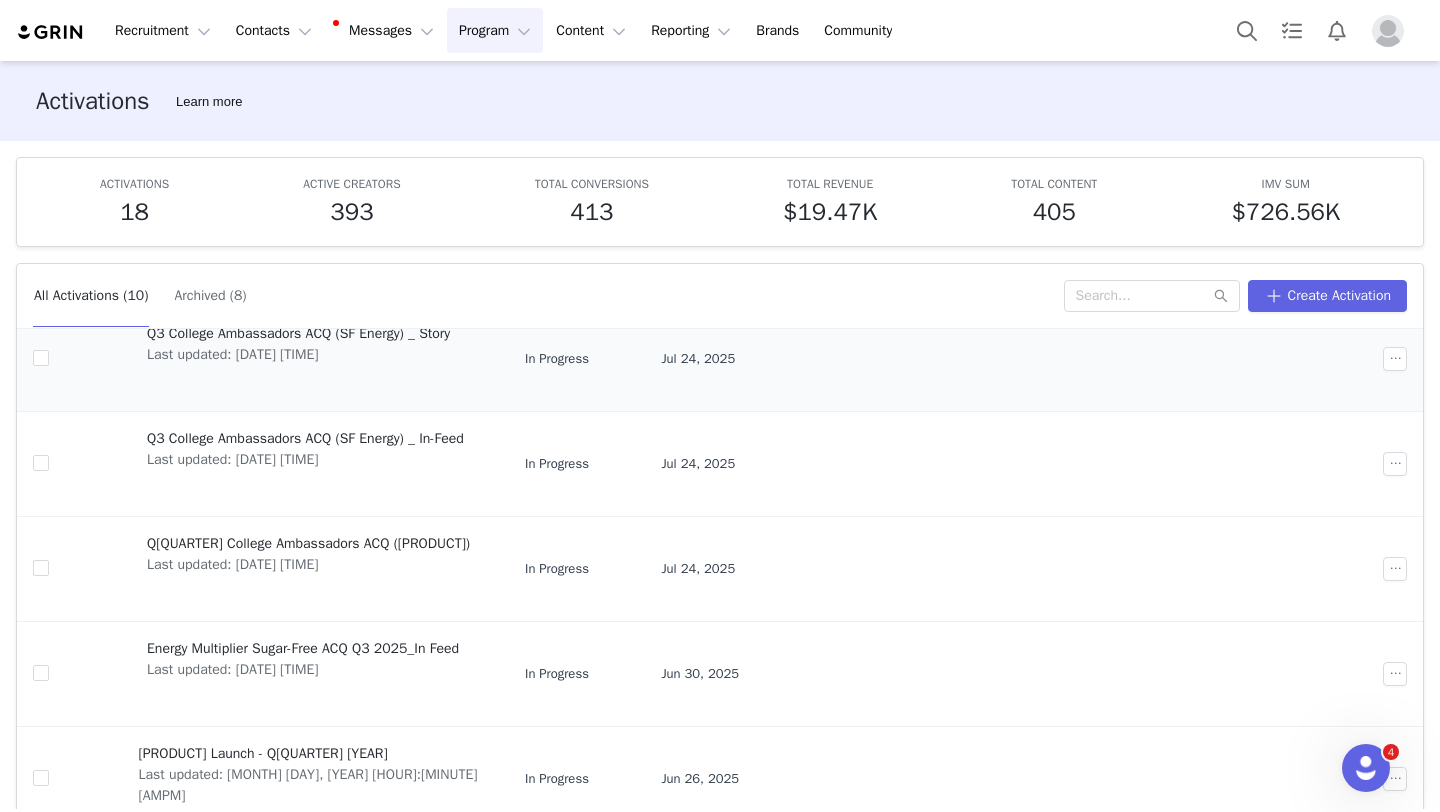 scroll, scrollTop: 586, scrollLeft: 0, axis: vertical 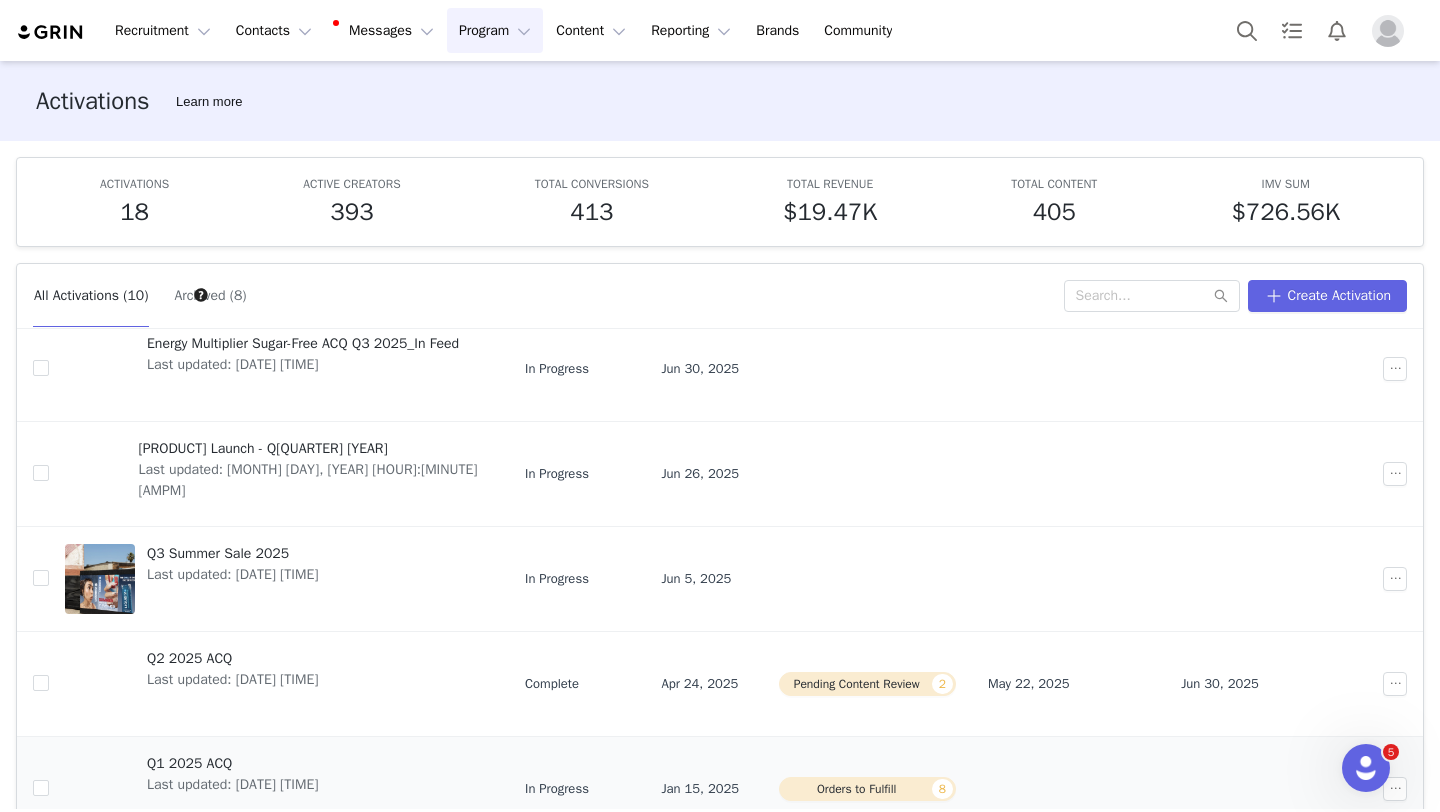 click on "Last updated: [DATE] [TIME]" at bounding box center (232, 784) 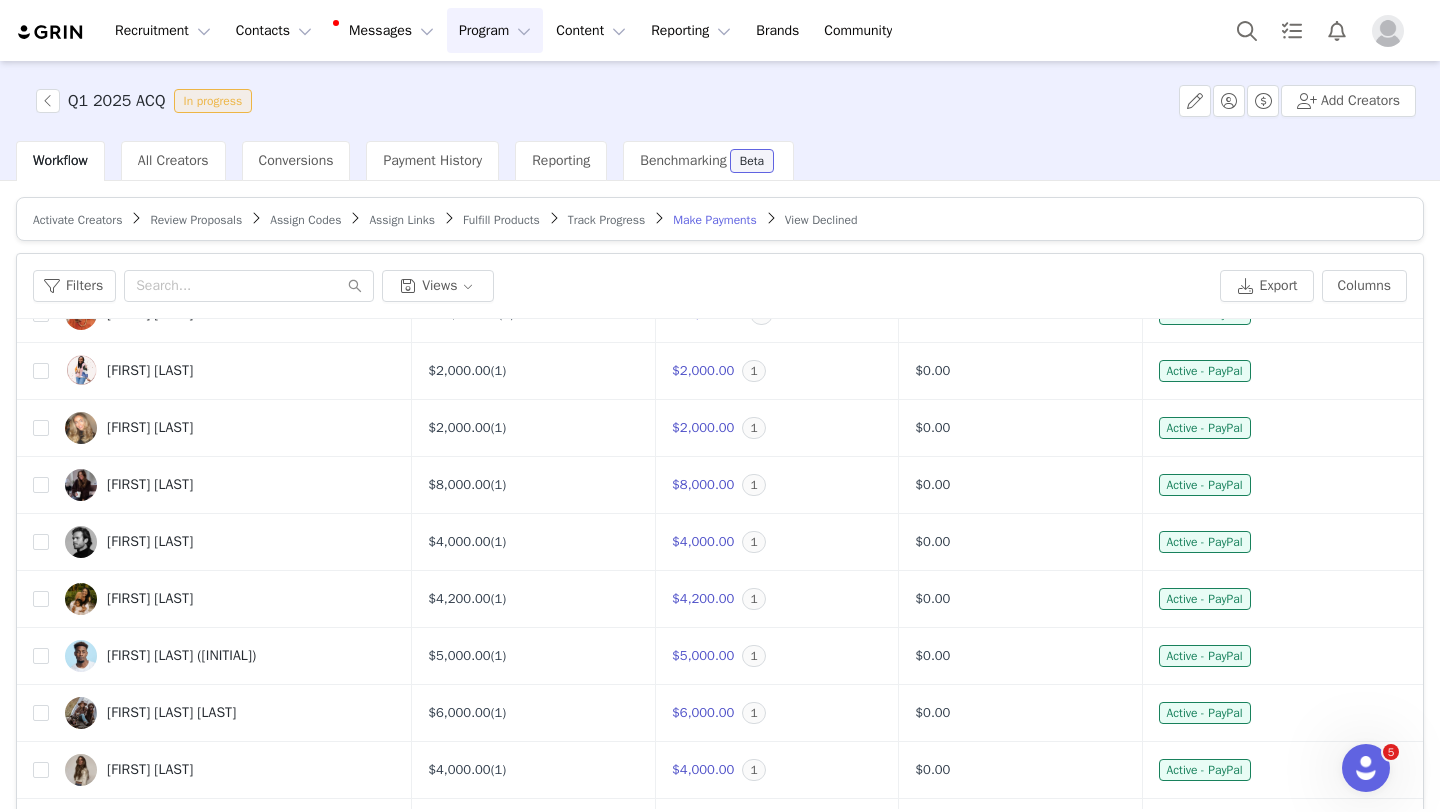 scroll, scrollTop: 2670, scrollLeft: 0, axis: vertical 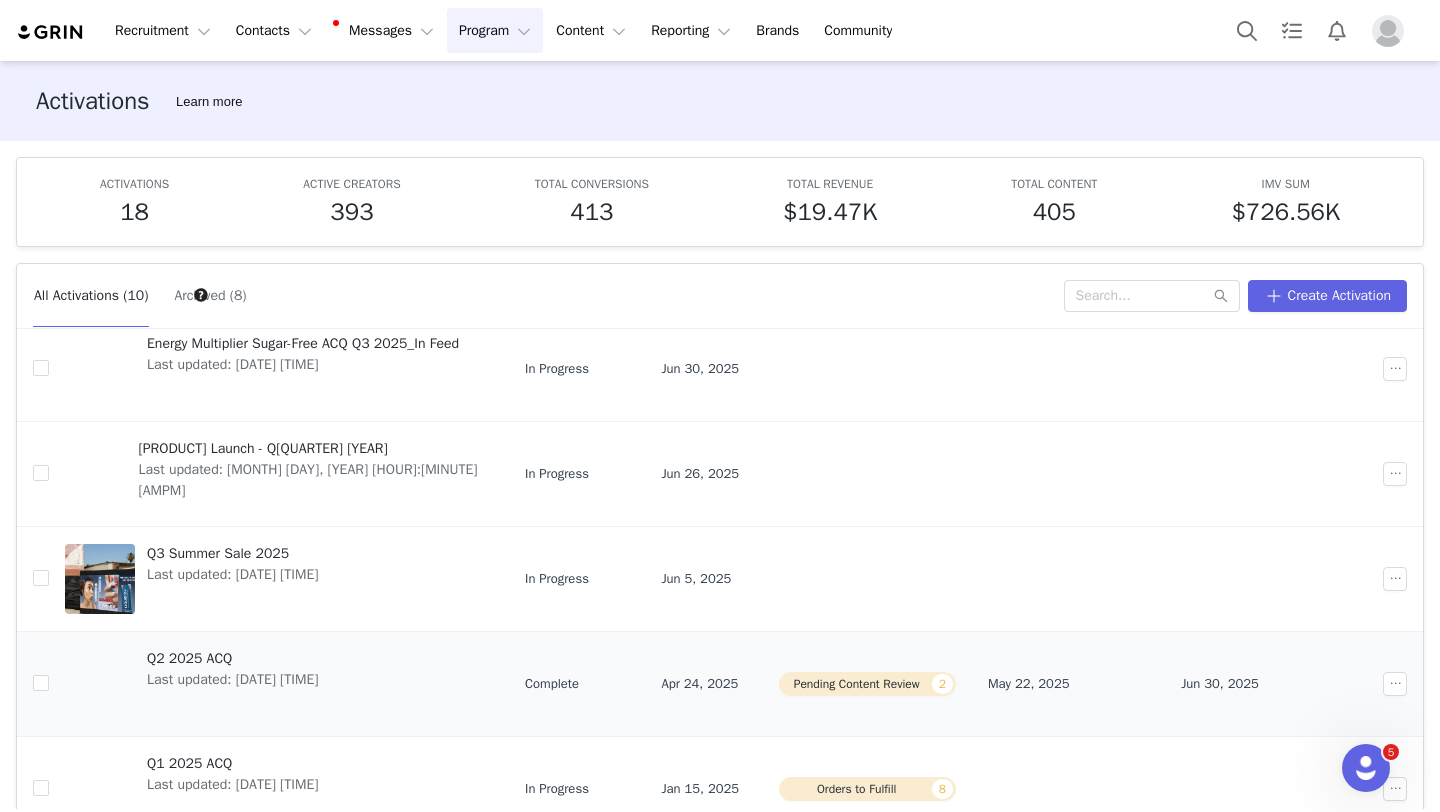 click on "Last updated: [DATE] [TIME]" at bounding box center [232, 679] 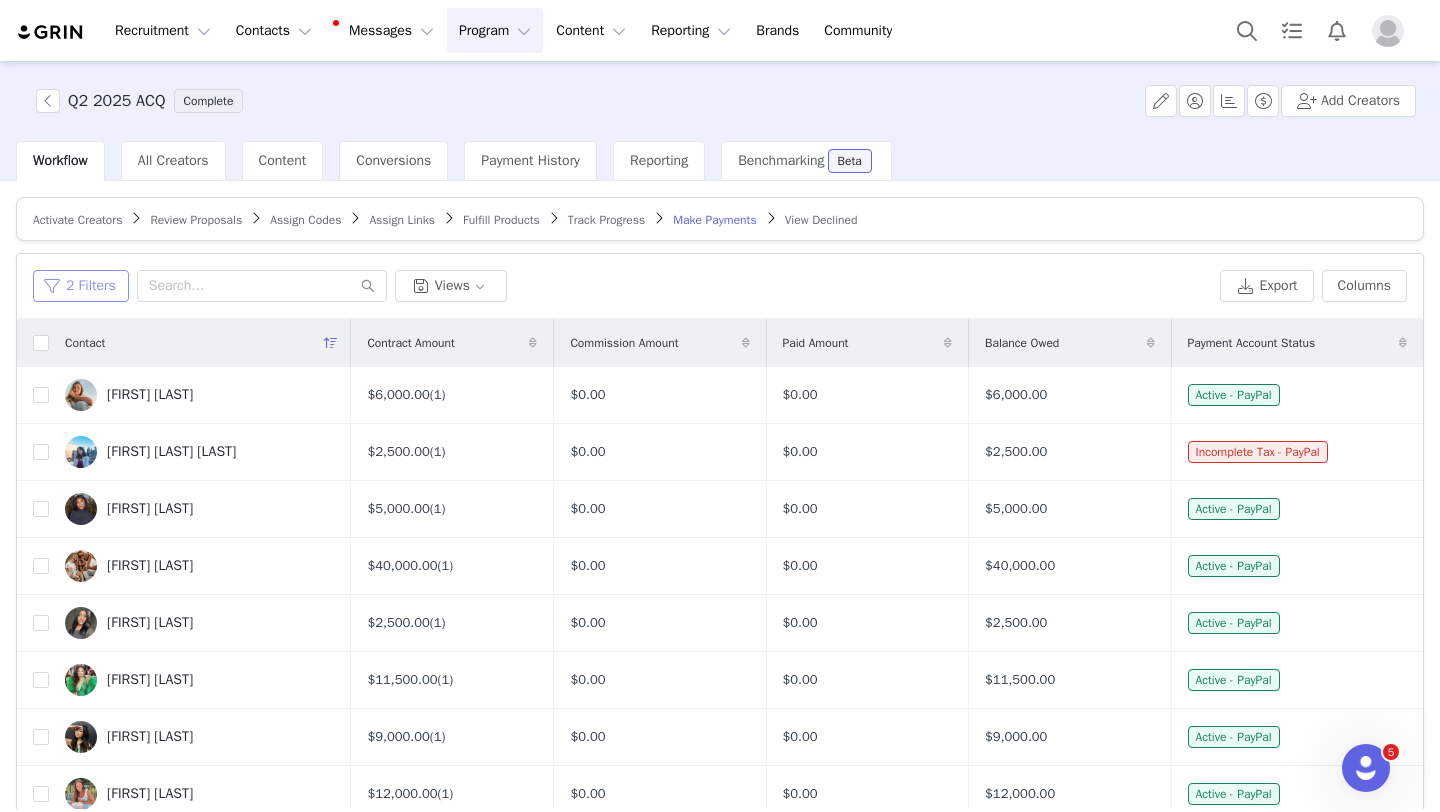click on "2 Filters" at bounding box center [81, 286] 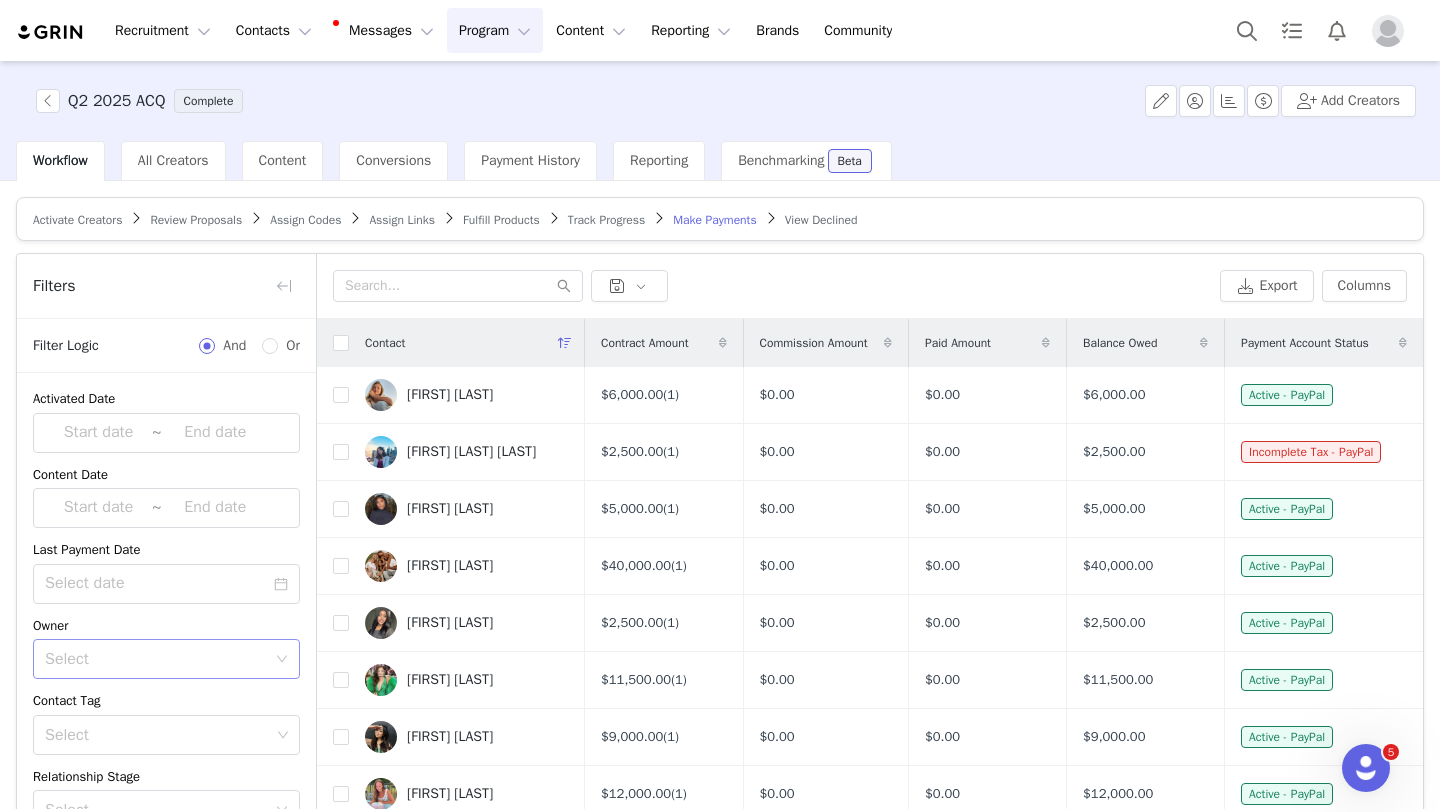 scroll, scrollTop: 247, scrollLeft: 0, axis: vertical 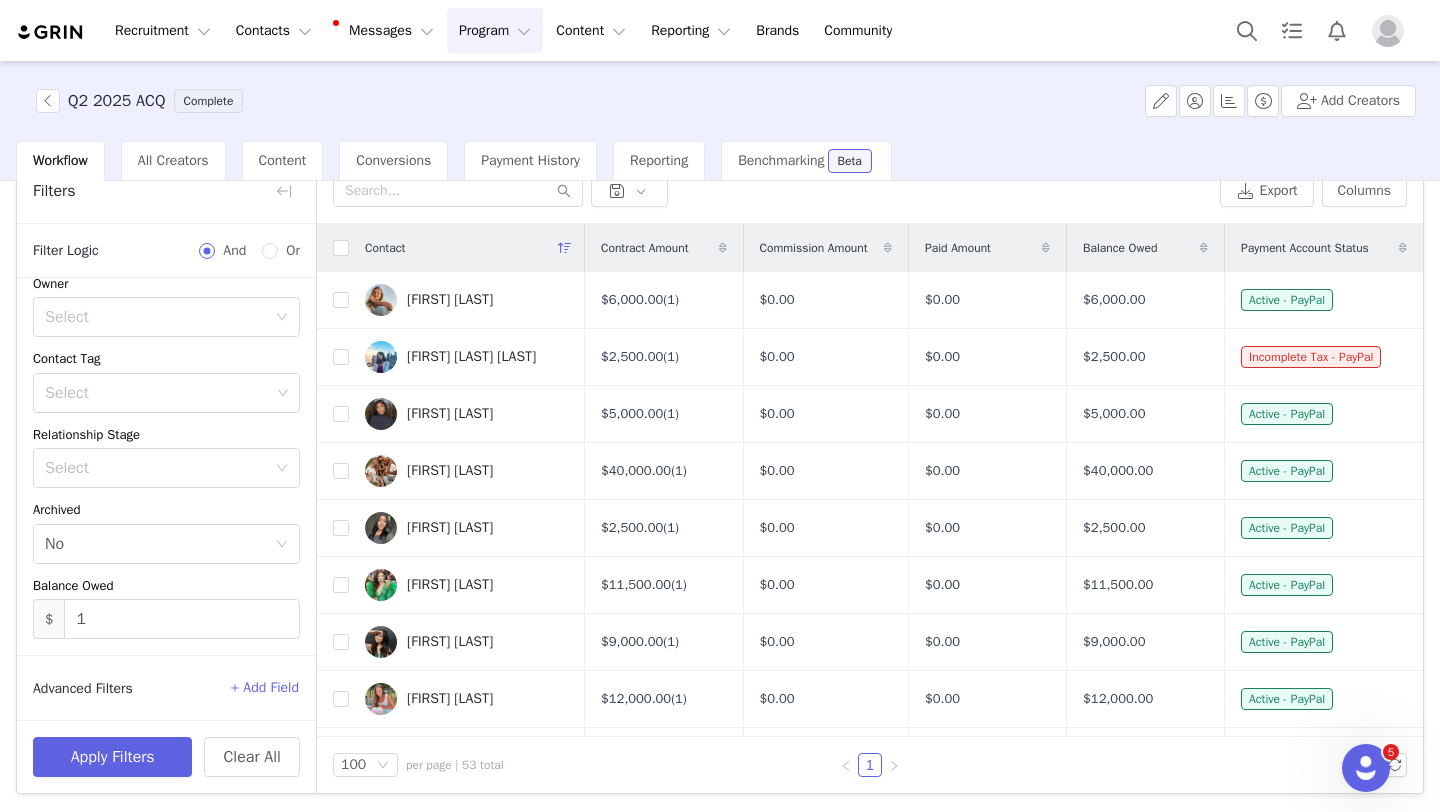 click on "+ Add Field" at bounding box center (265, 688) 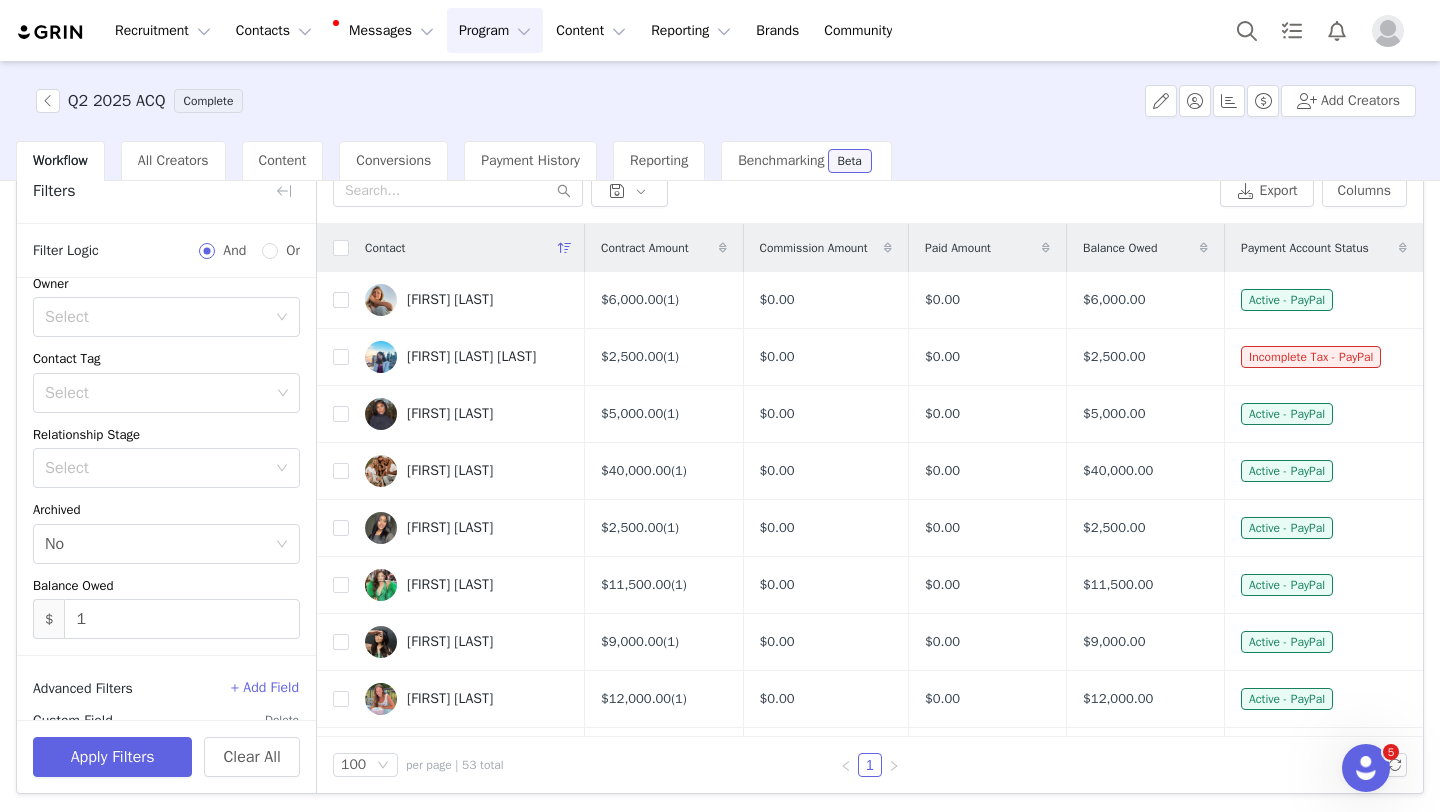 scroll, scrollTop: 327, scrollLeft: 0, axis: vertical 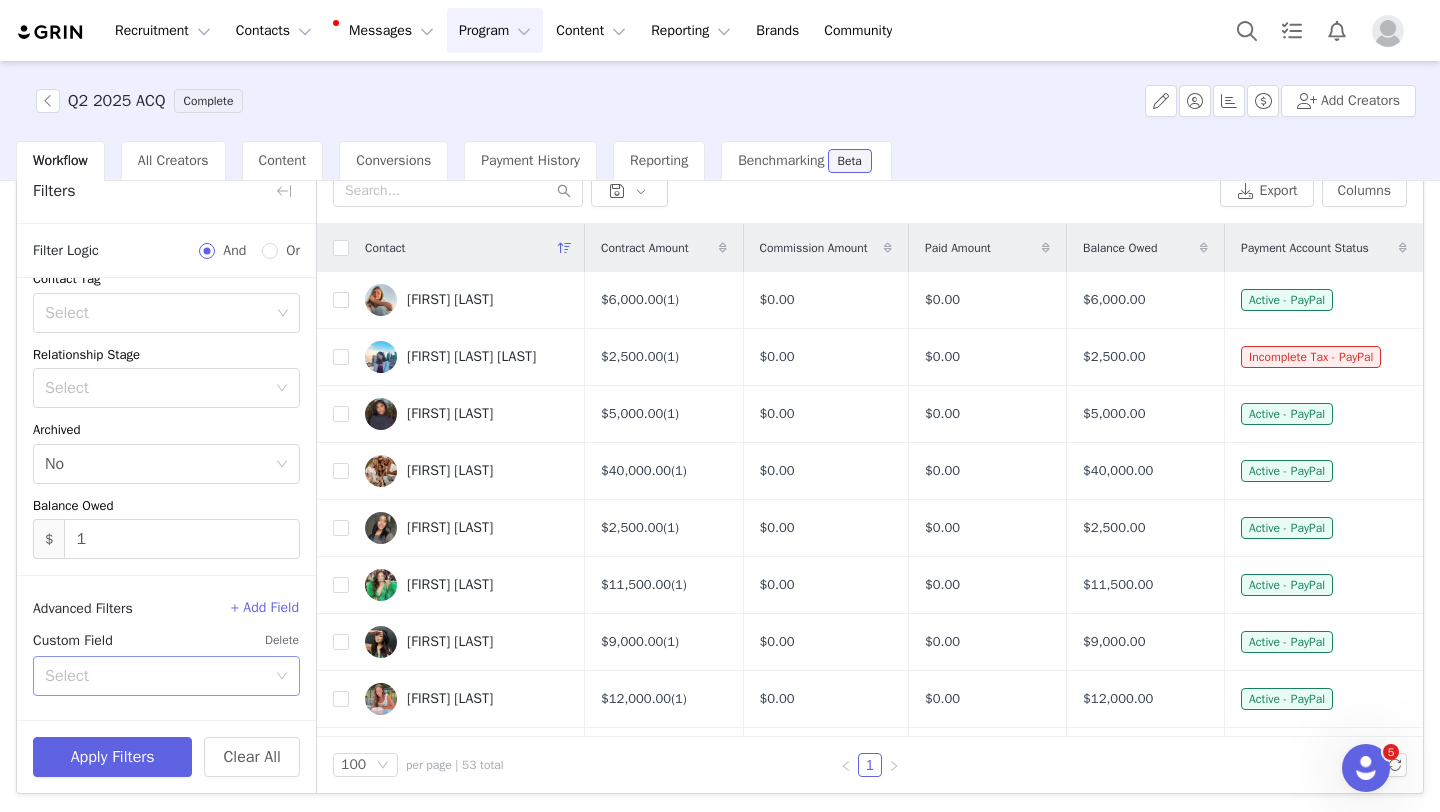 click on "Select" at bounding box center (155, 676) 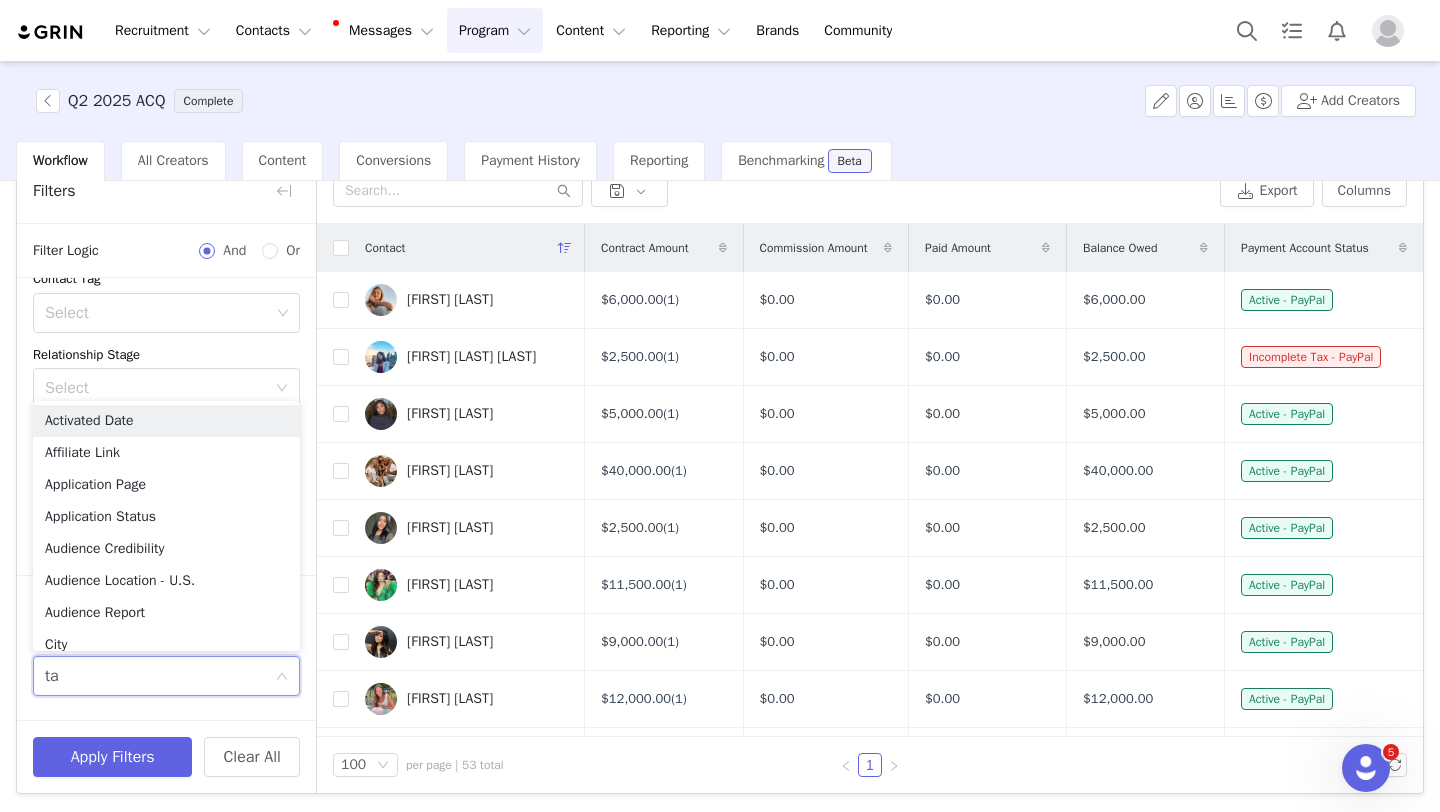type on "tag" 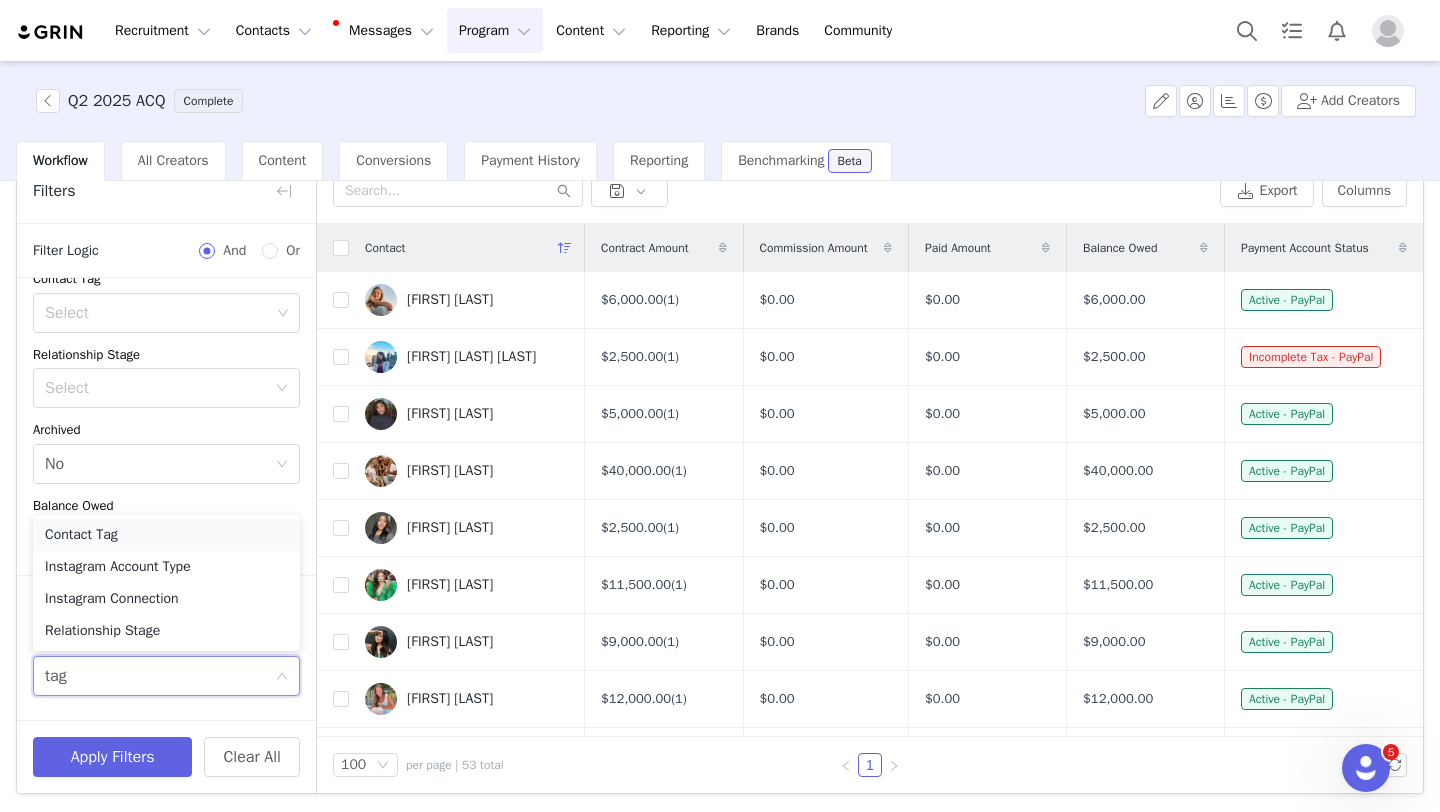 click on "Contact Tag" at bounding box center (166, 535) 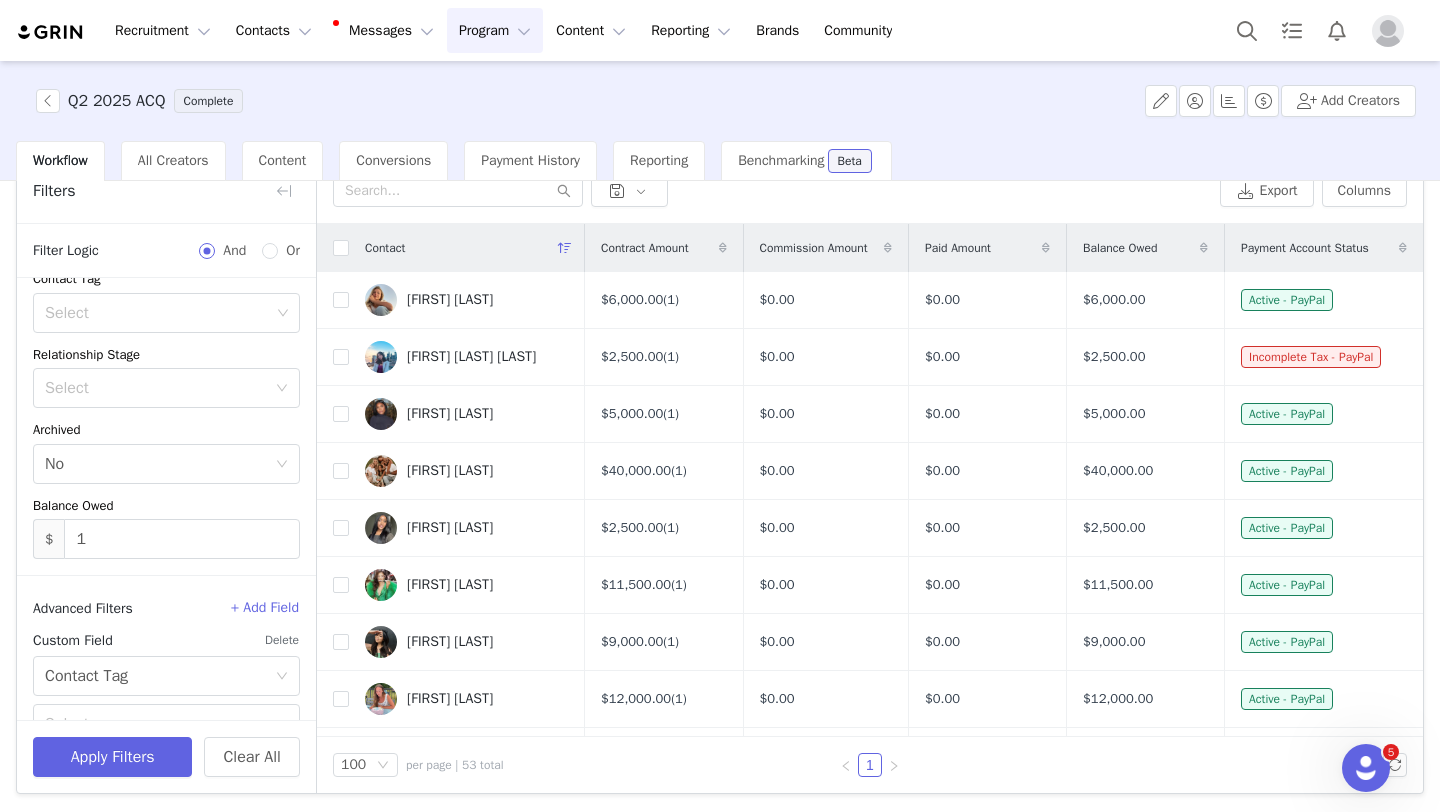 scroll, scrollTop: 415, scrollLeft: 0, axis: vertical 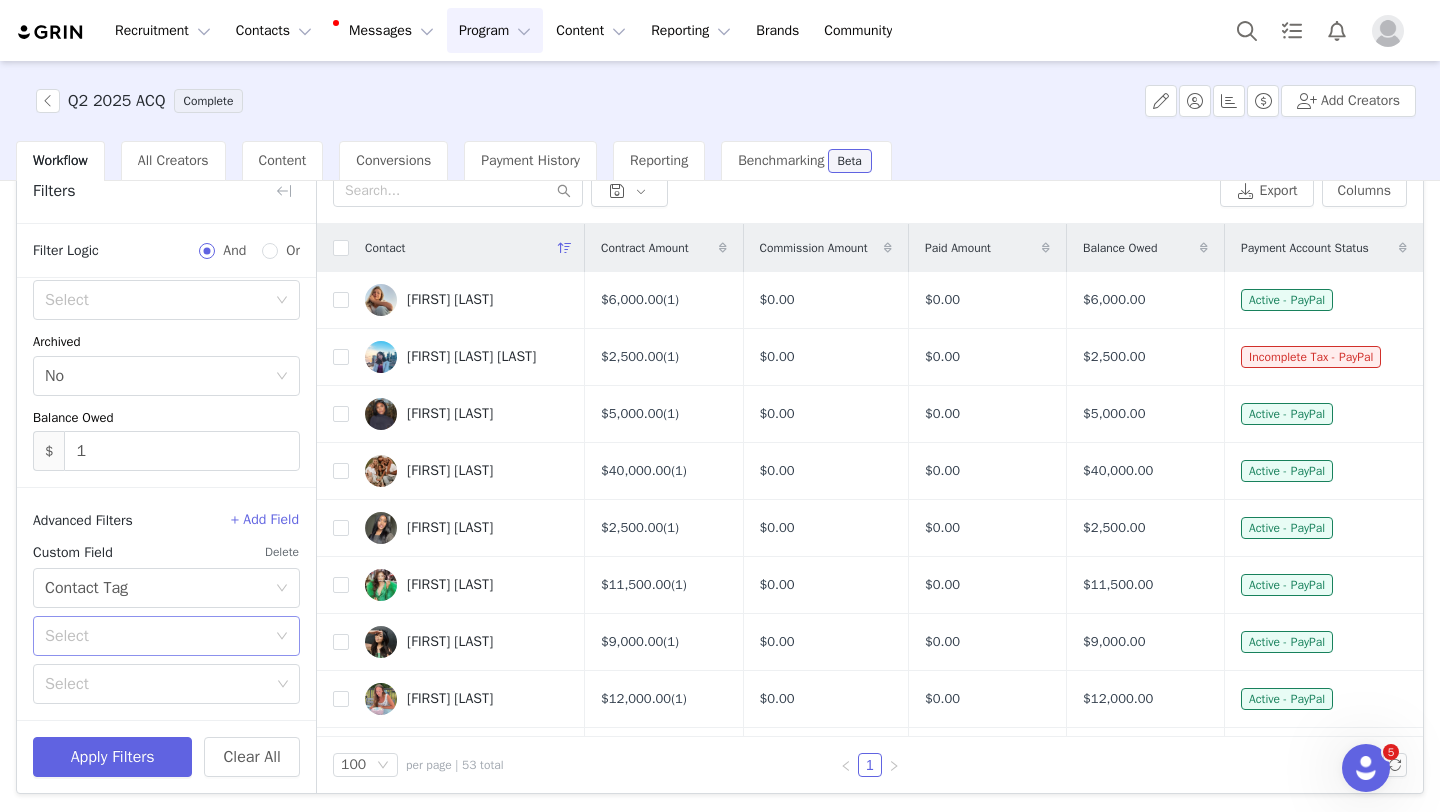 click on "Select" at bounding box center [155, 636] 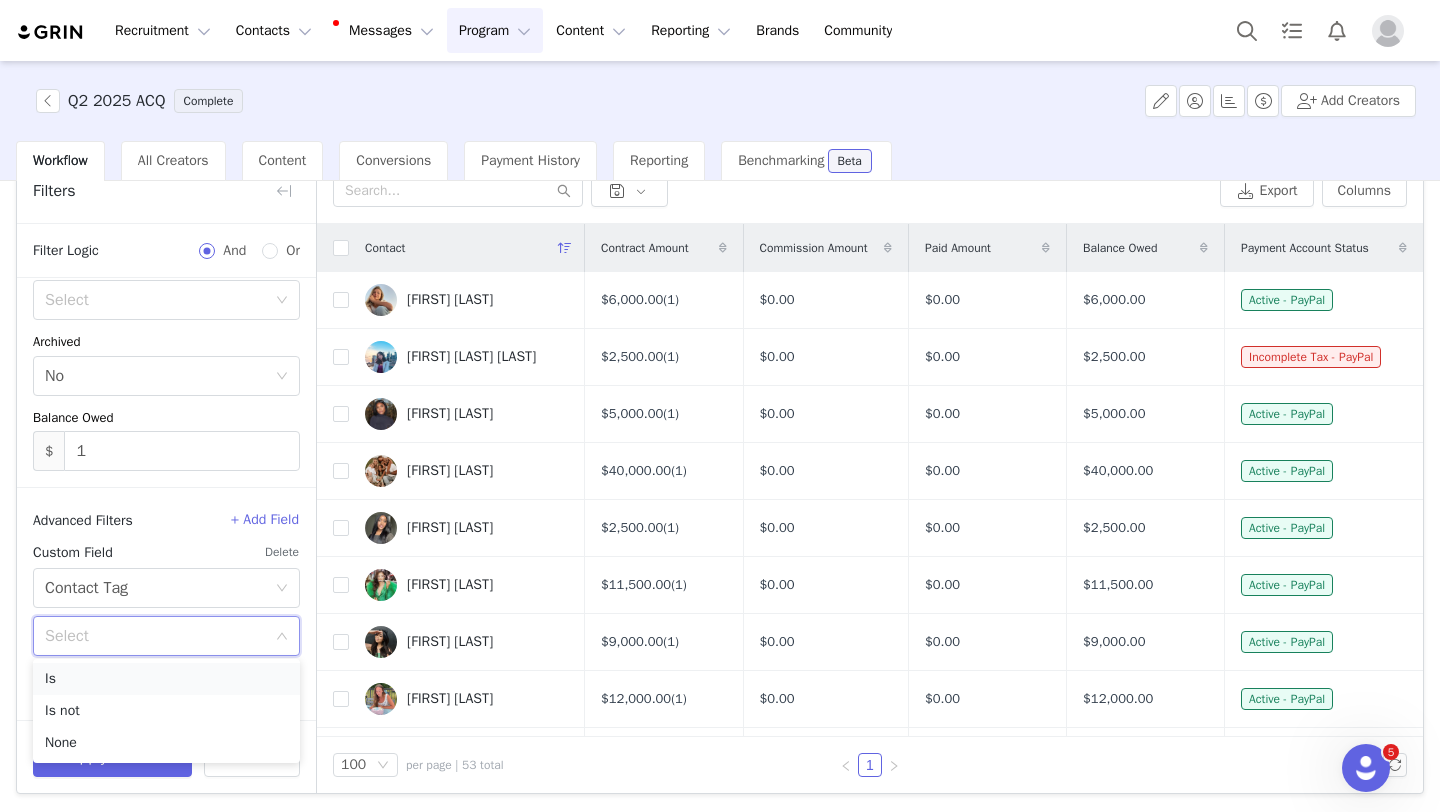 click on "Is" at bounding box center [166, 679] 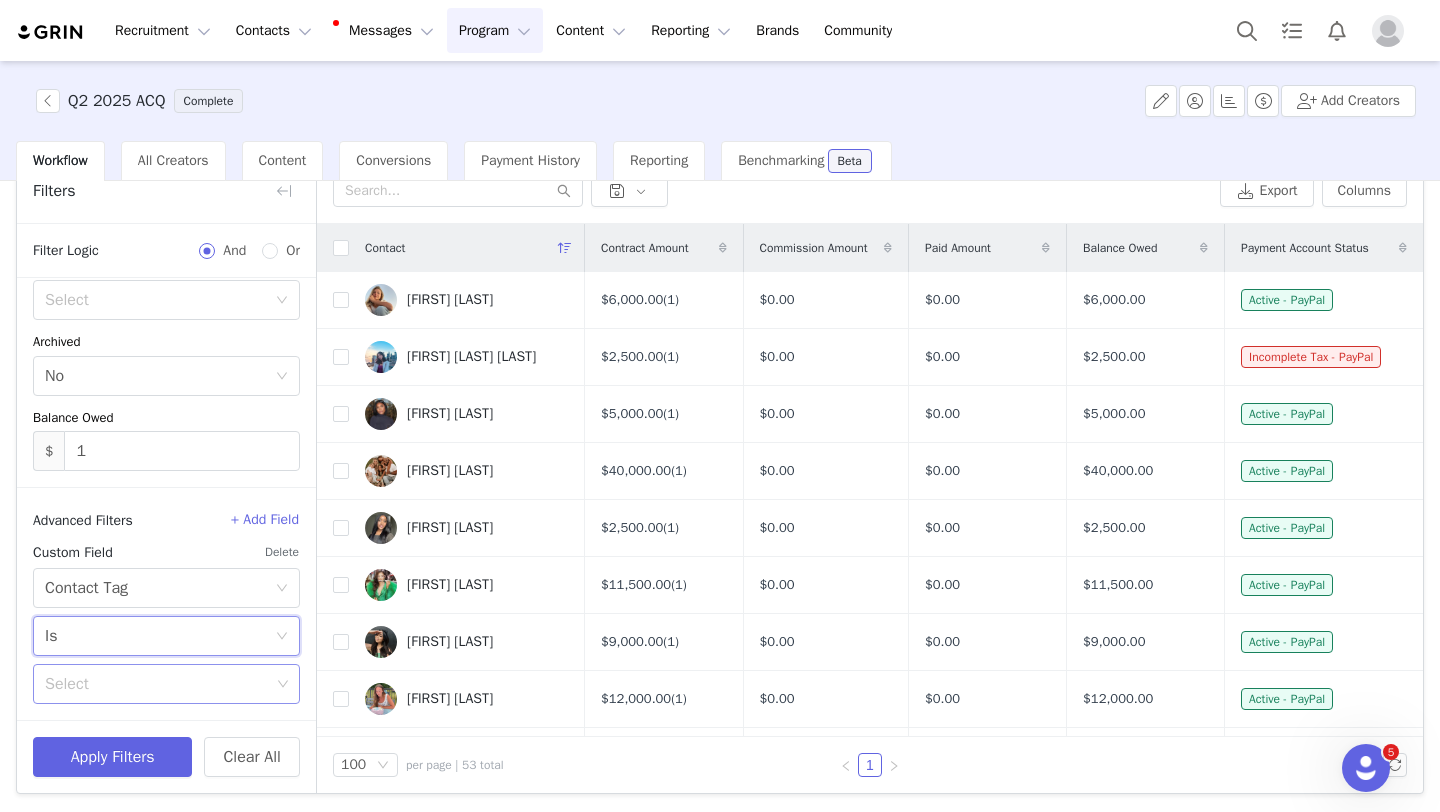 click on "Select" at bounding box center [157, 684] 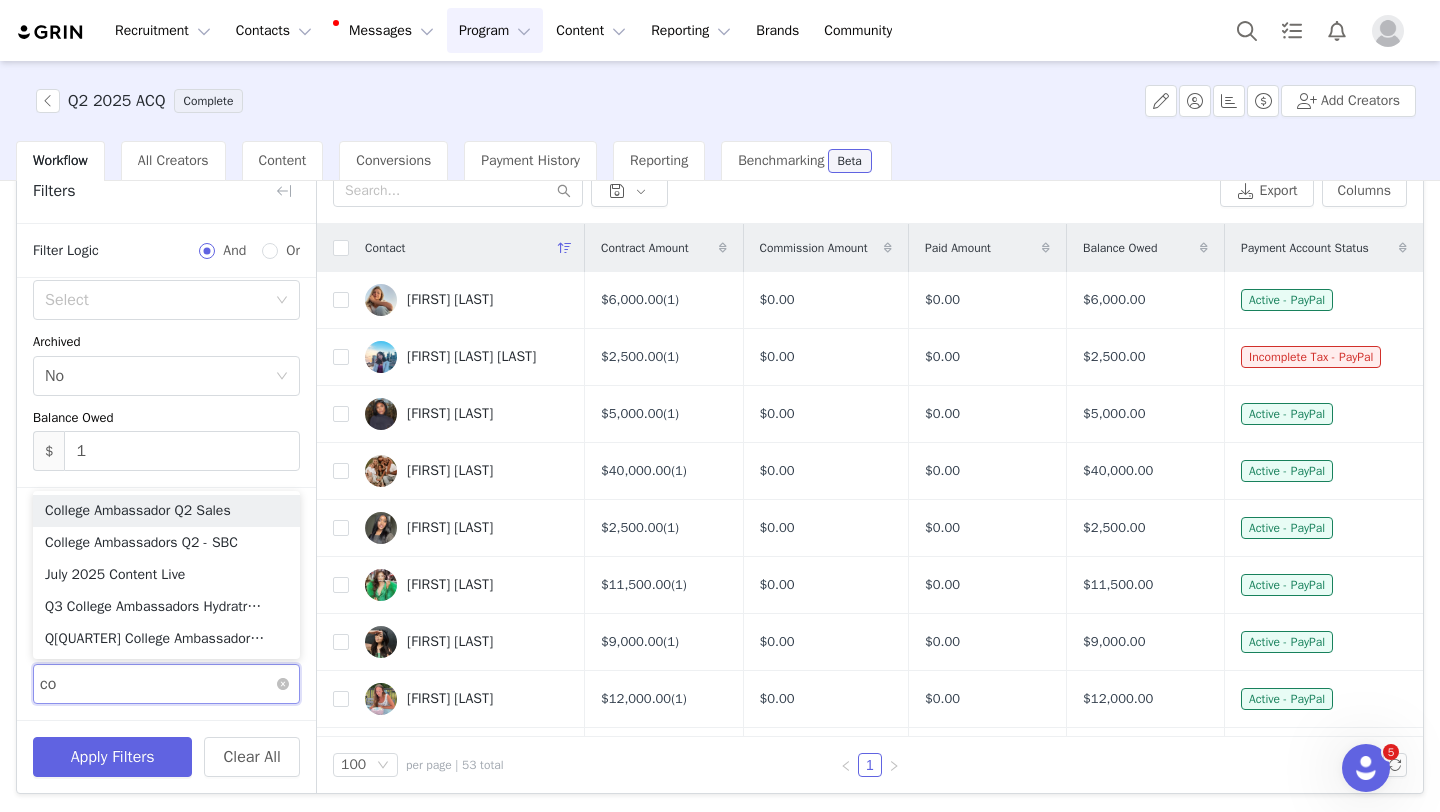 type on "col" 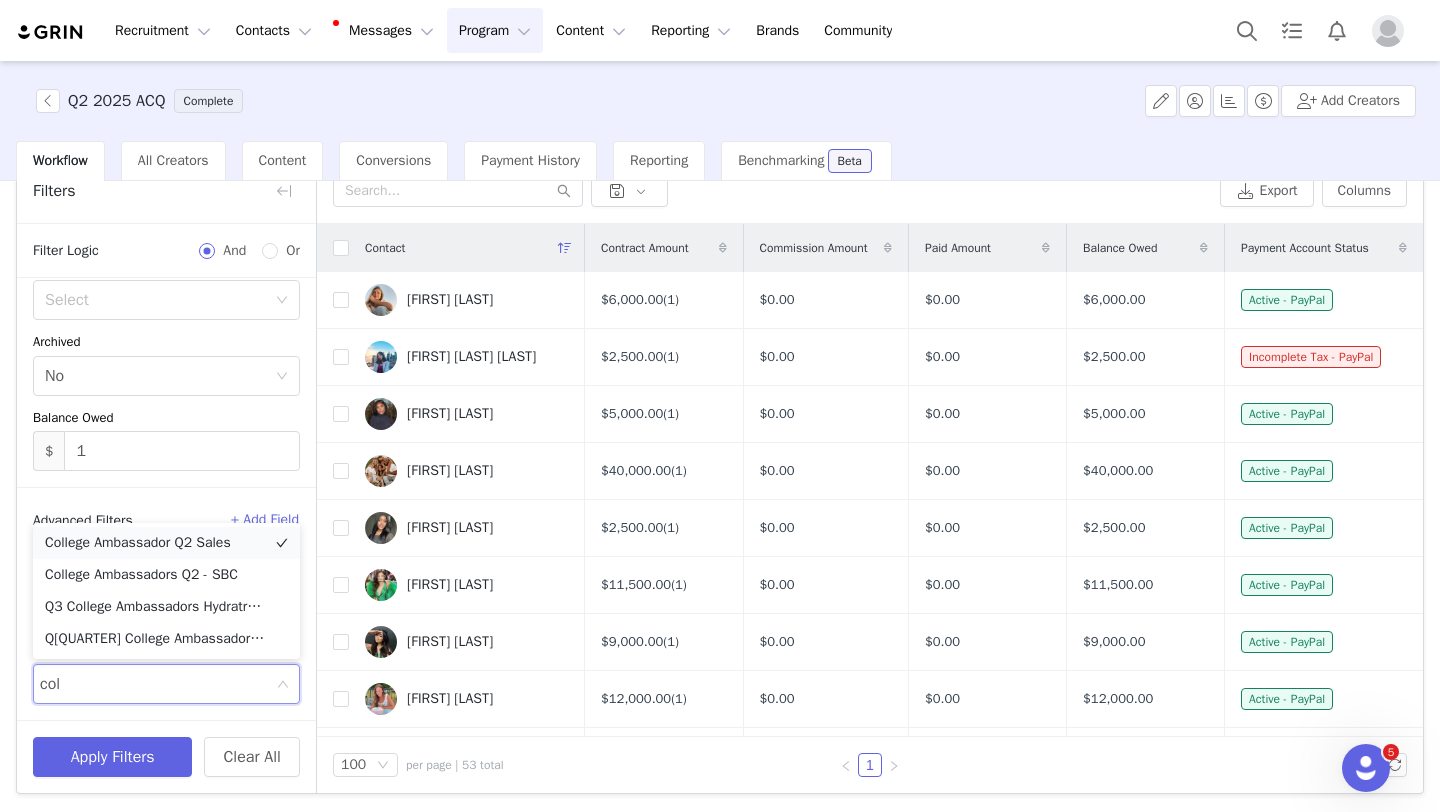 click on "College Ambassador Q2 Sales" at bounding box center [166, 543] 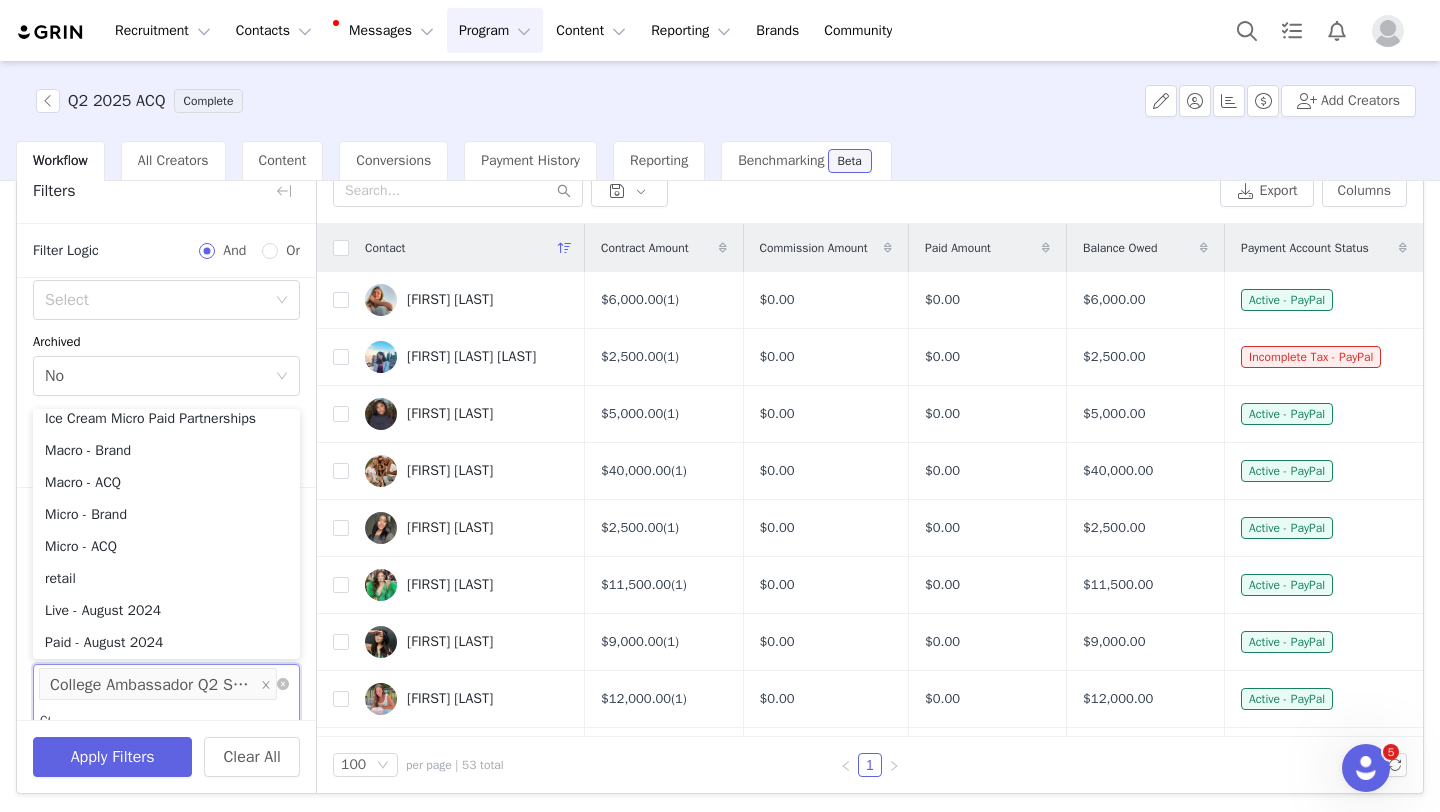 scroll, scrollTop: 0, scrollLeft: 0, axis: both 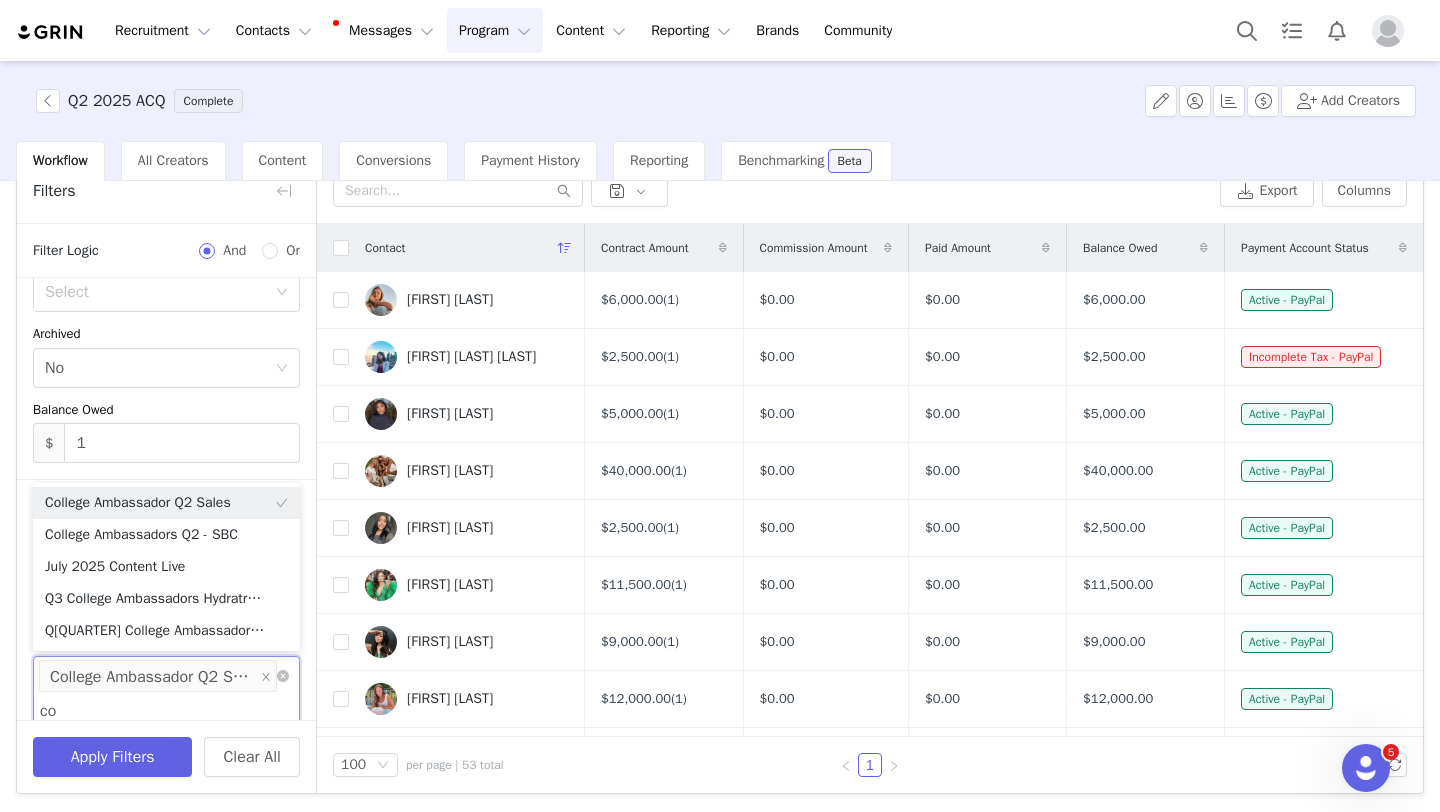 type on "col" 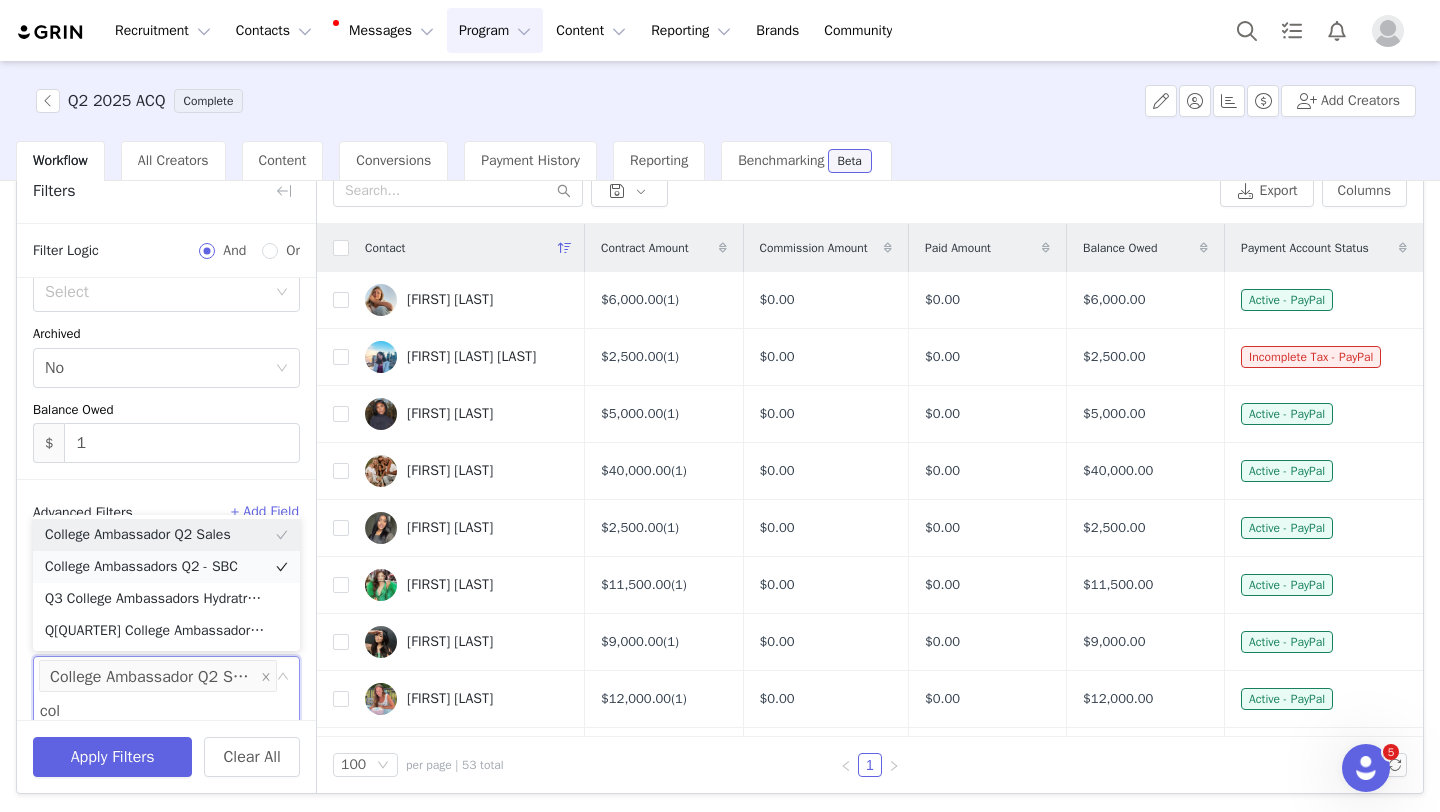 click on "College Ambassadors Q2 - SBC" at bounding box center (166, 567) 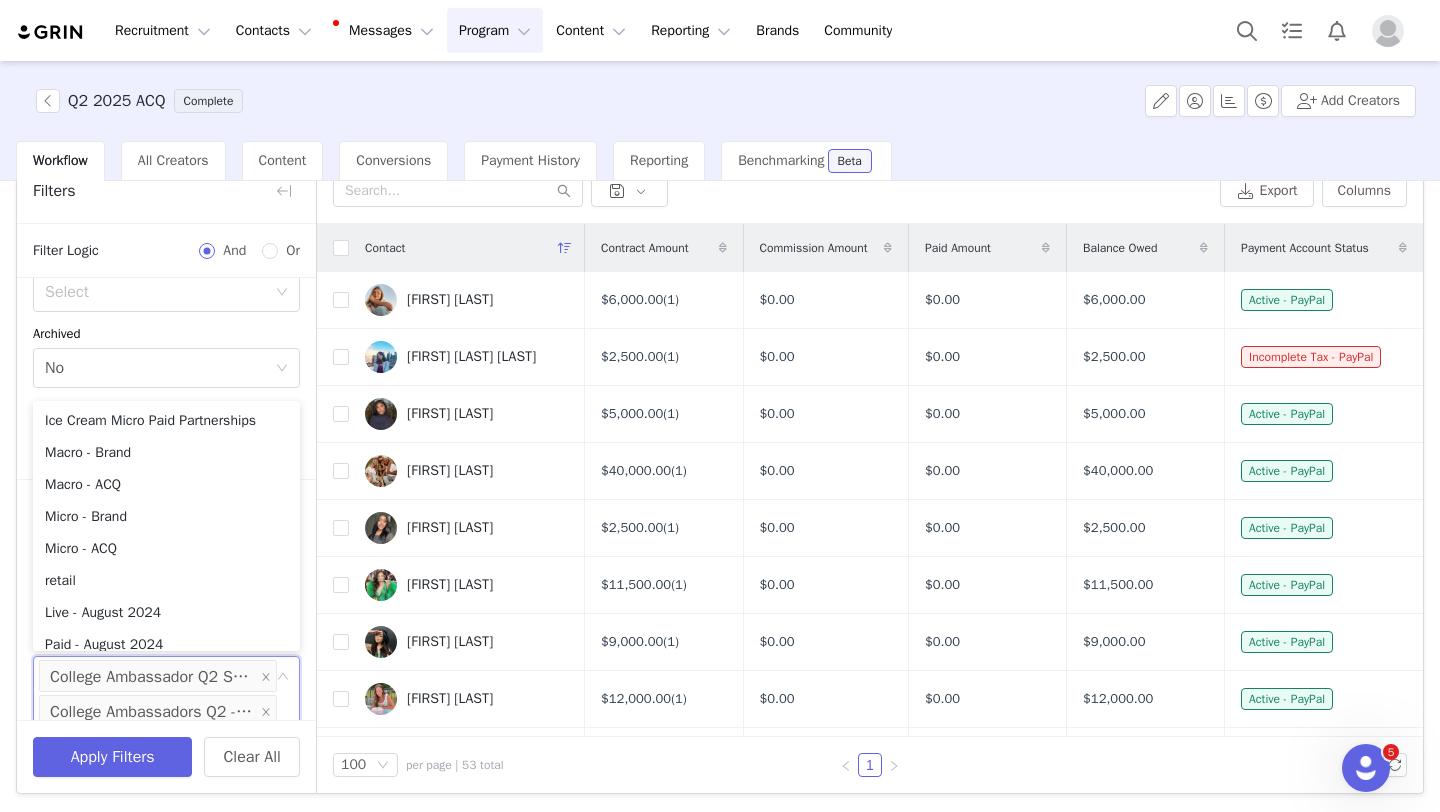 click on "Activated Date   ~   Content Date   ~   Last Payment Date   Owner  Select  Contact Tag  Select    Relationship Stage  Select  Archived  Select No  Balance Owed  $   1" at bounding box center [166, 167] 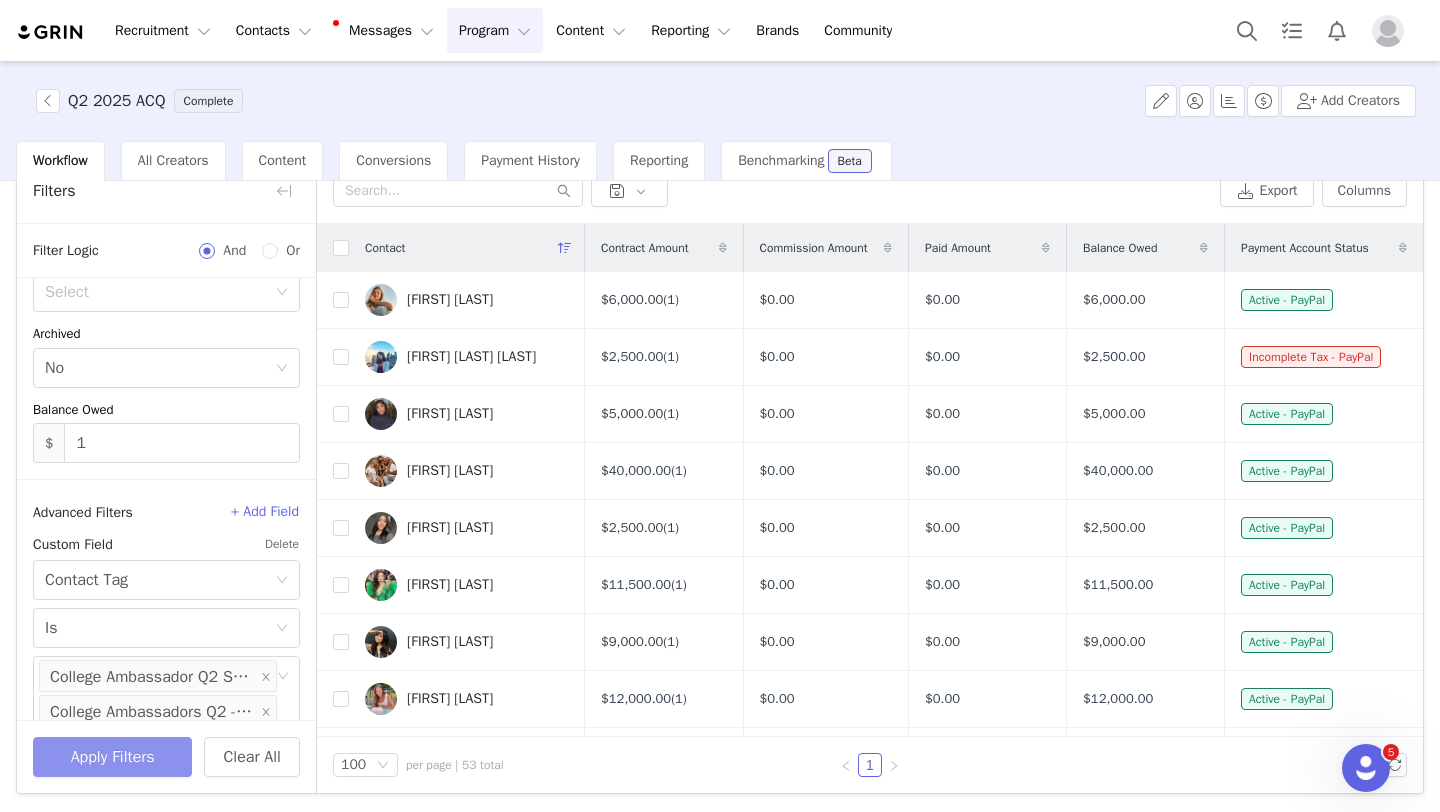 click on "Apply Filters" at bounding box center [112, 757] 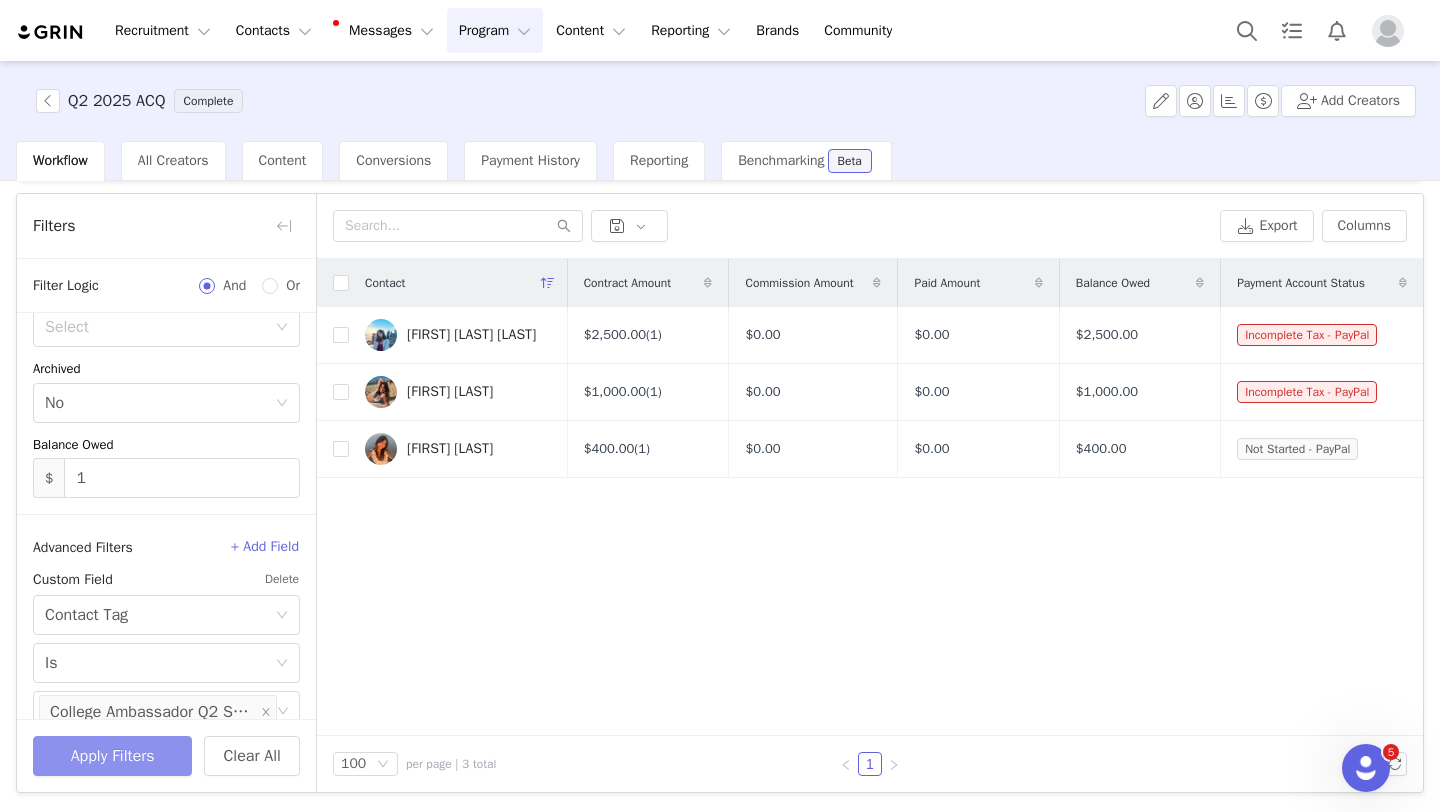 scroll, scrollTop: 59, scrollLeft: 0, axis: vertical 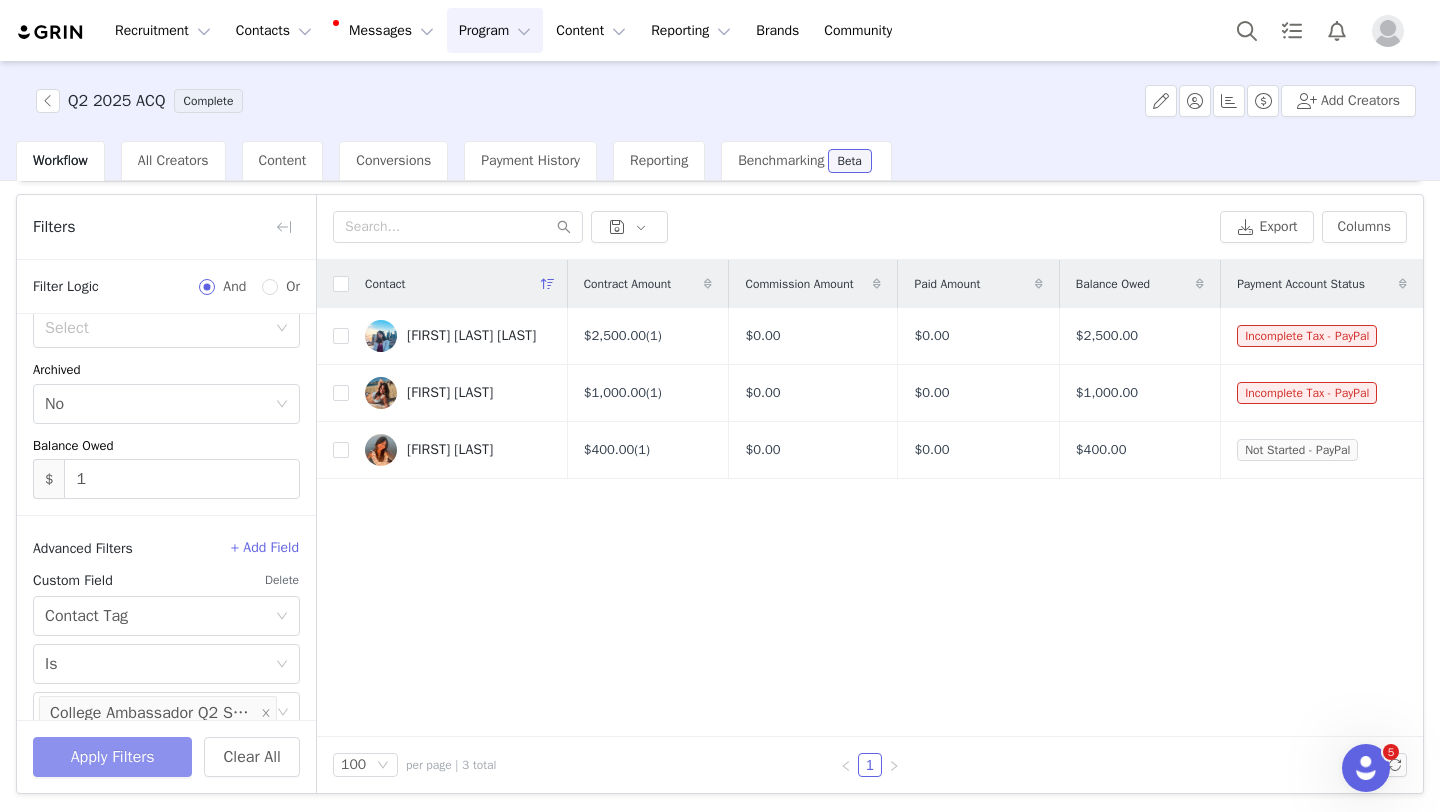 type 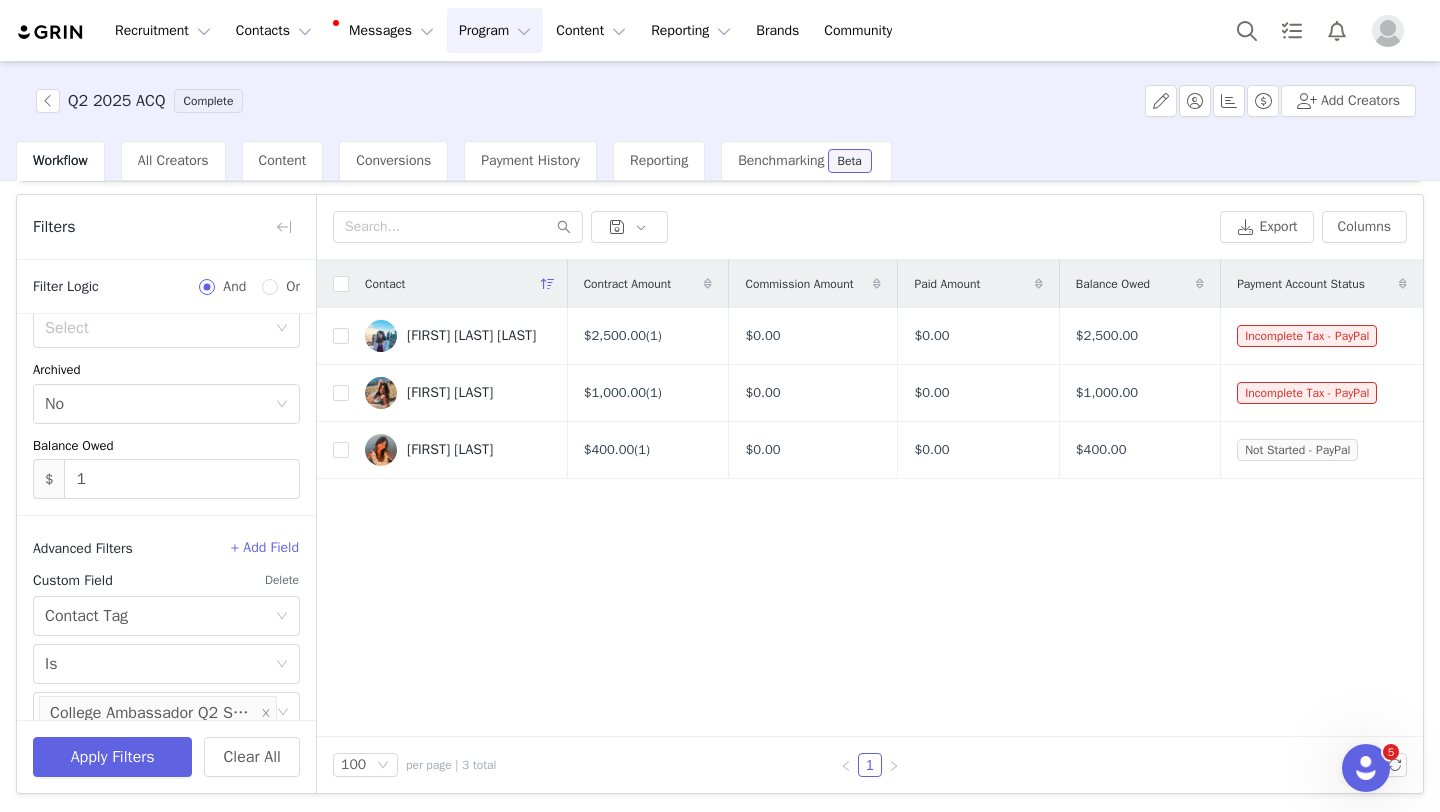click at bounding box center (1388, 31) 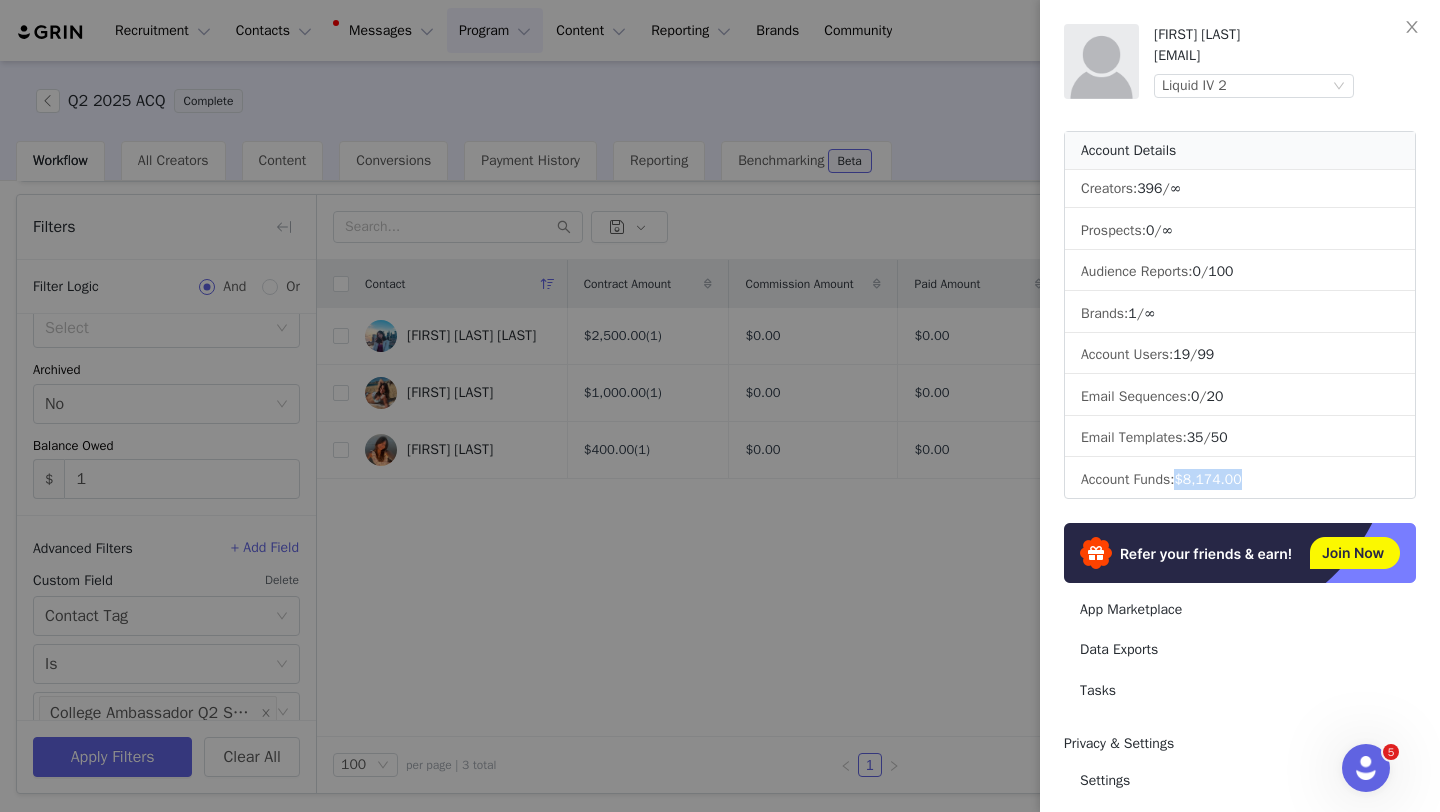 drag, startPoint x: 1263, startPoint y: 479, endPoint x: 1188, endPoint y: 479, distance: 75 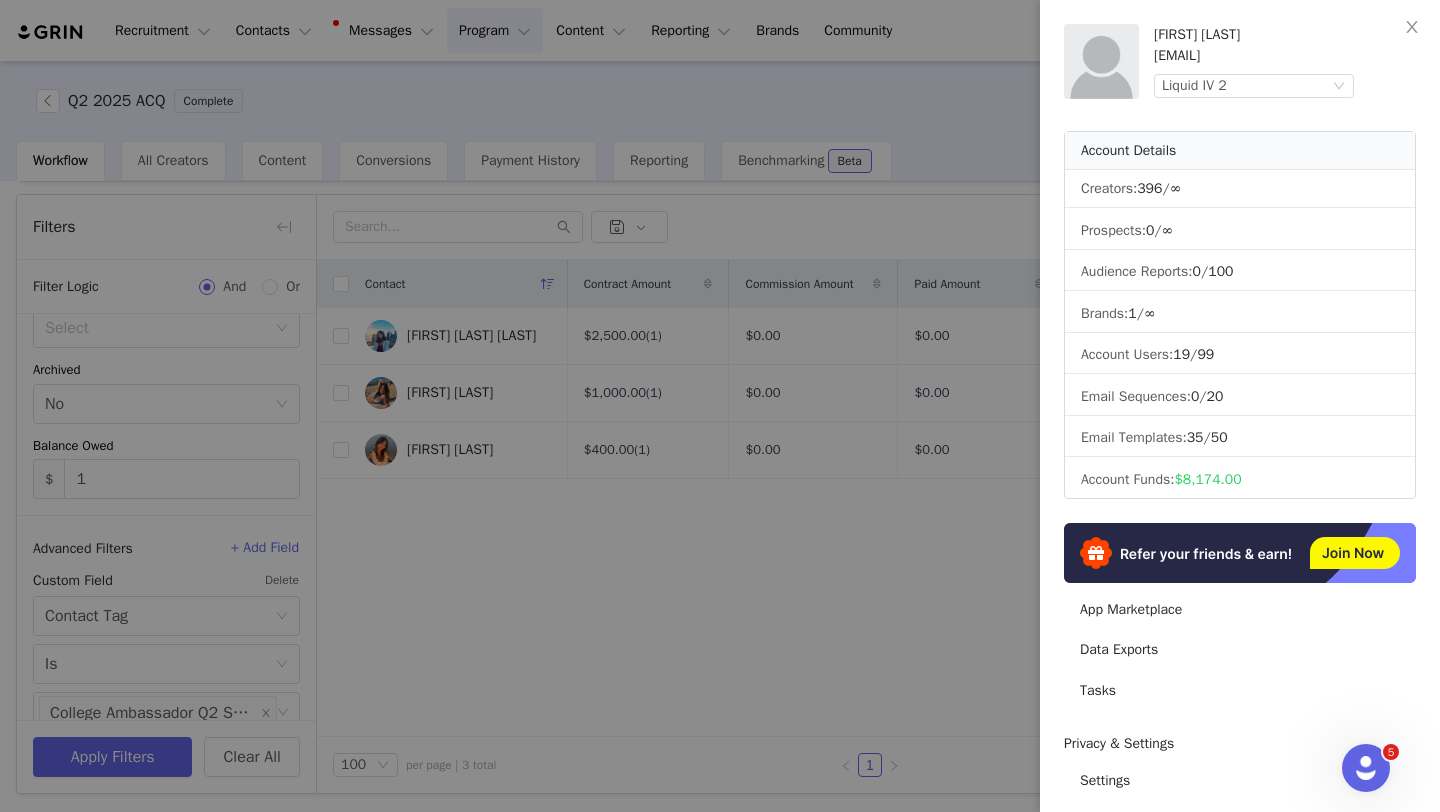 click at bounding box center (720, 406) 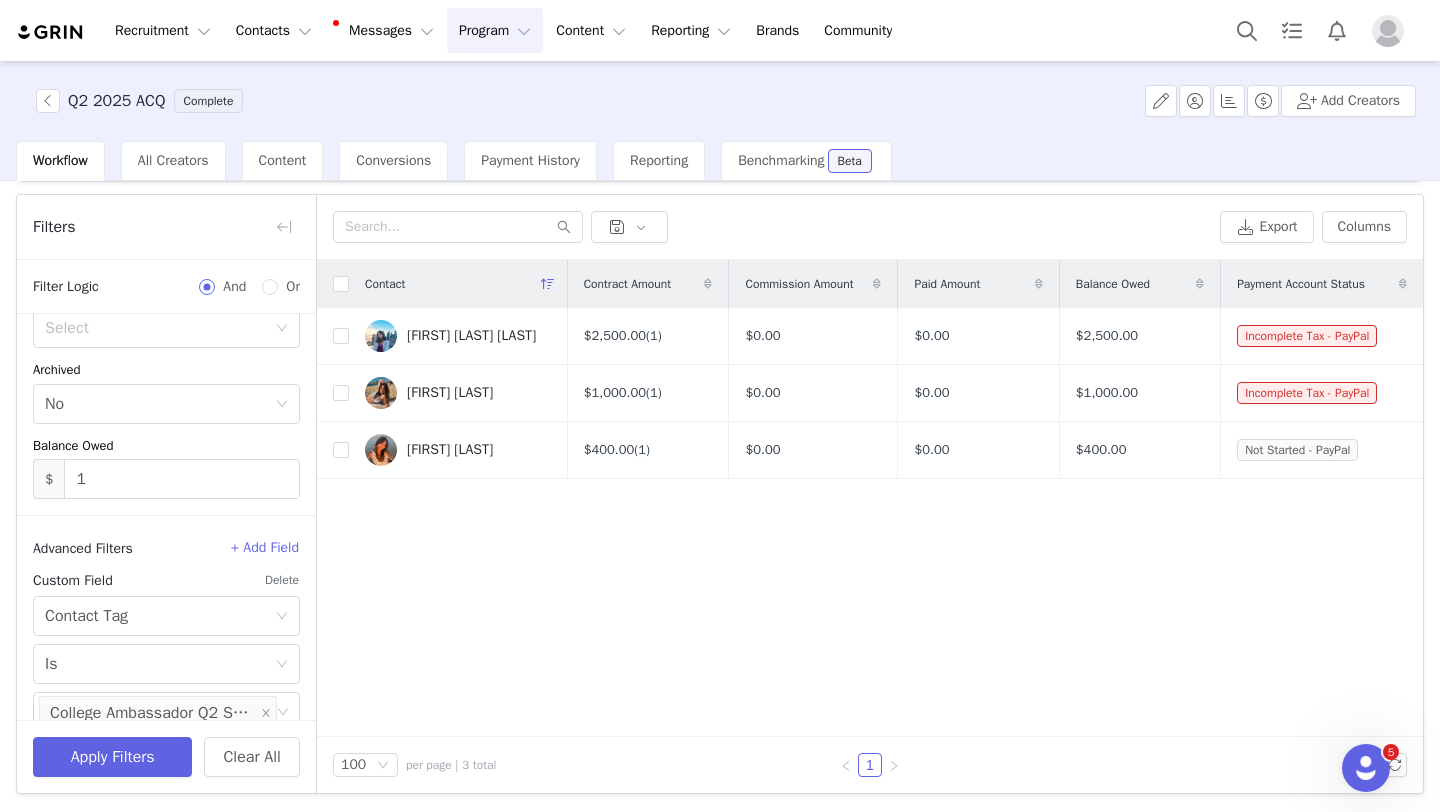 scroll, scrollTop: 521, scrollLeft: 0, axis: vertical 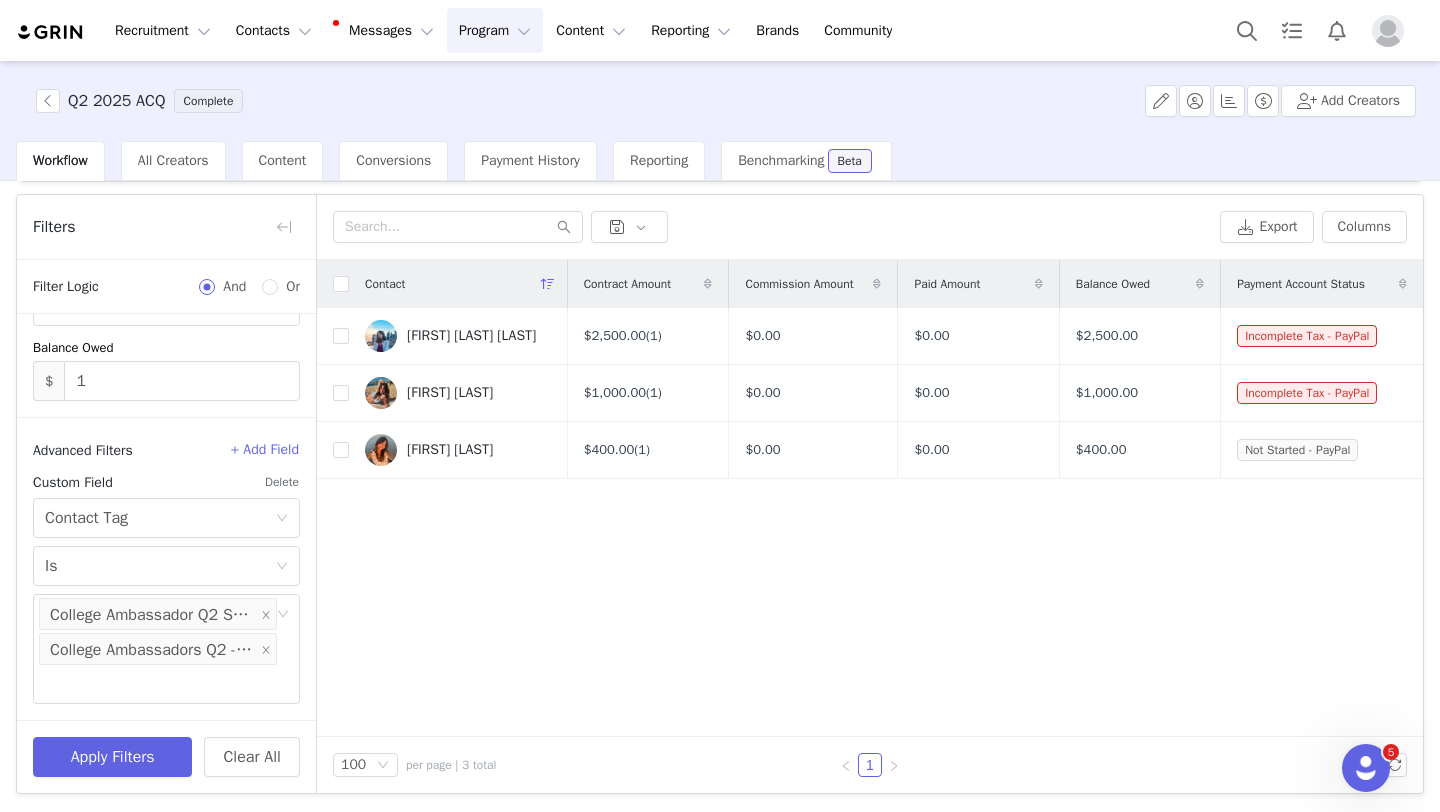 click on "Program Program" at bounding box center [495, 30] 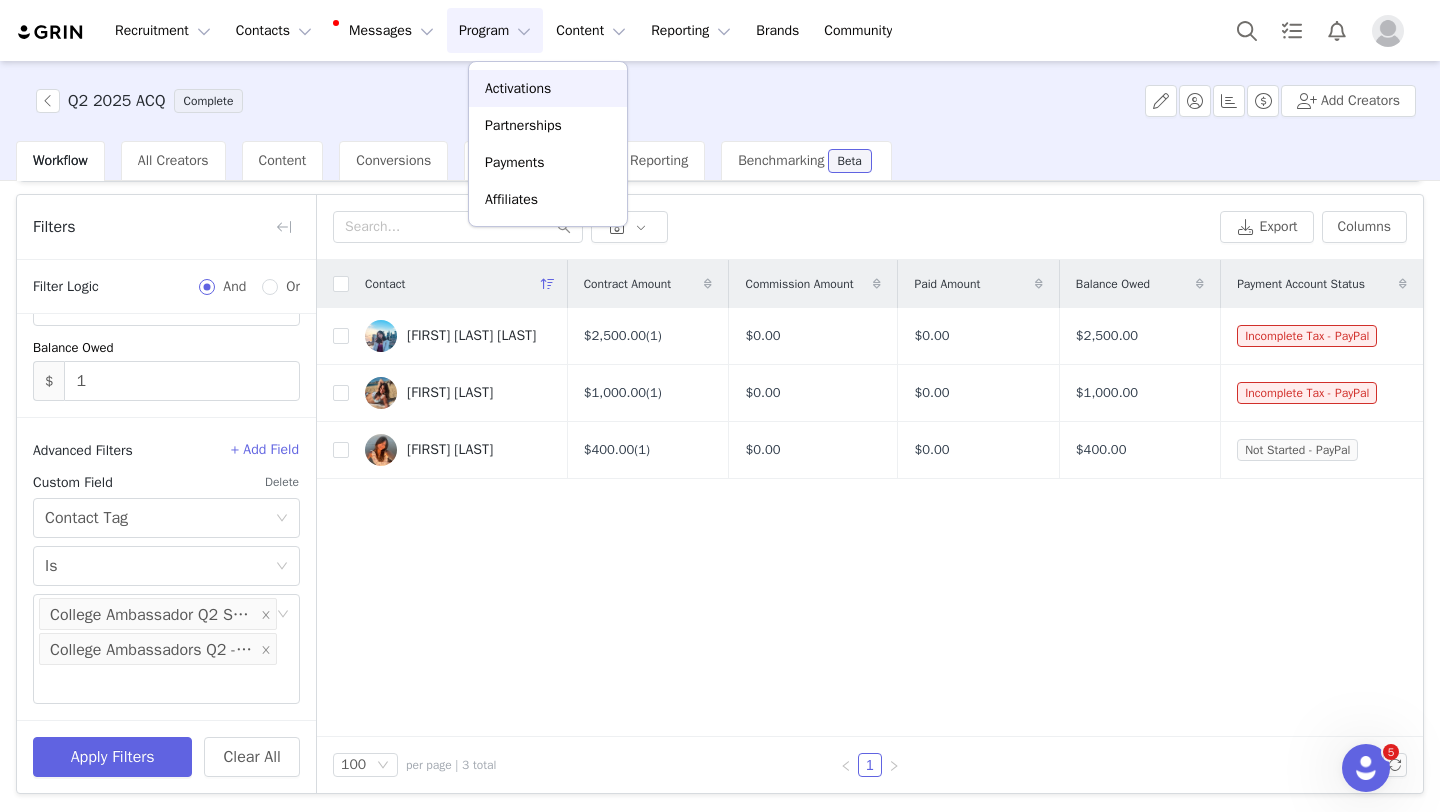 click on "Activations" at bounding box center (518, 88) 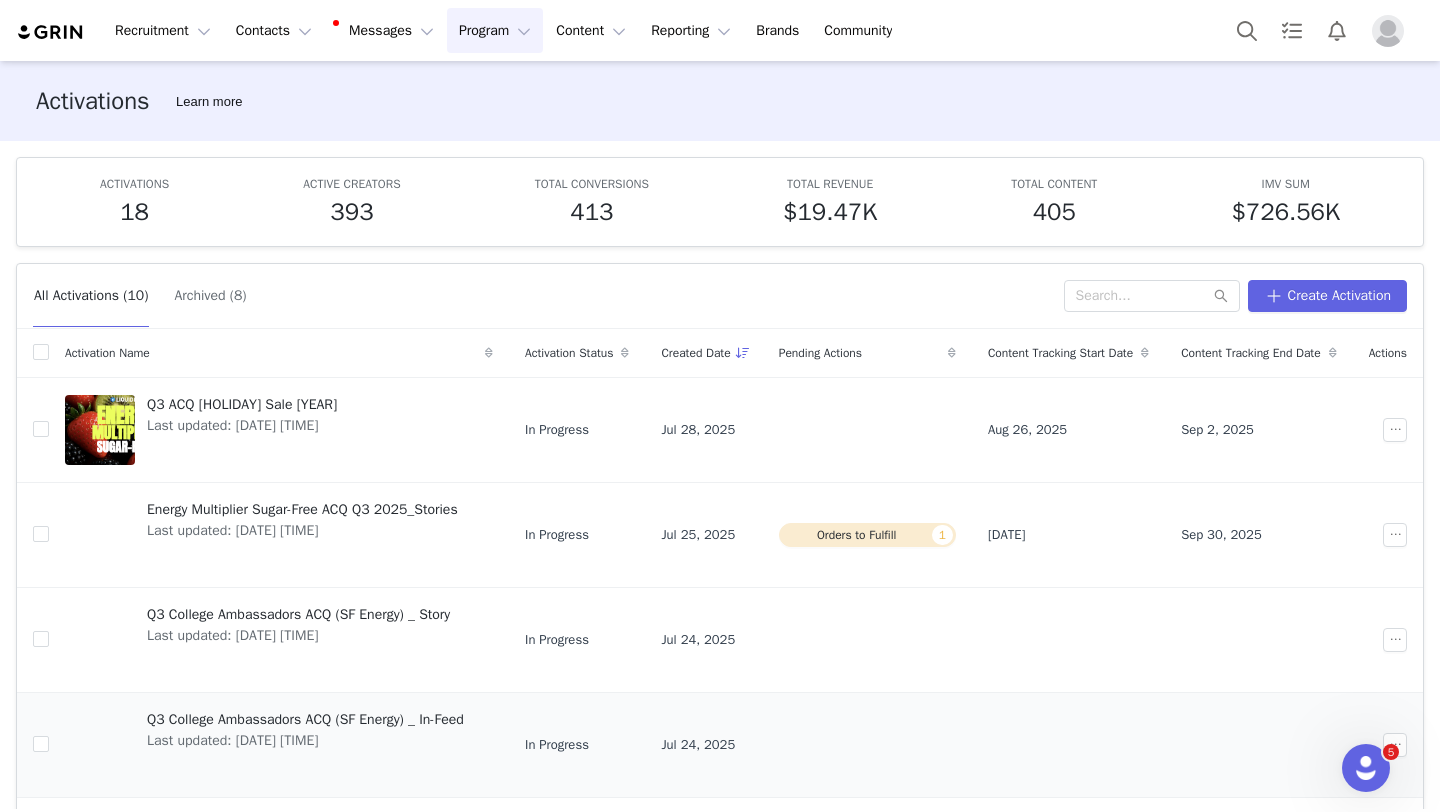 scroll, scrollTop: 586, scrollLeft: 0, axis: vertical 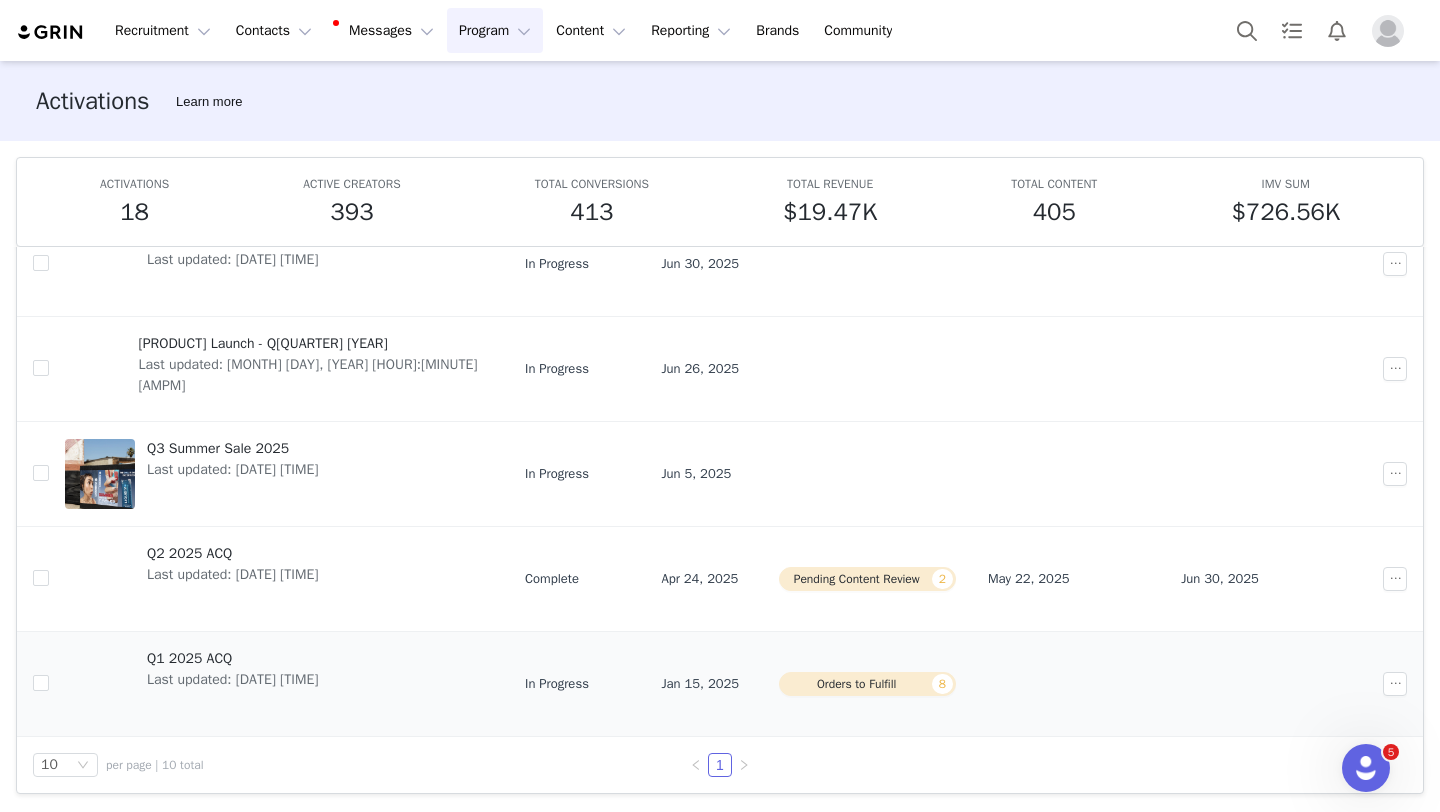 click on "Last updated: Apr 8, 2025 12:59 PM" at bounding box center [232, 679] 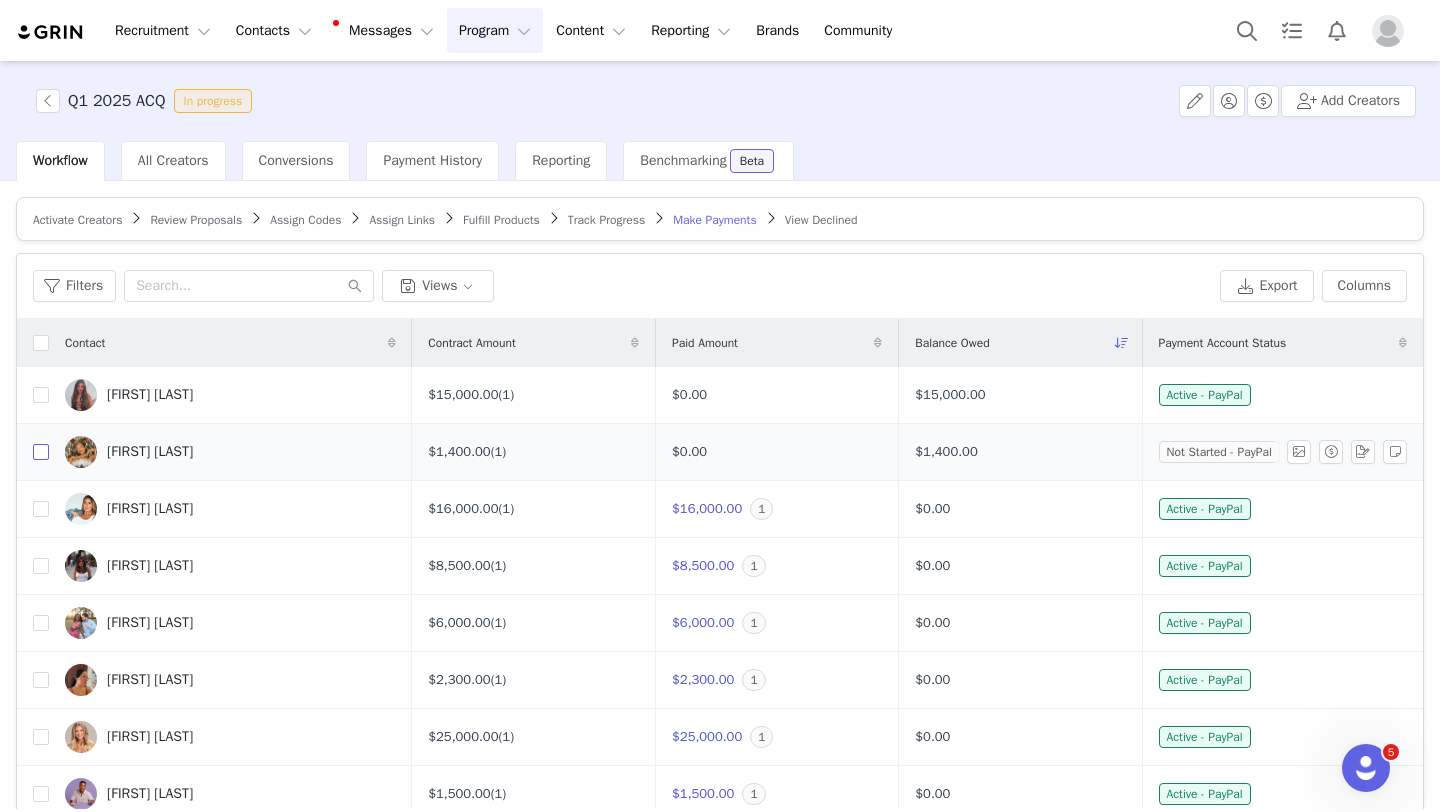 click at bounding box center (41, 452) 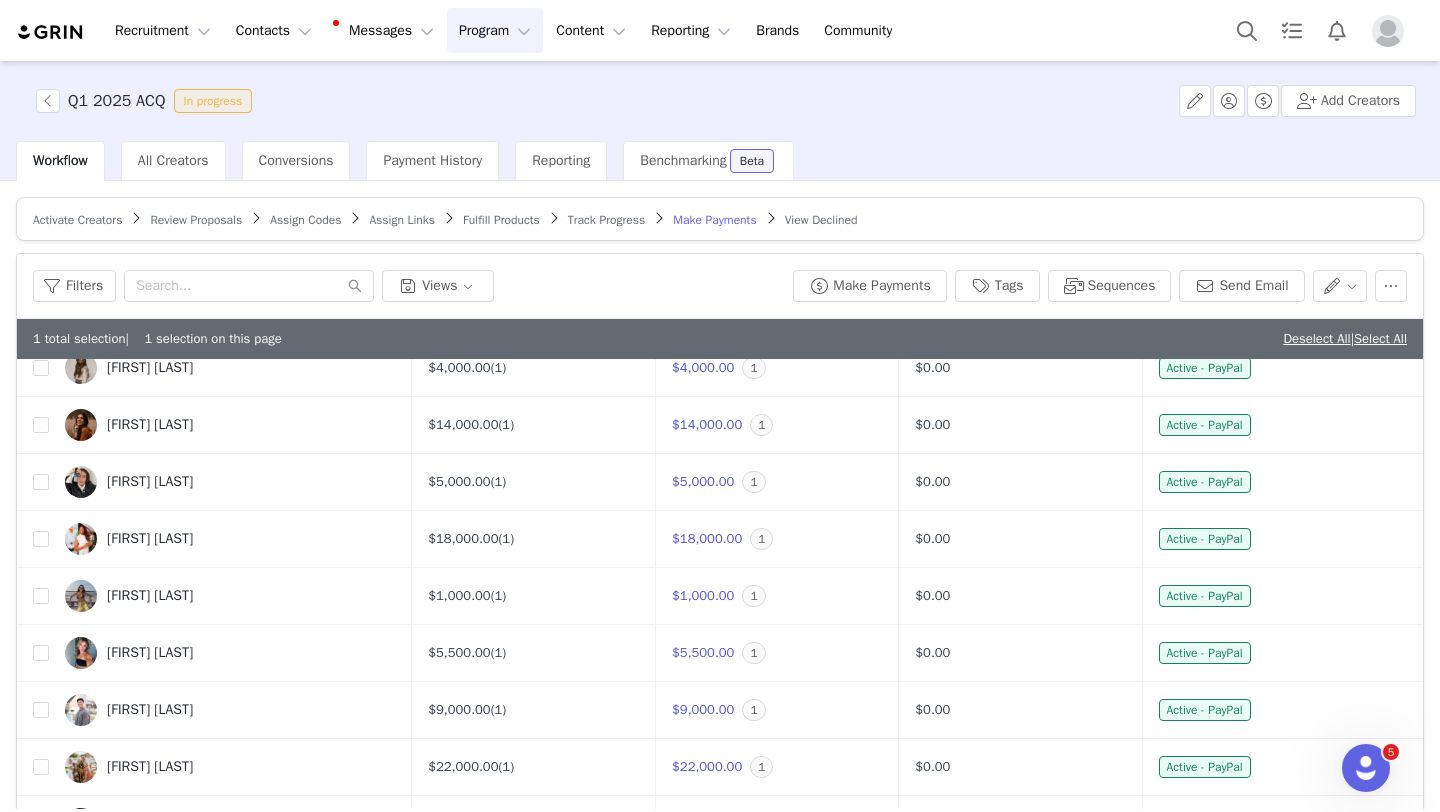 scroll, scrollTop: 2710, scrollLeft: 0, axis: vertical 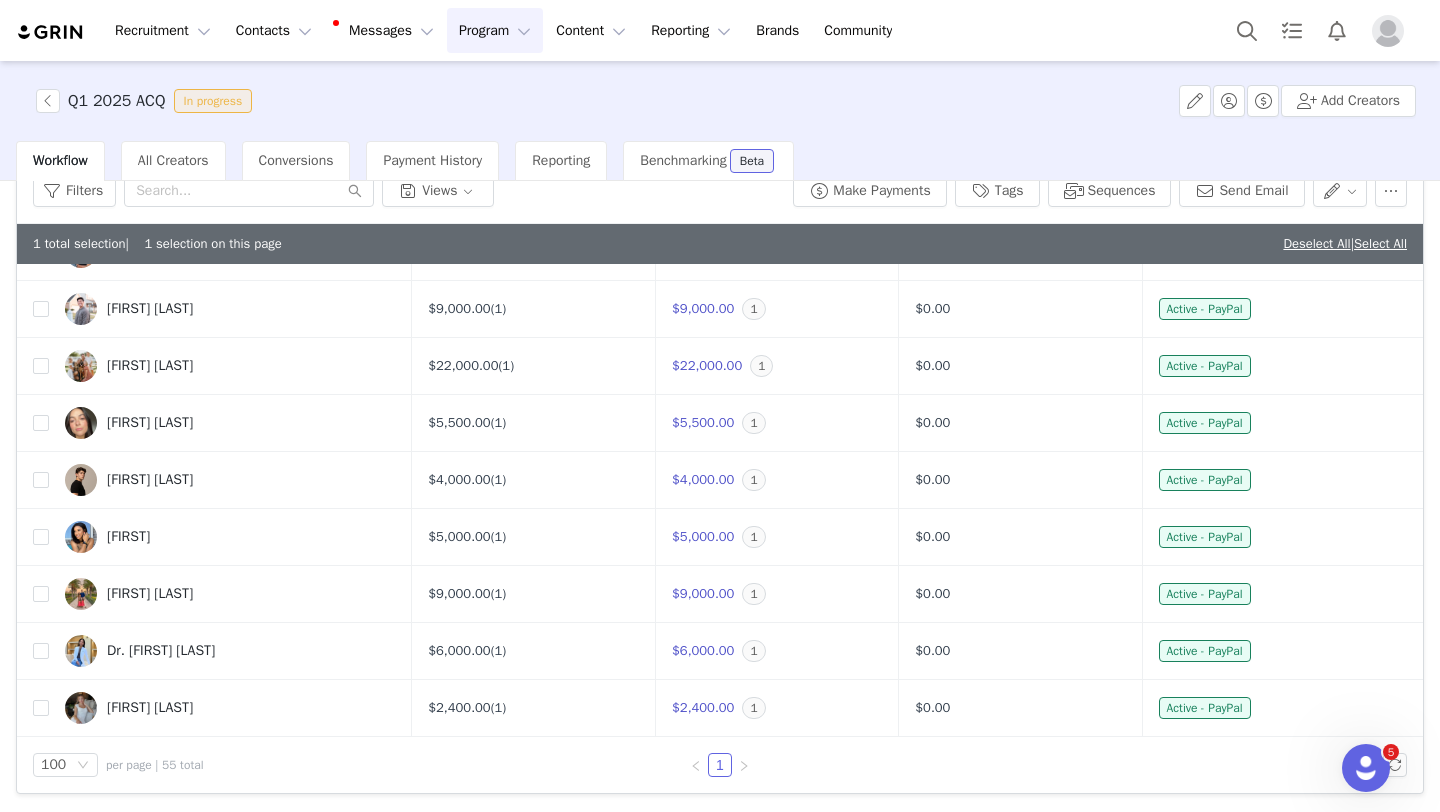 click on "Program Program" at bounding box center [495, 30] 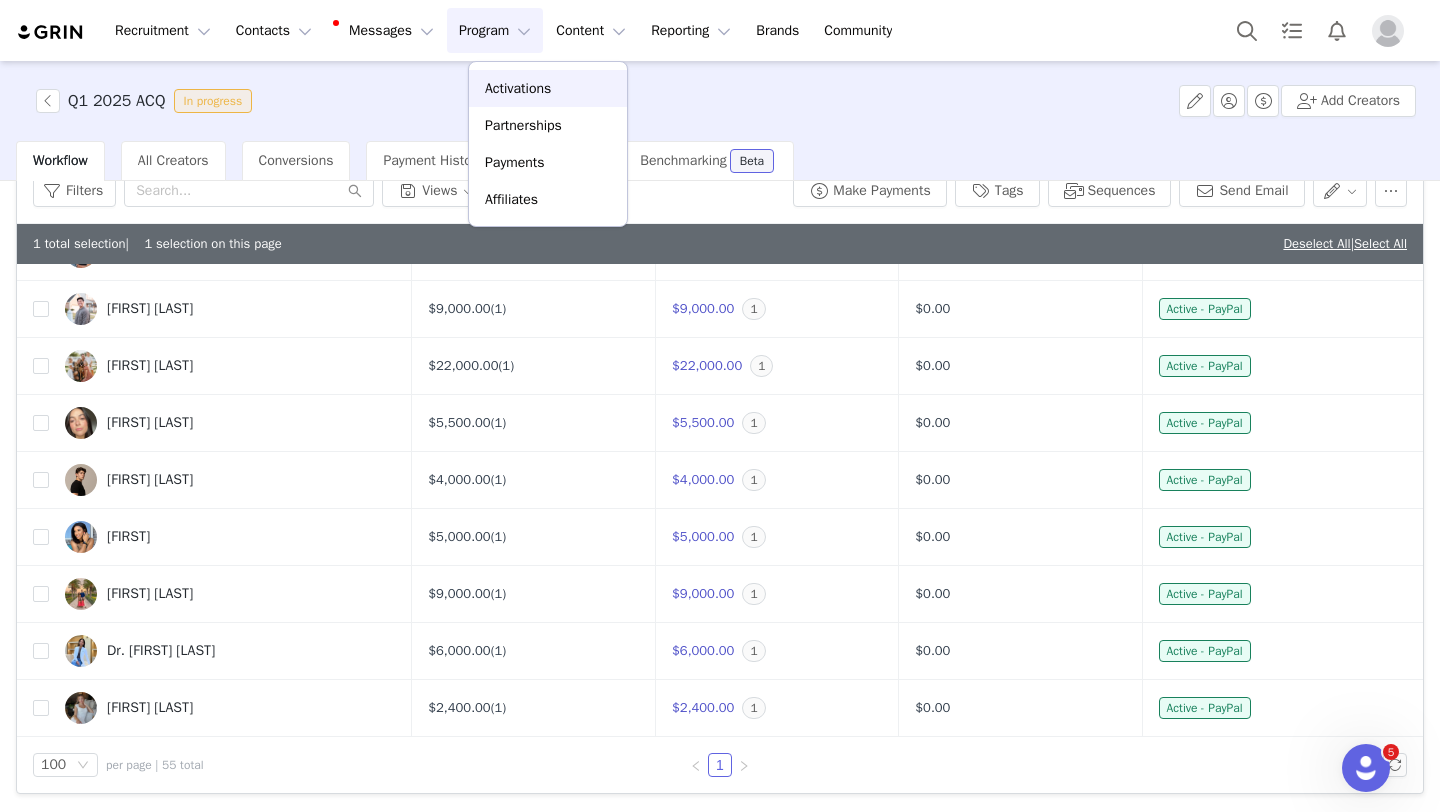 click on "Activations" at bounding box center [518, 88] 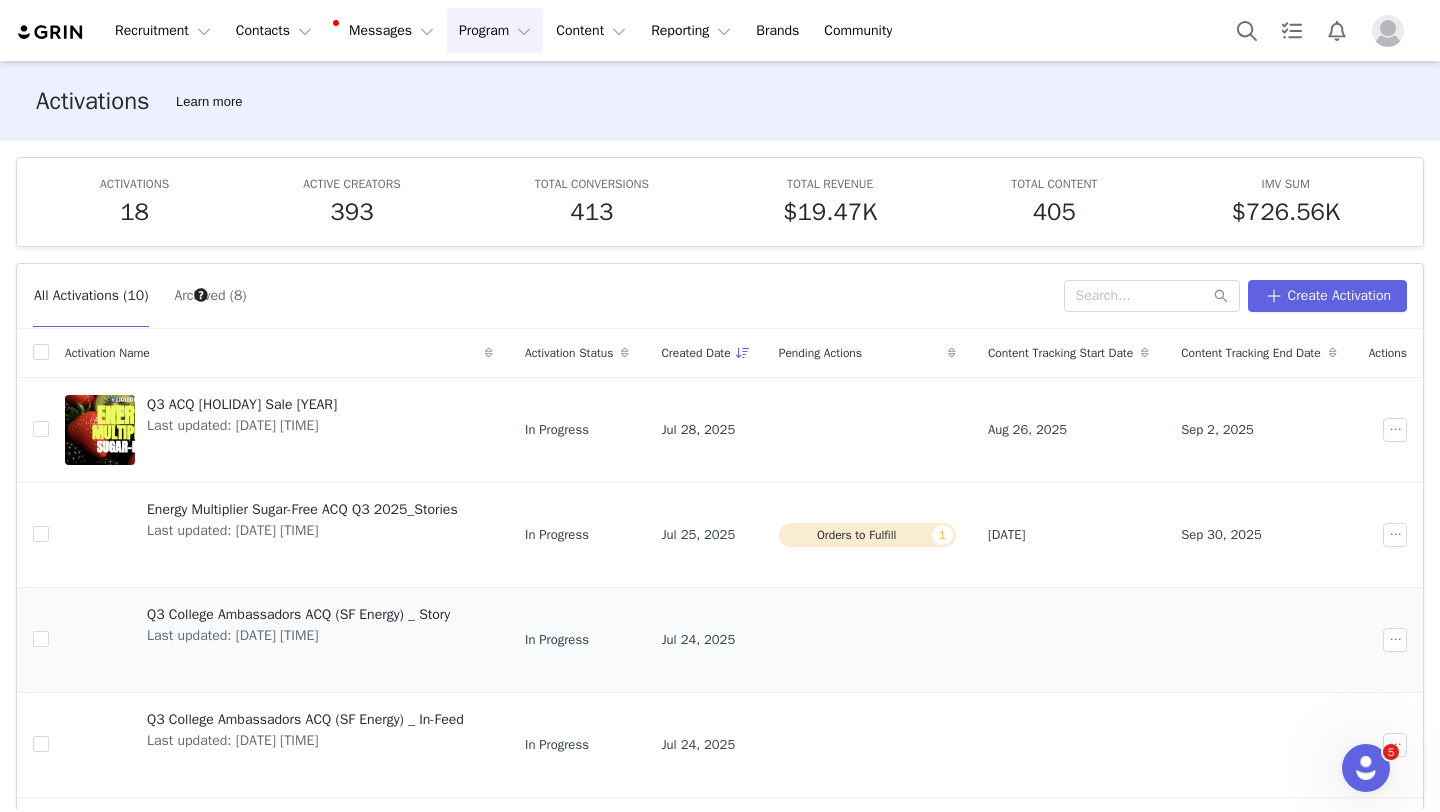 scroll, scrollTop: 586, scrollLeft: 0, axis: vertical 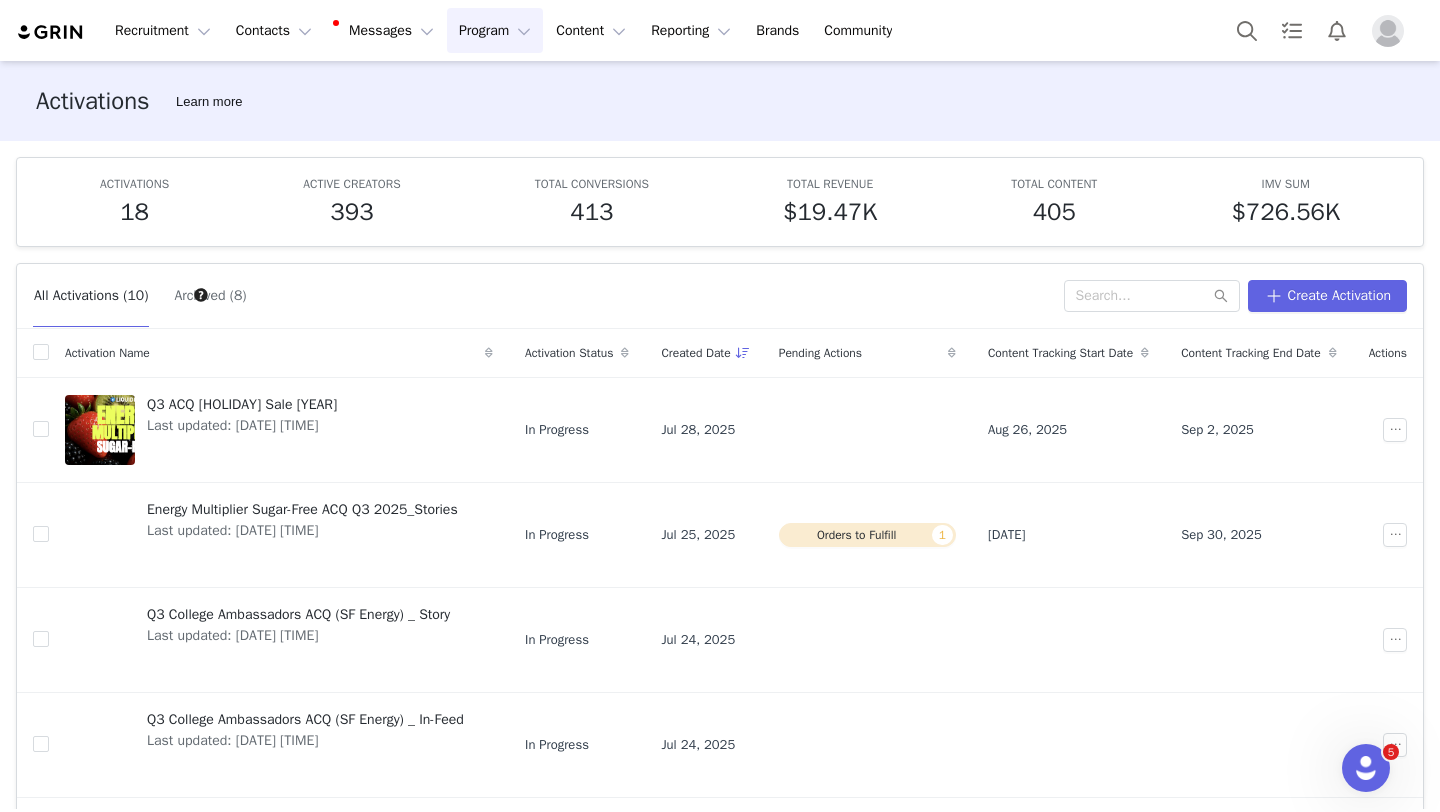 click on "Archived (8)" at bounding box center (210, 296) 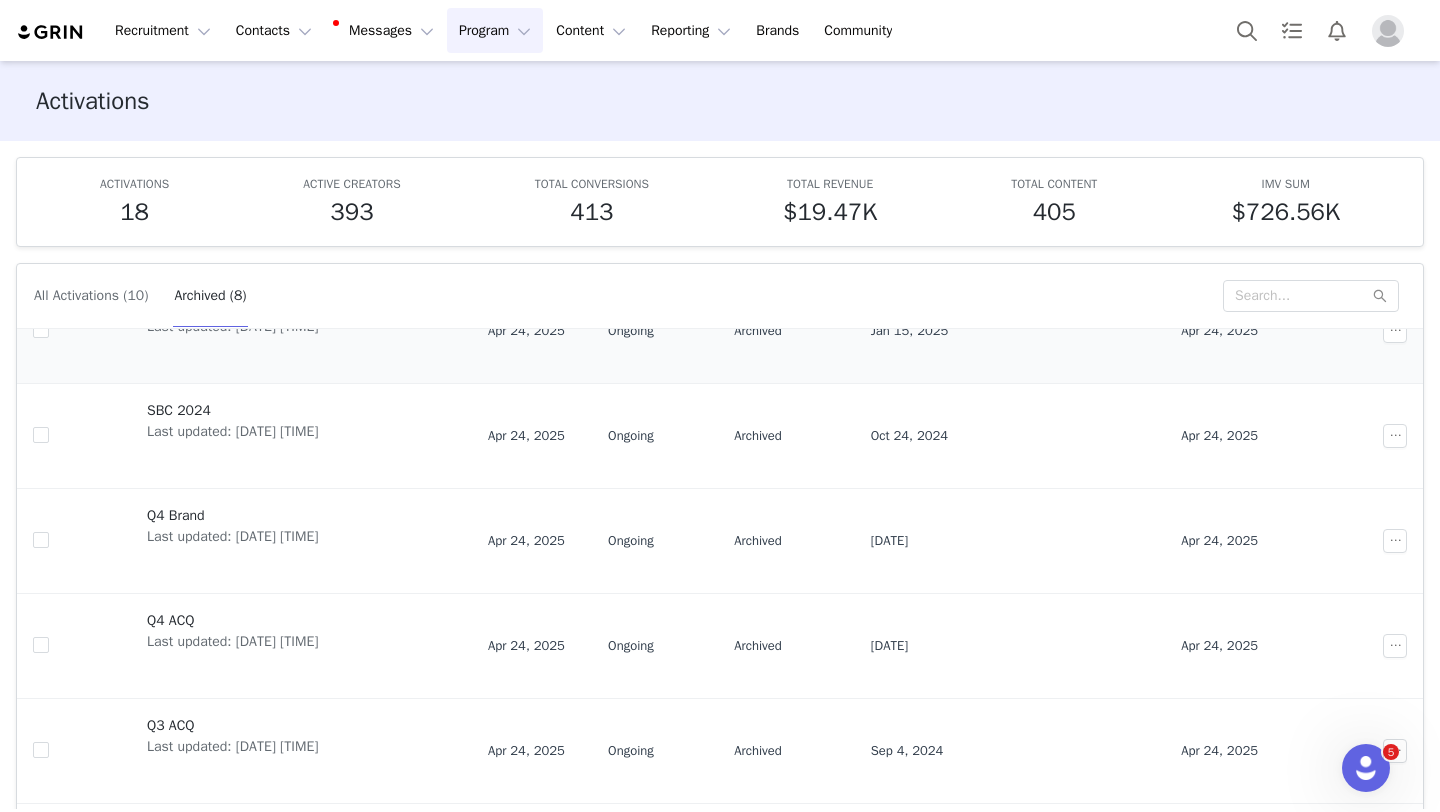 scroll, scrollTop: 211, scrollLeft: 0, axis: vertical 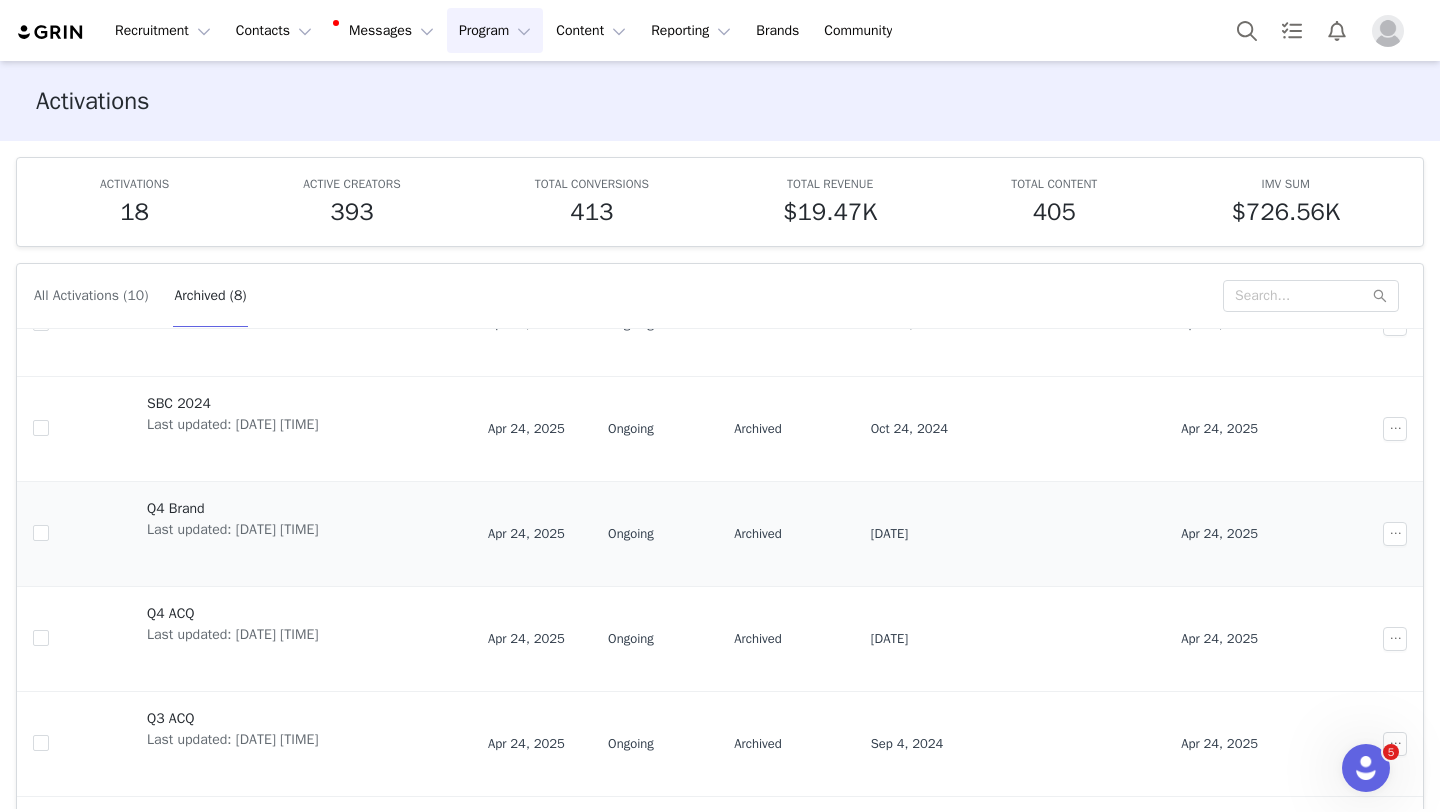 click on "Q4 Brand" at bounding box center [232, 508] 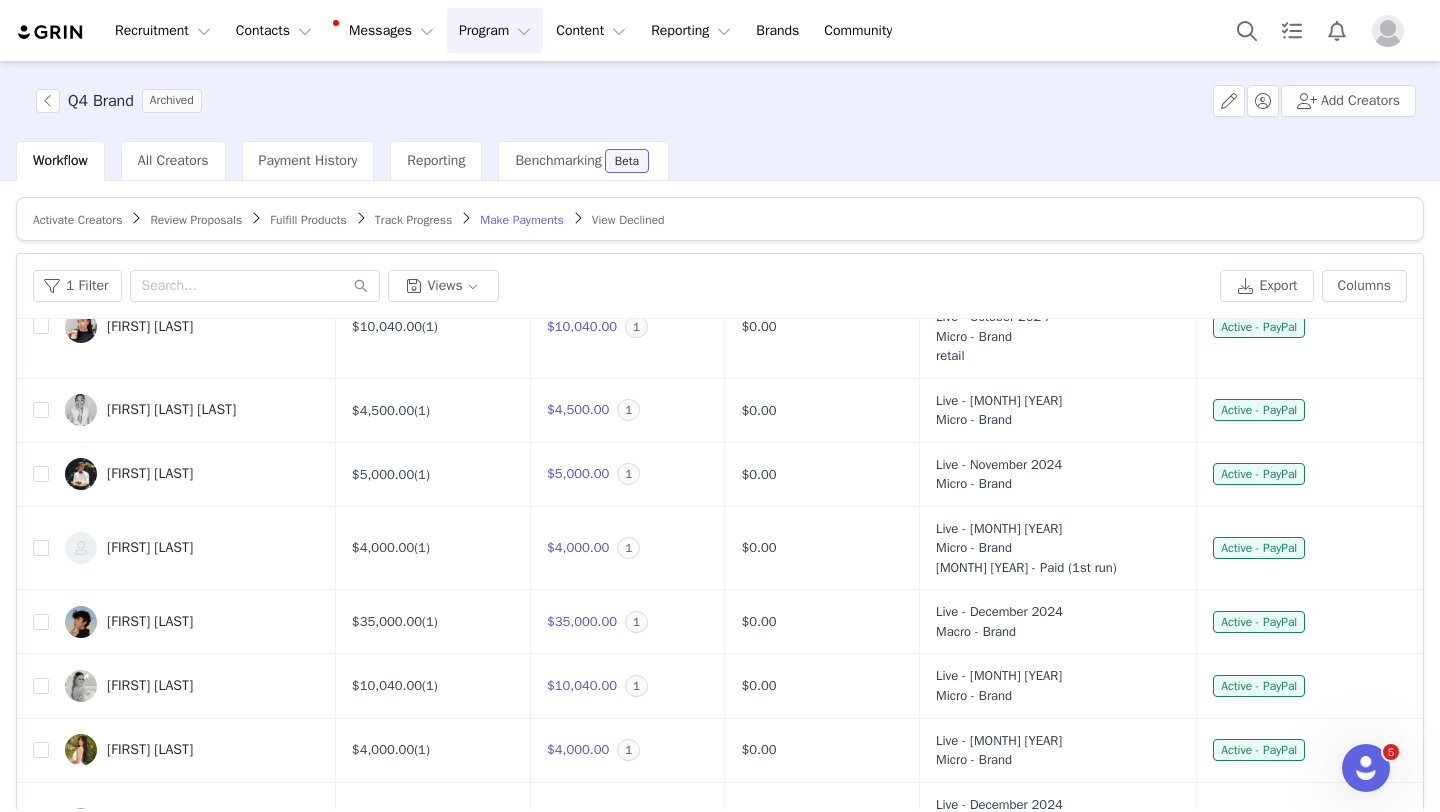 scroll, scrollTop: 4304, scrollLeft: 0, axis: vertical 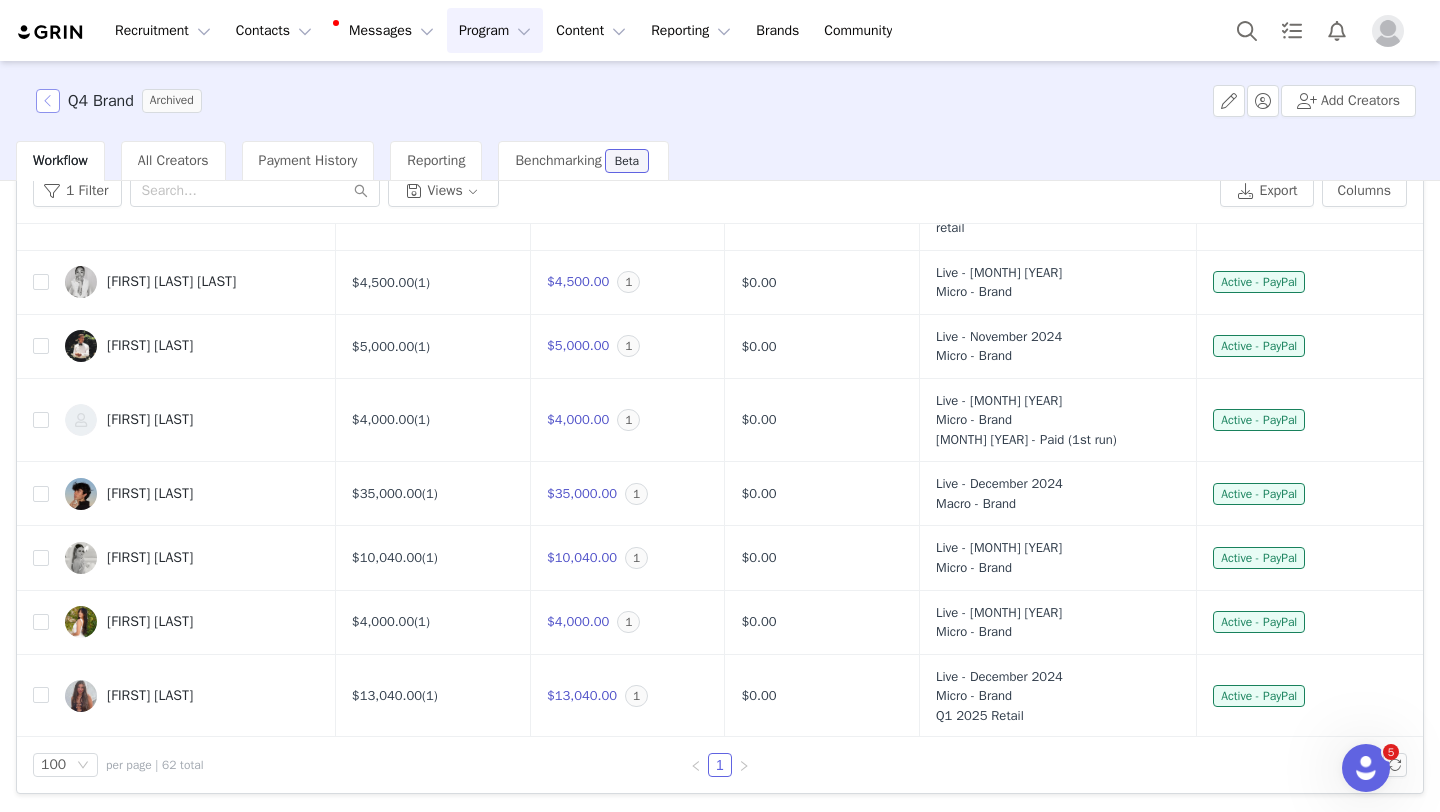 click at bounding box center (48, 101) 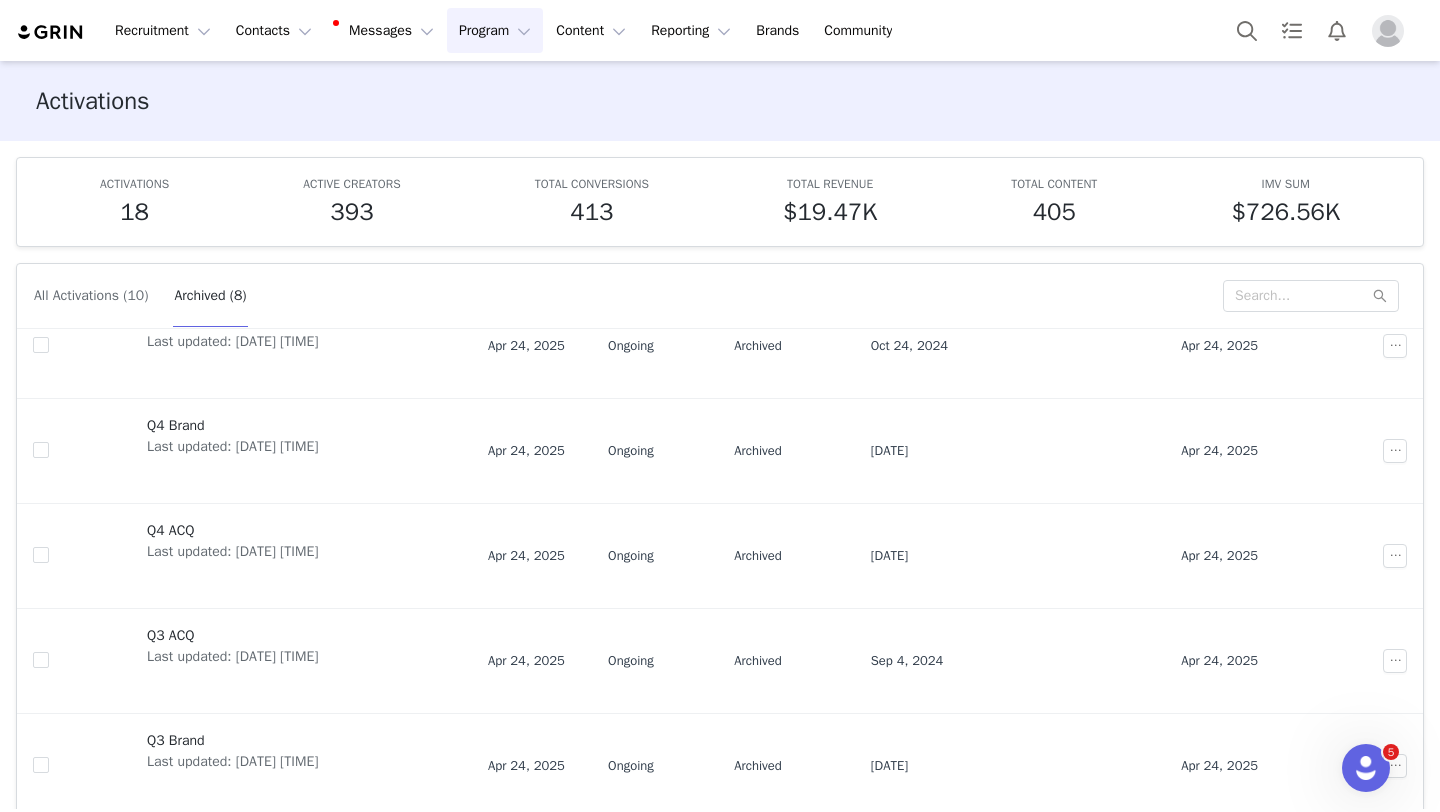 scroll, scrollTop: 297, scrollLeft: 0, axis: vertical 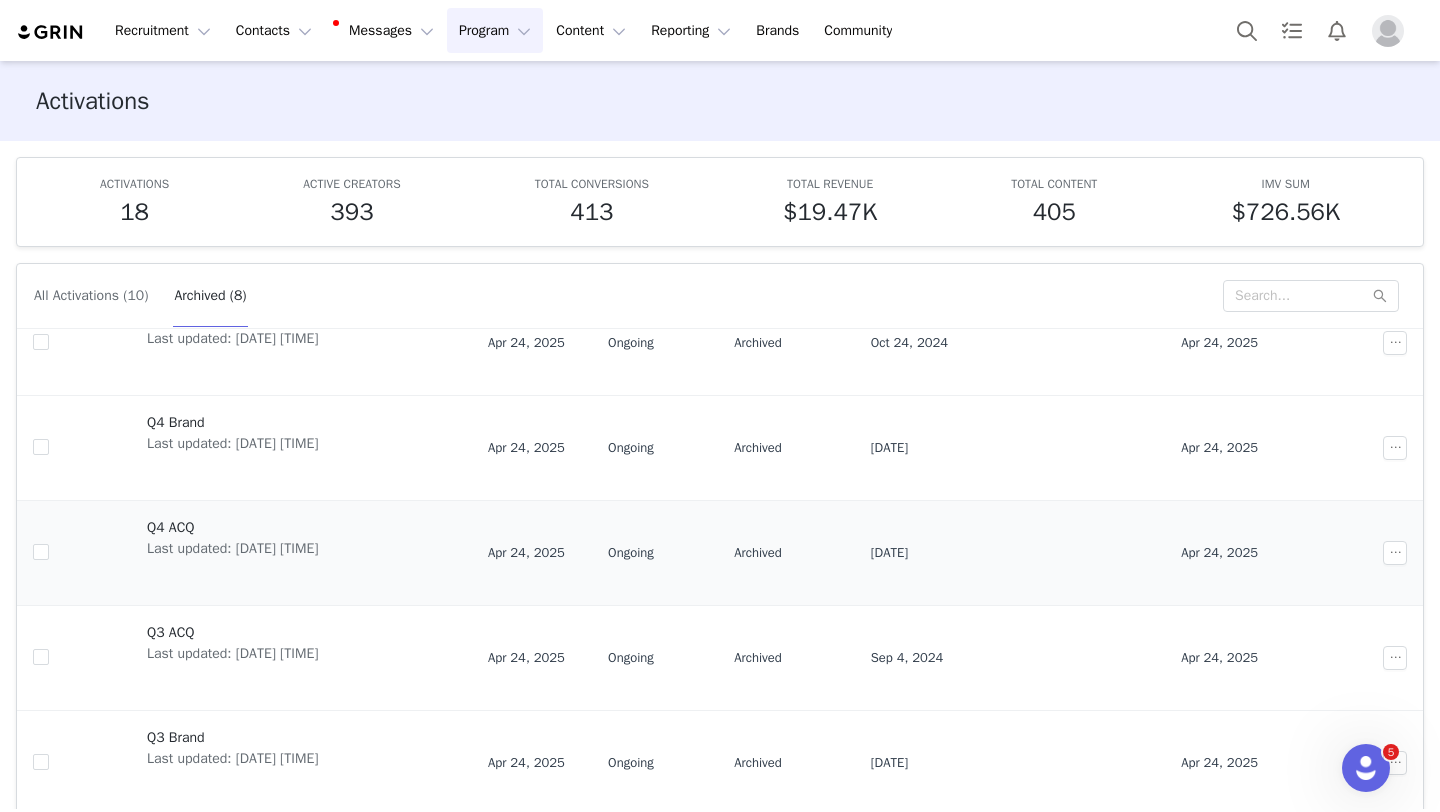 click on "Last updated: Apr 24, 2025 9:45 AM" at bounding box center [232, 548] 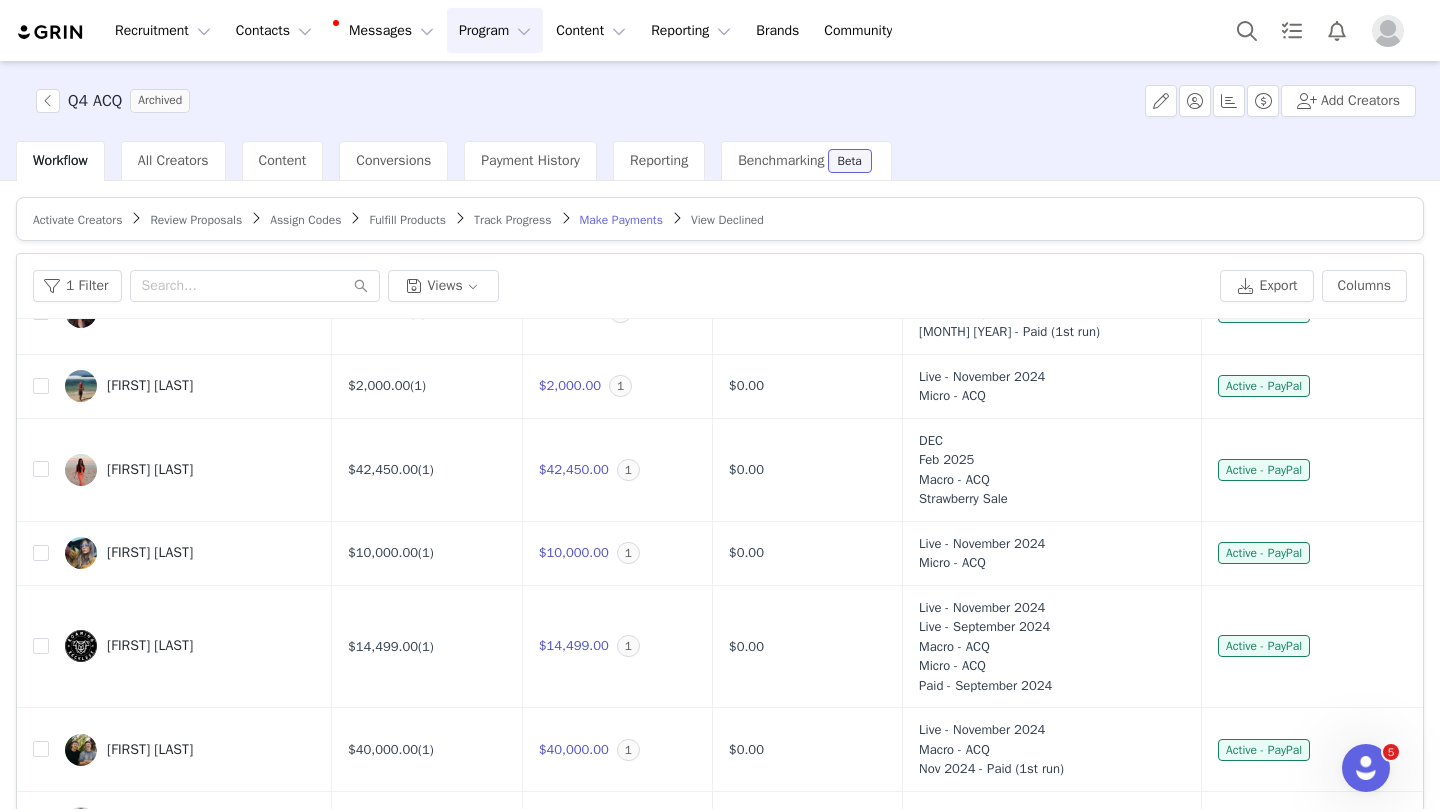 scroll, scrollTop: 4749, scrollLeft: 0, axis: vertical 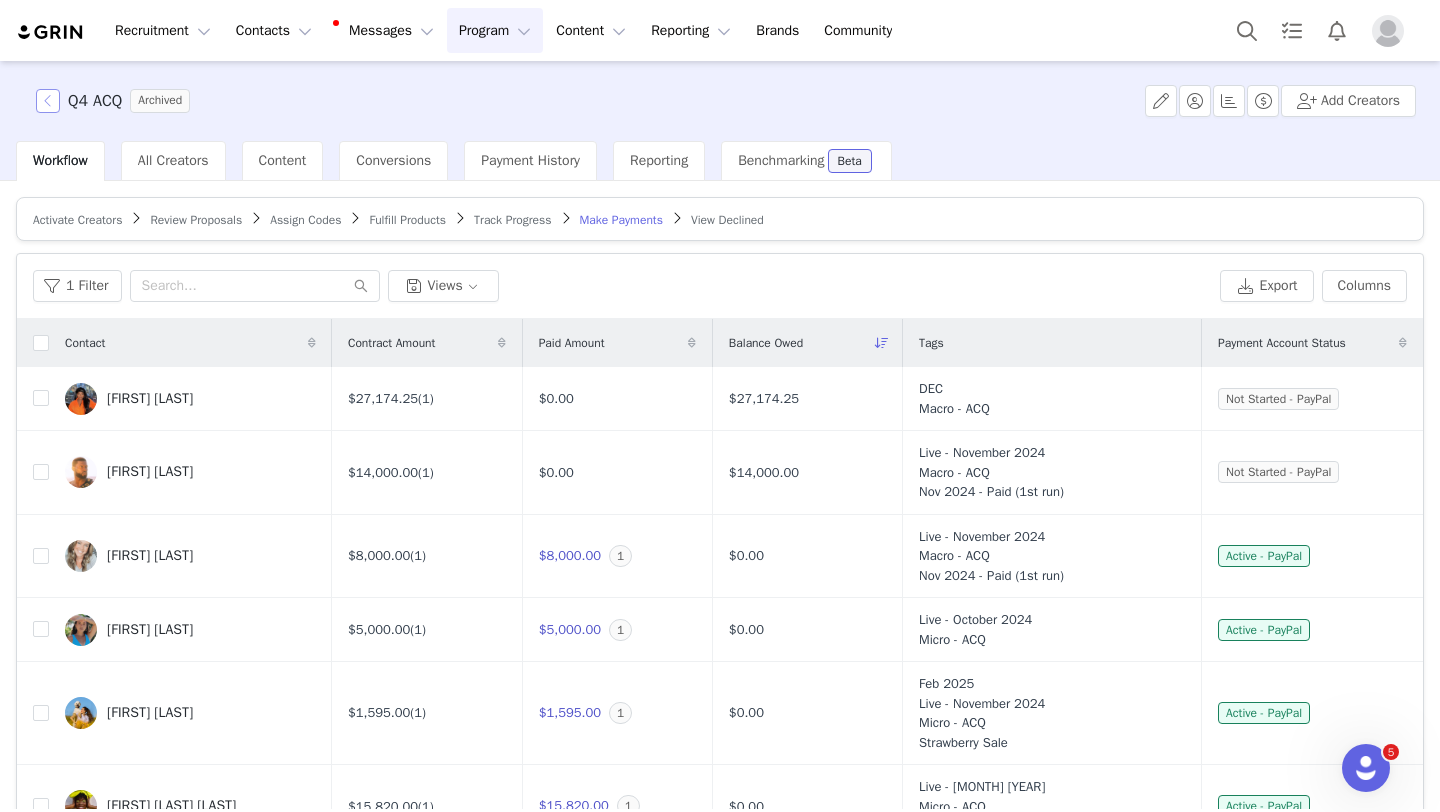 click at bounding box center (48, 101) 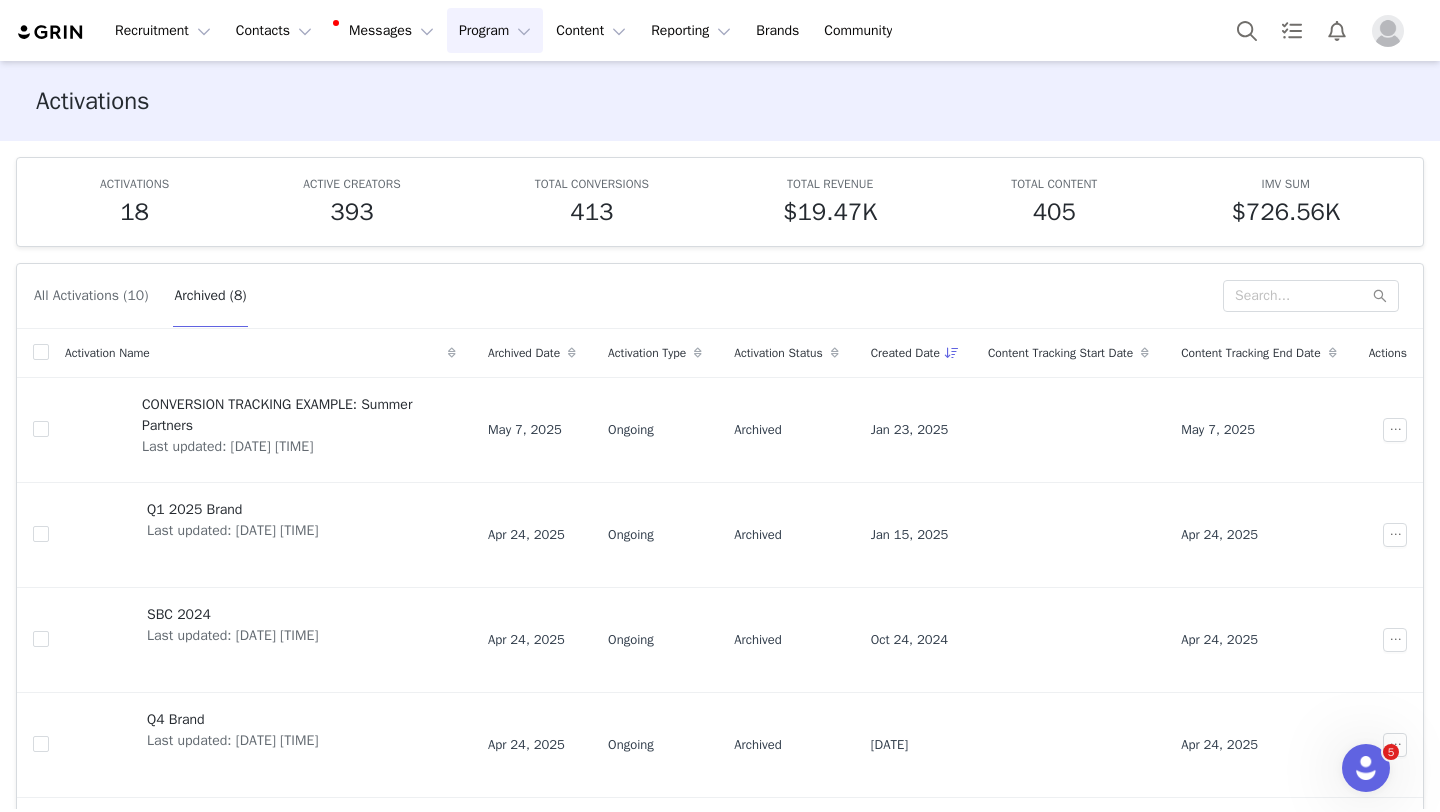 click at bounding box center [1388, 31] 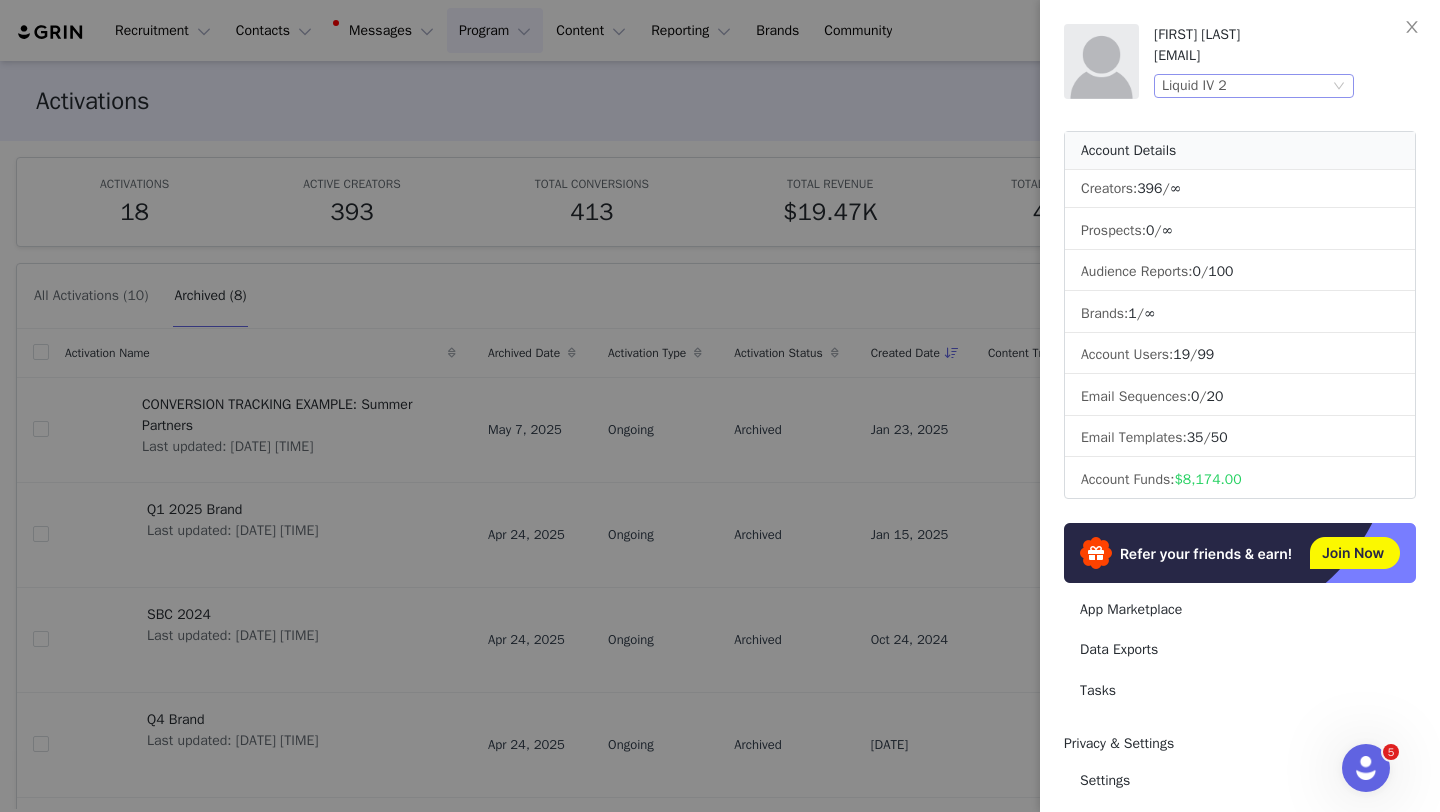 click on "Liquid IV 2" at bounding box center (1245, 86) 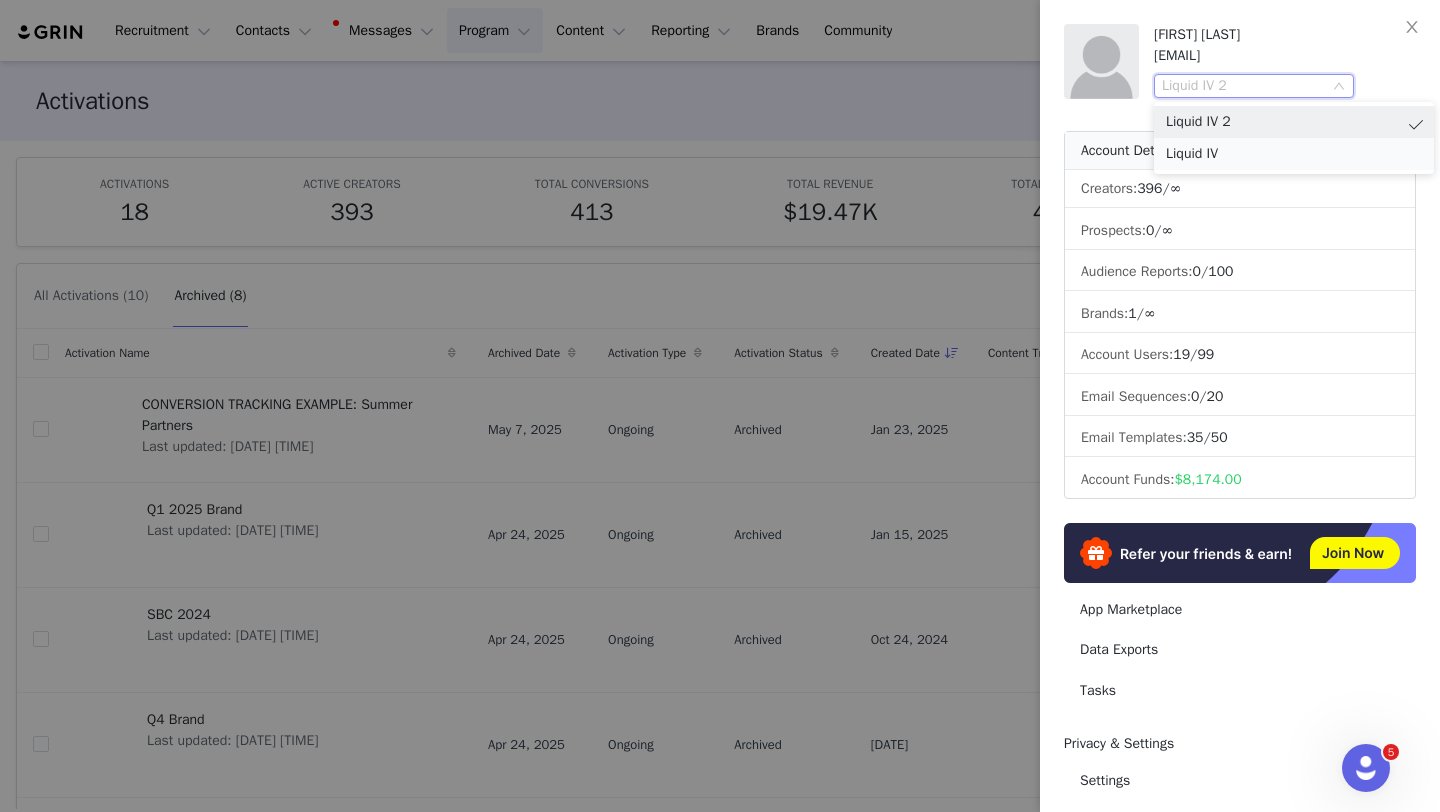 click on "Liquid IV" at bounding box center (1294, 154) 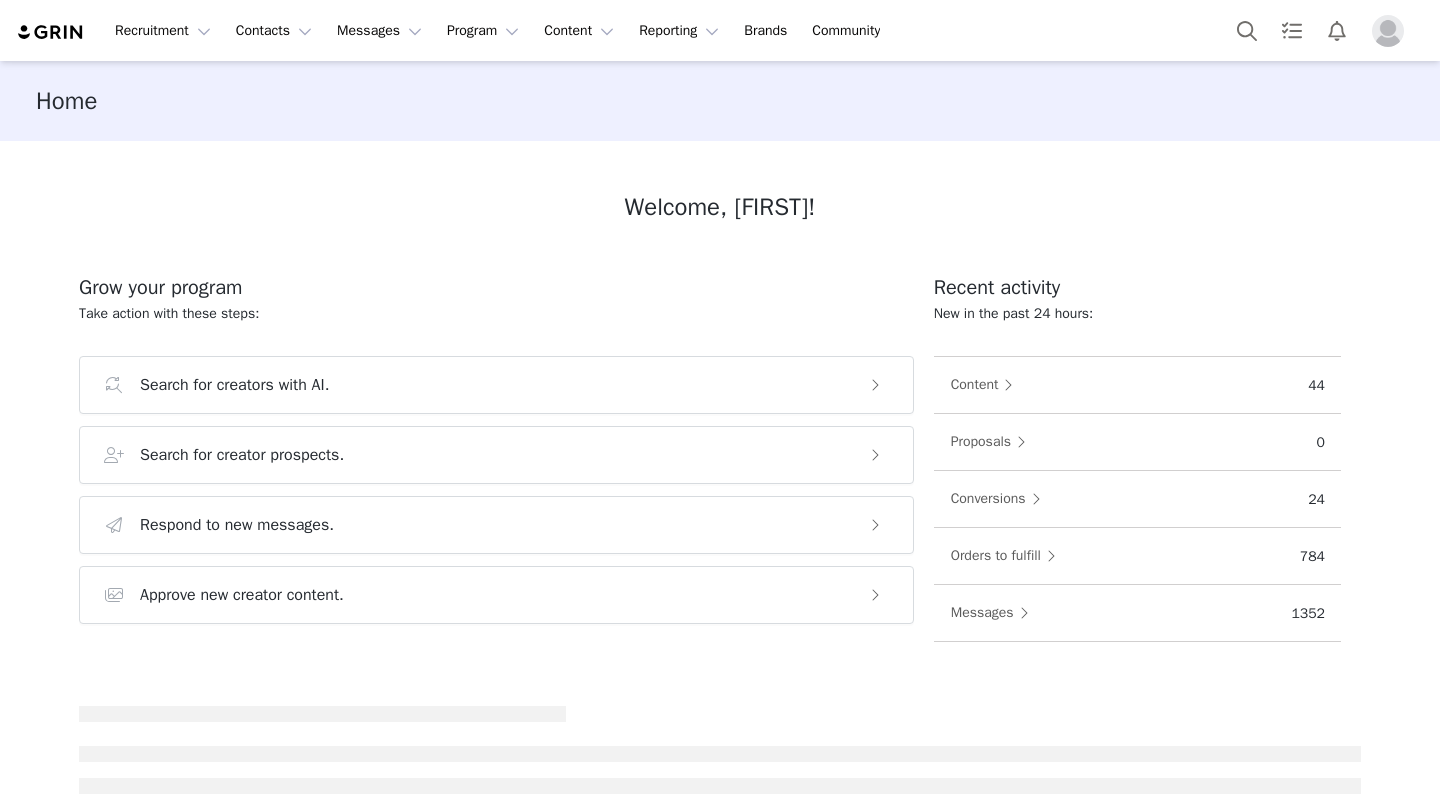 scroll, scrollTop: 0, scrollLeft: 0, axis: both 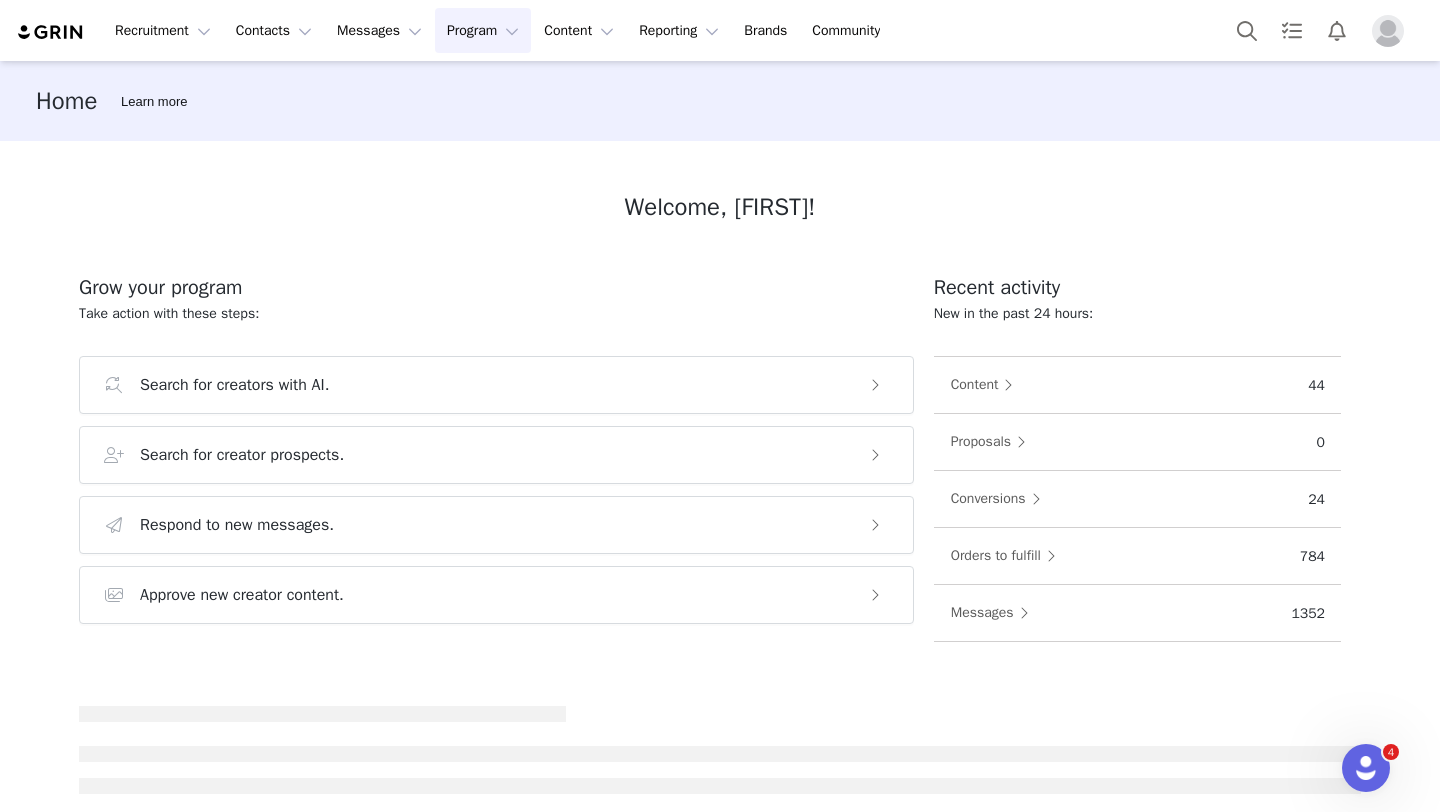 click on "Program Program" at bounding box center (483, 30) 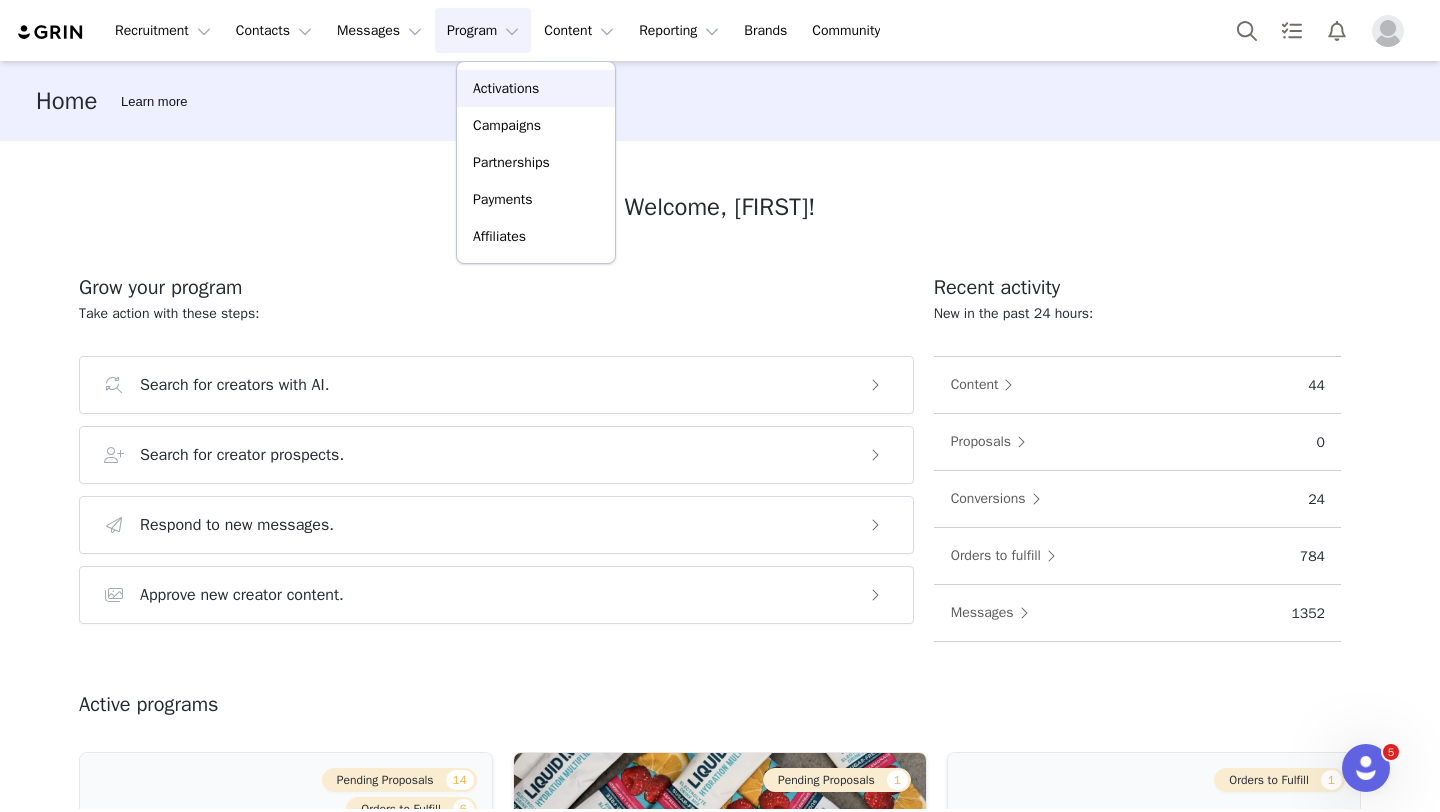 click on "Activations" at bounding box center (506, 88) 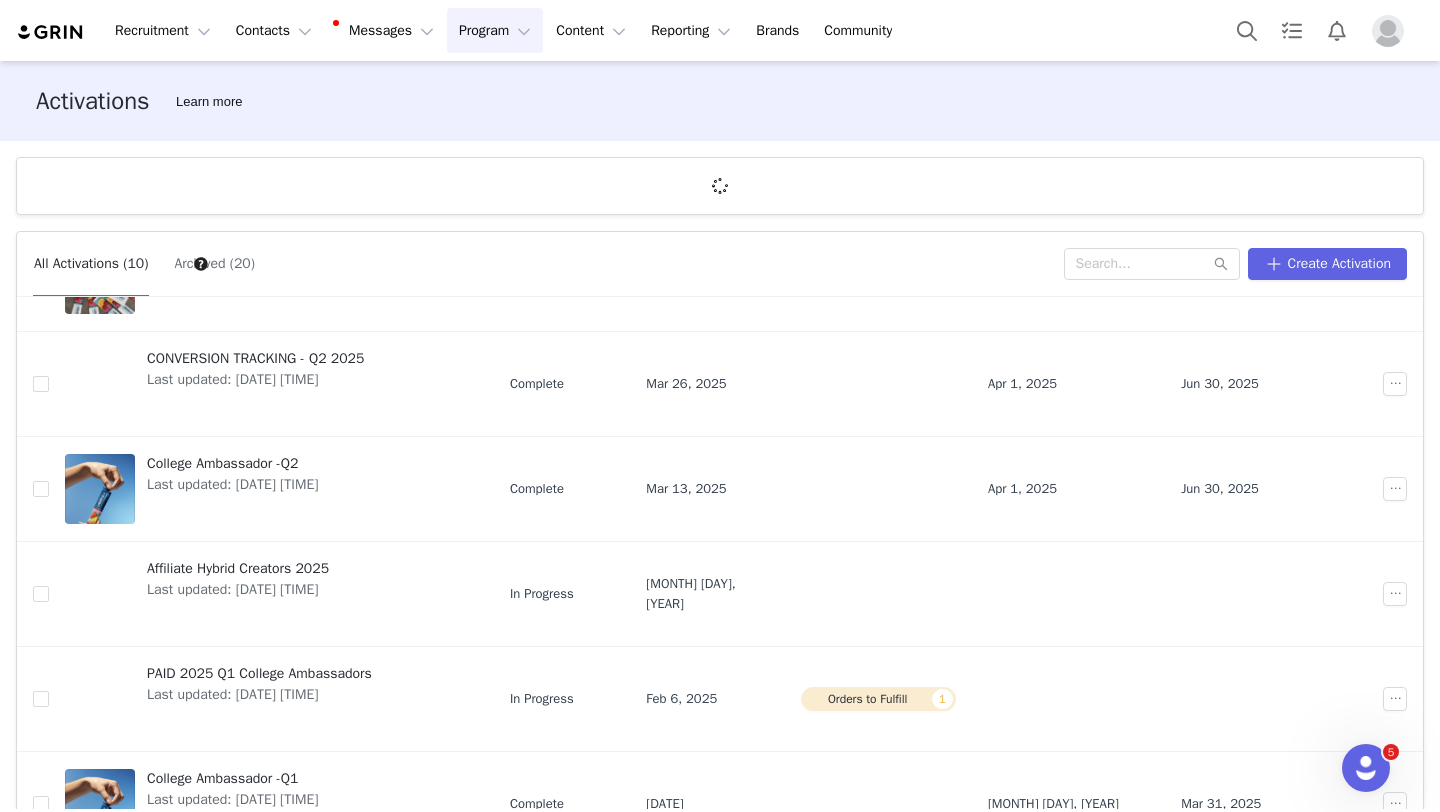 scroll, scrollTop: 452, scrollLeft: 0, axis: vertical 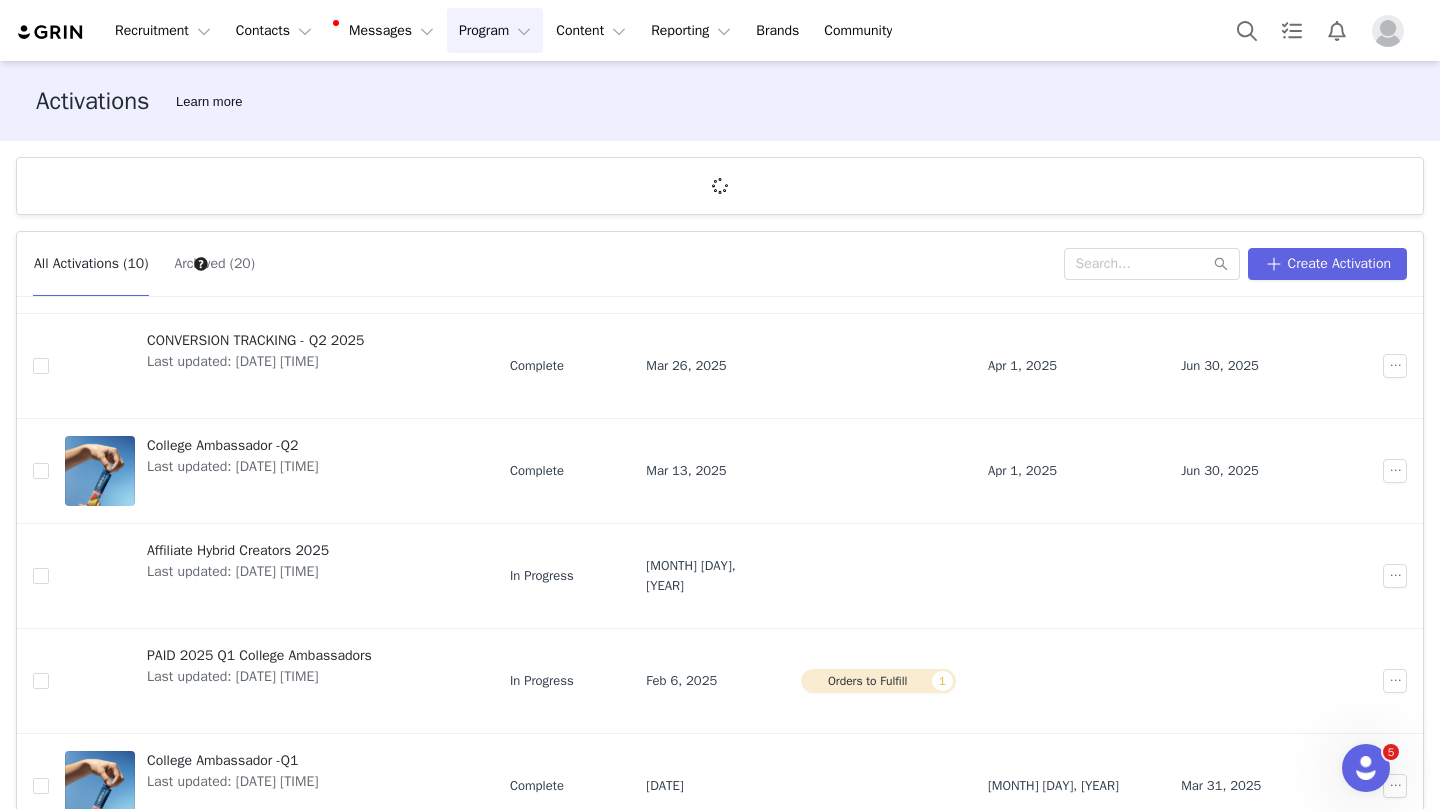 click at bounding box center (1388, 31) 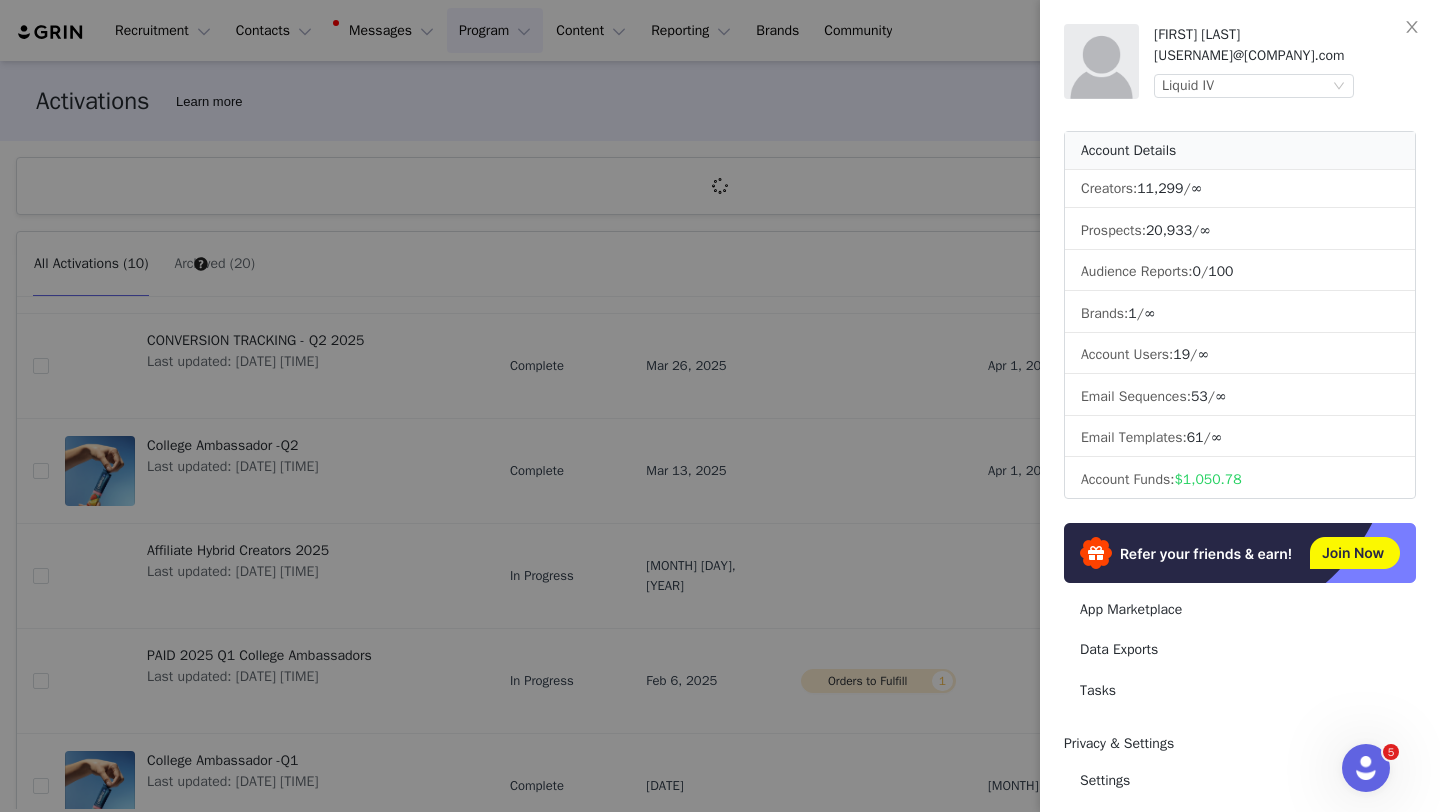 click at bounding box center [720, 406] 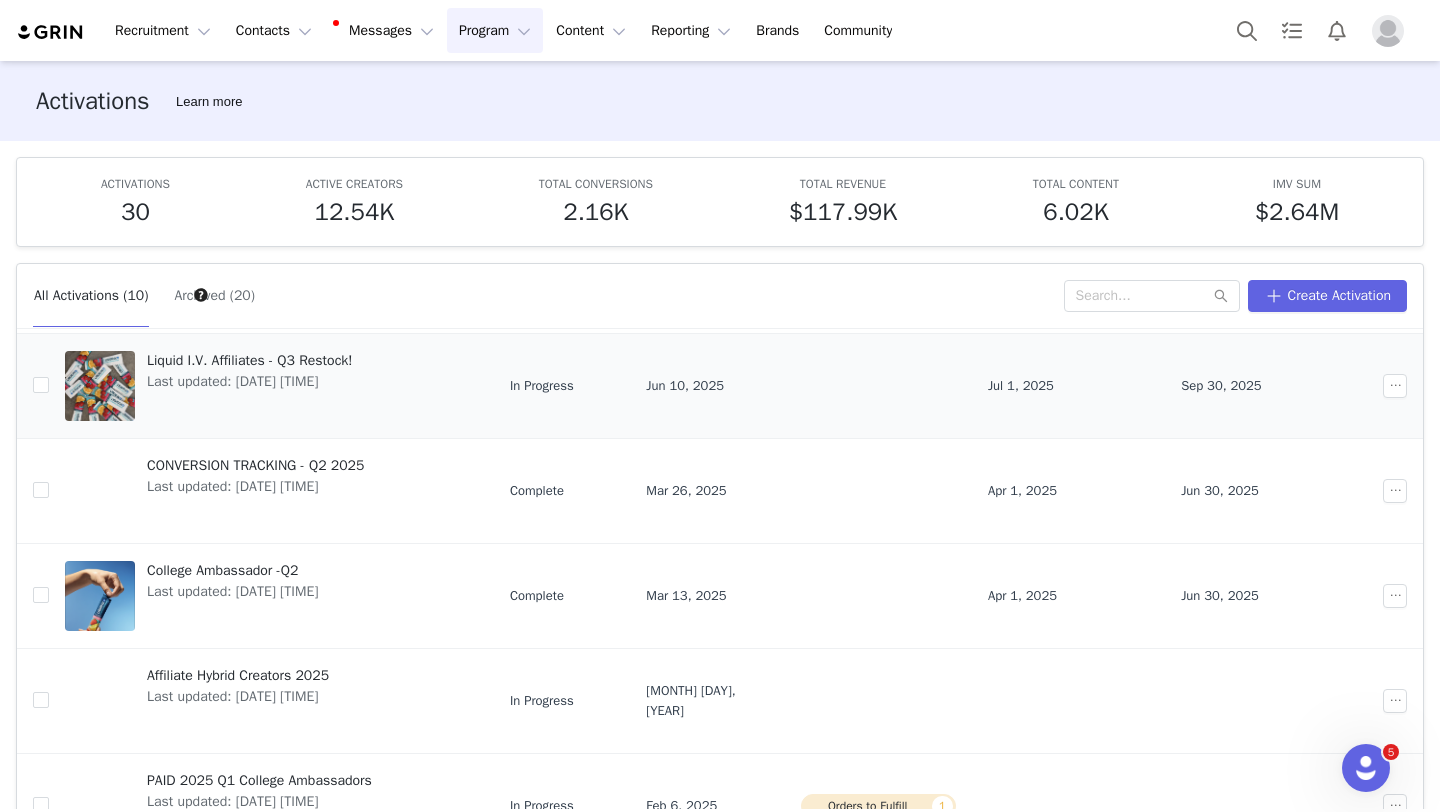 scroll, scrollTop: 586, scrollLeft: 0, axis: vertical 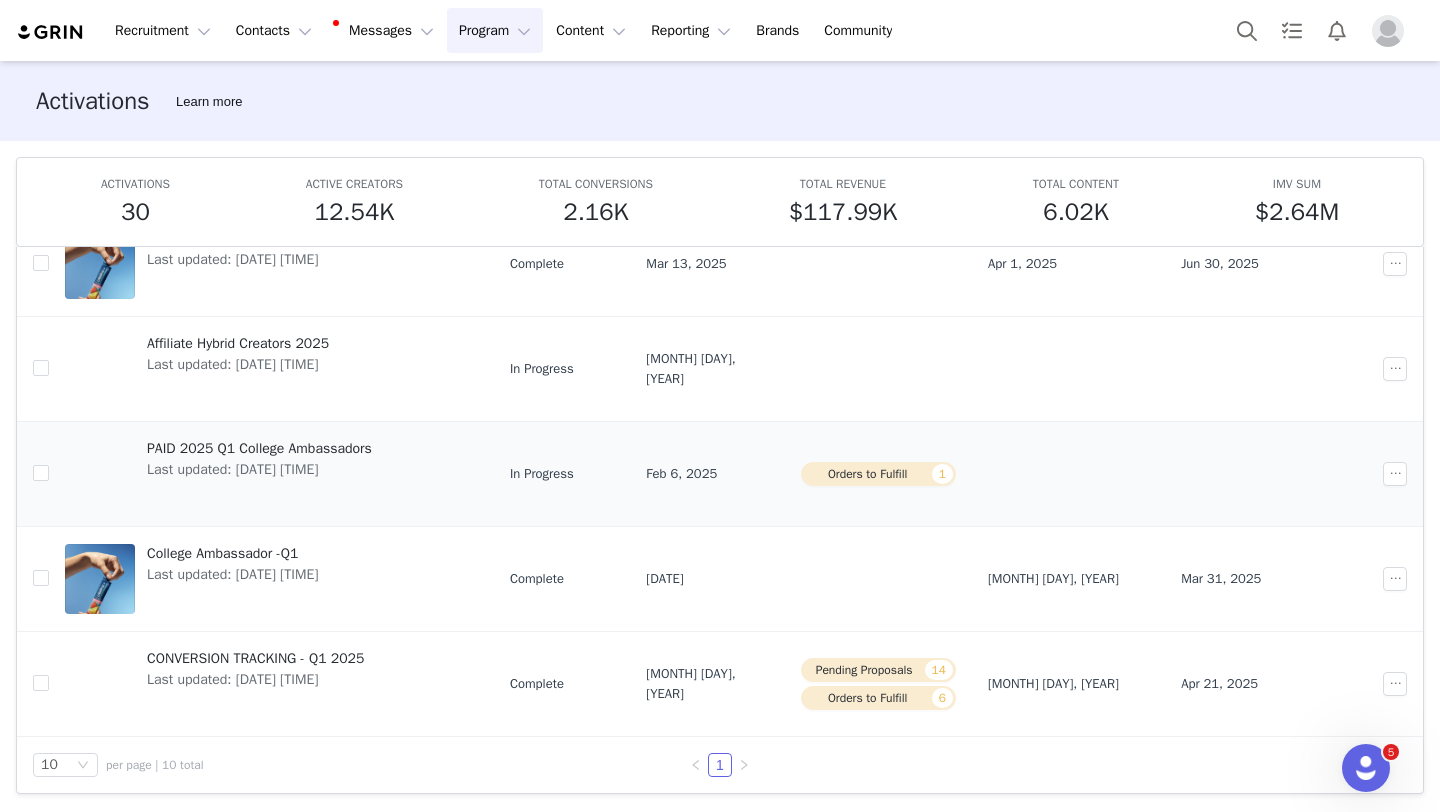 click on "Last updated: [DATE] [TIME]" at bounding box center [259, 469] 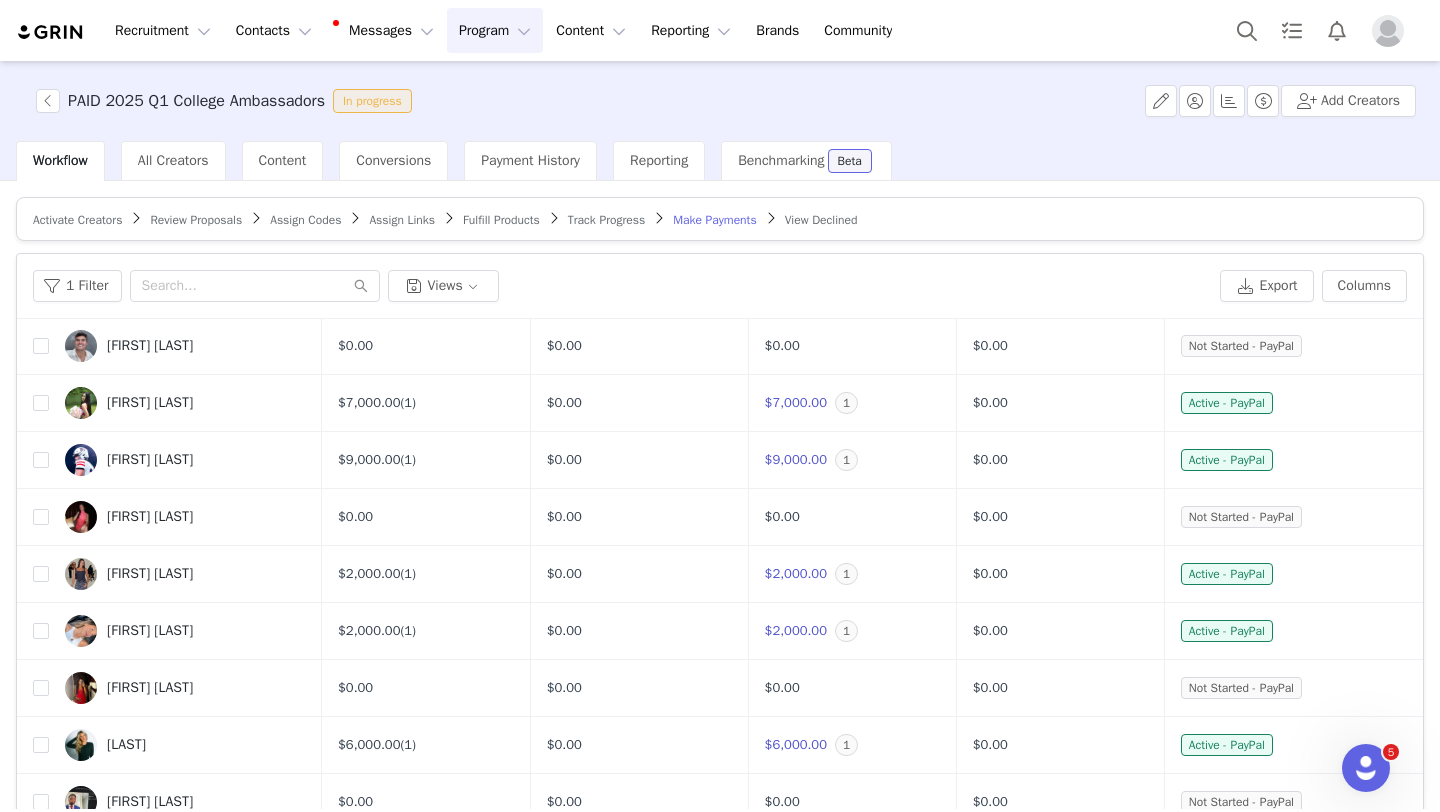 scroll, scrollTop: 1986, scrollLeft: 0, axis: vertical 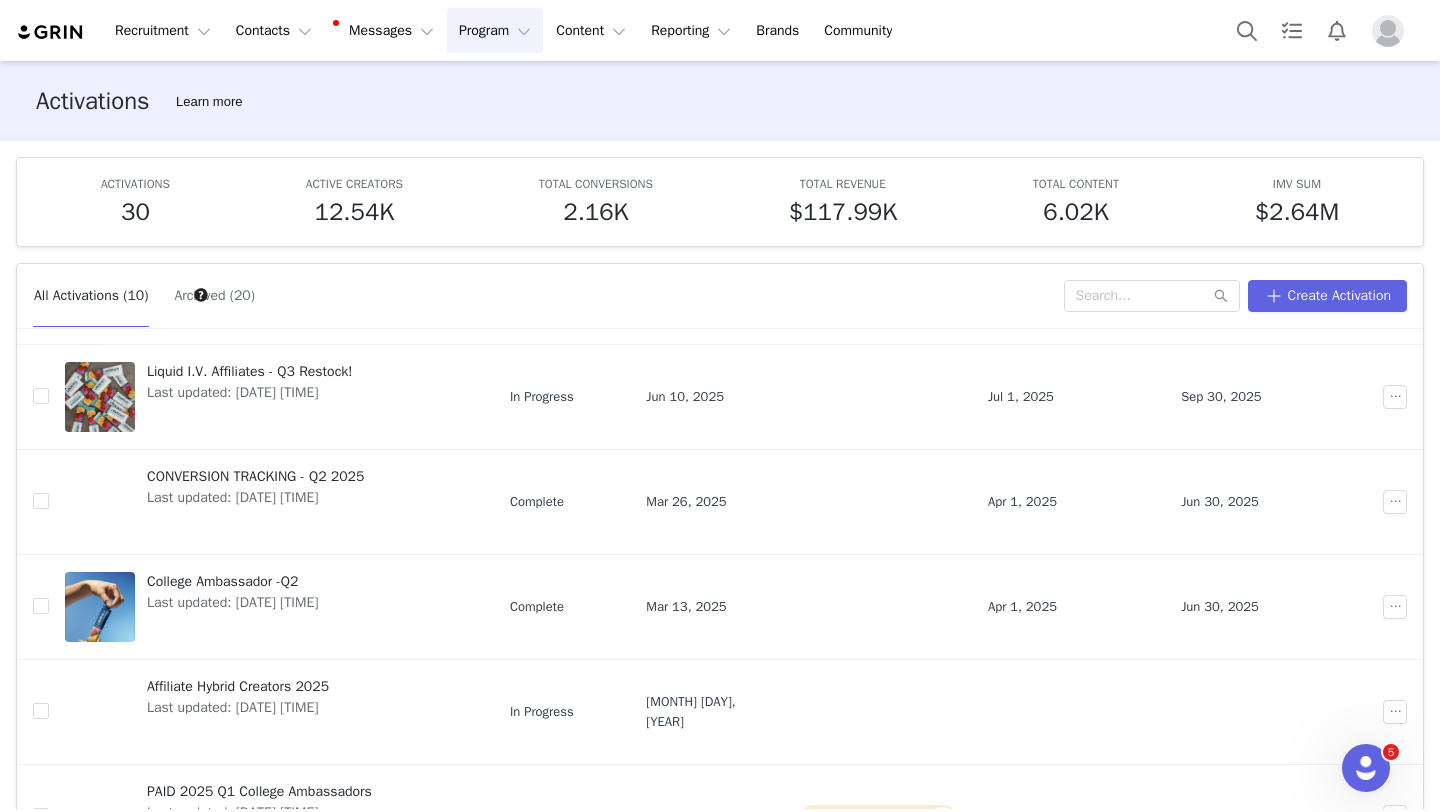 click at bounding box center (1388, 31) 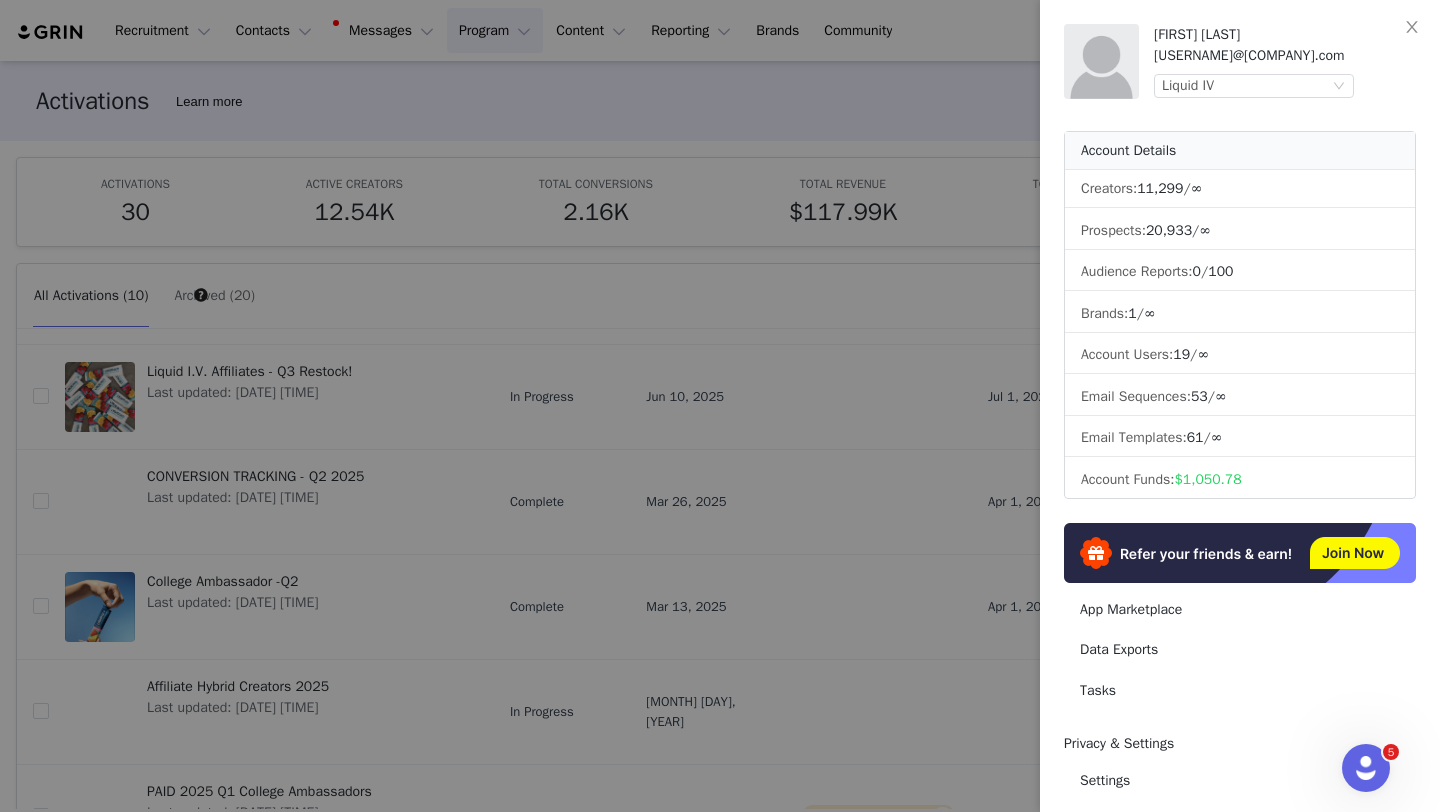 click at bounding box center (720, 406) 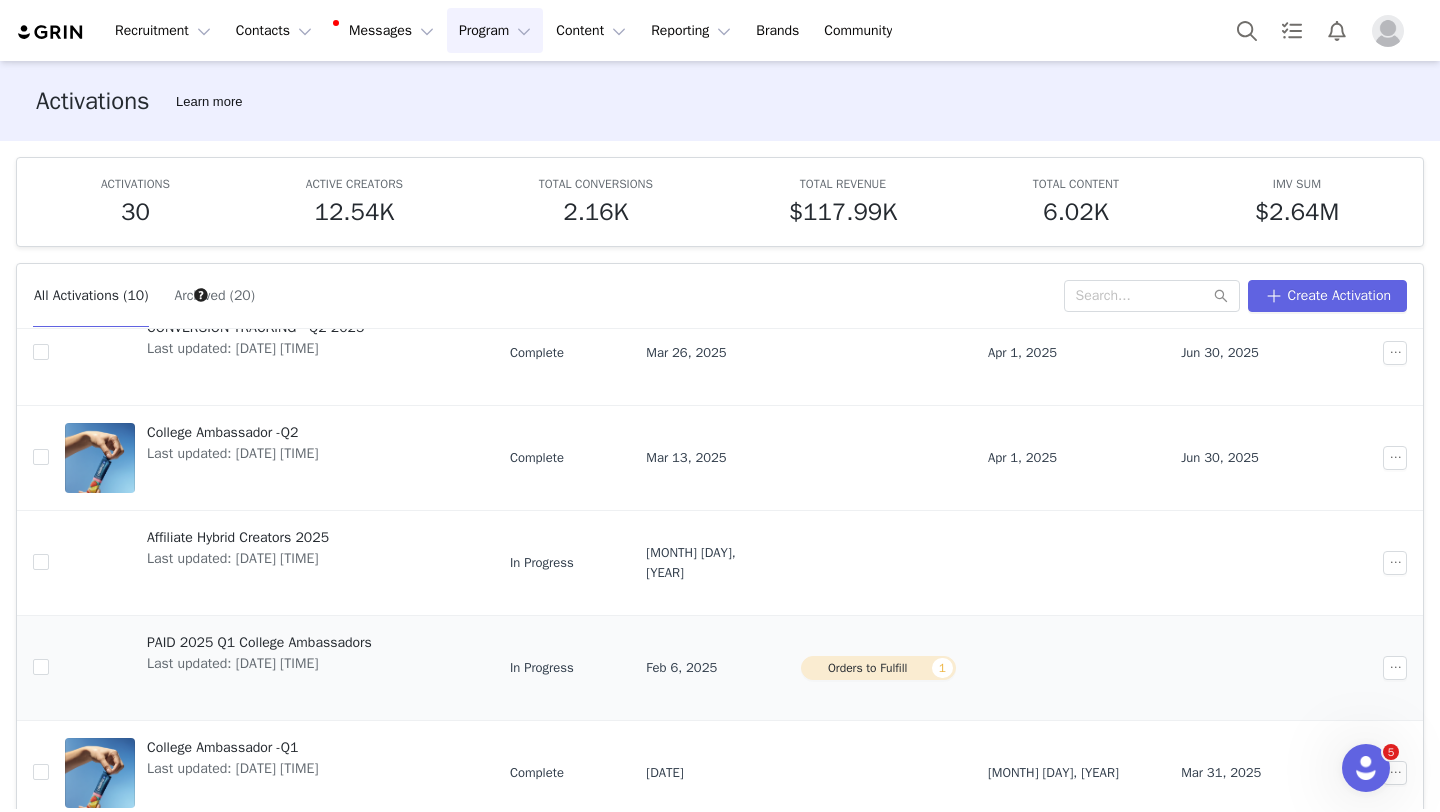 scroll, scrollTop: 475, scrollLeft: 0, axis: vertical 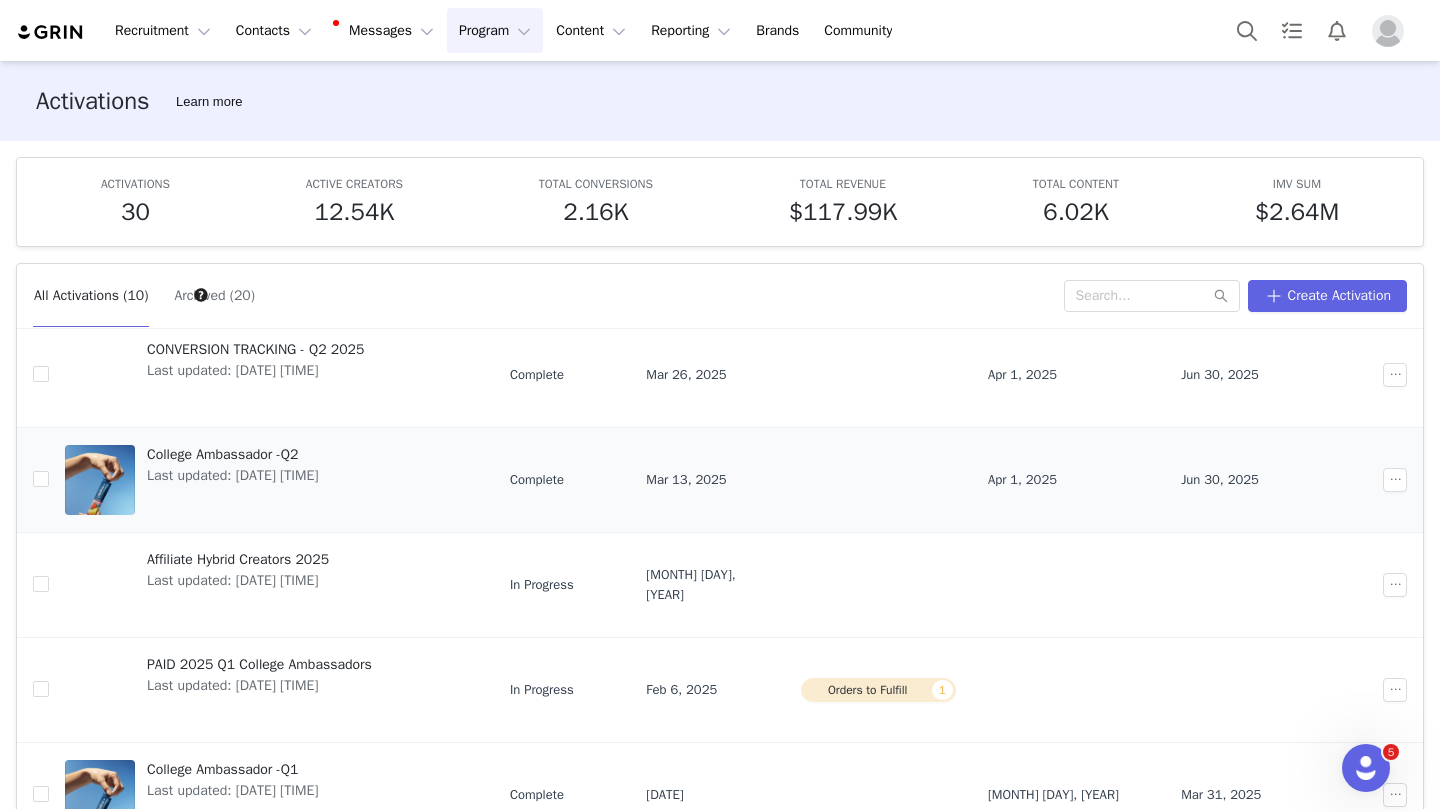 click on "Last updated: [DATE] [TIME]" at bounding box center (232, 475) 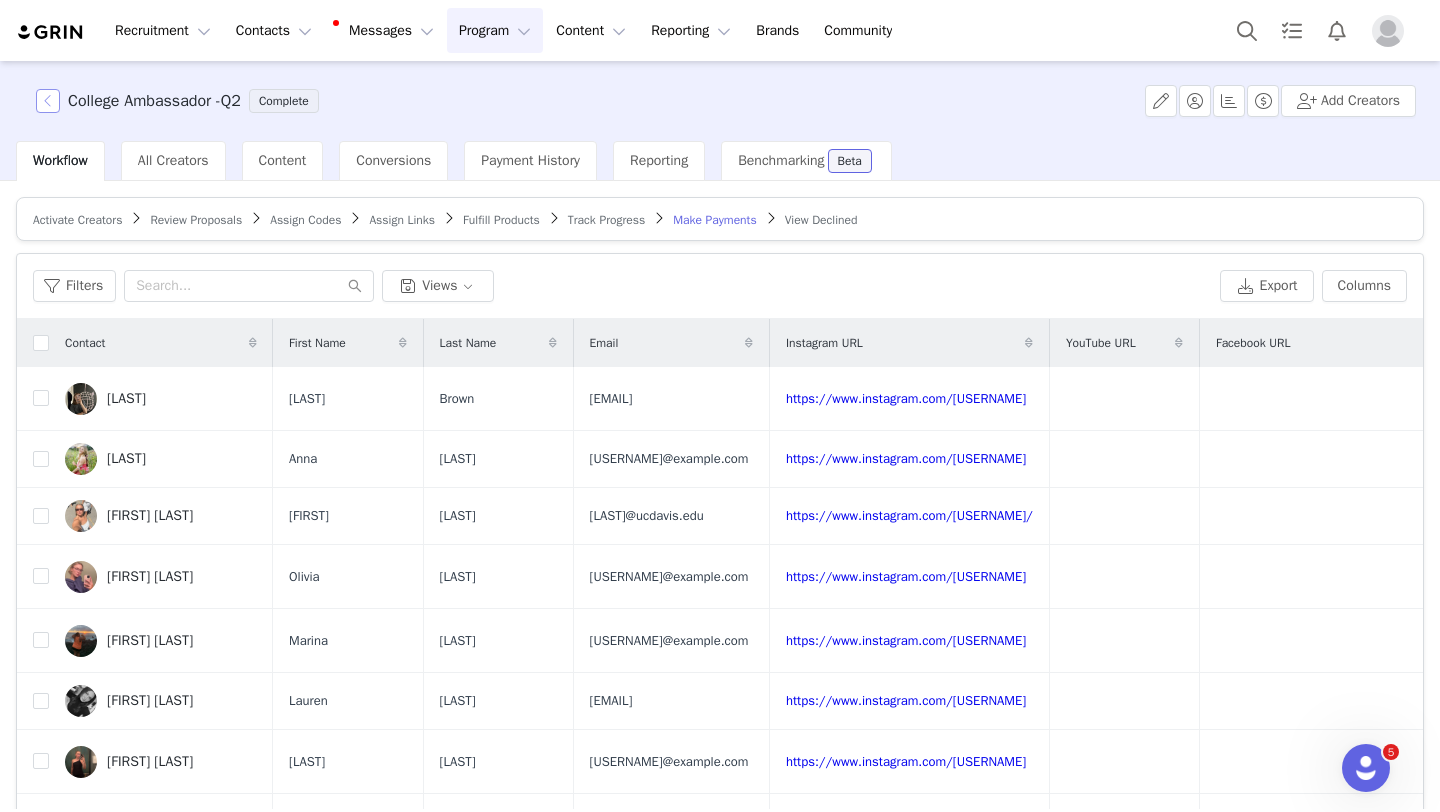 click at bounding box center [48, 101] 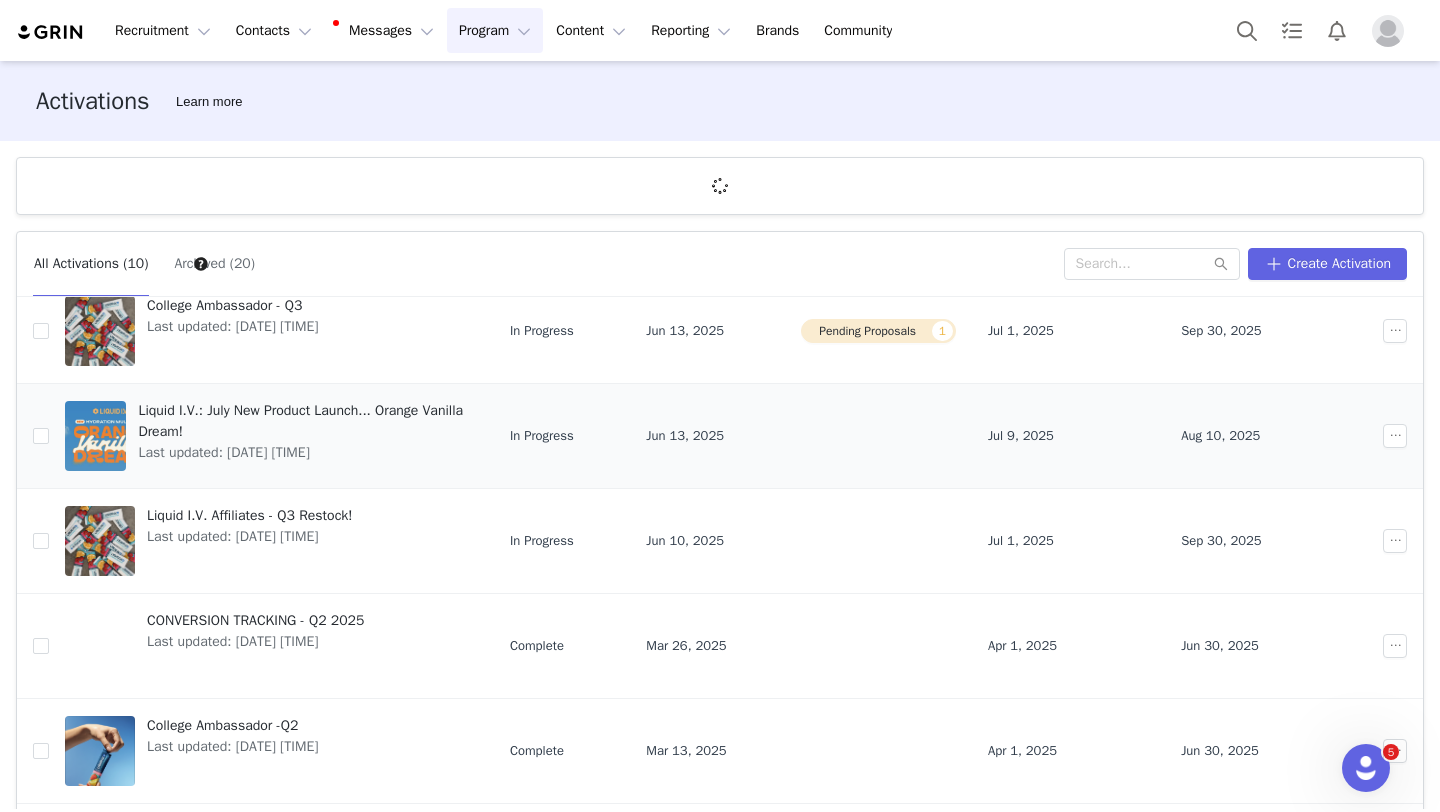 scroll, scrollTop: 174, scrollLeft: 0, axis: vertical 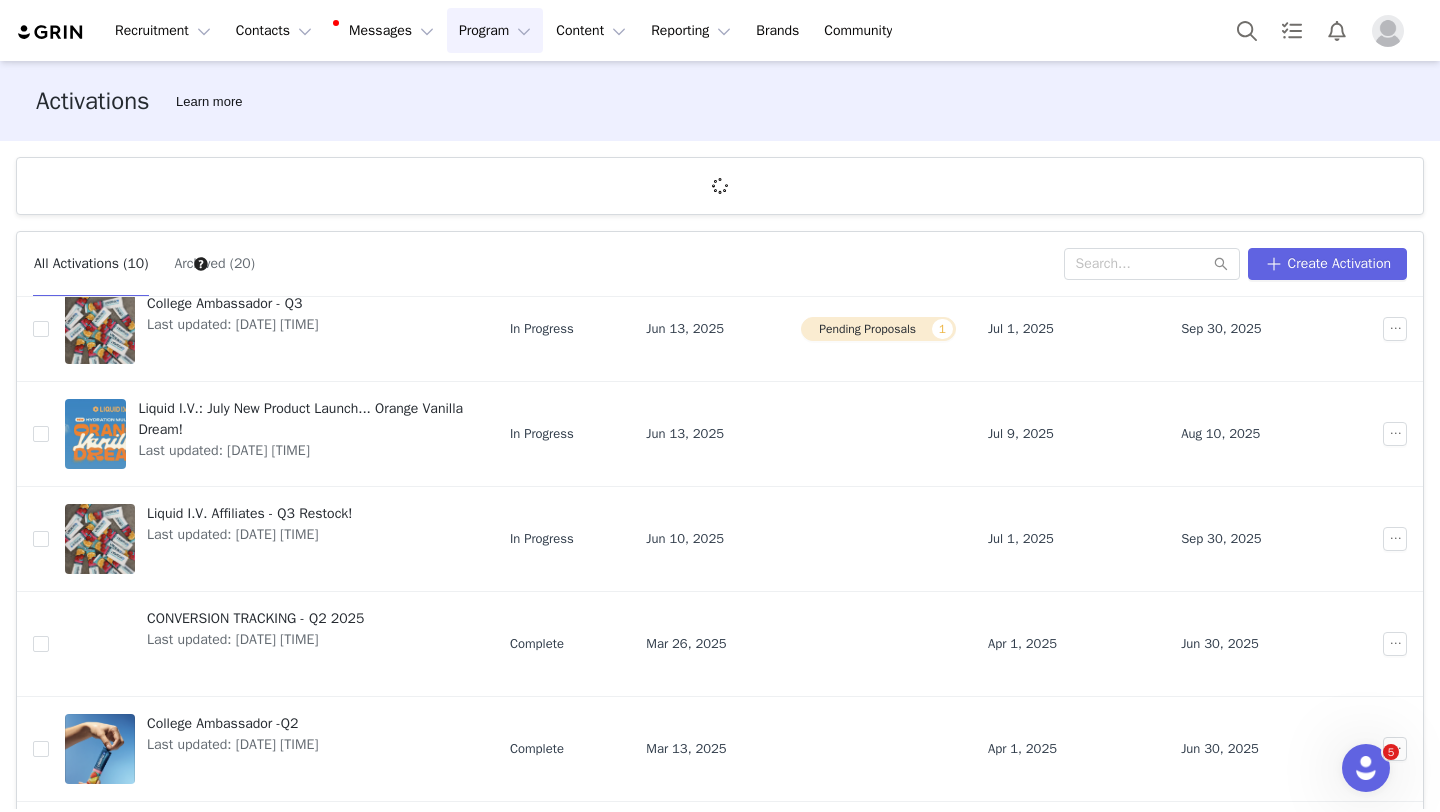 click at bounding box center (1388, 31) 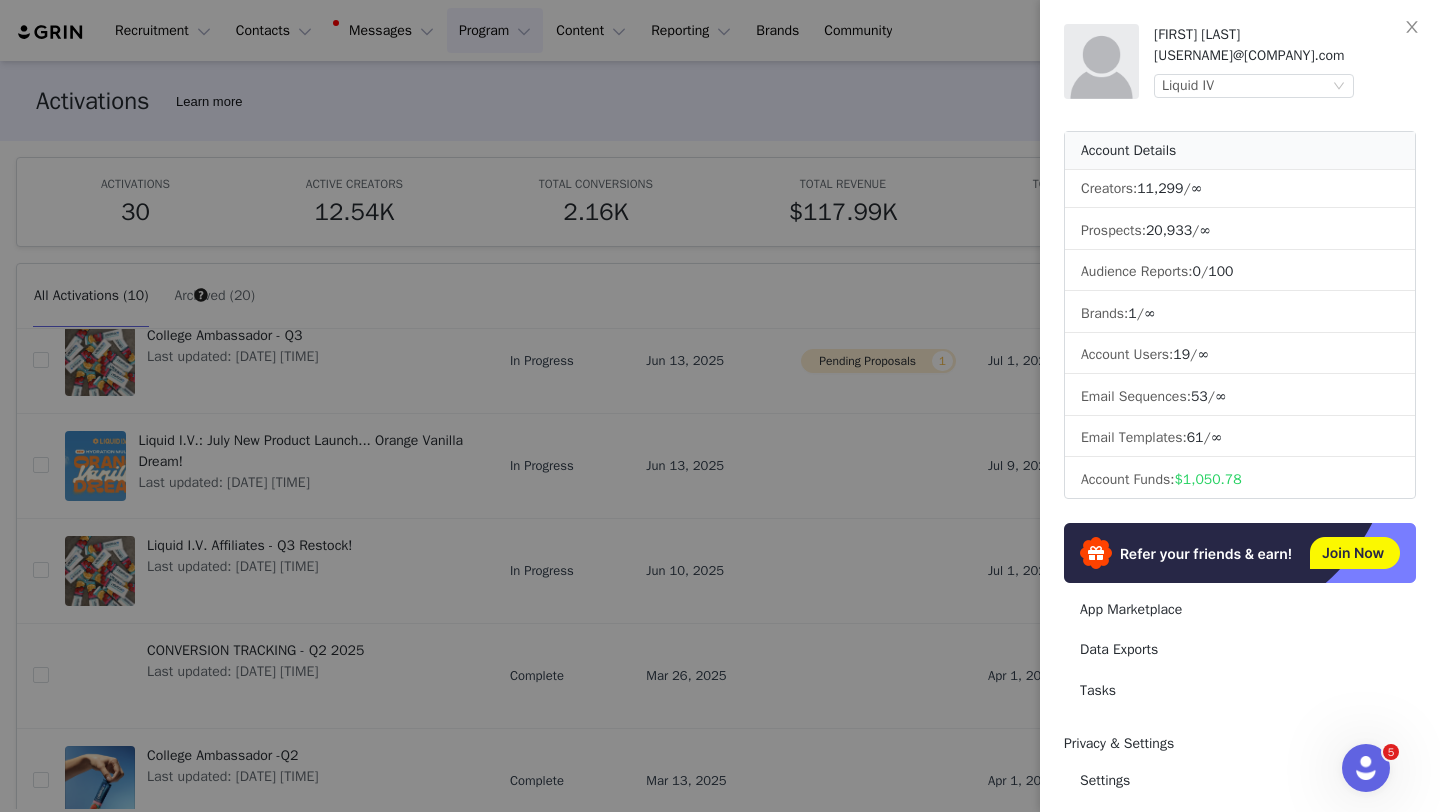 click at bounding box center [720, 406] 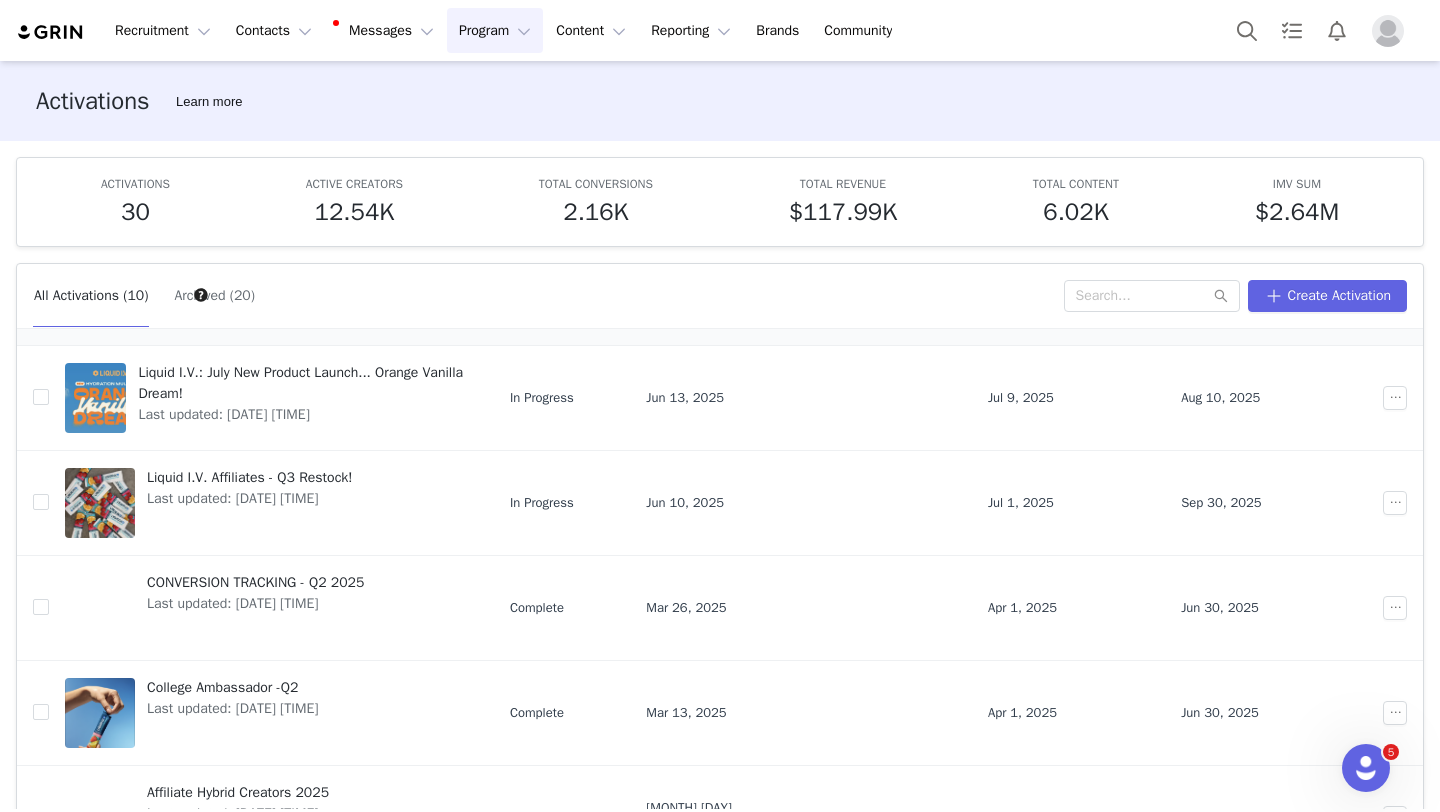 scroll, scrollTop: 248, scrollLeft: 0, axis: vertical 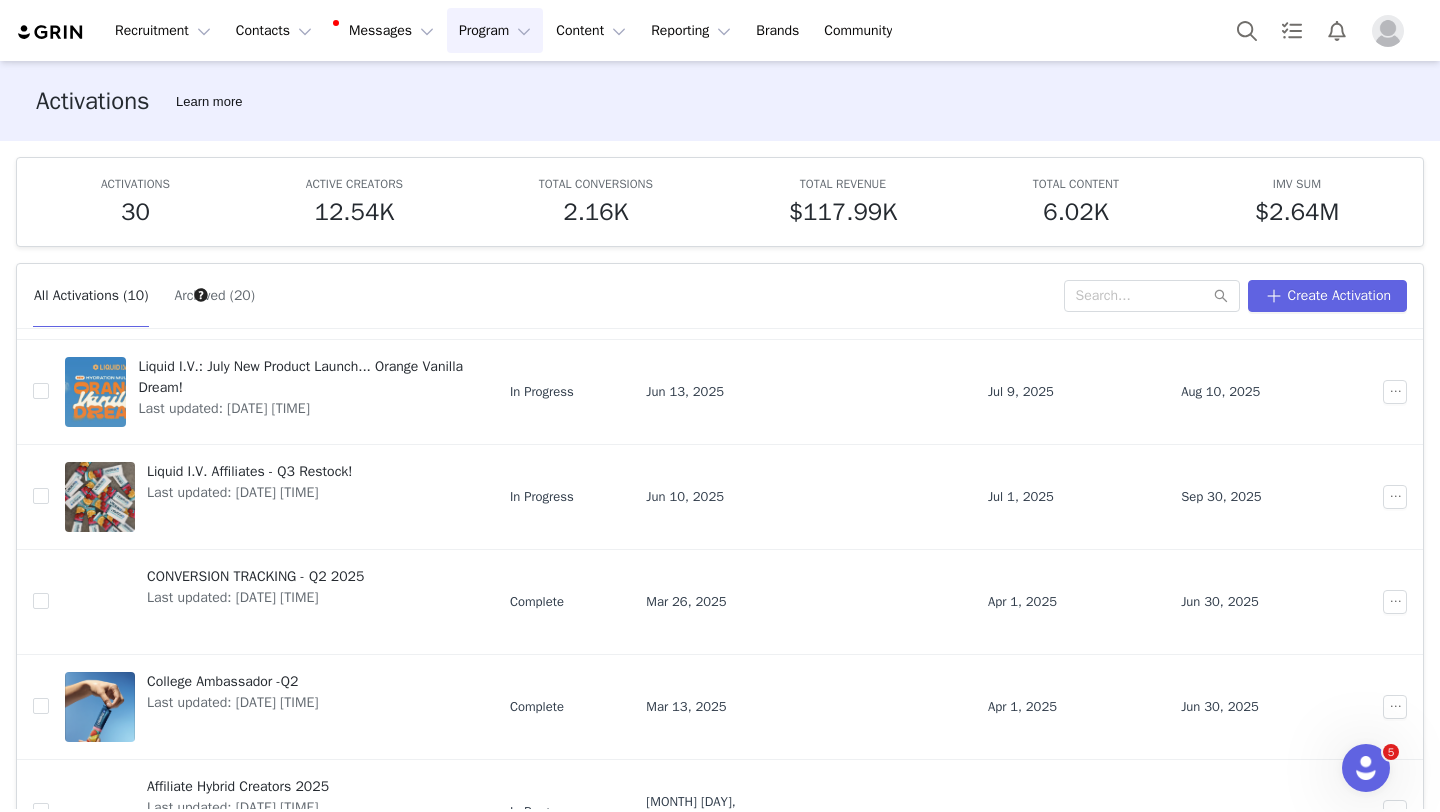 click on "Program Program" at bounding box center (495, 30) 